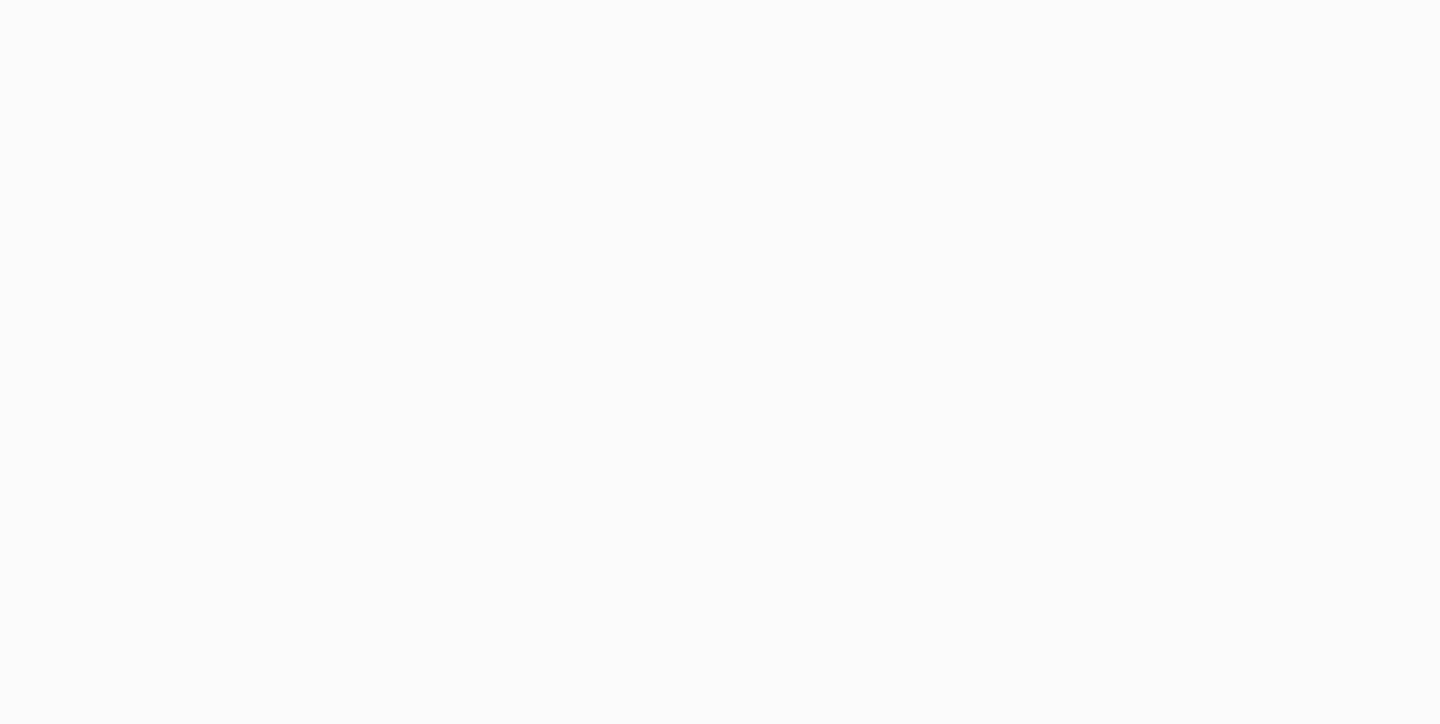 scroll, scrollTop: 0, scrollLeft: 0, axis: both 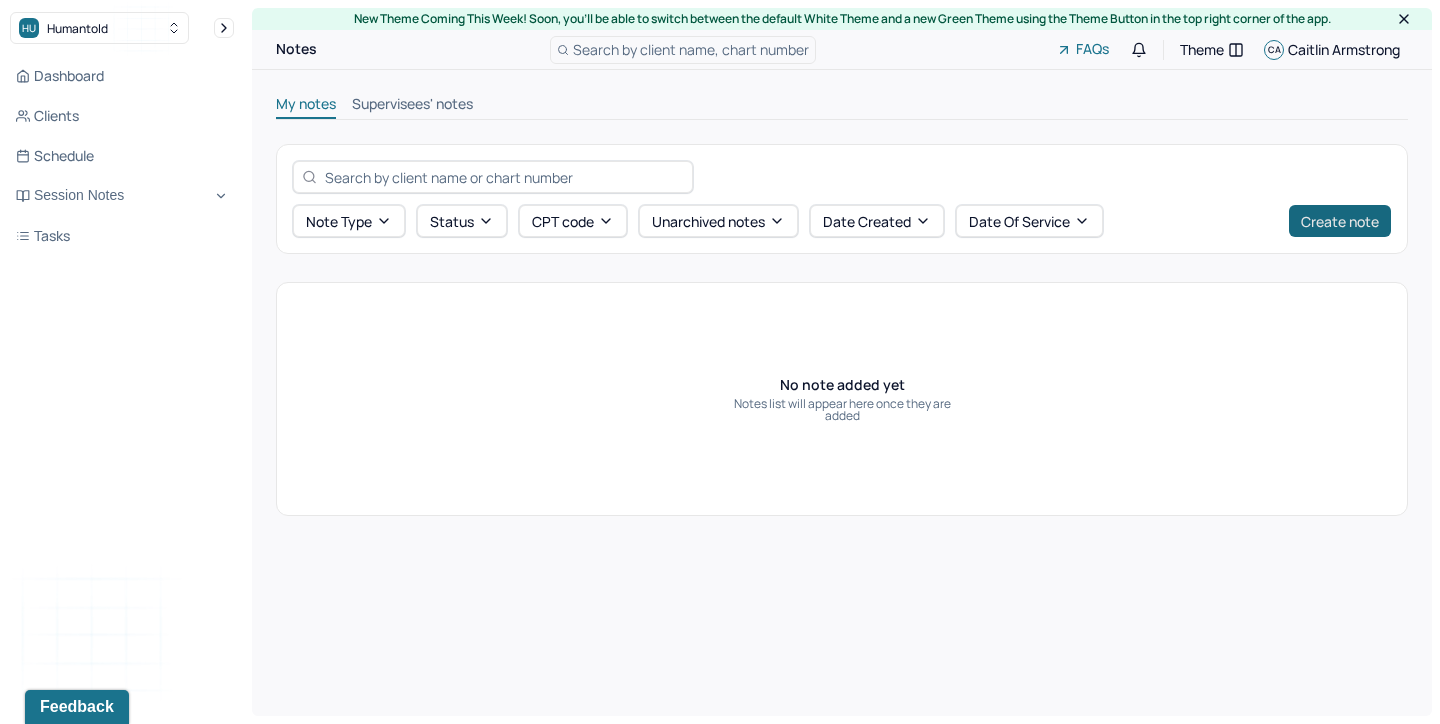 click on "Create note" at bounding box center (1340, 221) 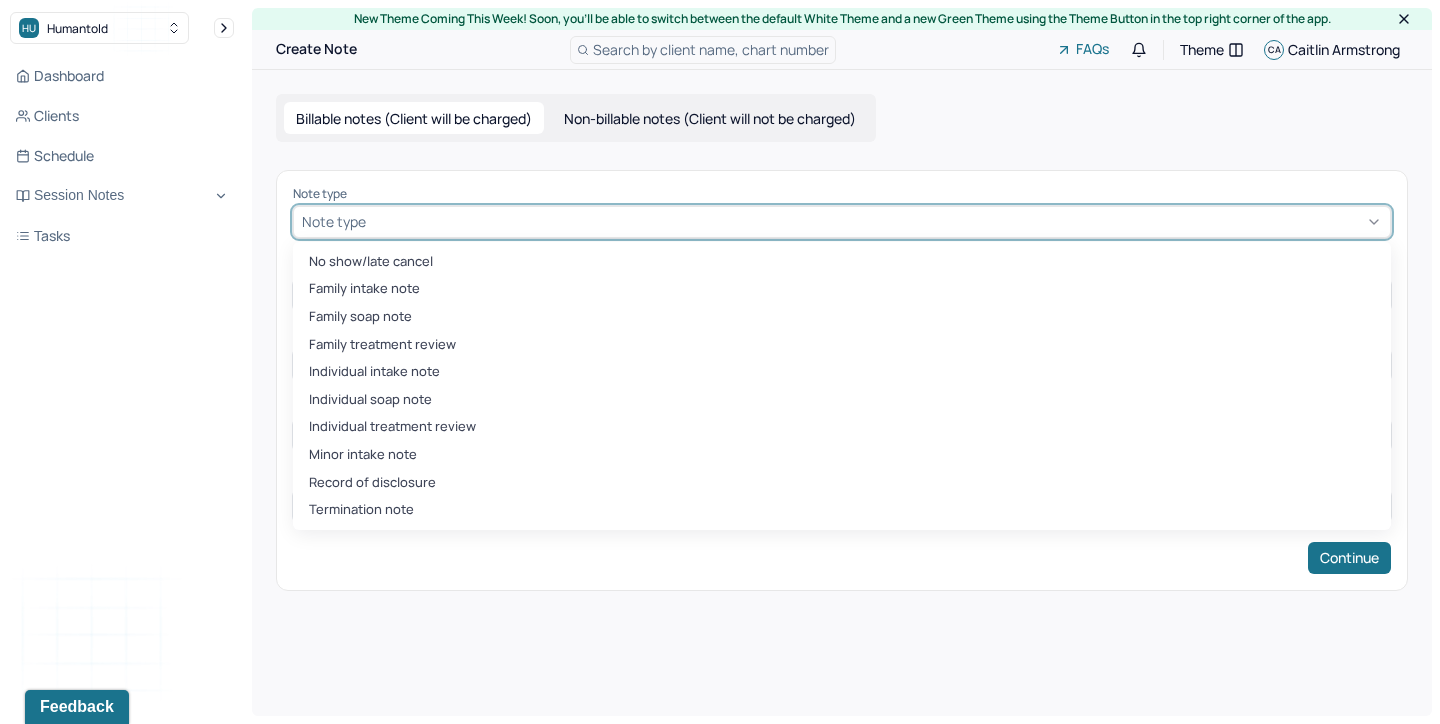 click at bounding box center (876, 221) 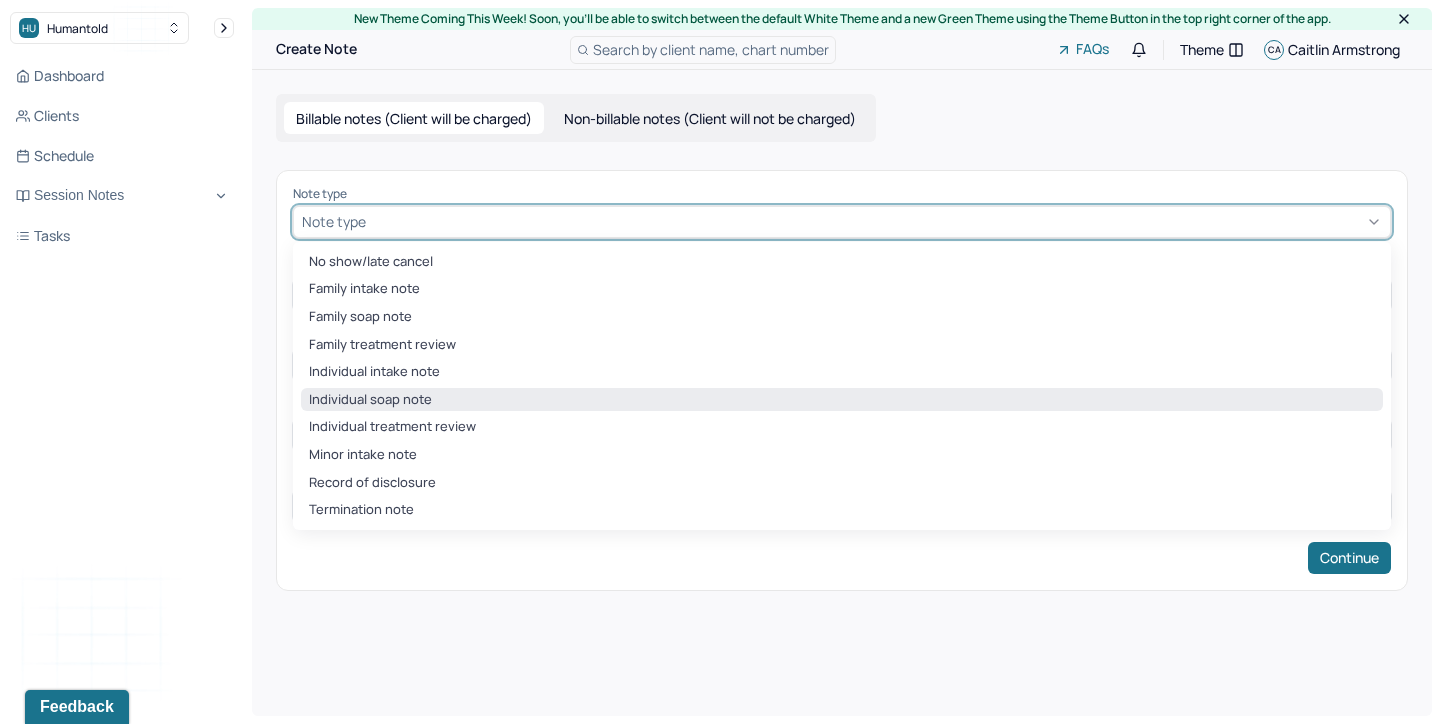 click on "Individual soap note" at bounding box center (842, 400) 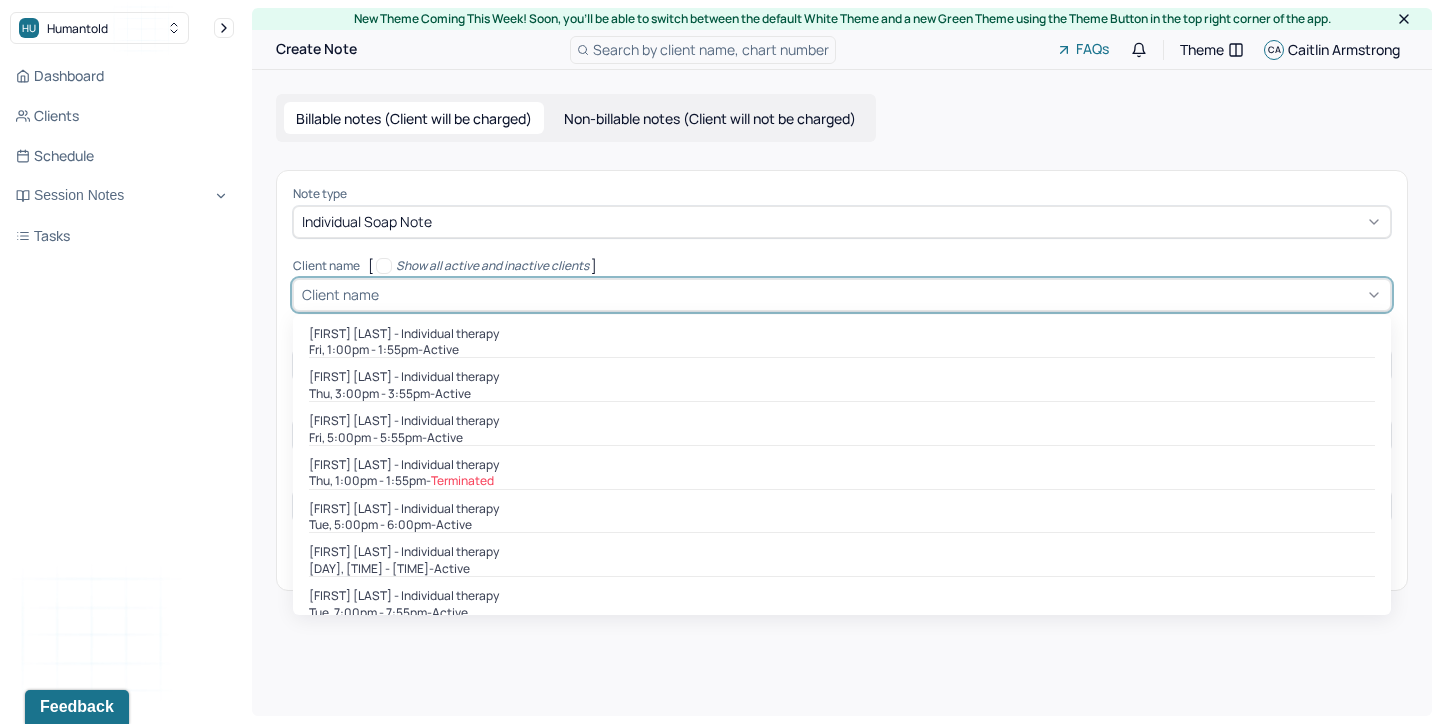 click at bounding box center (882, 294) 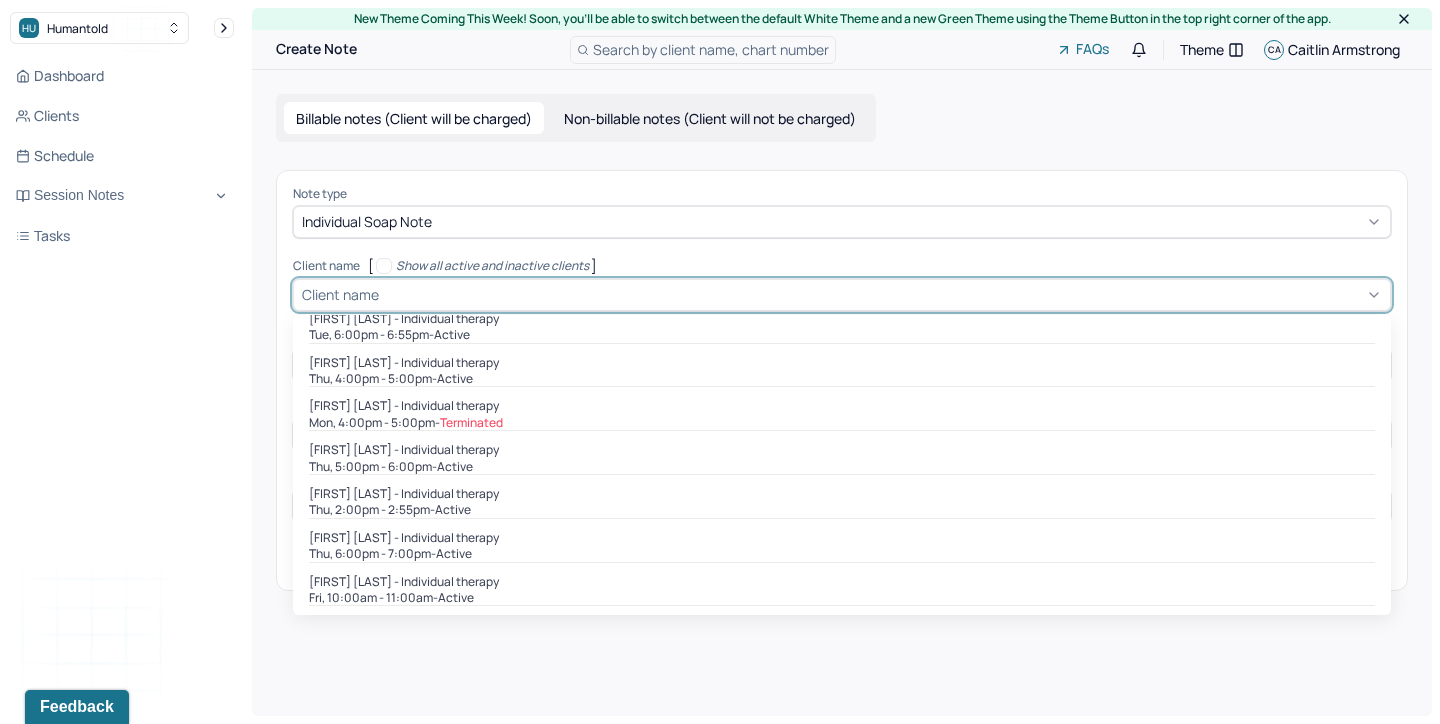 scroll, scrollTop: 345, scrollLeft: 0, axis: vertical 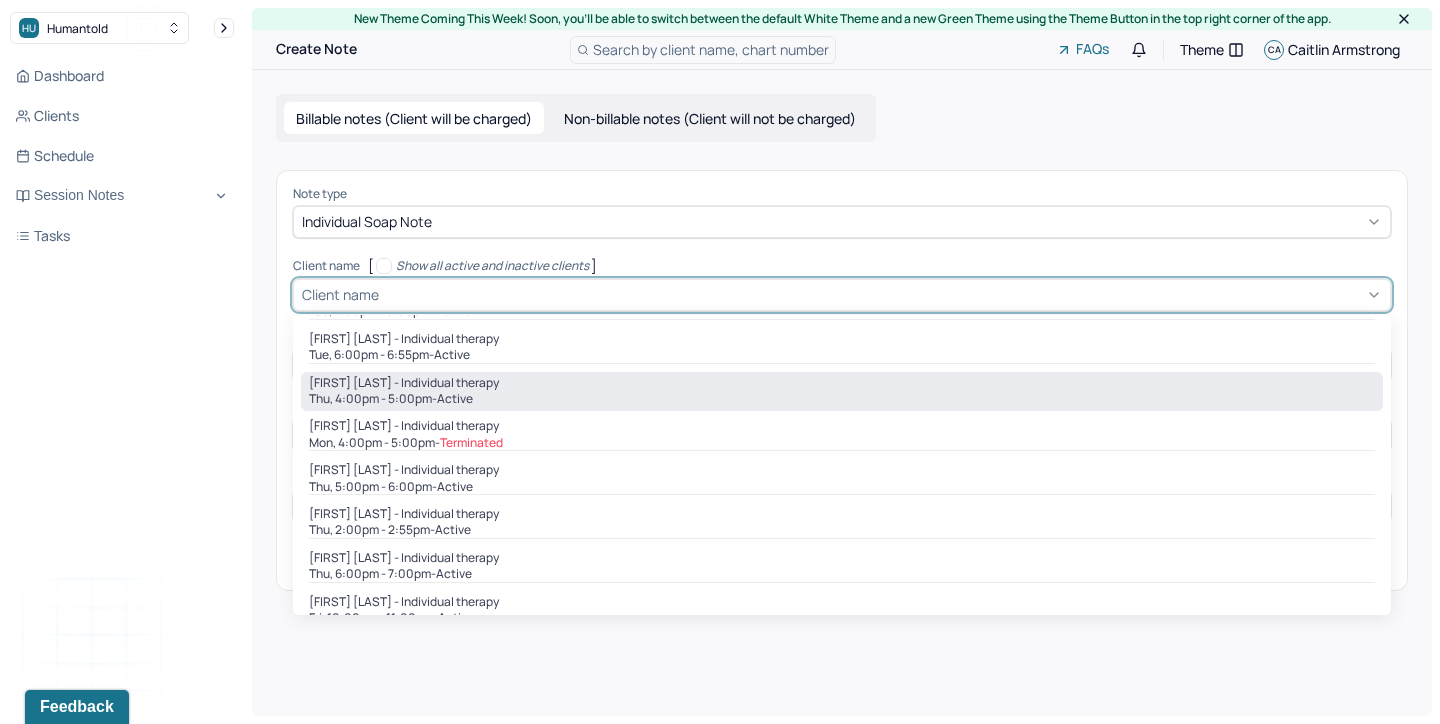 click on "Thu, 4:00pm - 5:00pm - active" at bounding box center [842, 399] 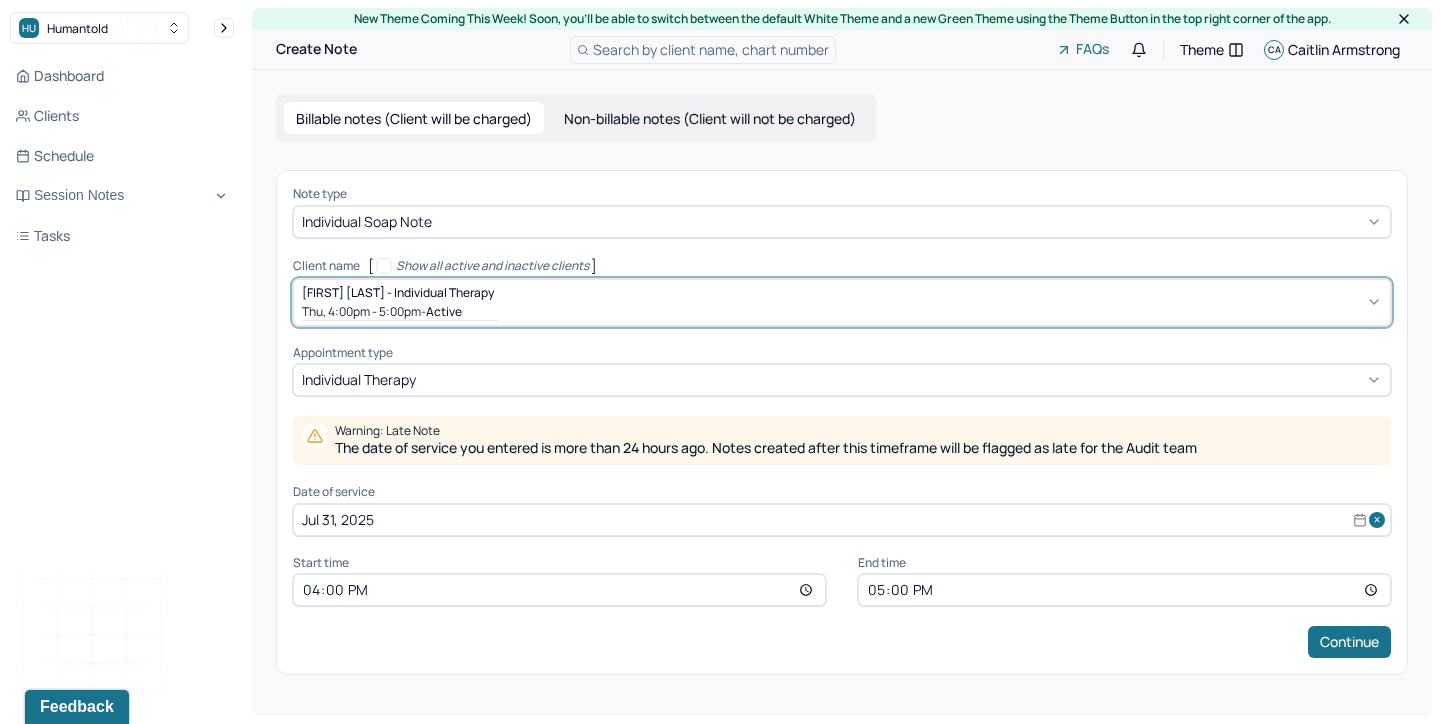 click on "Jul 31, 2025" at bounding box center [842, 520] 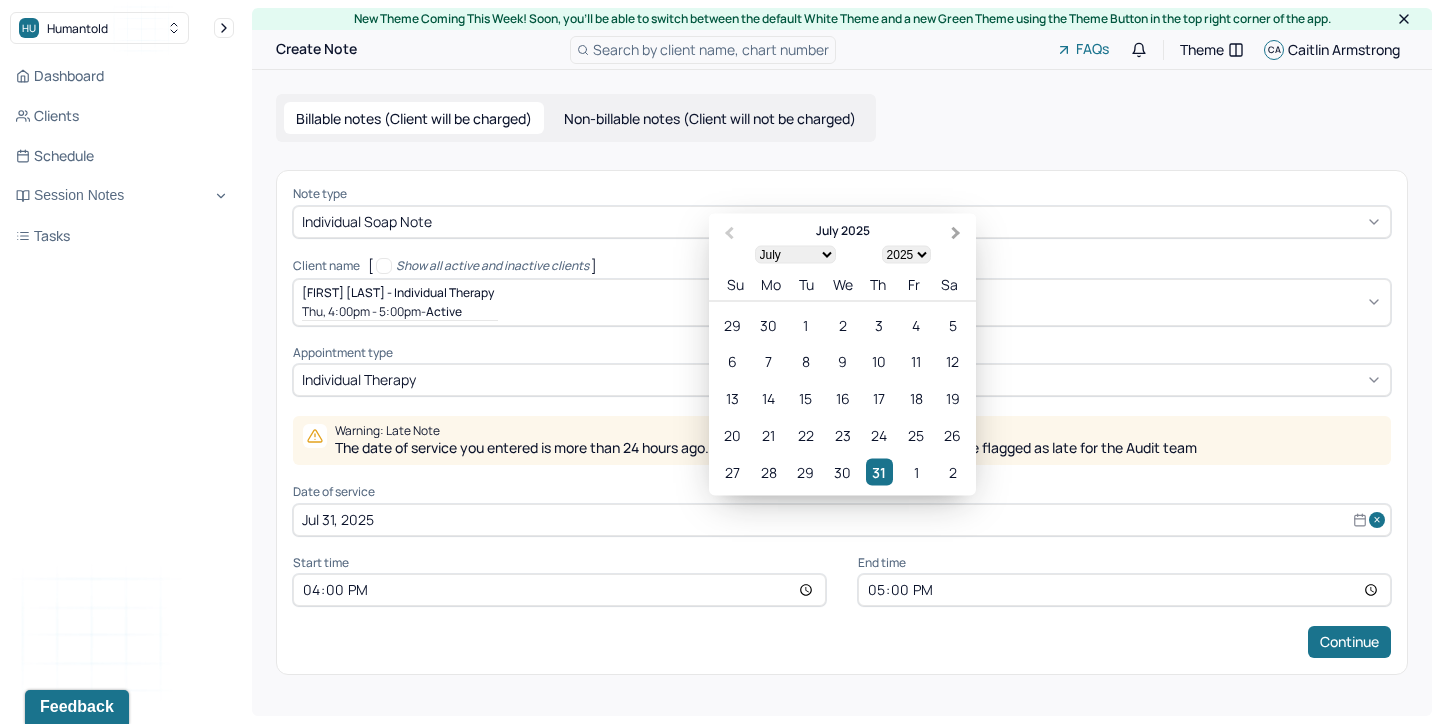 click on "Next Month" at bounding box center (958, 234) 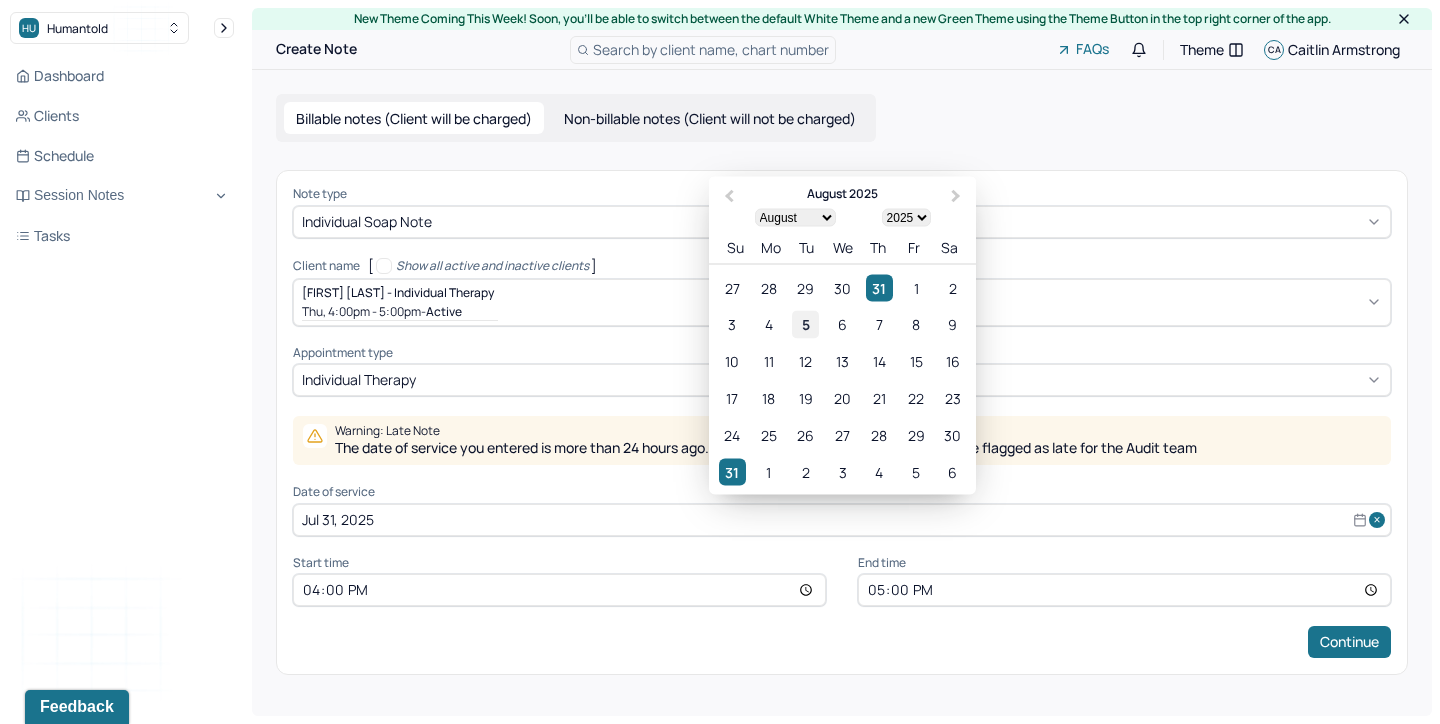 click on "5" at bounding box center (805, 324) 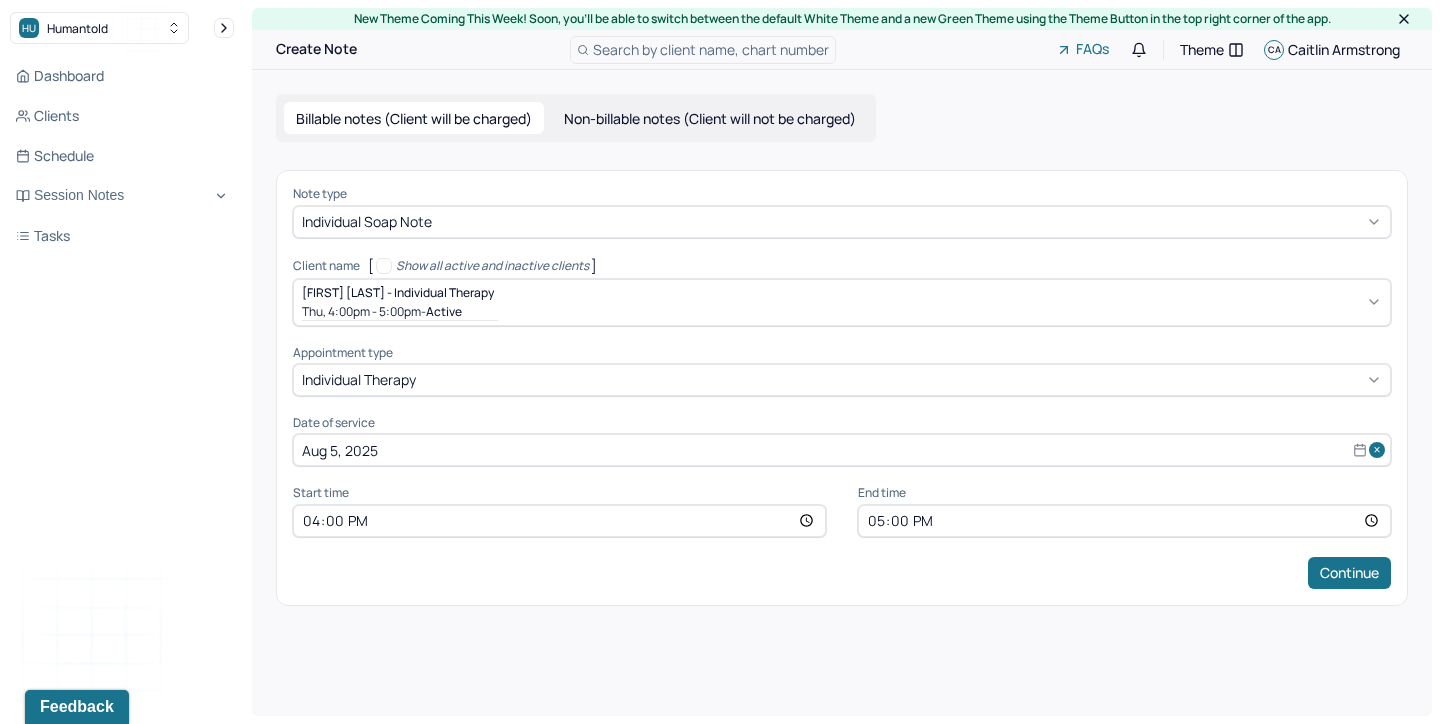 click on "16:00" at bounding box center (559, 521) 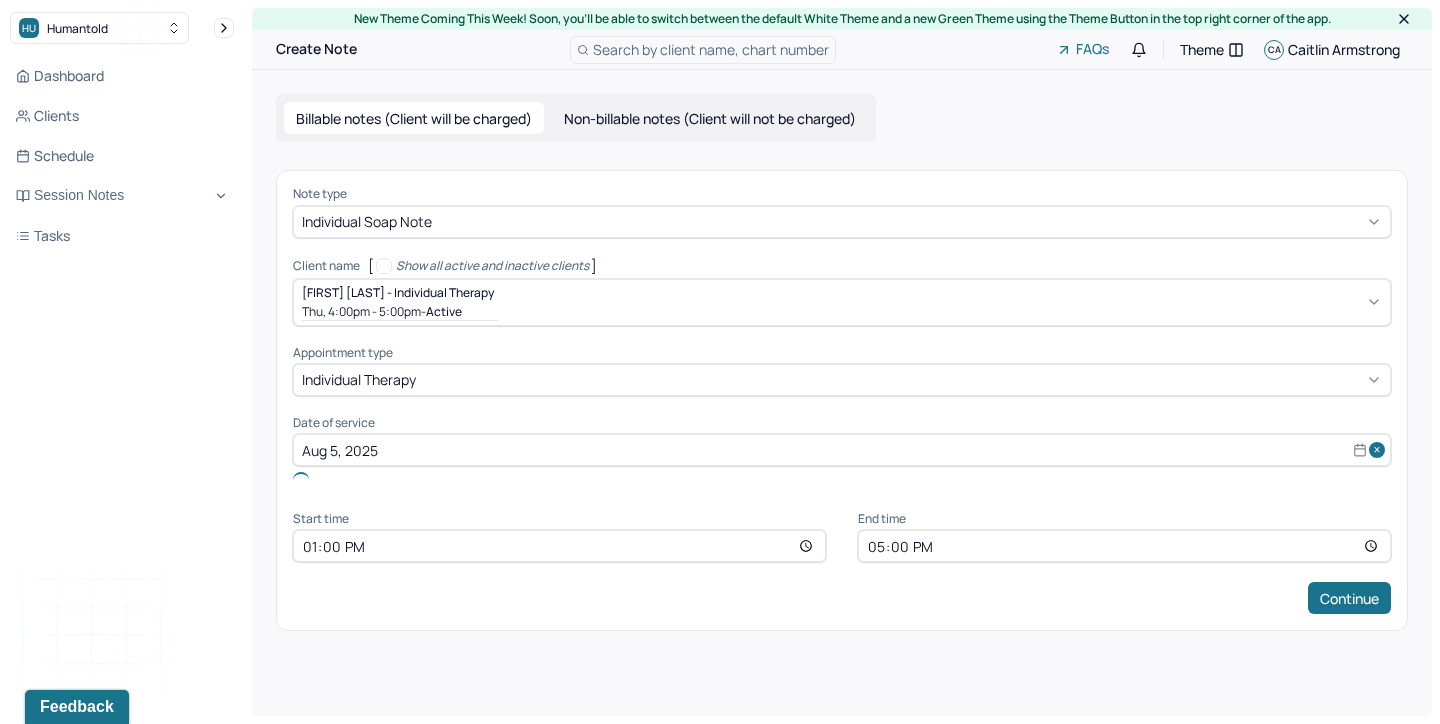 type on "12:00" 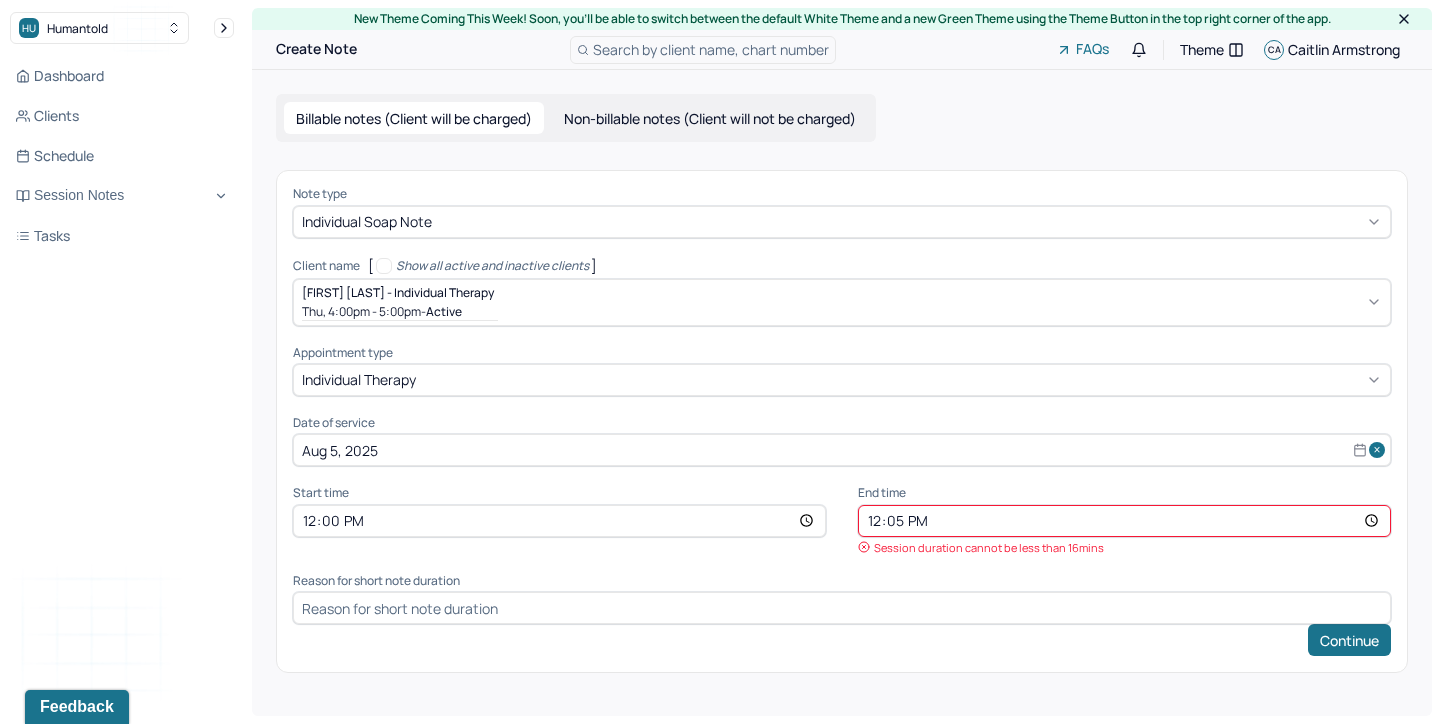type on "12:55" 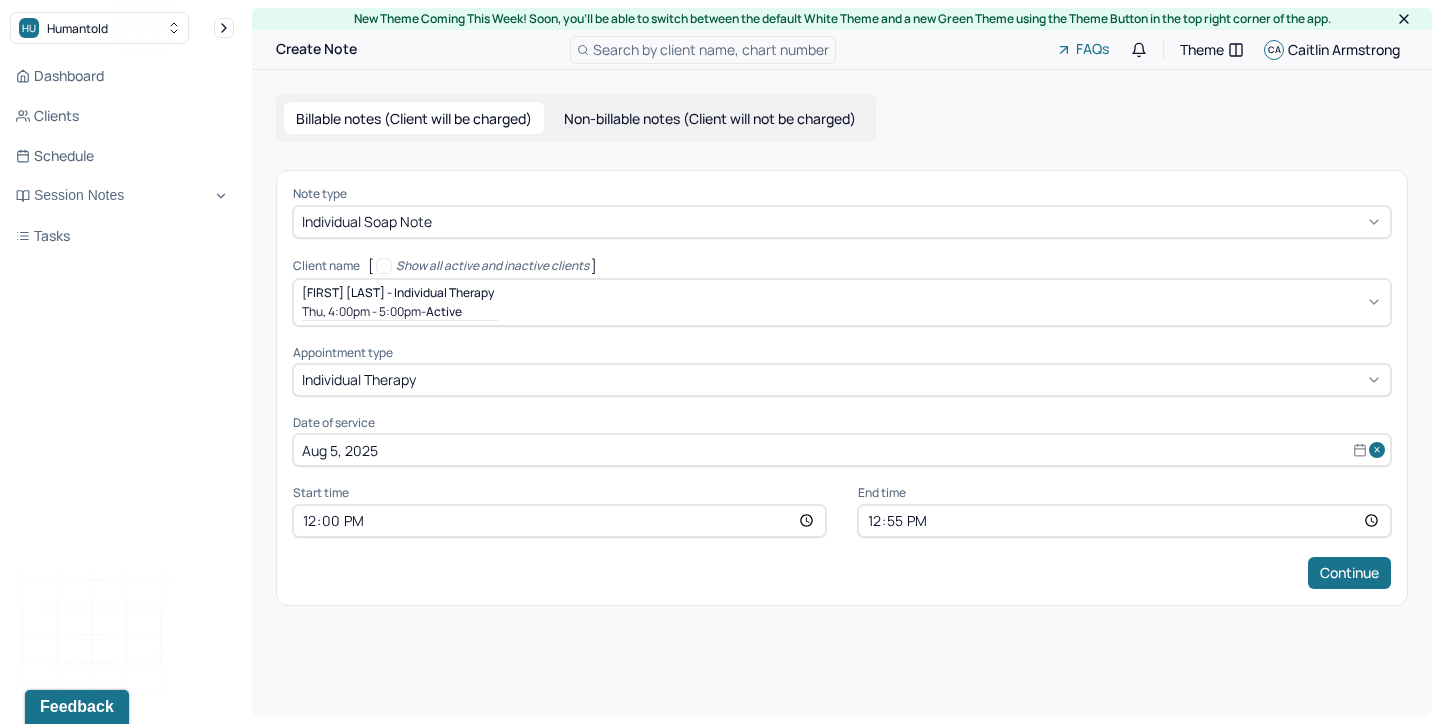 click on "Note type Individual soap note Client name [ Show all active and inactive clients ] Jennifer Mandrachia - Individual therapy Thu, 4:00pm - 5:00pm  -  active Supervisee name Caitlin Armstrong Appointment type individual therapy Date of service Aug 5, 2025 Start time 12:00 End time 12:55 Continue" at bounding box center [842, 387] 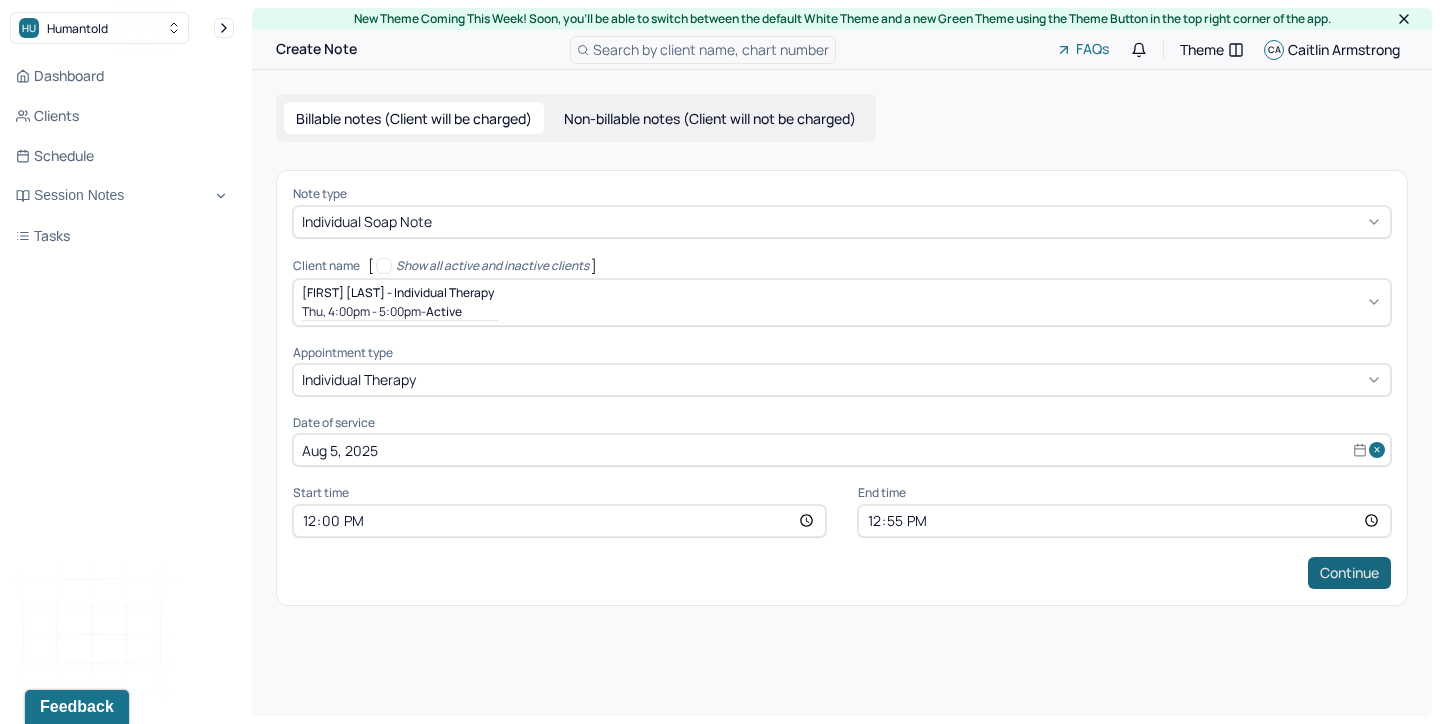 click on "Continue" at bounding box center (1349, 573) 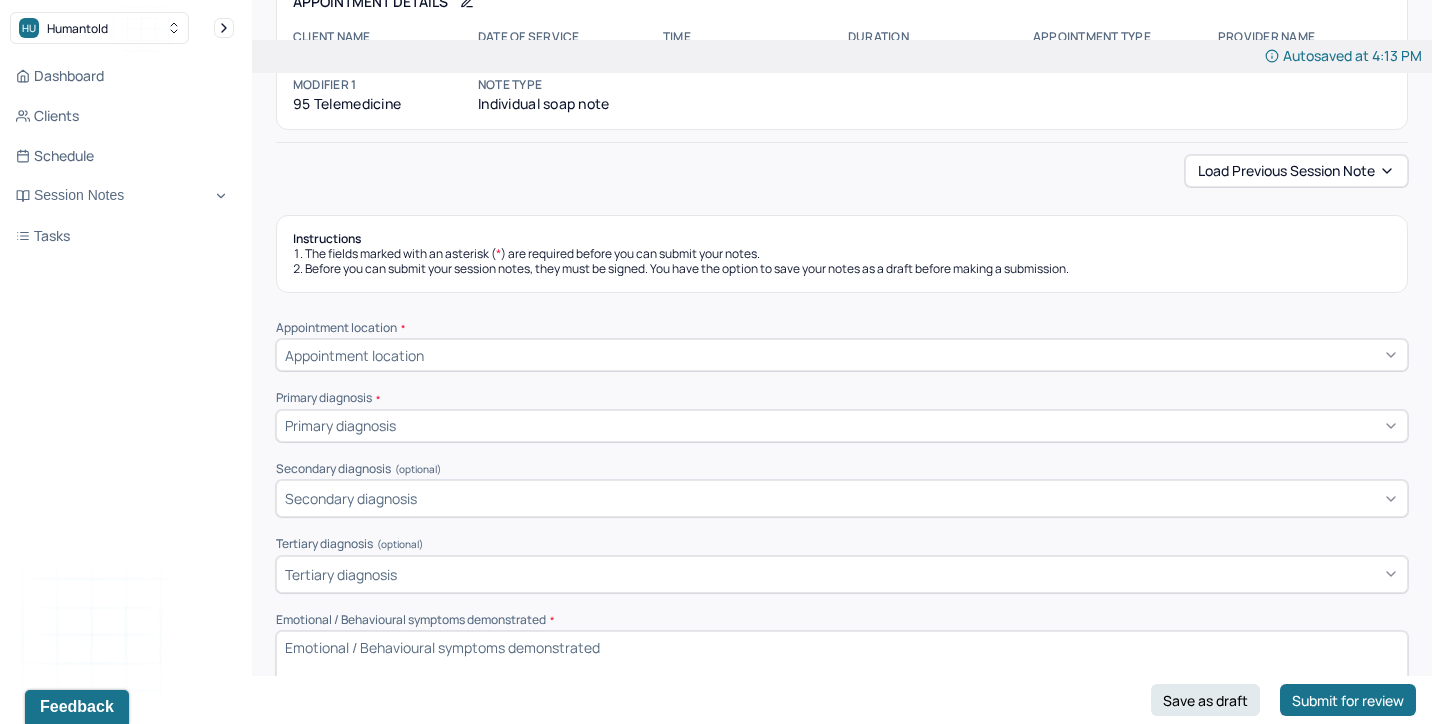 scroll, scrollTop: 139, scrollLeft: 0, axis: vertical 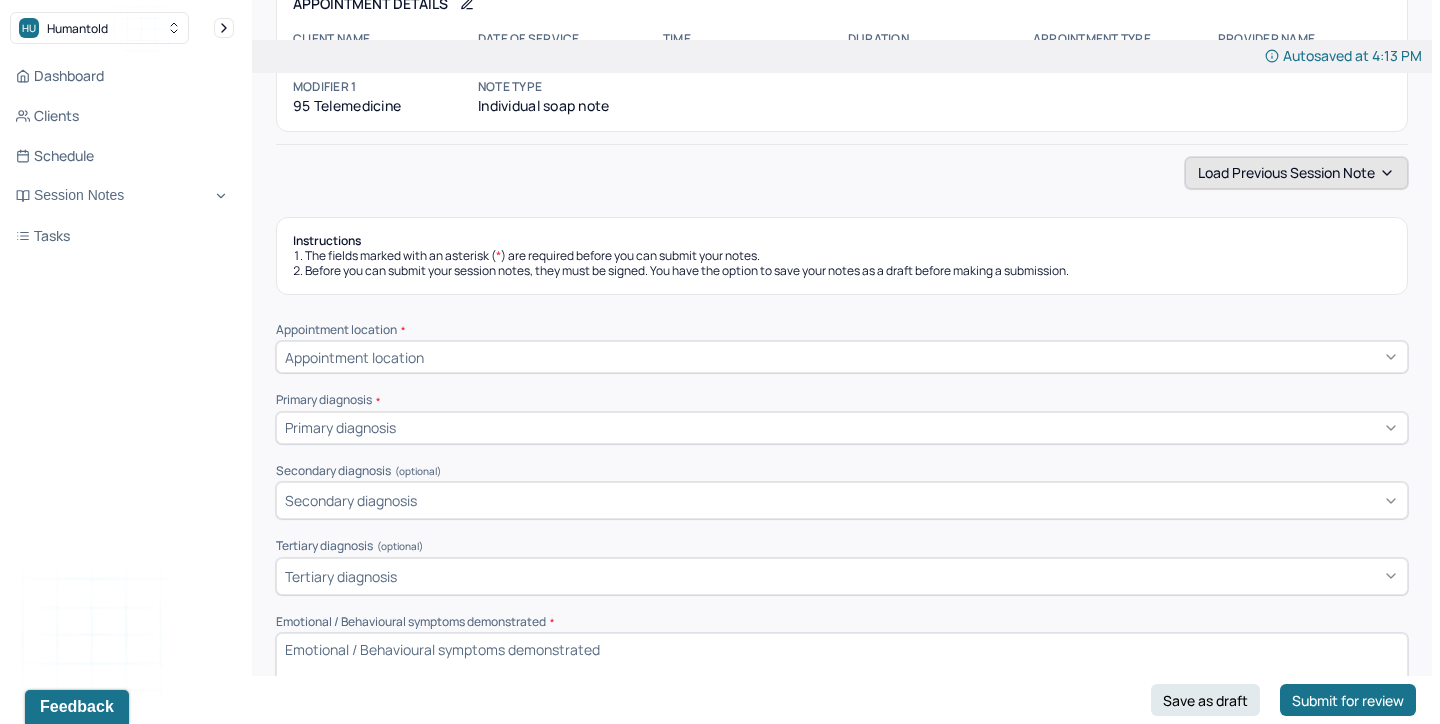 click on "Load previous session note" at bounding box center (1296, 173) 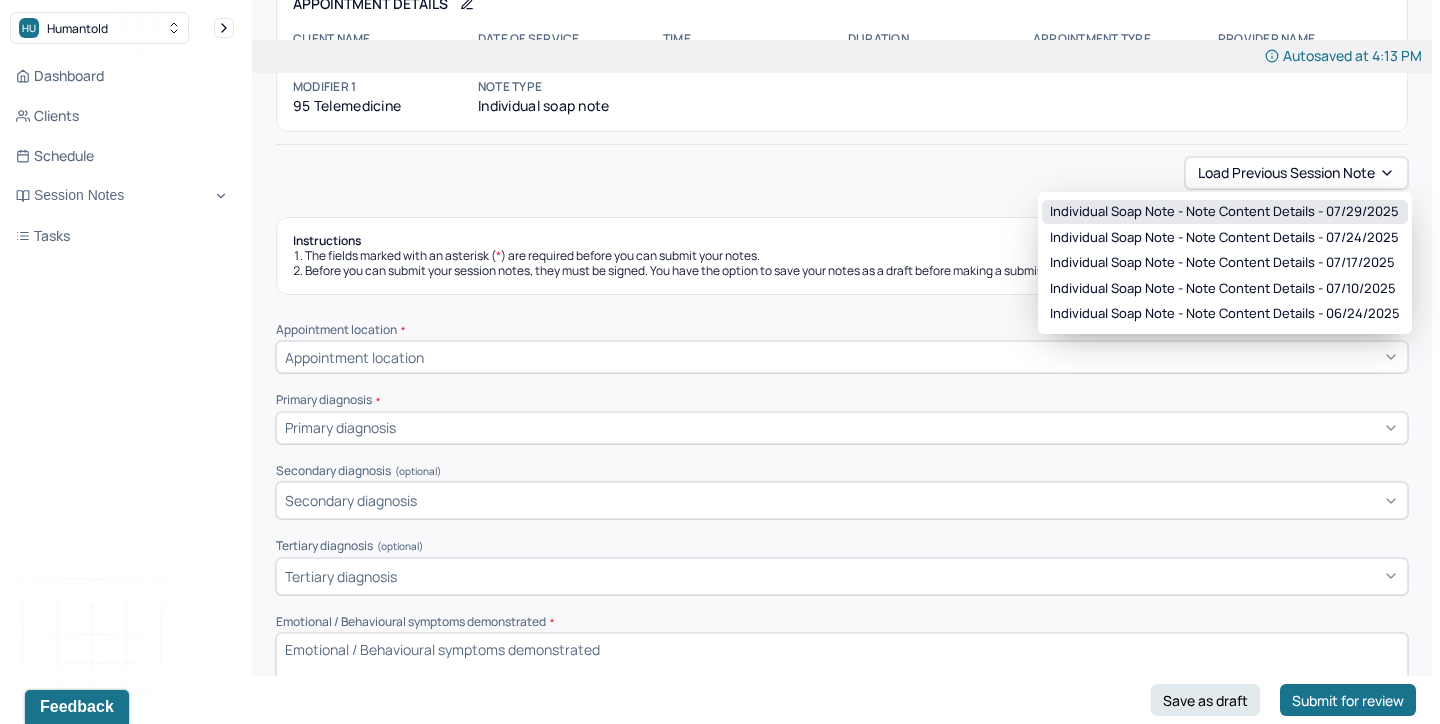click on "Individual soap note   - Note content Details -   07/29/2025" at bounding box center [1224, 212] 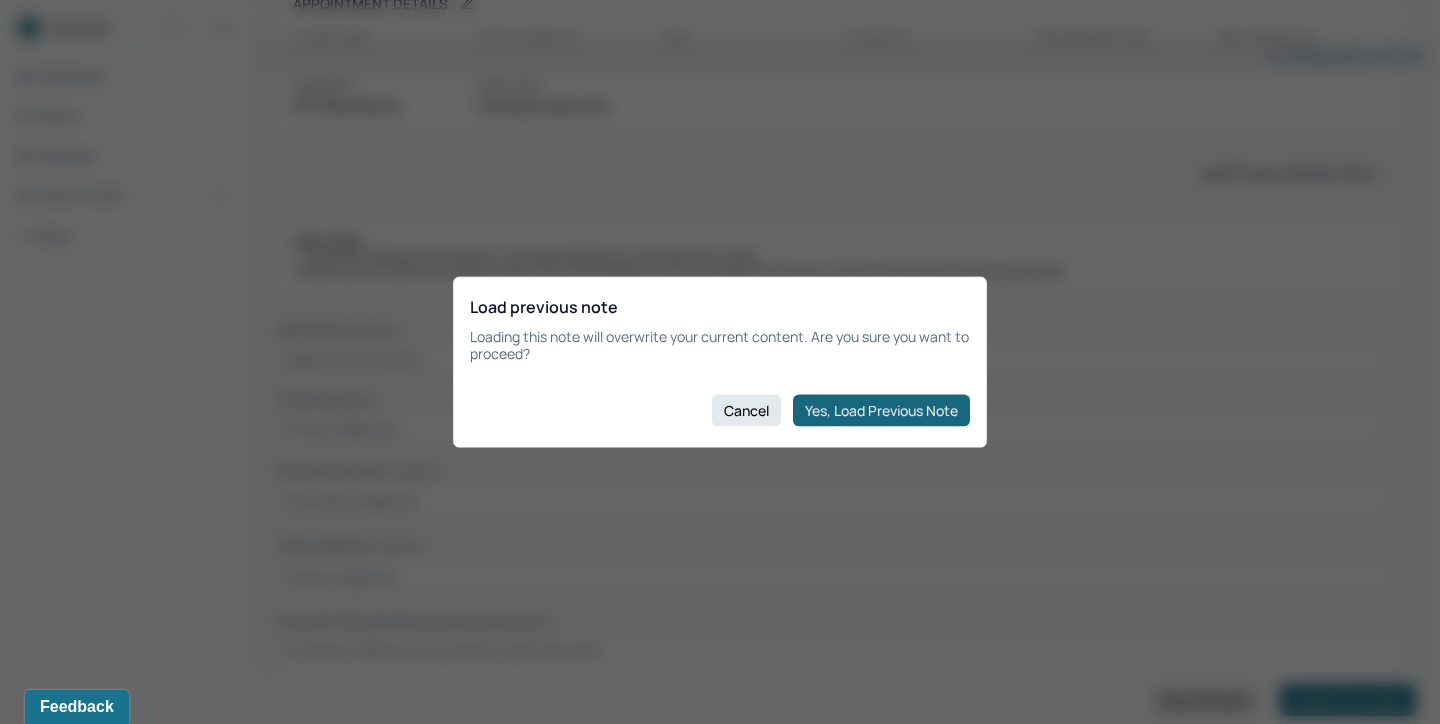 click on "Yes, Load Previous Note" at bounding box center (881, 410) 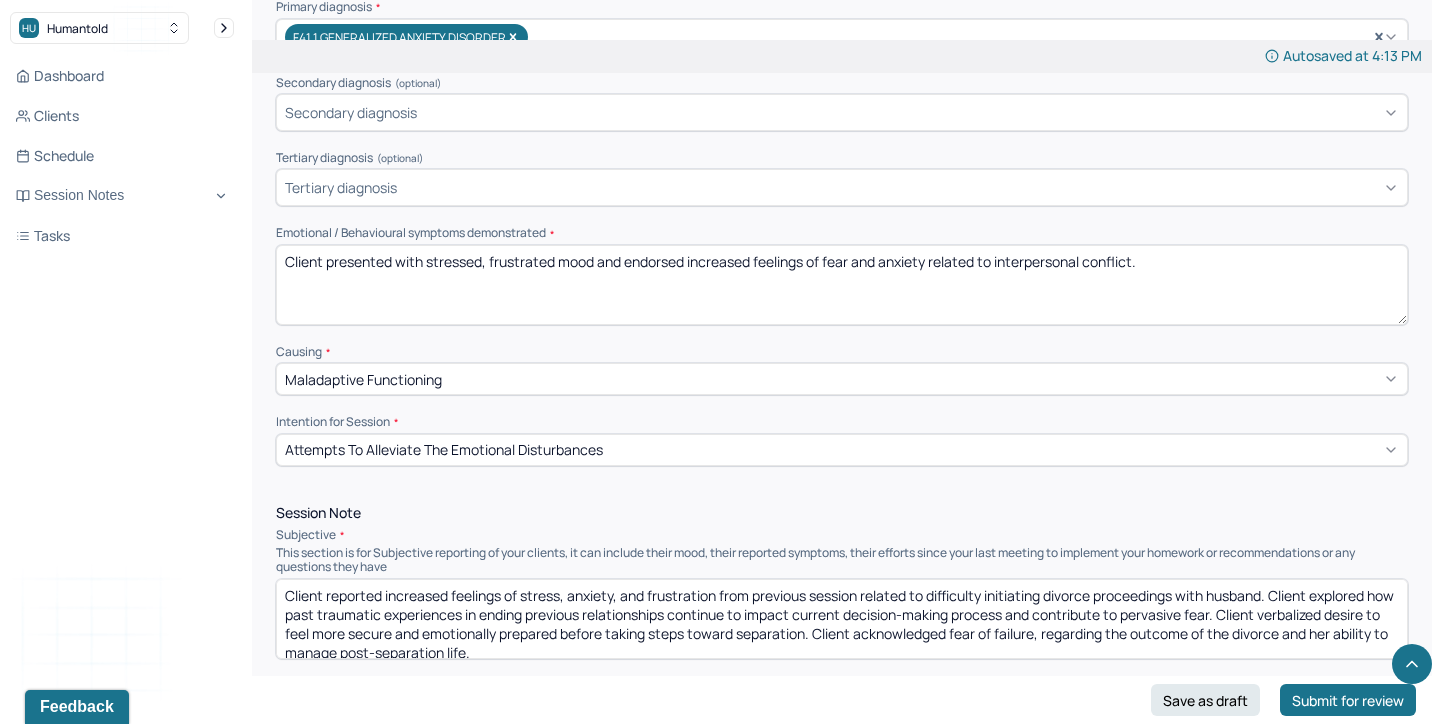 scroll, scrollTop: 741, scrollLeft: 0, axis: vertical 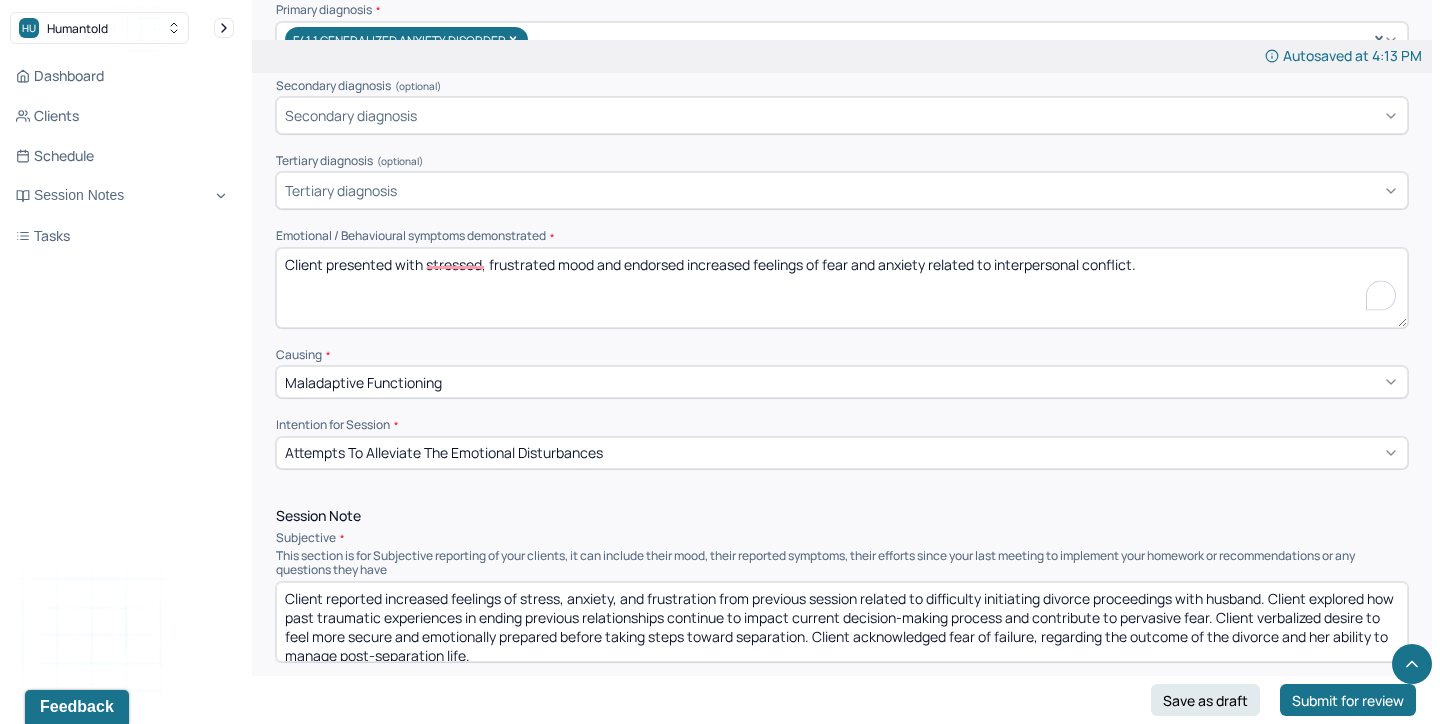 drag, startPoint x: 930, startPoint y: 264, endPoint x: 825, endPoint y: 264, distance: 105 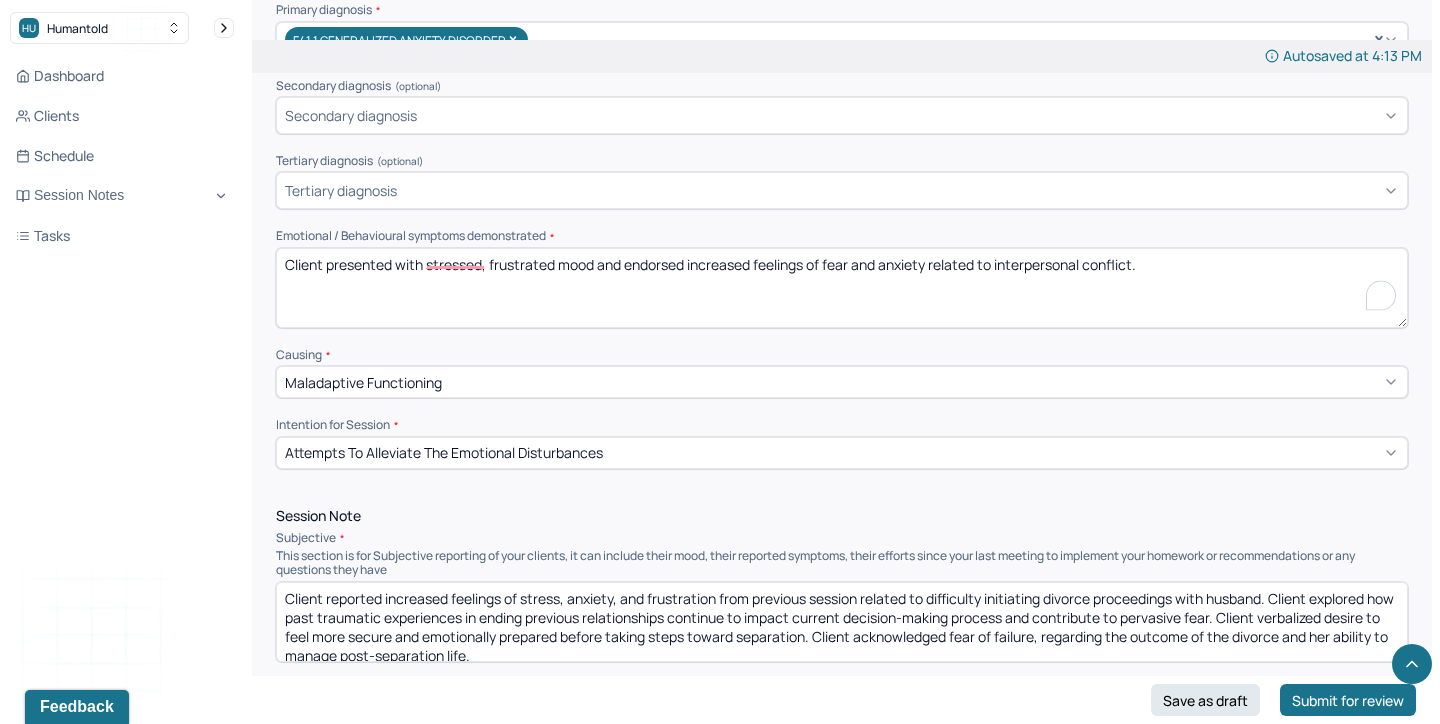 click on "Client presented with stressed, frustrated mood and endorsed increased feelings of fear and anxiety related to interpersonal conflict." at bounding box center (842, 288) 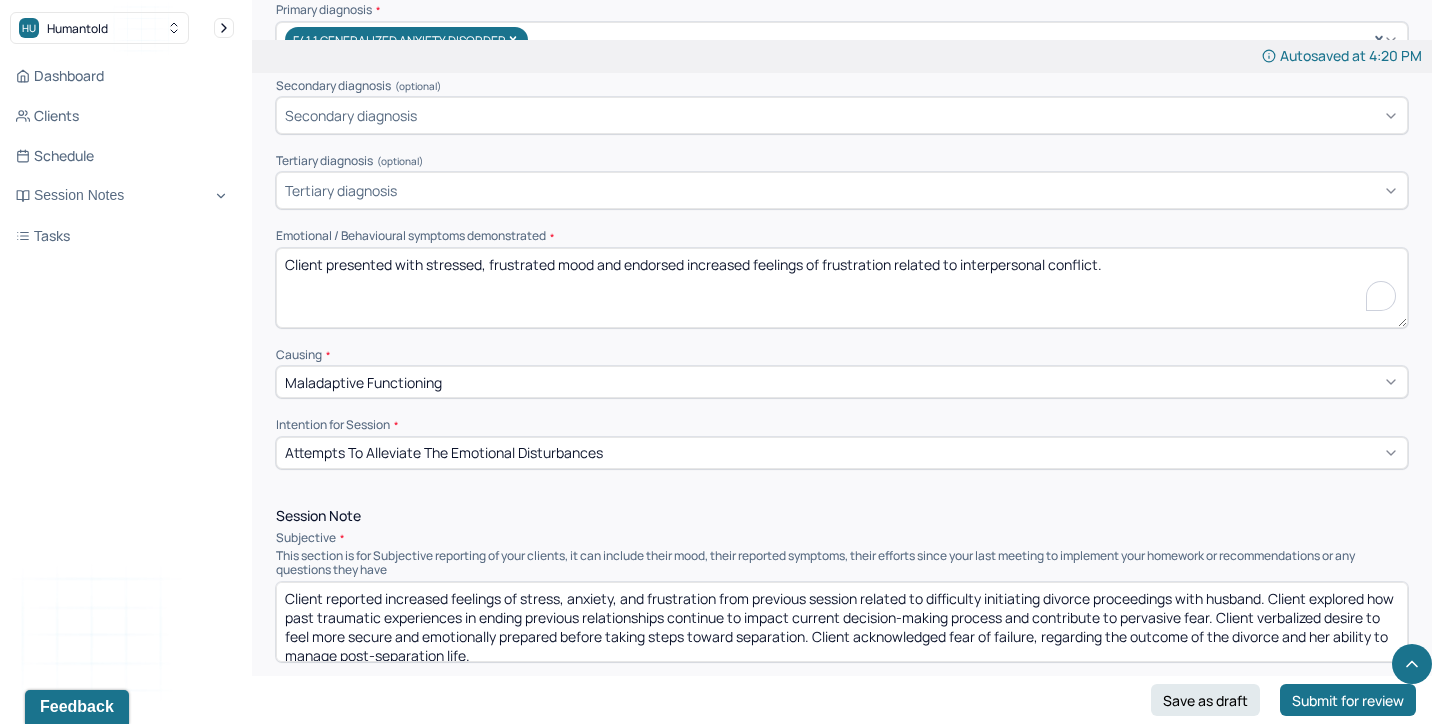 drag, startPoint x: 1054, startPoint y: 258, endPoint x: 963, endPoint y: 258, distance: 91 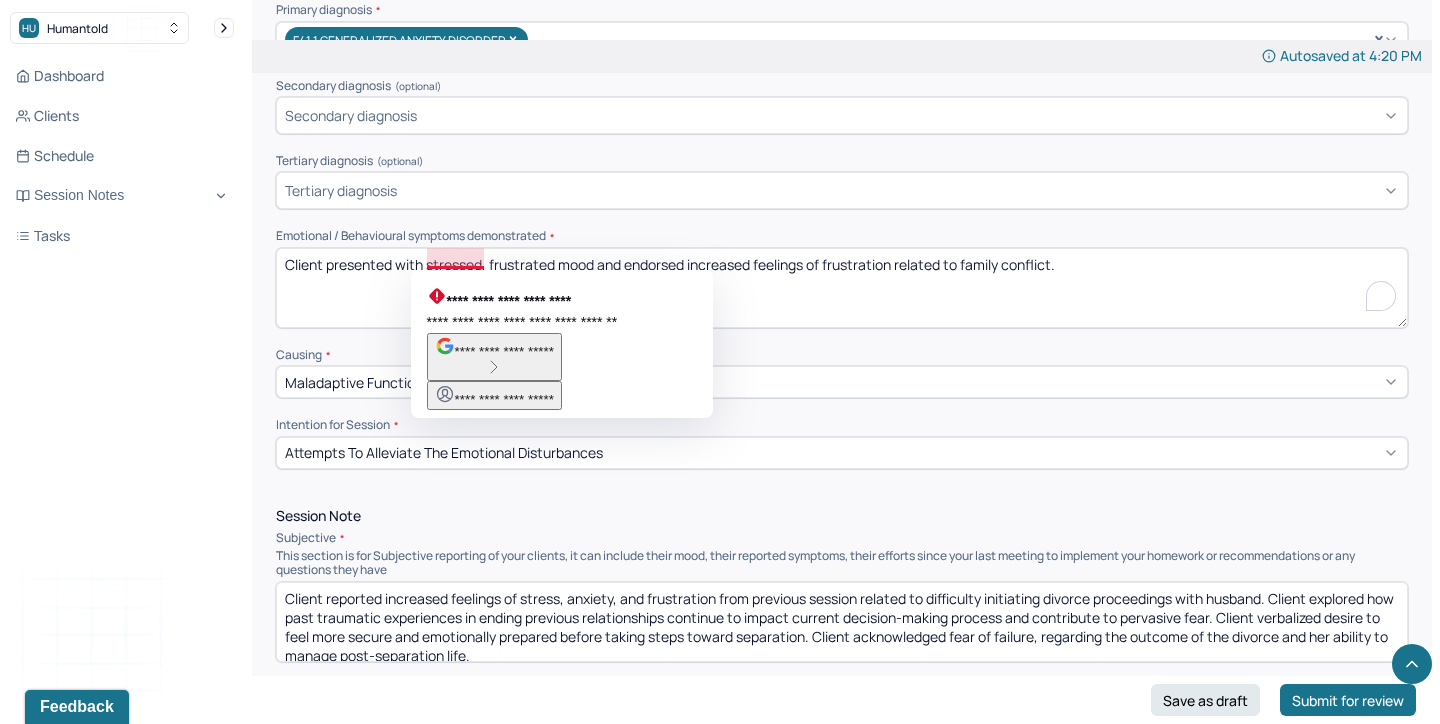 drag, startPoint x: 557, startPoint y: 262, endPoint x: 432, endPoint y: 259, distance: 125.035995 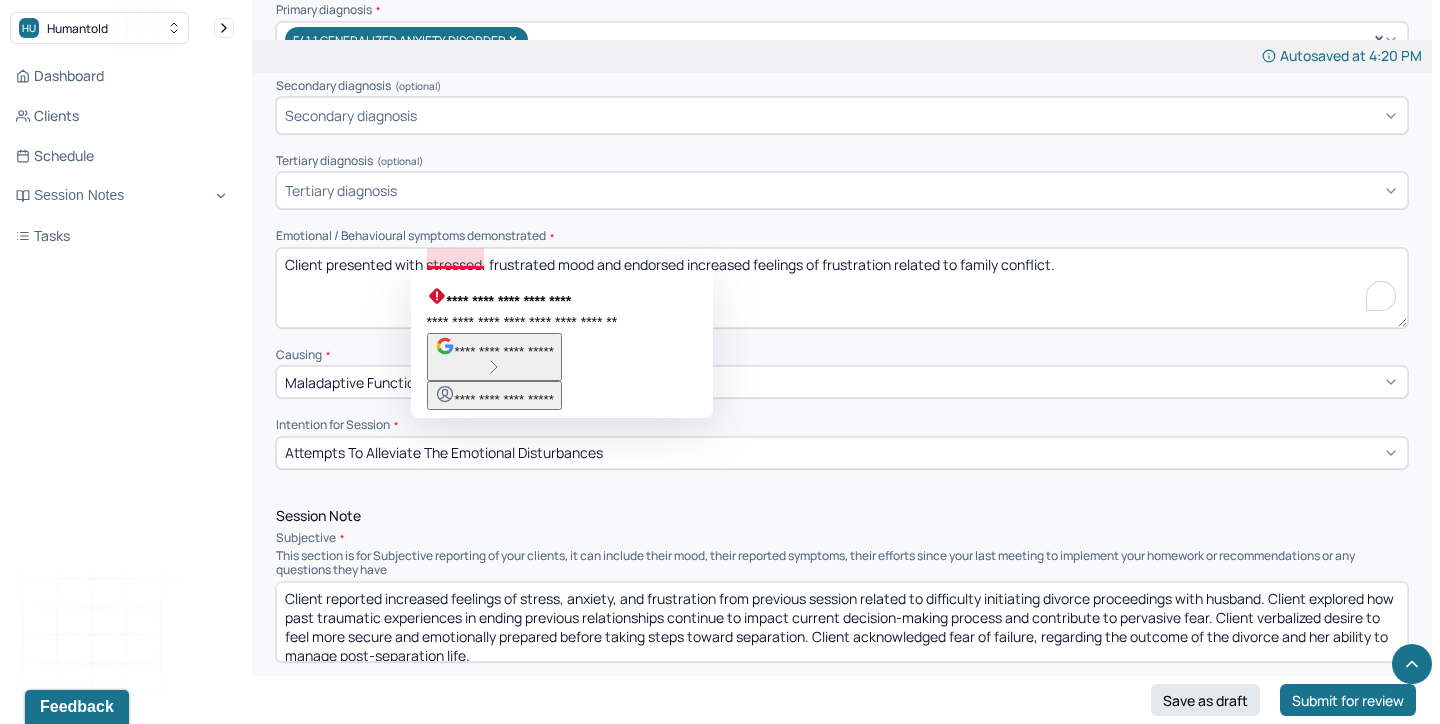 click on "Client presented with stressed, frustrated mood and endorsed increased feelings of frustration related to family conflict." at bounding box center (842, 288) 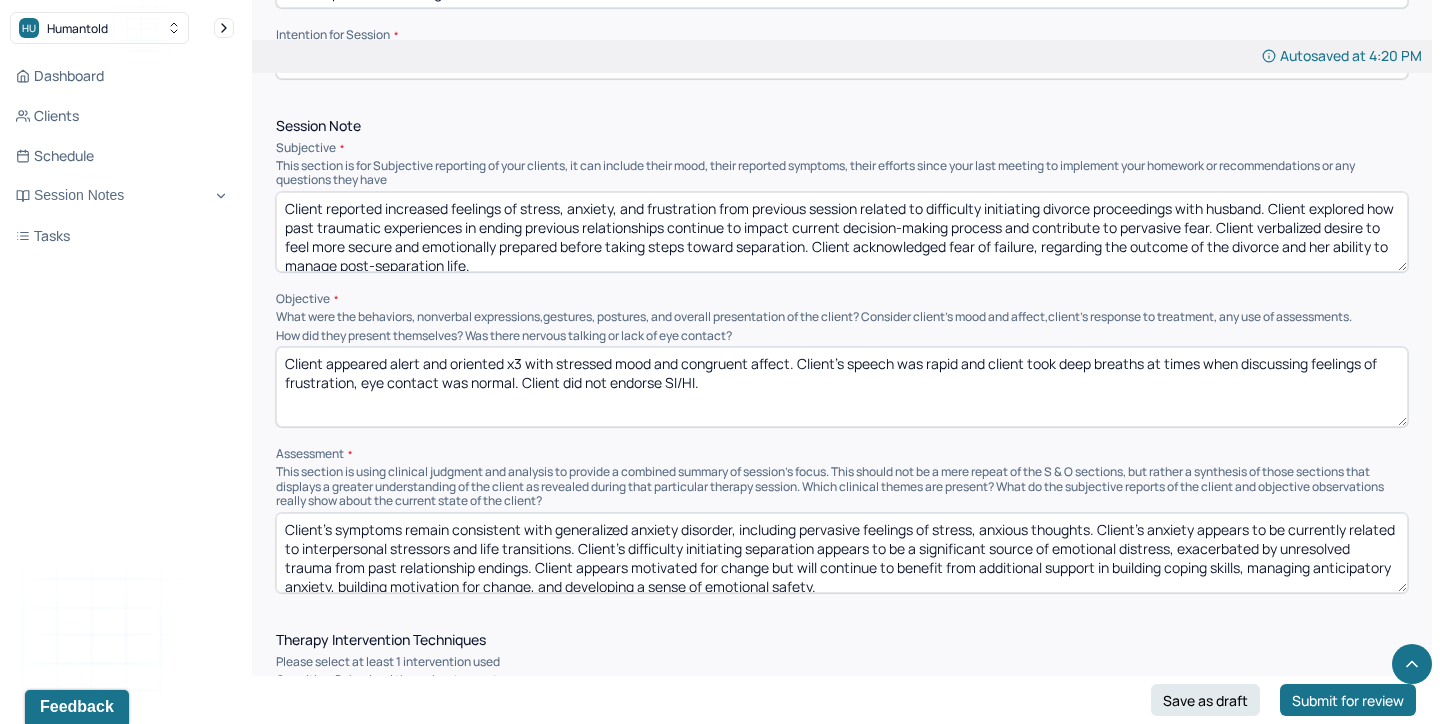 scroll, scrollTop: 1133, scrollLeft: 0, axis: vertical 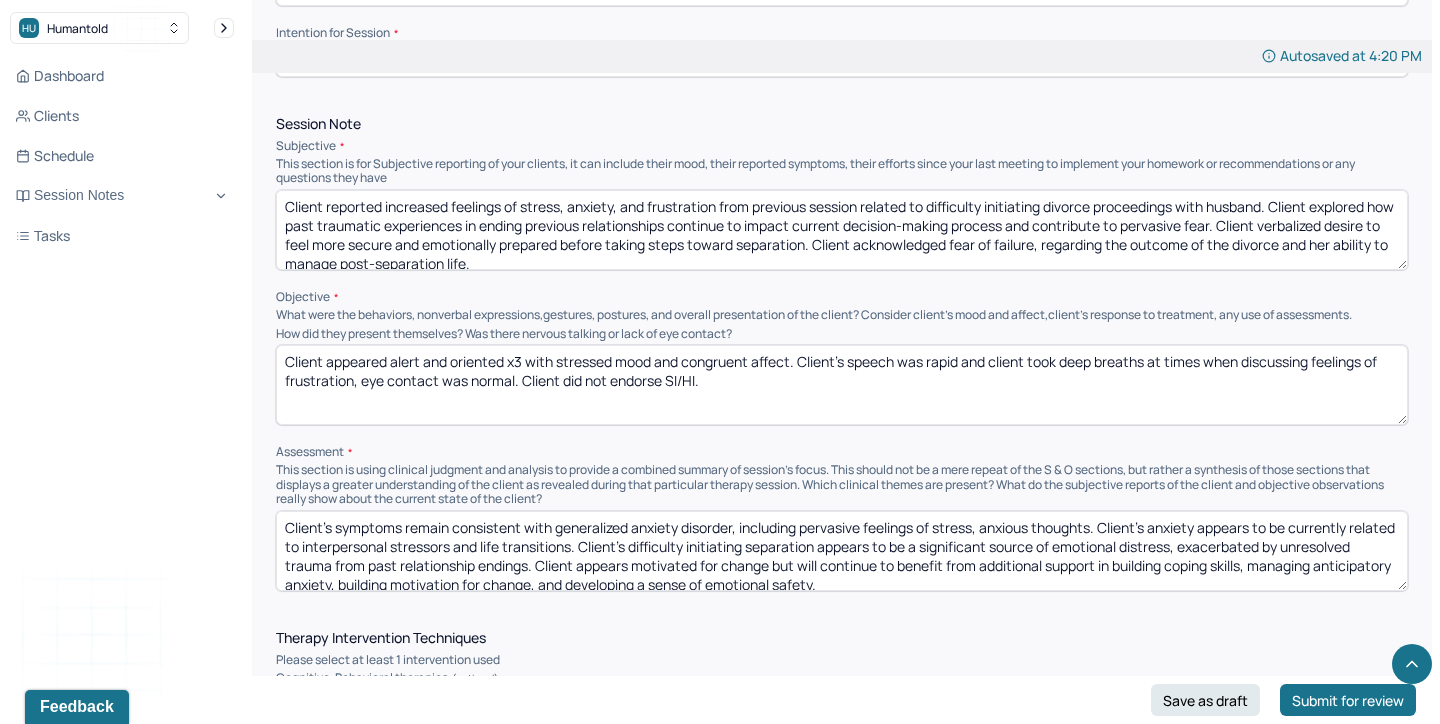 type on "Client presented with anxious mood and endorsed increased feelings of frustration related to family conflict." 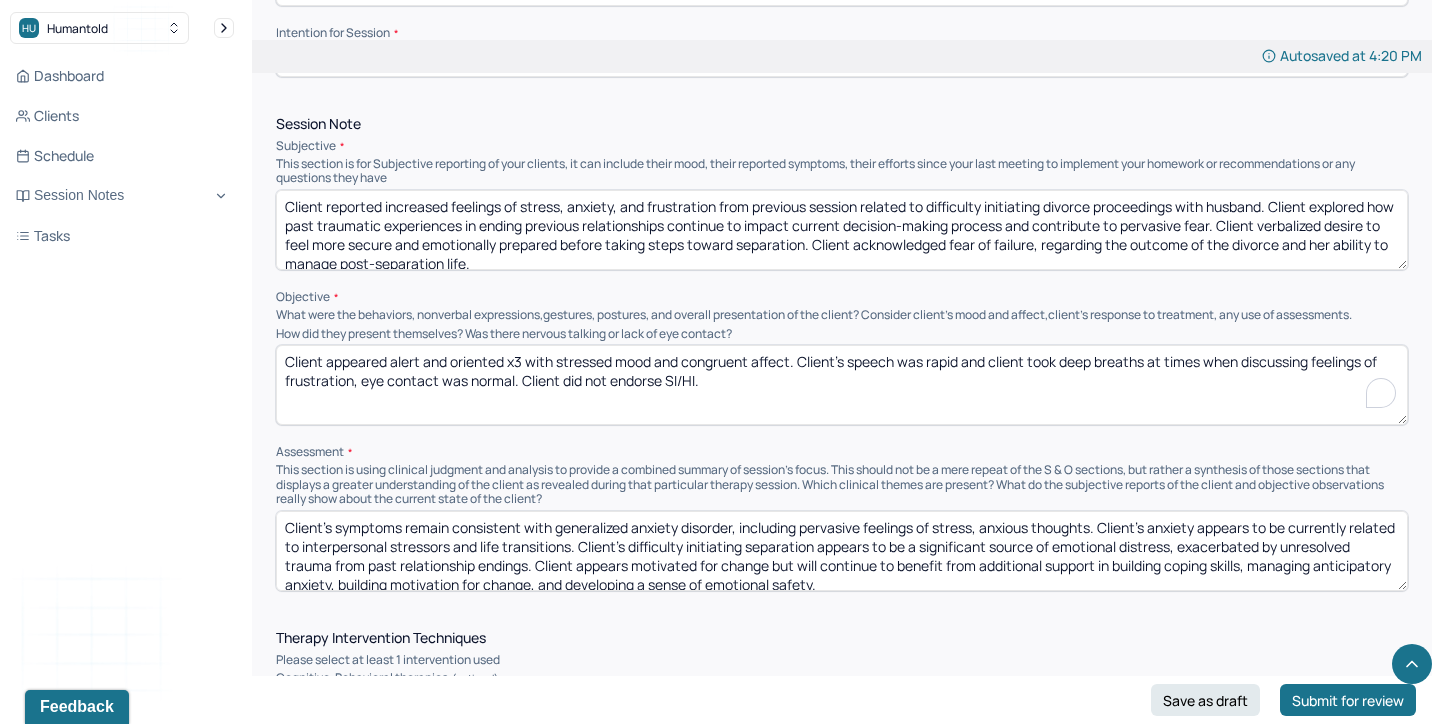 click on "Client appeared alert and oriented x3 with stressed mood and congruent affect. Client's speech was rapid and client took deep breaths at times when discussing feelings of frustration, eye contact was normal. Client did not endorse SI/HI." at bounding box center (842, 385) 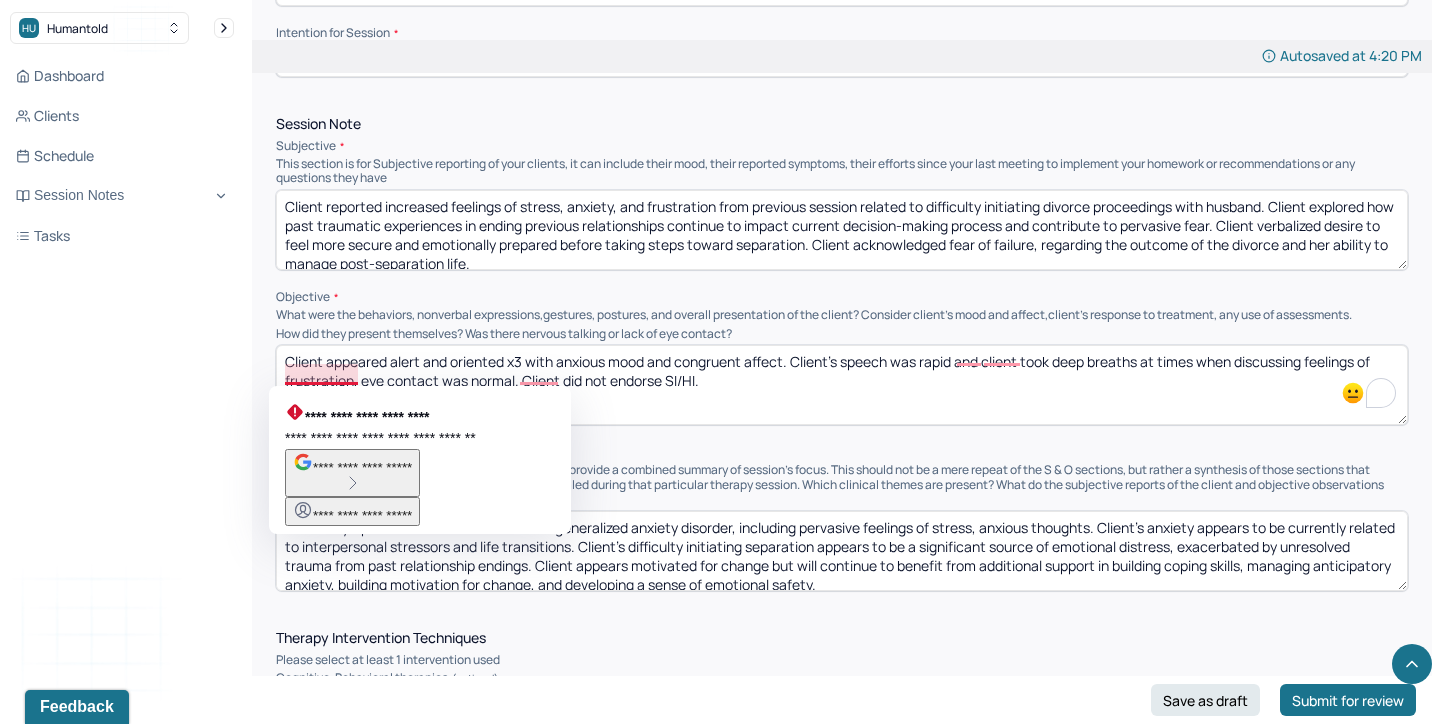 drag, startPoint x: 953, startPoint y: 354, endPoint x: 353, endPoint y: 377, distance: 600.4407 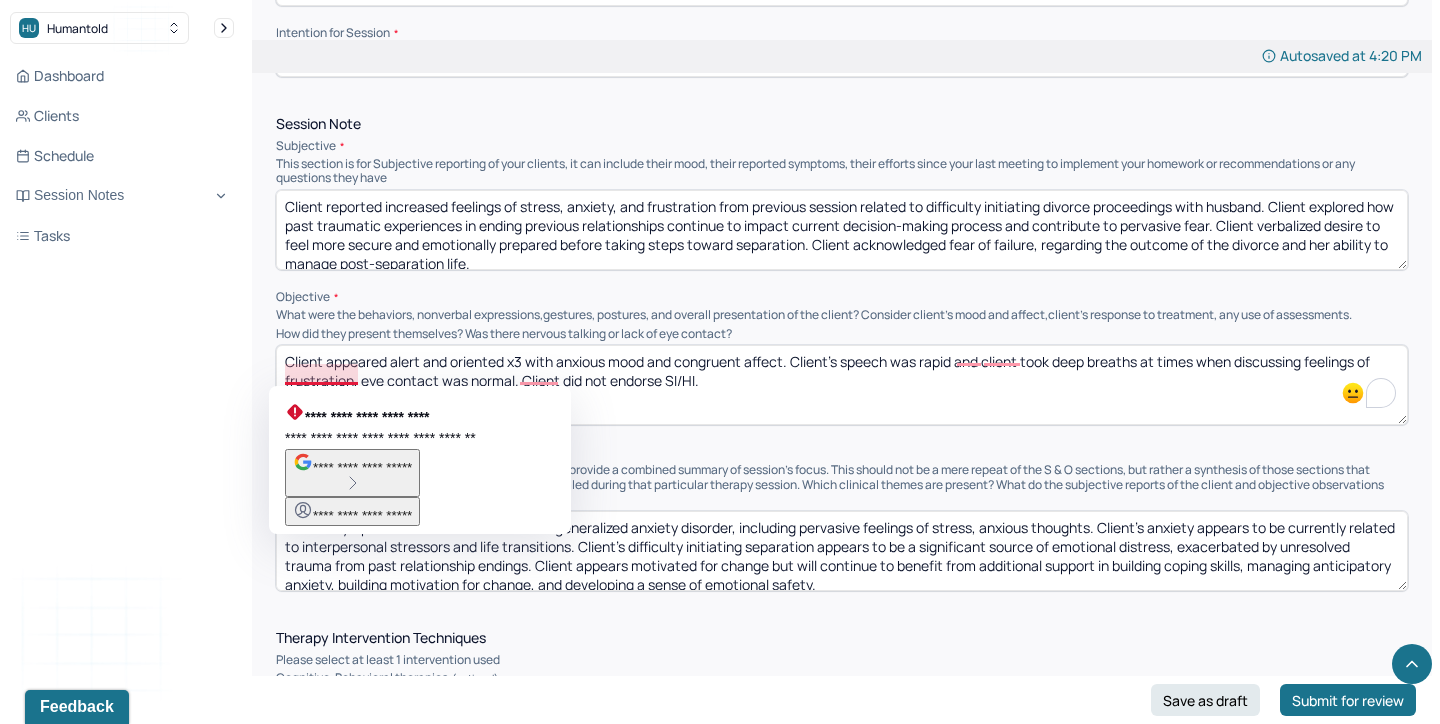 click on "Client appeared alert and oriented x3 with anxious mood and congruent affect. Client's speech was rapid and client took deep breaths at times when discussing feelings of frustration, eye contact was normal. Client did not endorse SI/HI." at bounding box center [842, 385] 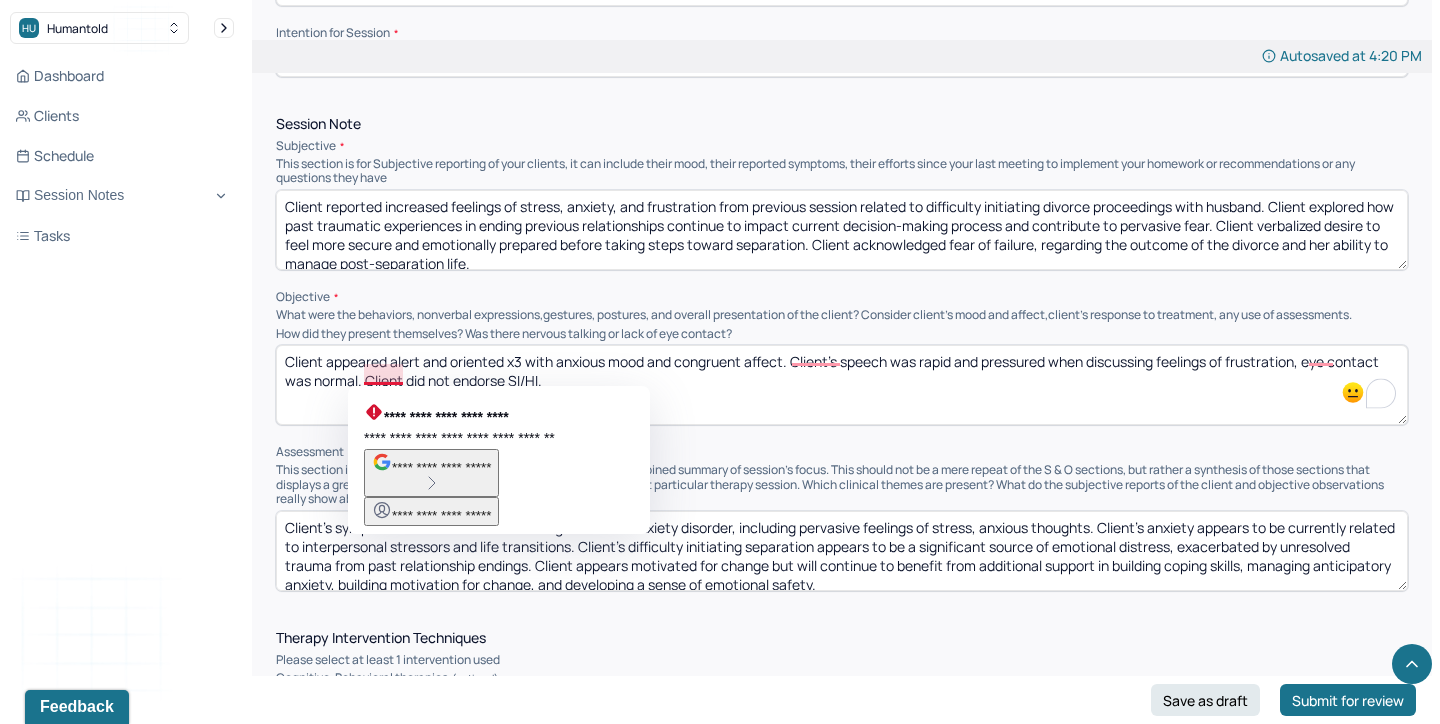 click on "Client appeared alert and oriented x3 with anxious mood and congruent affect. Client's speech was rapid and pressured when discussing feelings of frustration, eye contact was normal. Client did not endorse SI/HI." at bounding box center (842, 385) 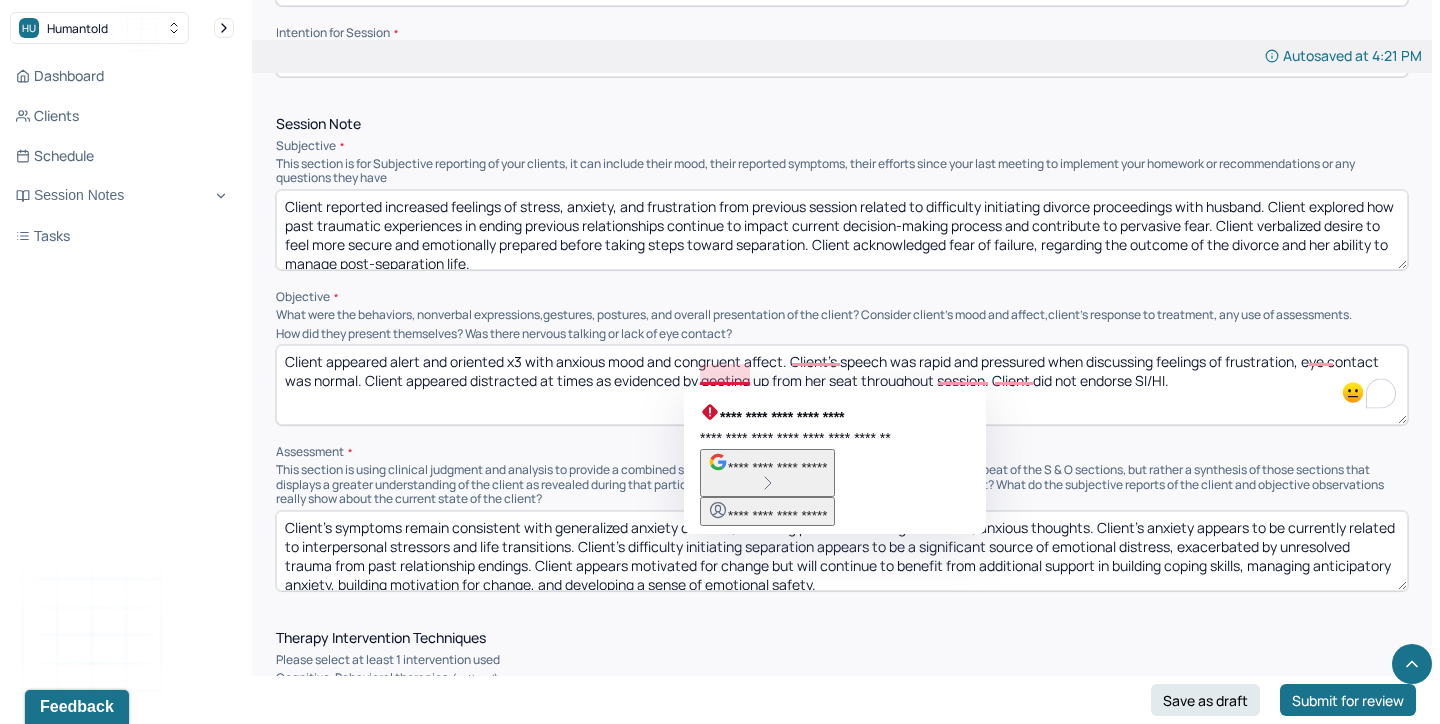 click on "Client appeared alert and oriented x3 with anxious mood and congruent affect. Client's speech was rapid and pressured when discussing feelings of frustration, eye contact was normal. Client appeared distracted at times as evidenced by geeting up from her seat throughout session. Client did not endorse SI/HI." at bounding box center (842, 385) 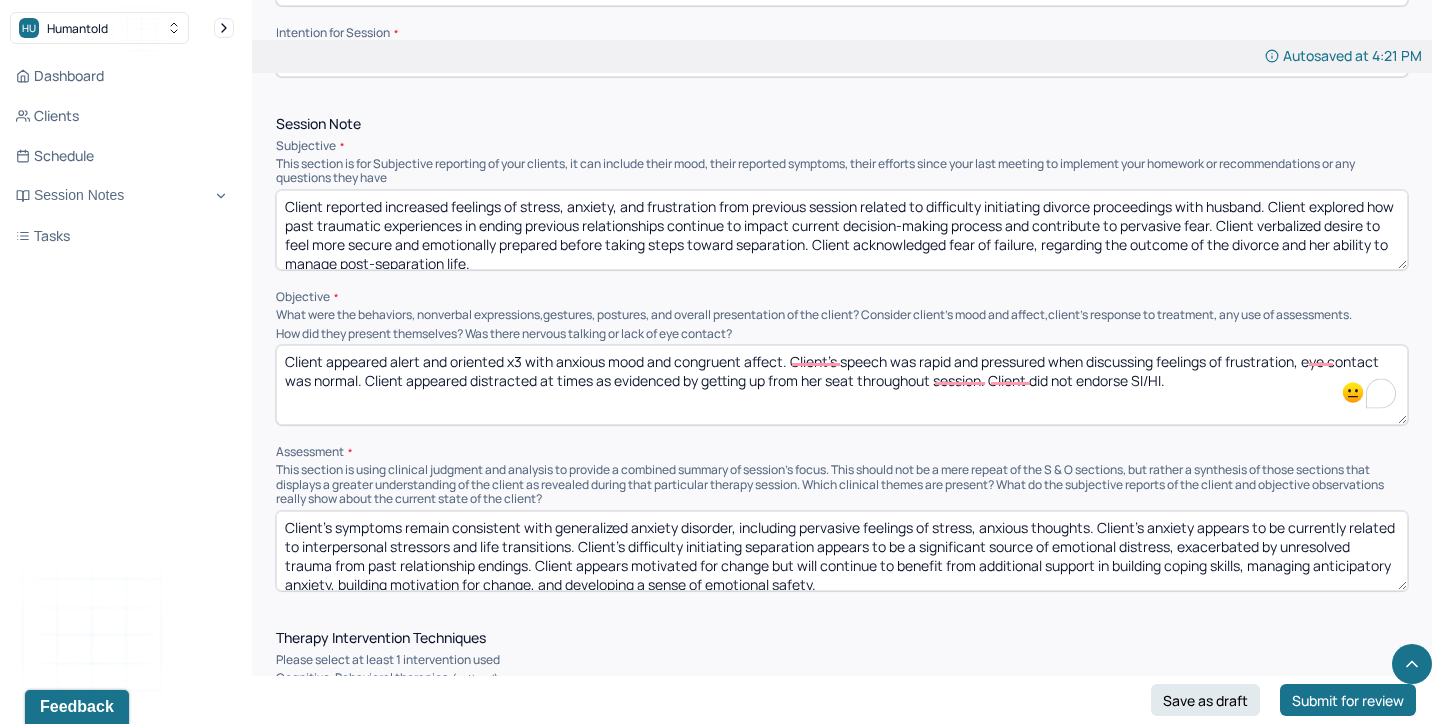 type on "Client appeared alert and oriented x3 with anxious mood and congruent affect. Client's speech was rapid and pressured when discussing feelings of frustration, eye contact was normal. Client appeared distracted at times as evidenced by getting up from her seat throughout session. Client did not endorse SI/HI." 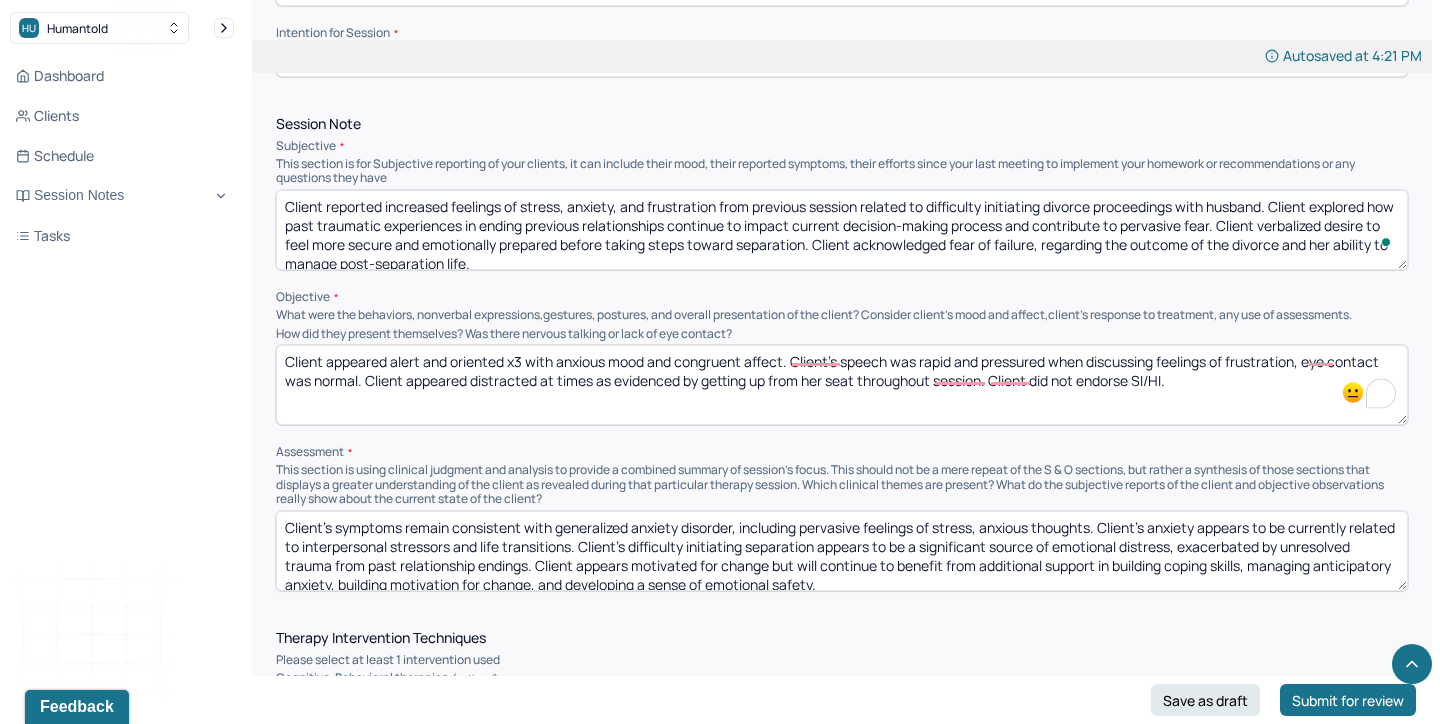 drag, startPoint x: 569, startPoint y: 202, endPoint x: 523, endPoint y: 202, distance: 46 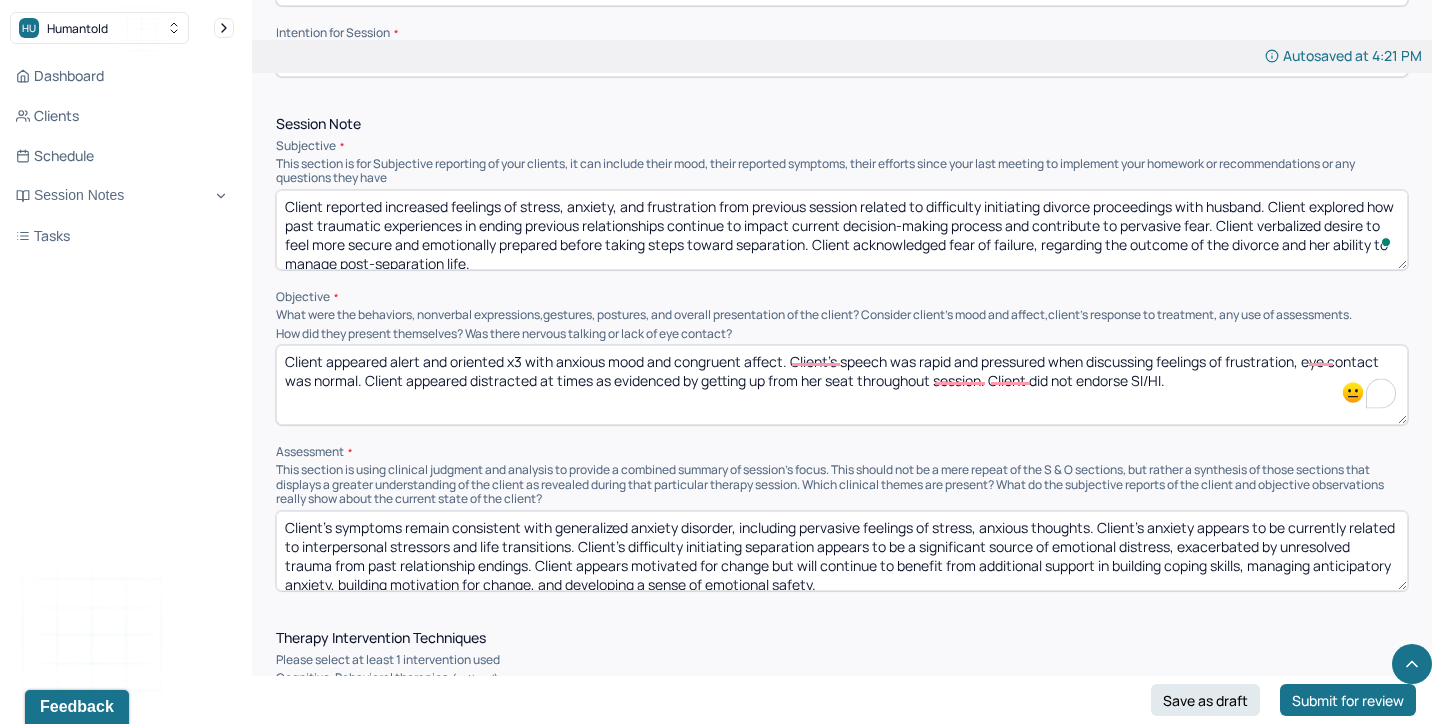 click on "Client reported increased feelings of stress, anxiety, and frustration from previous session related to difficulty initiating divorce proceedings with husband. Client explored how past traumatic experiences in ending previous relationships continue to impact current decision-making process and contribute to pervasive fear. Client verbalized desire to feel more secure and emotionally prepared before taking steps toward separation. Client acknowledged fear of failure, regarding the outcome of the divorce and her ability to manage post-separation life." at bounding box center [842, 230] 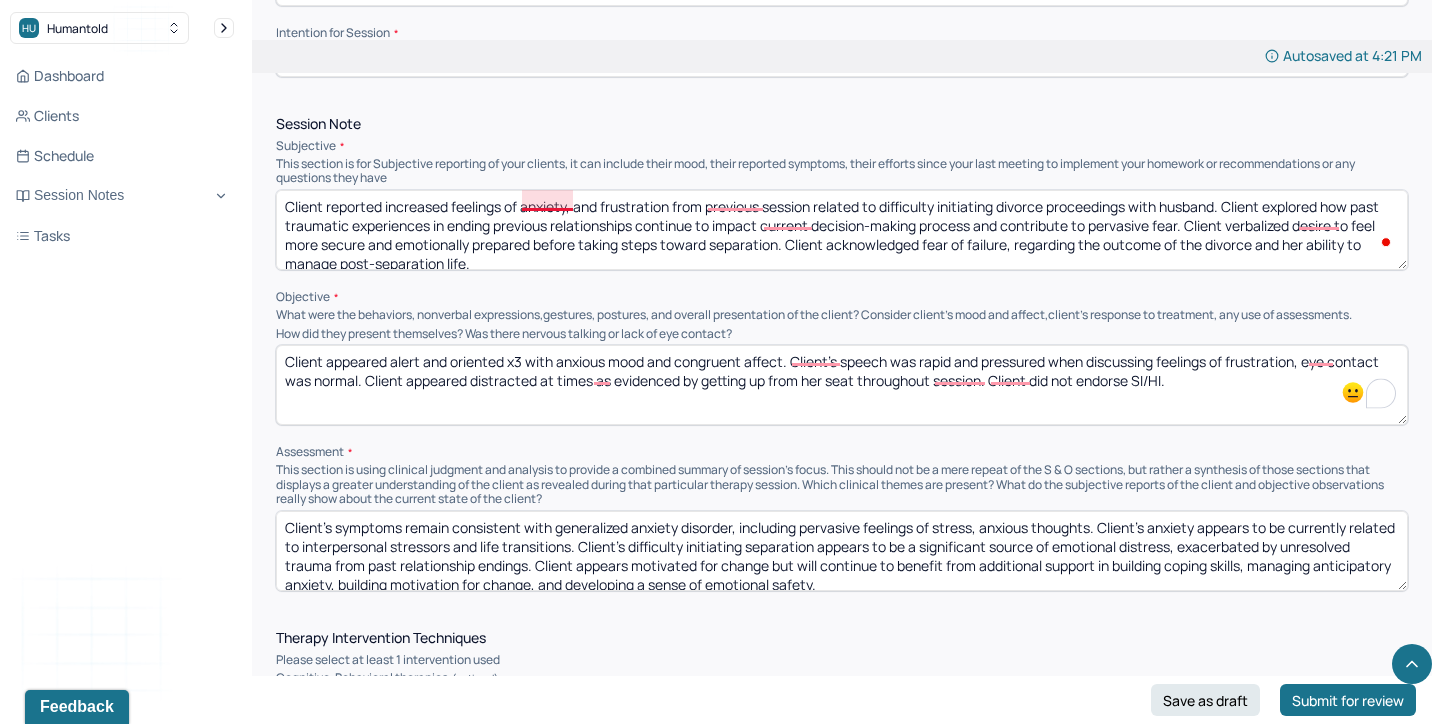 click on "Client reported increased feelings of stress, anxiety, and frustration from previous session related to difficulty initiating divorce proceedings with husband. Client explored how past traumatic experiences in ending previous relationships continue to impact current decision-making process and contribute to pervasive fear. Client verbalized desire to feel more secure and emotionally prepared before taking steps toward separation. Client acknowledged fear of failure, regarding the outcome of the divorce and her ability to manage post-separation life." at bounding box center [842, 230] 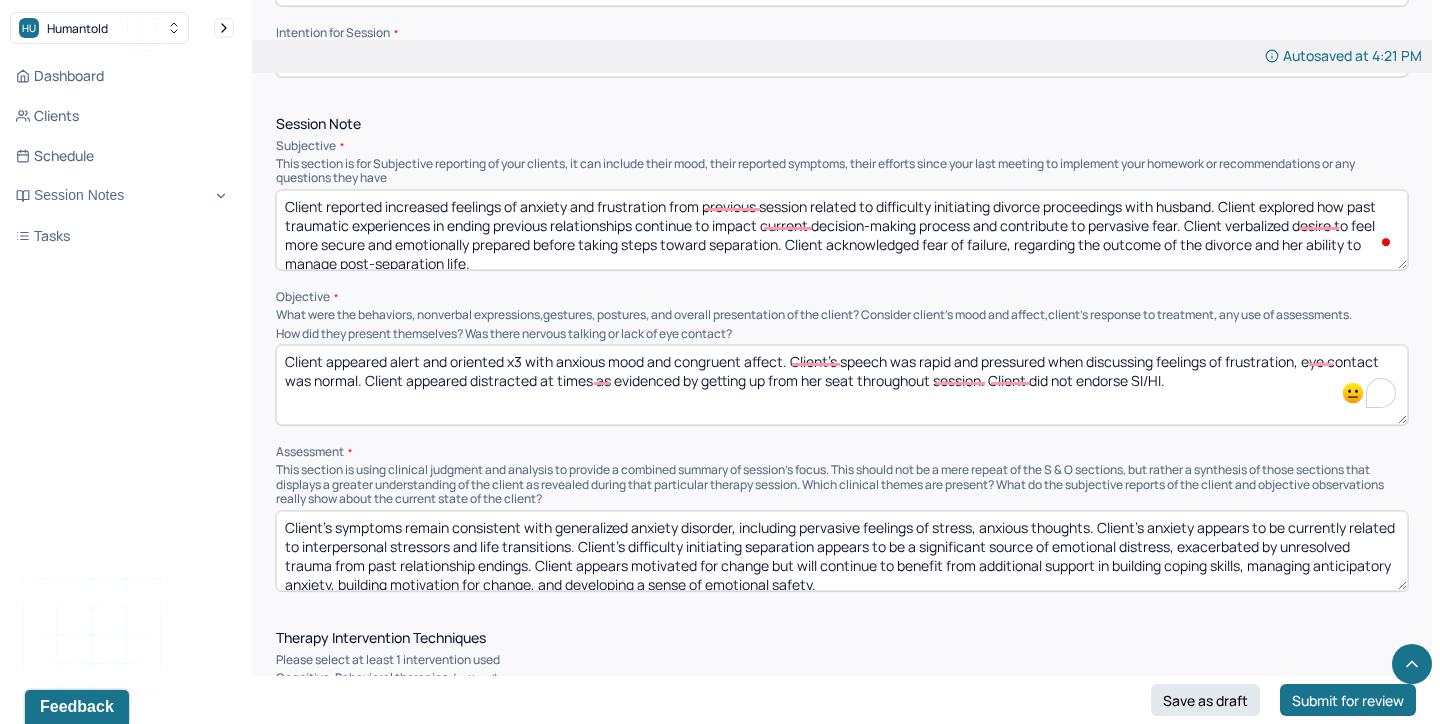 drag, startPoint x: 665, startPoint y: 198, endPoint x: 818, endPoint y: 202, distance: 153.05228 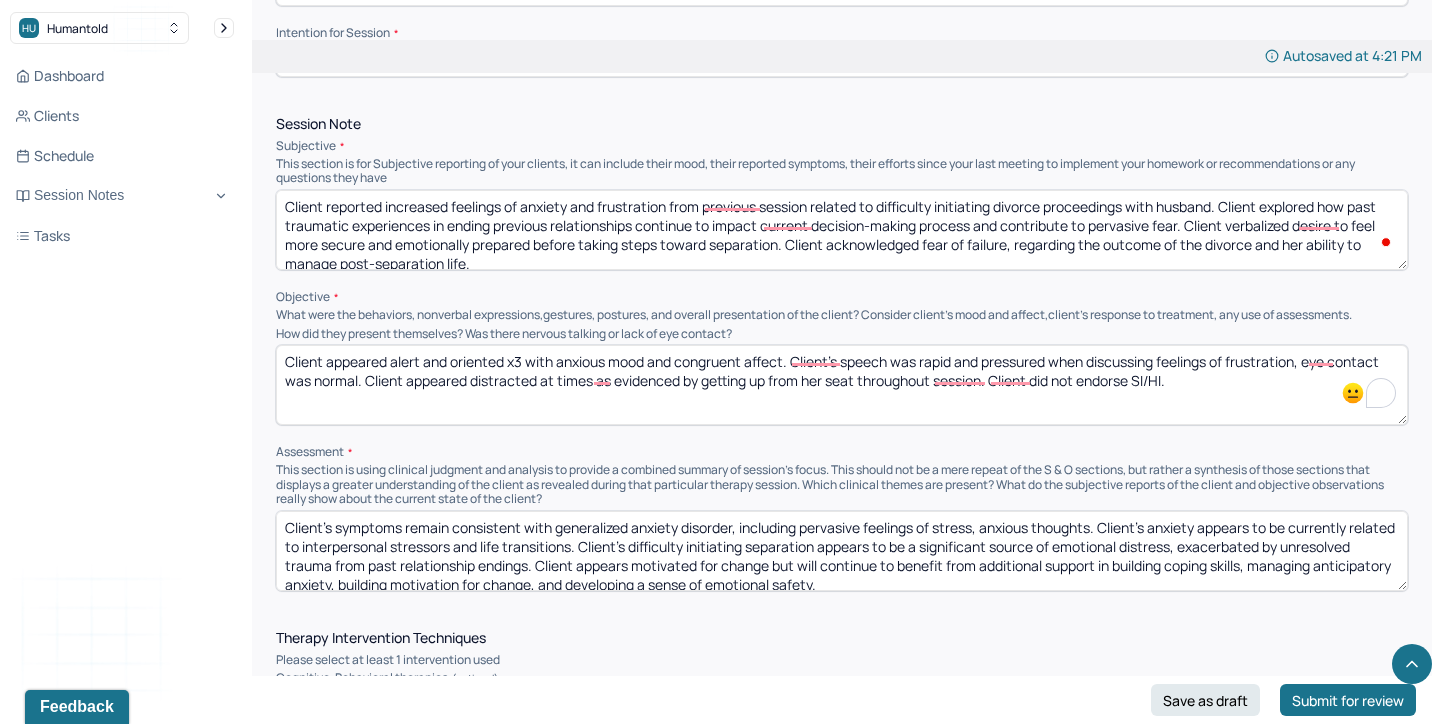 click on "Client reported increased feelings of anxiety and frustration from previous session related to difficulty initiating divorce proceedings with husband. Client explored how past traumatic experiences in ending previous relationships continue to impact current decision-making process and contribute to pervasive fear. Client verbalized desire to feel more secure and emotionally prepared before taking steps toward separation. Client acknowledged fear of failure, regarding the outcome of the divorce and her ability to manage post-separation life." at bounding box center (842, 230) 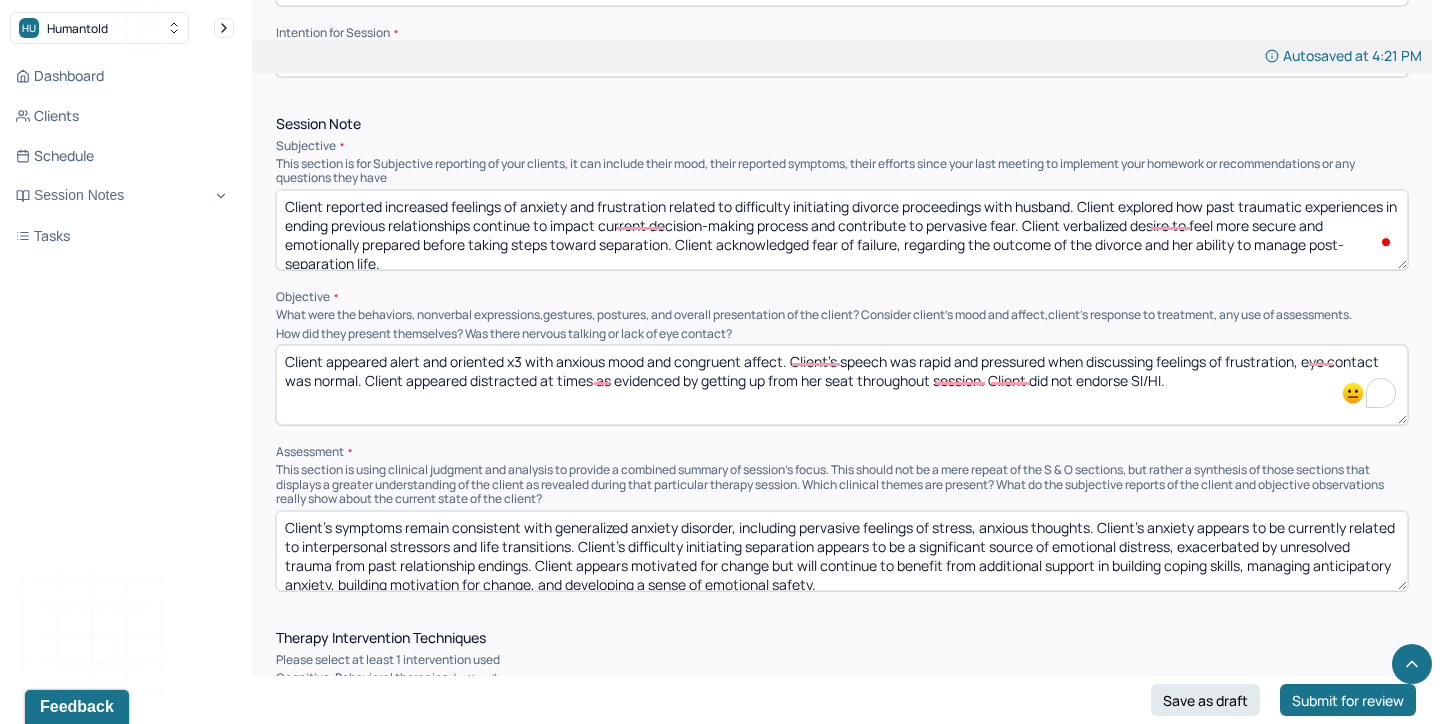scroll, scrollTop: 9, scrollLeft: 0, axis: vertical 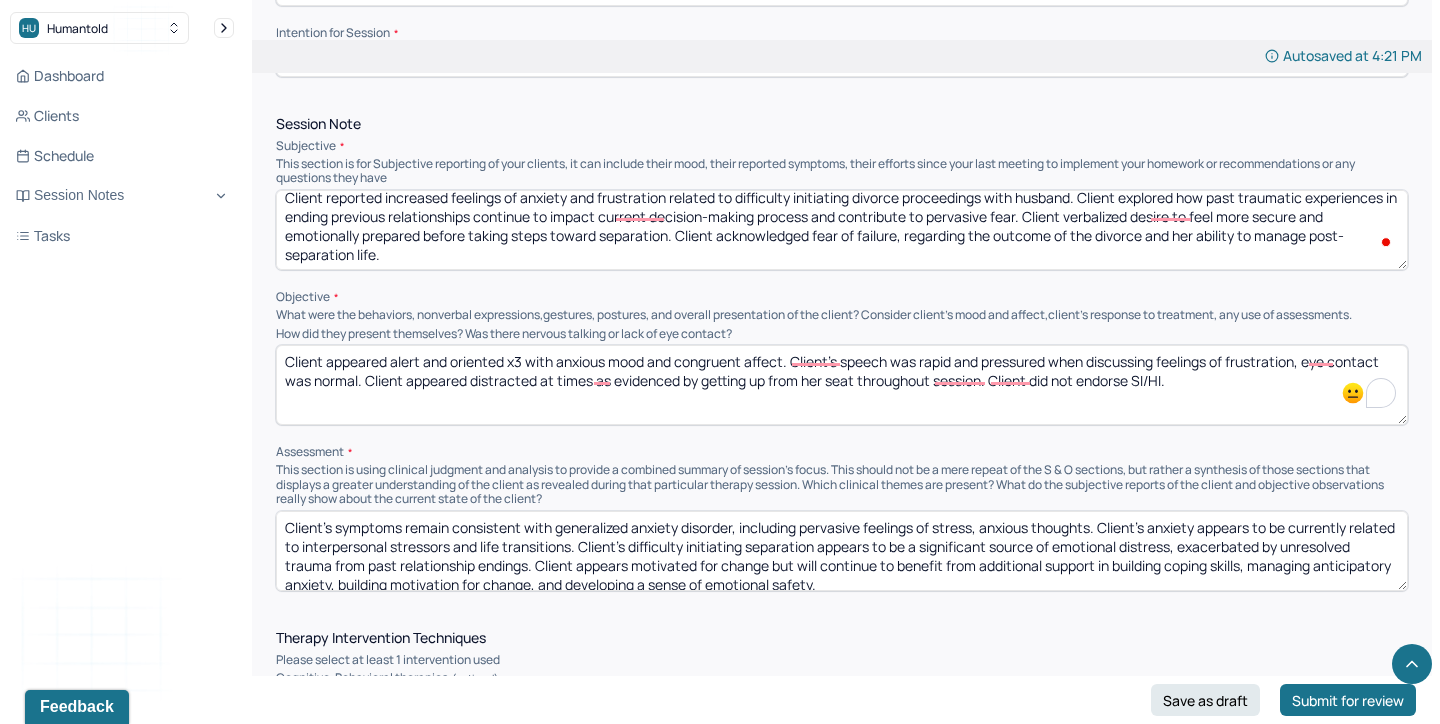 drag, startPoint x: 736, startPoint y: 203, endPoint x: 848, endPoint y: 297, distance: 146.21901 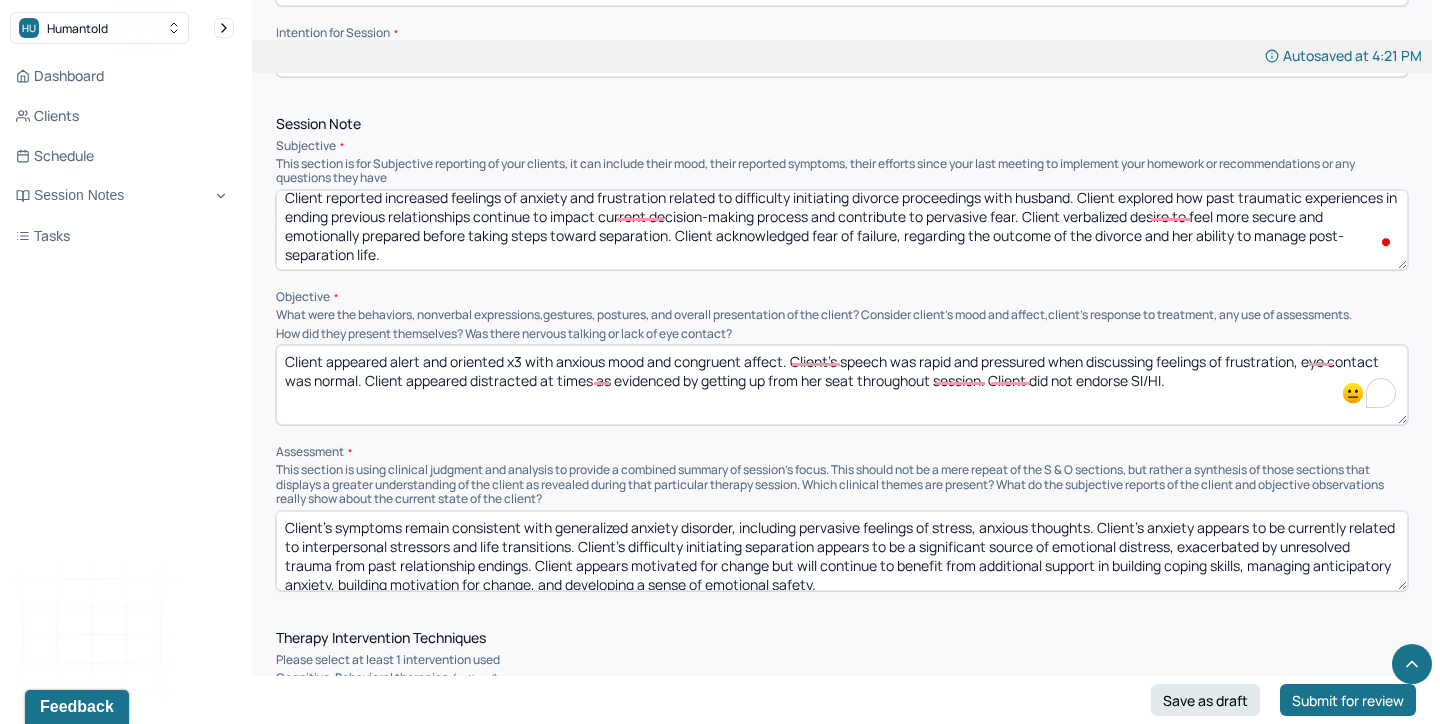 click on "Session Note Subjective This section is for Subjective reporting of your clients, it can include their mood, their reported symptoms, their efforts since your last meeting to implement your homework or recommendations or any questions they have Client reported increased feelings of anxiety and frustration from previous session related to difficulty initiating divorce proceedings with husband. Client explored how past traumatic experiences in ending previous relationships continue to impact current decision-making process and contribute to pervasive fear. Client verbalized desire to feel more secure and emotionally prepared before taking steps toward separation. Client acknowledged fear of failure, regarding the outcome of the divorce and her ability to manage post-separation life. Objective What were the behaviors, nonverbal expressions,gestures, postures, and overall presentation of the client? Consider client's mood and affect,client's response to treatment, any use of assessments. Assessment" at bounding box center (842, 354) 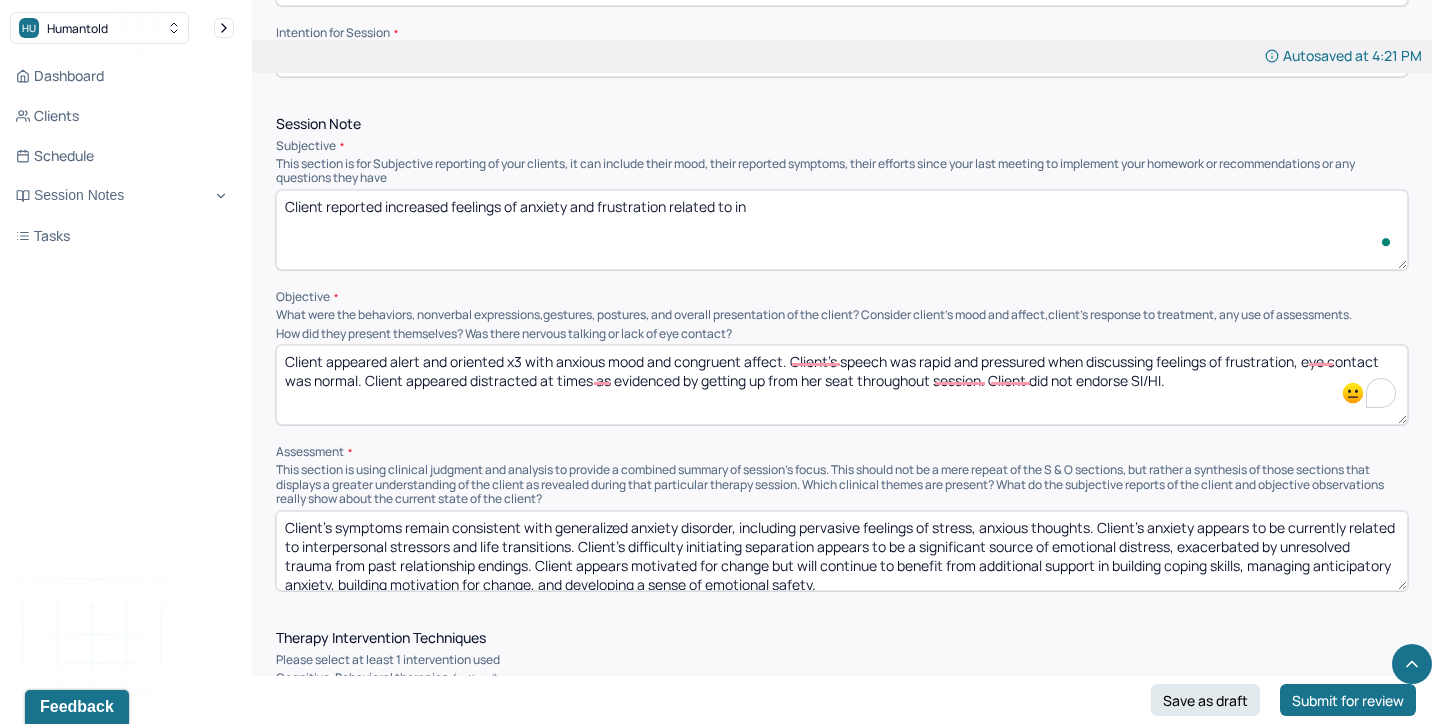 scroll, scrollTop: 0, scrollLeft: 0, axis: both 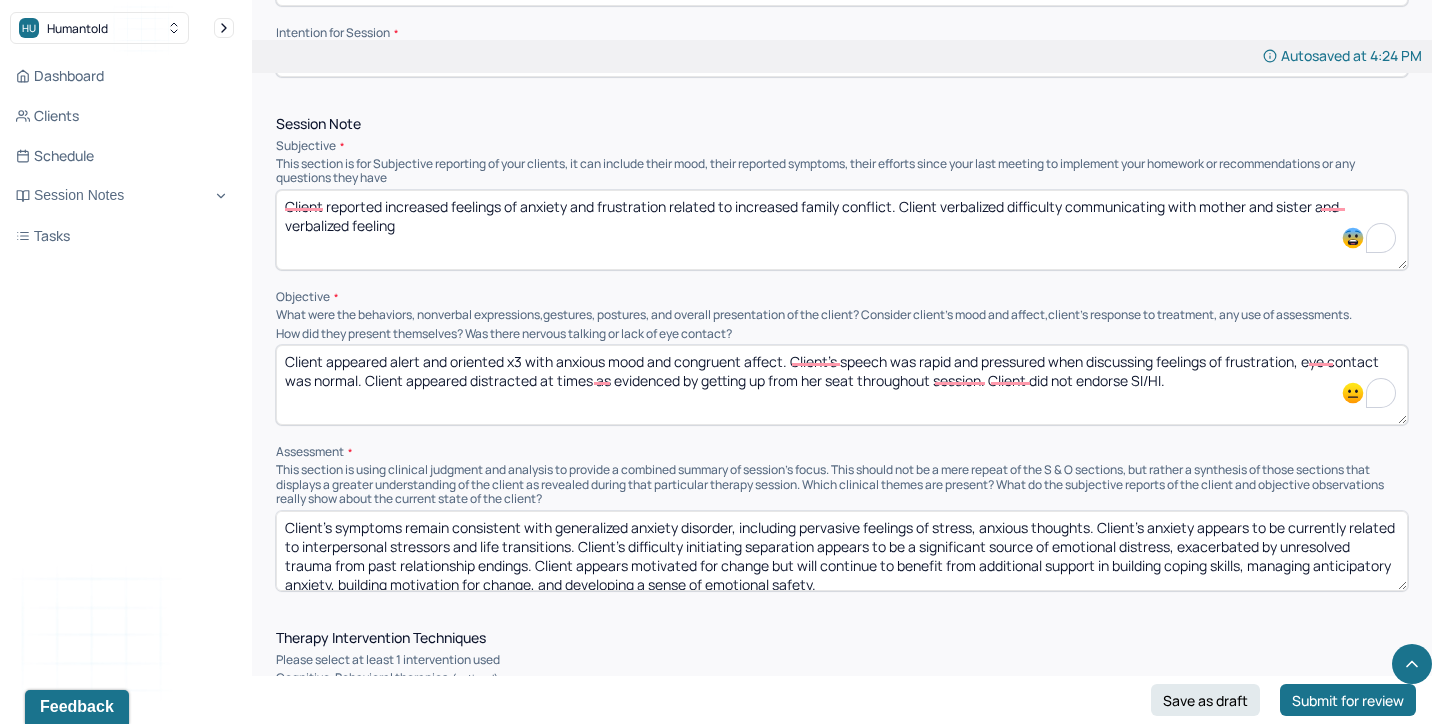 drag, startPoint x: 350, startPoint y: 220, endPoint x: 279, endPoint y: 221, distance: 71.00704 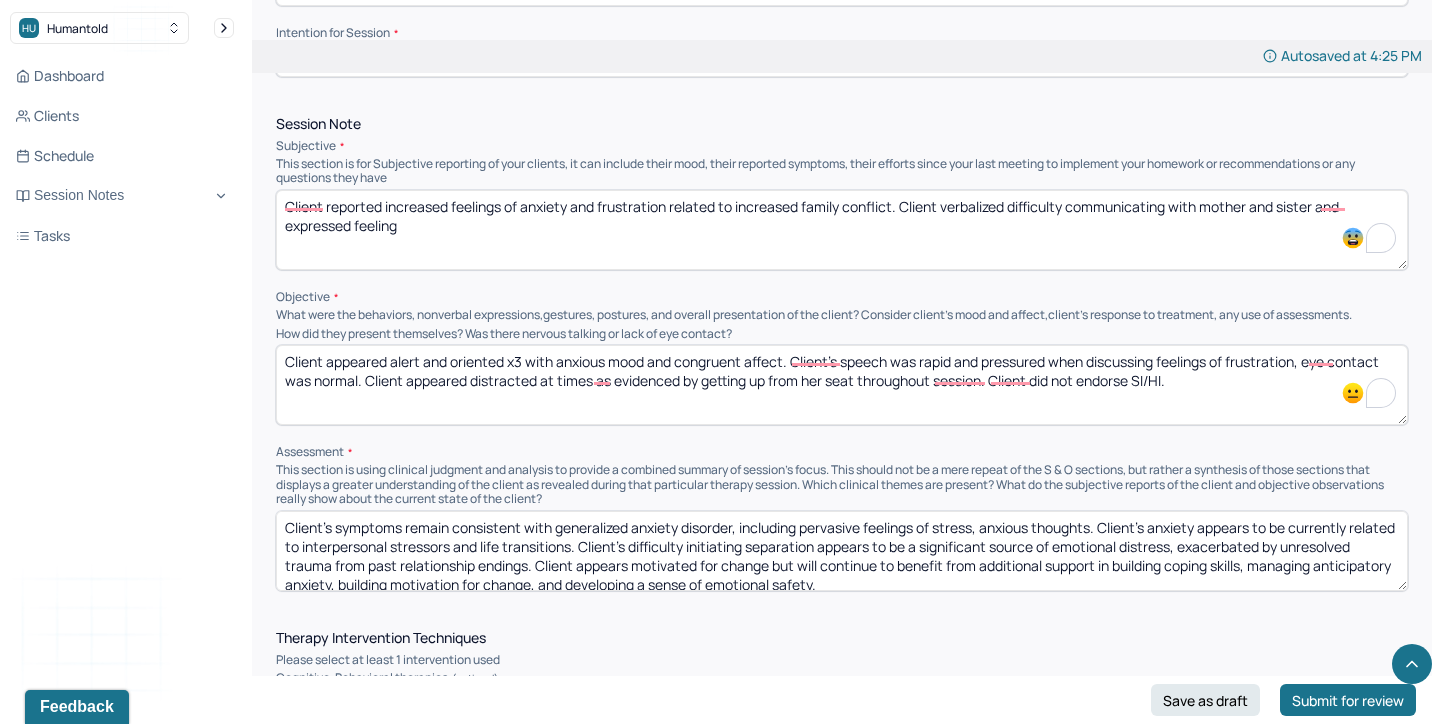 click on "Client reported increased feelings of anxiety and frustration related to increased family conflict. Client verbalized difficulty communicating with mother and sister and expressed feeling" at bounding box center (842, 230) 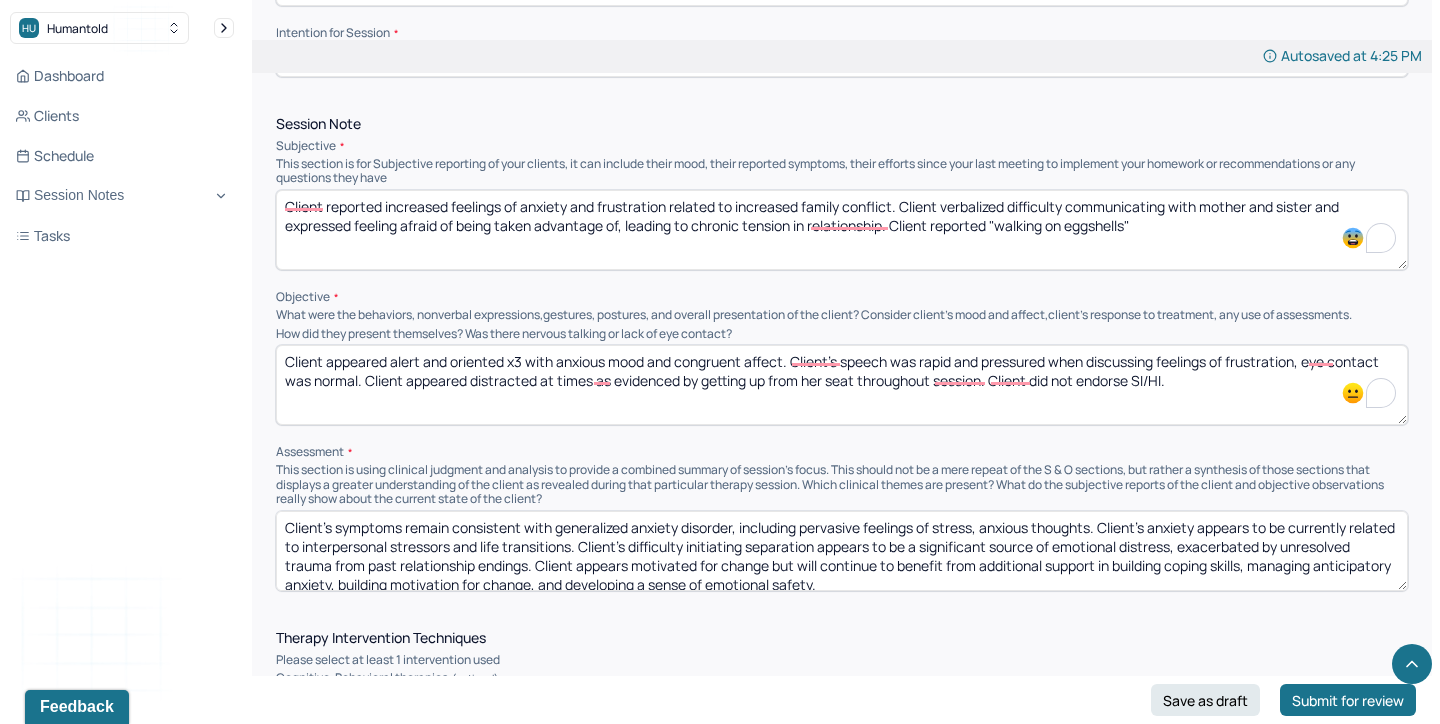 type on "Client reported increased feelings of anxiety and frustration related to increased family conflict. Client verbalized difficulty communicating with mother and sister and expressed feeling afraid of being taken advantage of, leading to chronic tension in relationship. Client reported "walking on eggshells"" 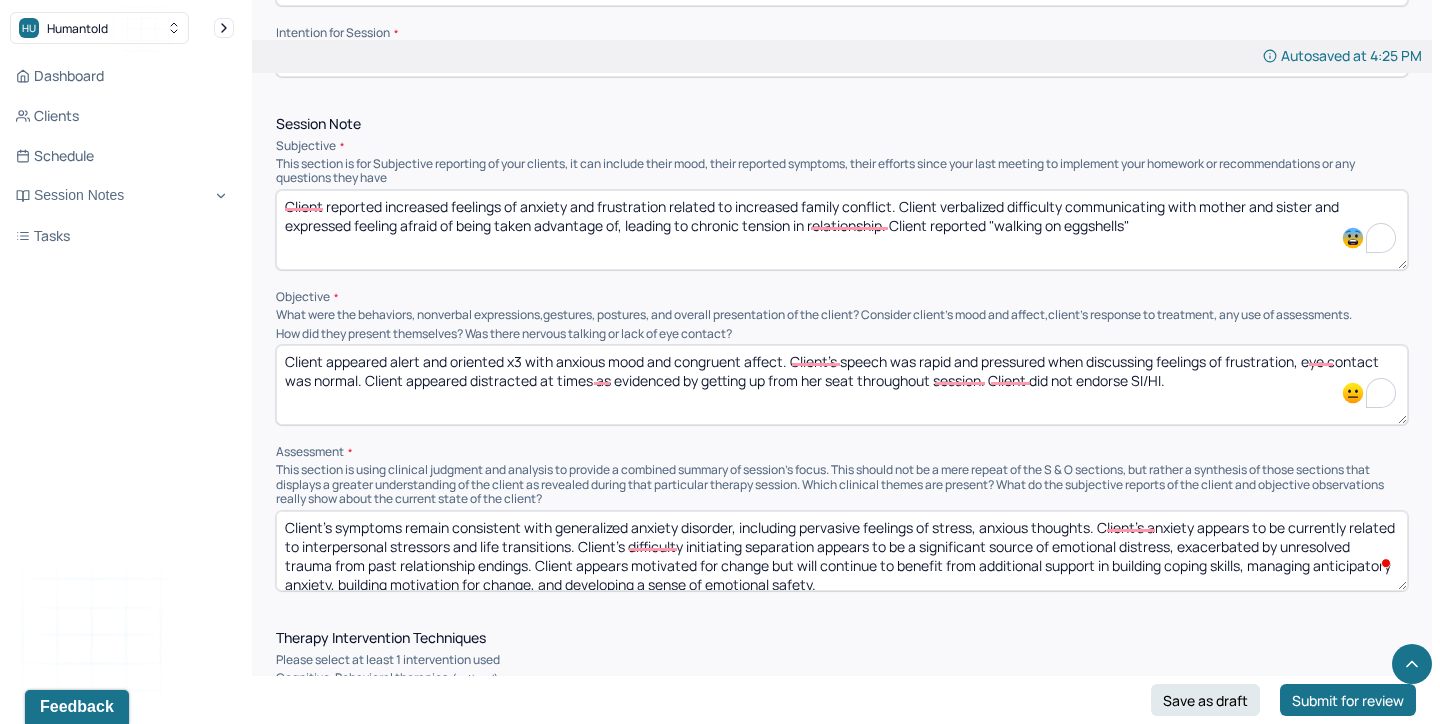 drag, startPoint x: 620, startPoint y: 542, endPoint x: 526, endPoint y: 542, distance: 94 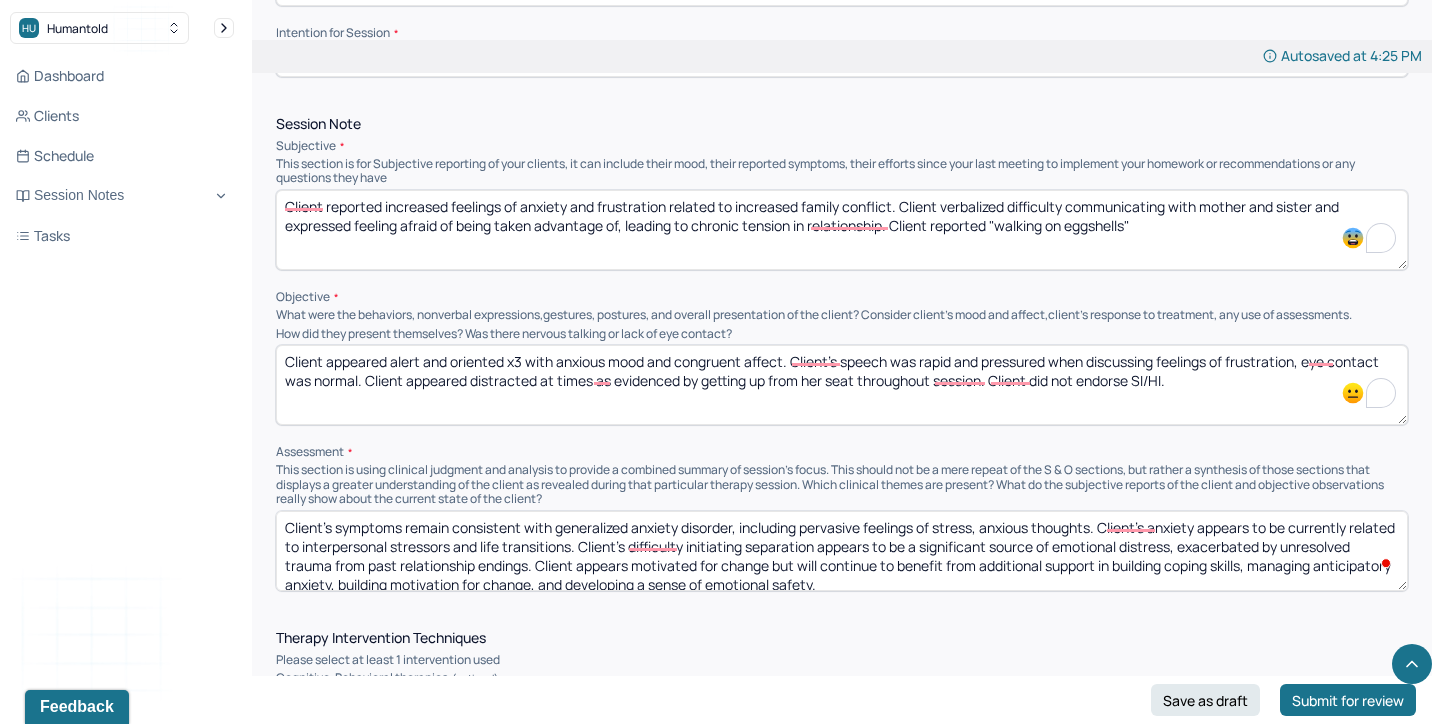 click on "Client's symptoms remain consistent with generalized anxiety disorder, including pervasive feelings of stress, anxious thoughts. Client's anxiety appears to be currently related to interpersonal stressors and life transitions. Client's difficulty initiating separation appears to be a significant source of emotional distress, exacerbated by unresolved trauma from past relationship endings. Client appears motivated for change but will continue to benefit from additional support in building coping skills, managing anticipatory anxiety, building motivation for change, and developing a sense of emotional safety." at bounding box center [842, 551] 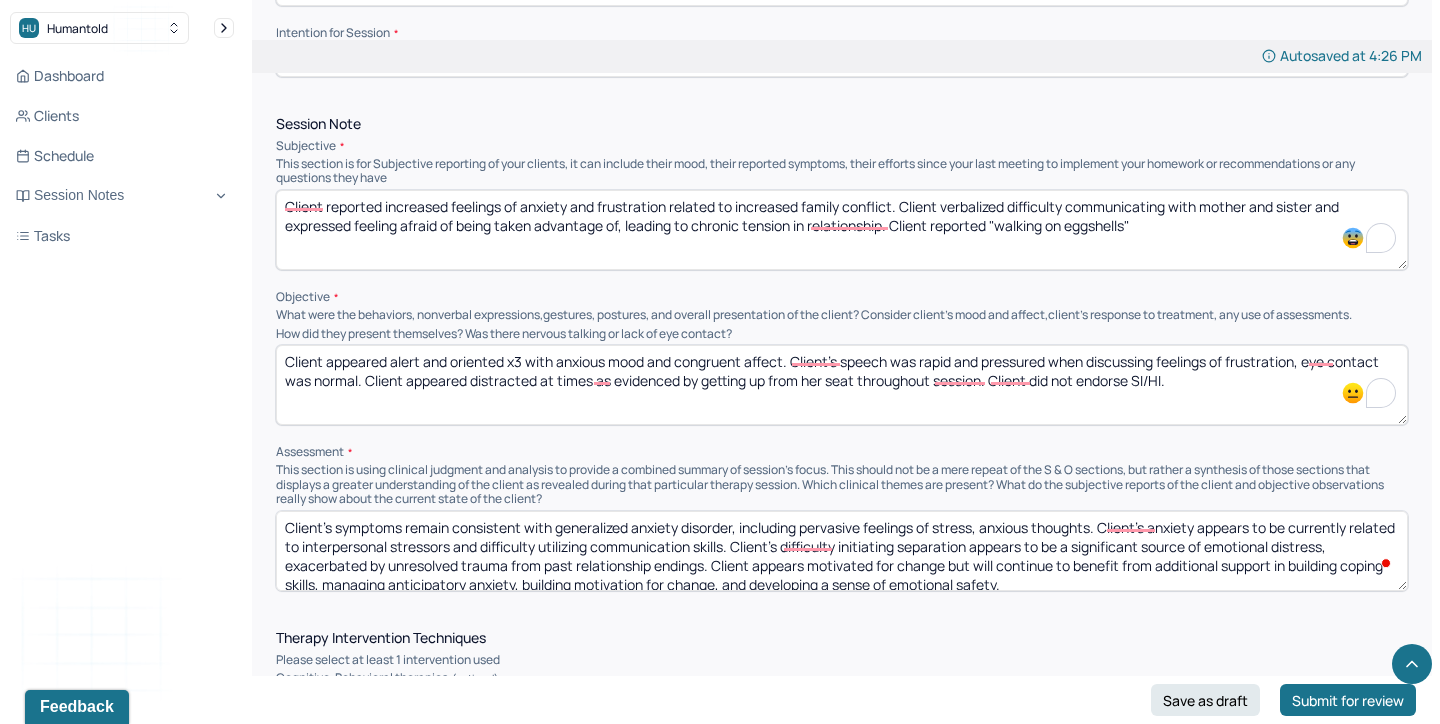 scroll, scrollTop: 9, scrollLeft: 0, axis: vertical 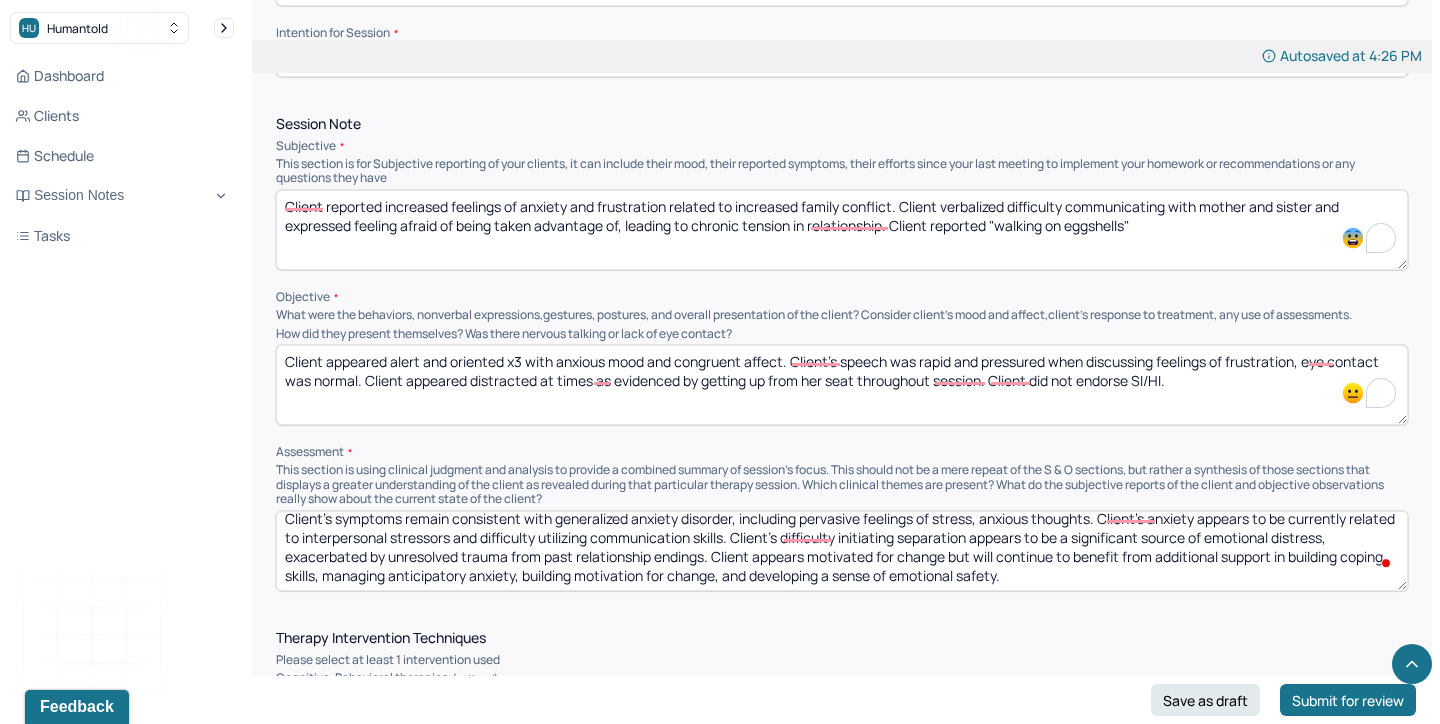 drag, startPoint x: 784, startPoint y: 541, endPoint x: 906, endPoint y: 581, distance: 128.39003 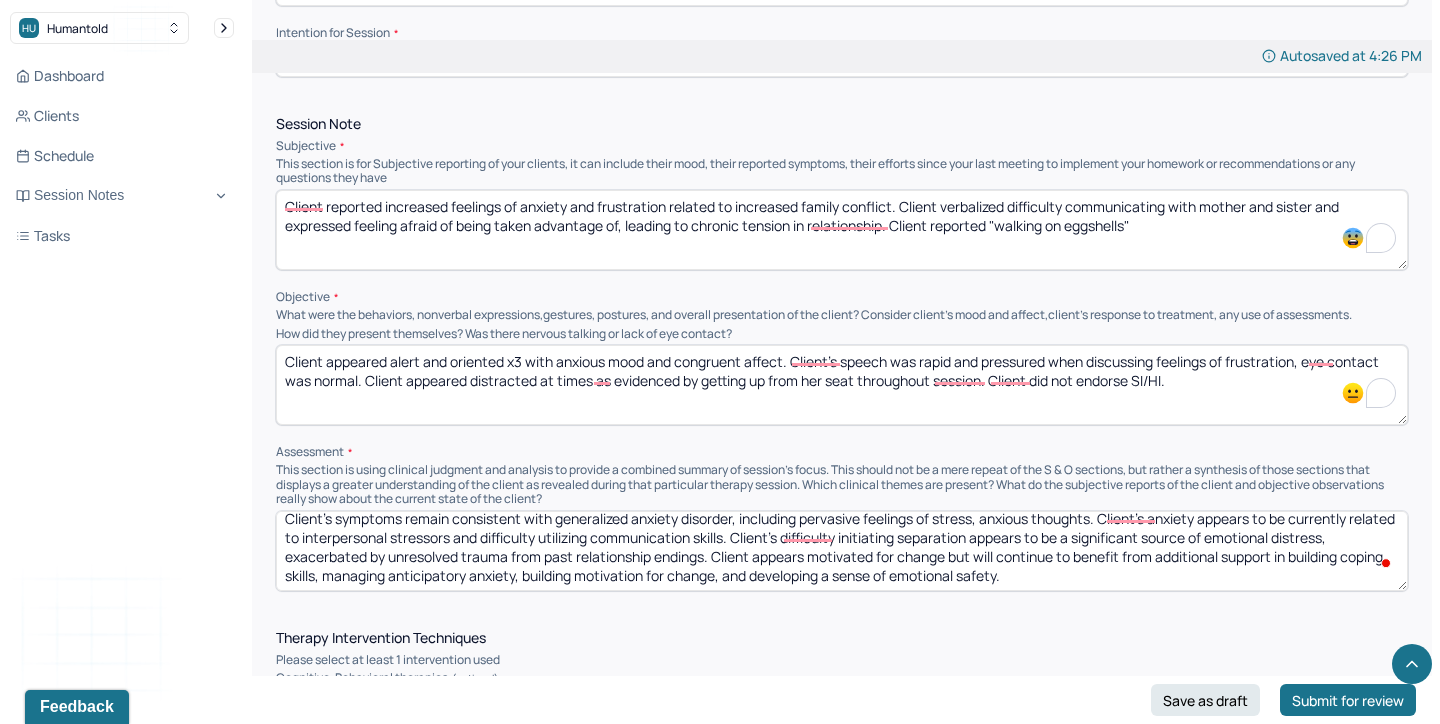 click on "Client's symptoms remain consistent with generalized anxiety disorder, including pervasive feelings of stress, anxious thoughts. Client's anxiety appears to be currently related to interpersonal stressors and difficulty utilizing communication skills. Client's difficulty initiating separation appears to be a significant source of emotional distress, exacerbated by unresolved trauma from past relationship endings. Client appears motivated for change but will continue to benefit from additional support in building coping skills, managing anticipatory anxiety, building motivation for change, and developing a sense of emotional safety." at bounding box center [842, 551] 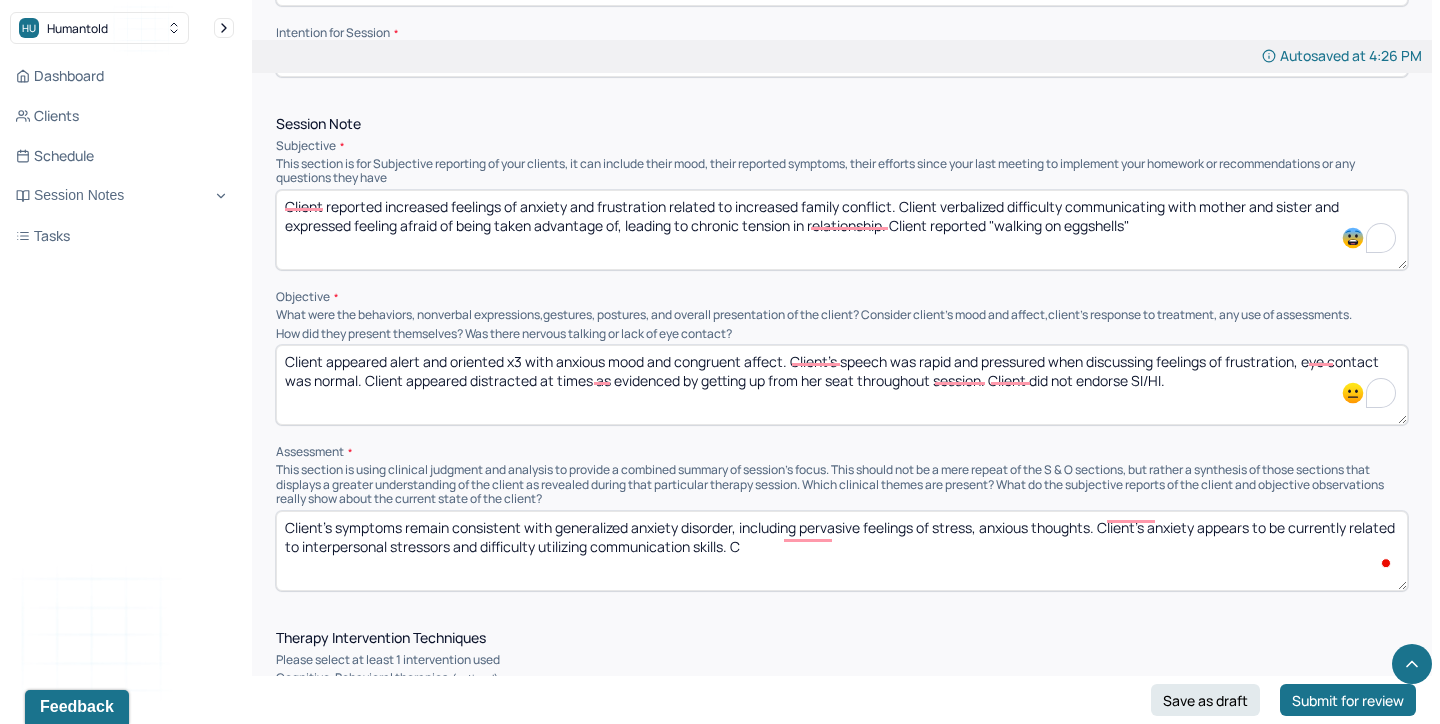 scroll, scrollTop: 0, scrollLeft: 0, axis: both 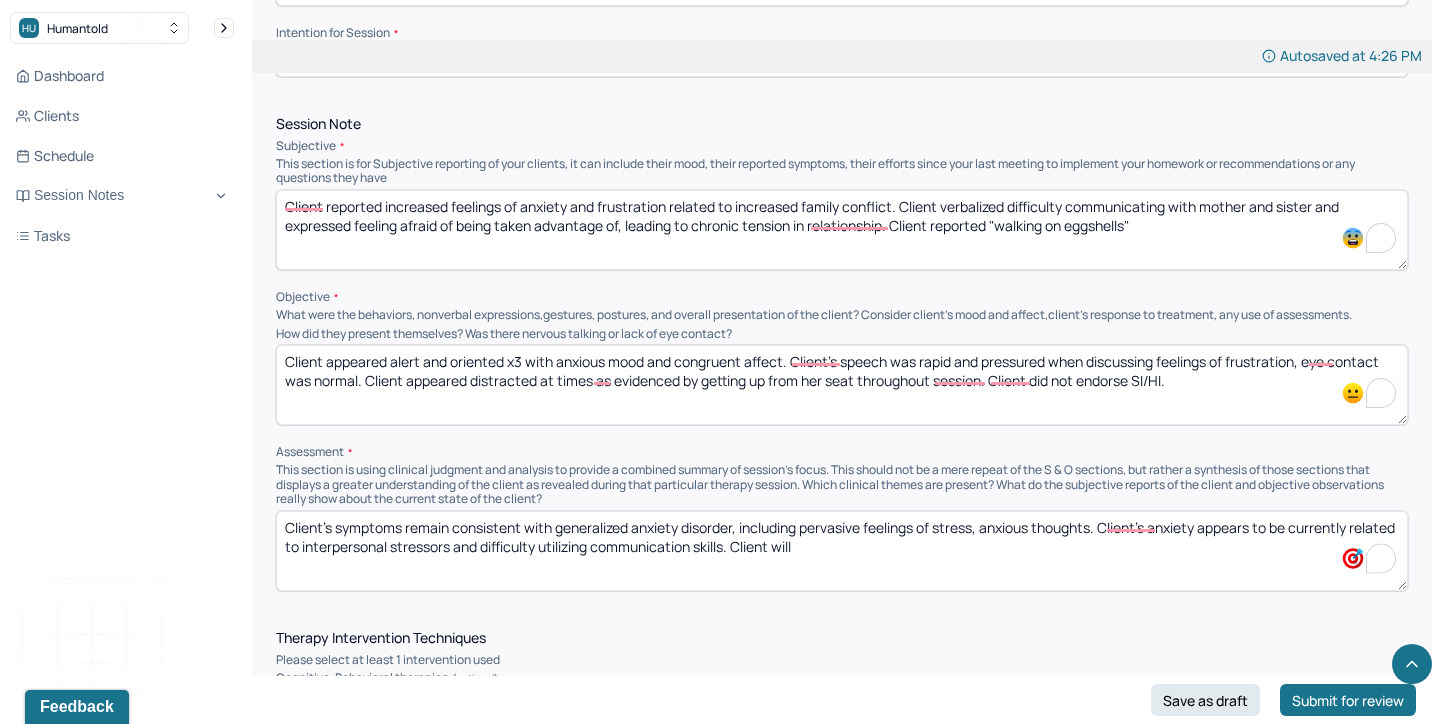 drag, startPoint x: 735, startPoint y: 522, endPoint x: 323, endPoint y: 524, distance: 412.00485 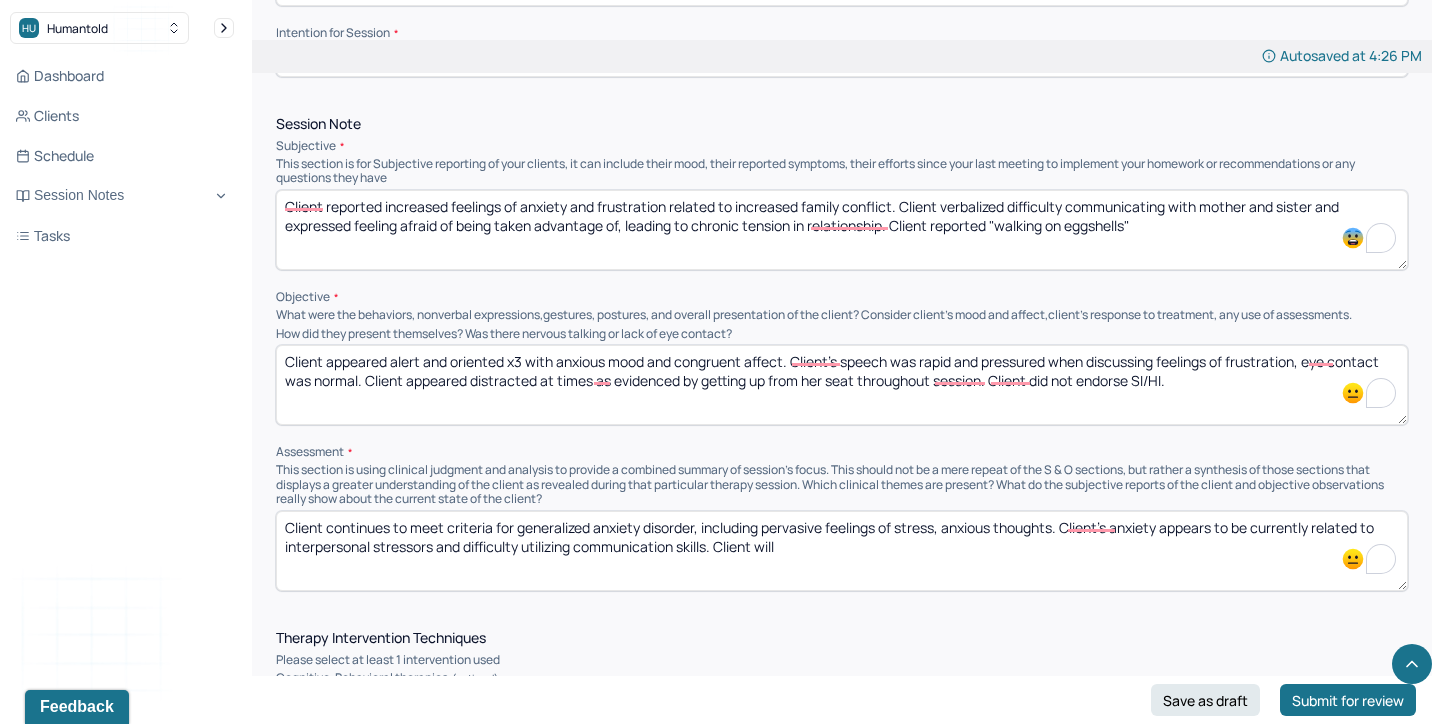 drag, startPoint x: 946, startPoint y: 521, endPoint x: 901, endPoint y: 520, distance: 45.01111 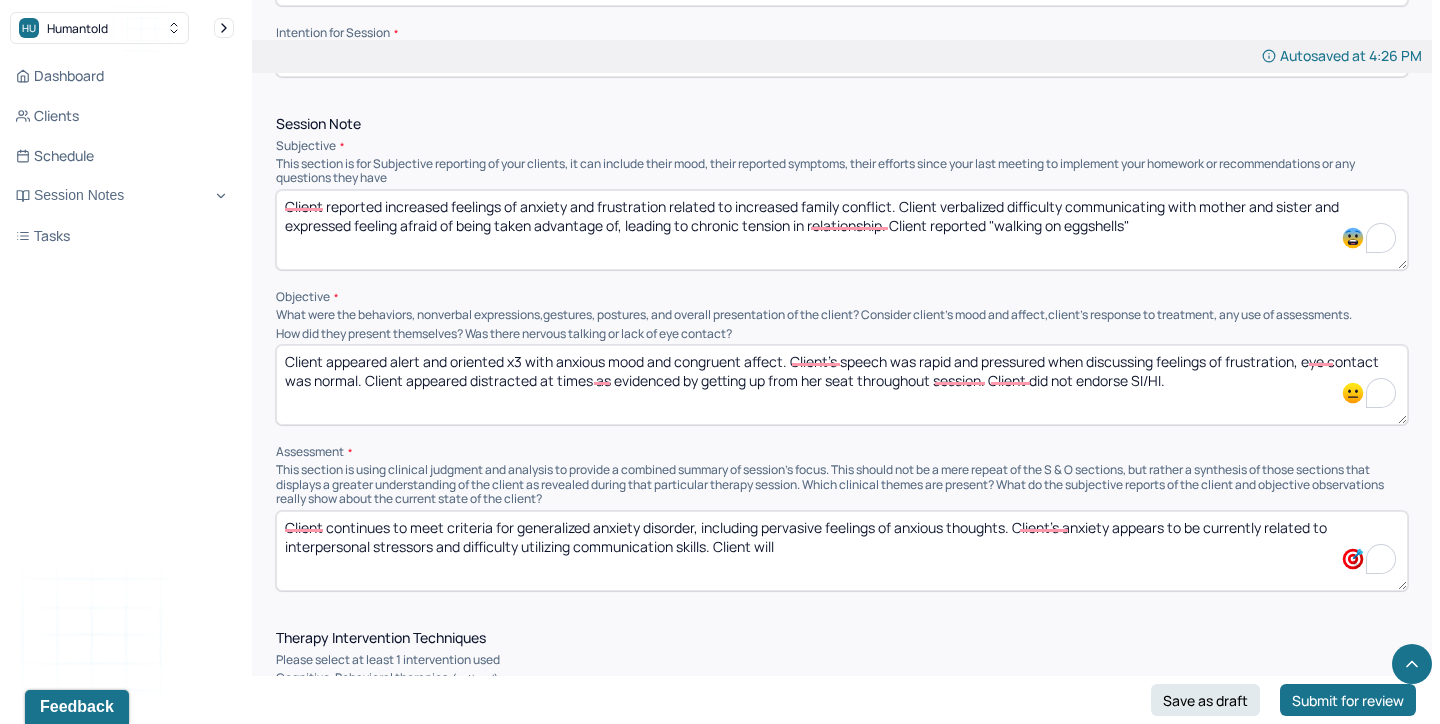 drag, startPoint x: 1012, startPoint y: 522, endPoint x: 766, endPoint y: 518, distance: 246.03252 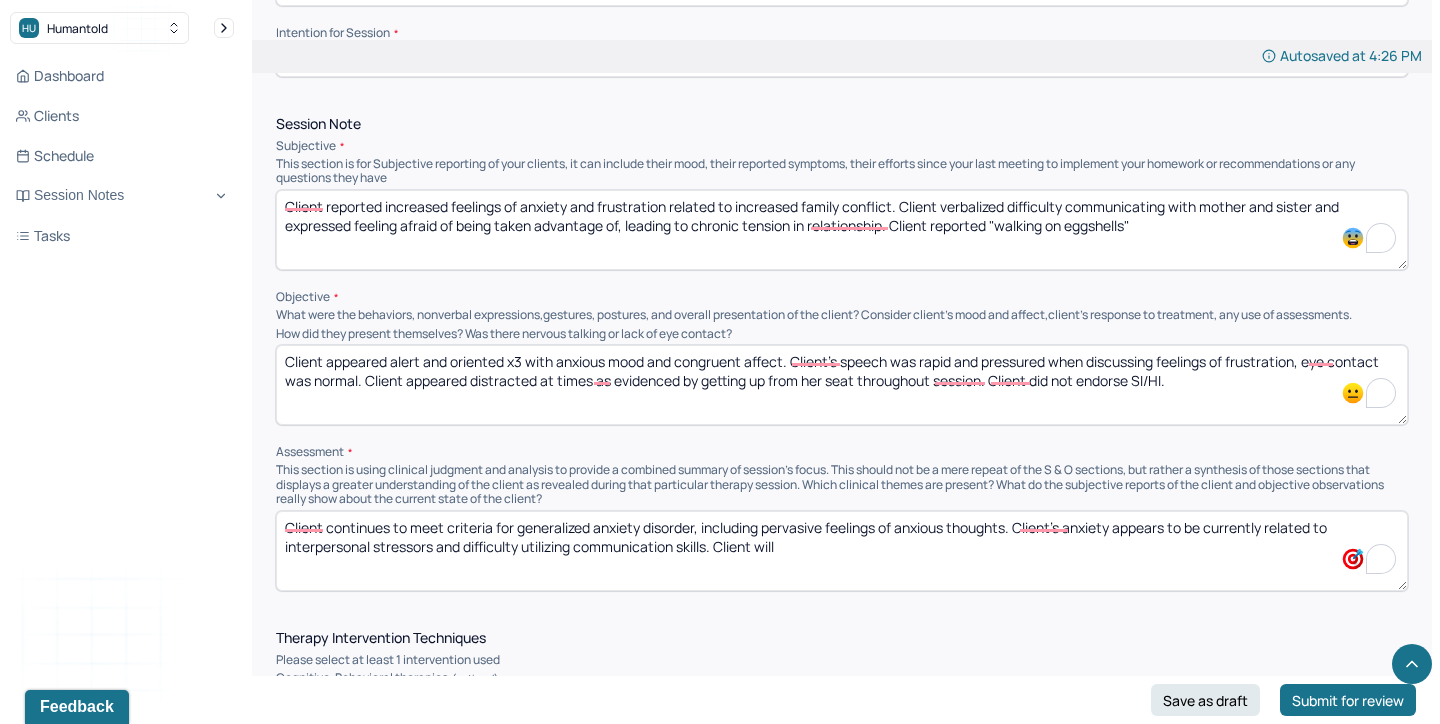click on "Client continues to meet criteria for generalized anxiety disorder, including pervasive feelings of anxious thoughts. Client's anxiety appears to be currently related to interpersonal stressors and difficulty utilizing communication skills. Client will" at bounding box center [842, 551] 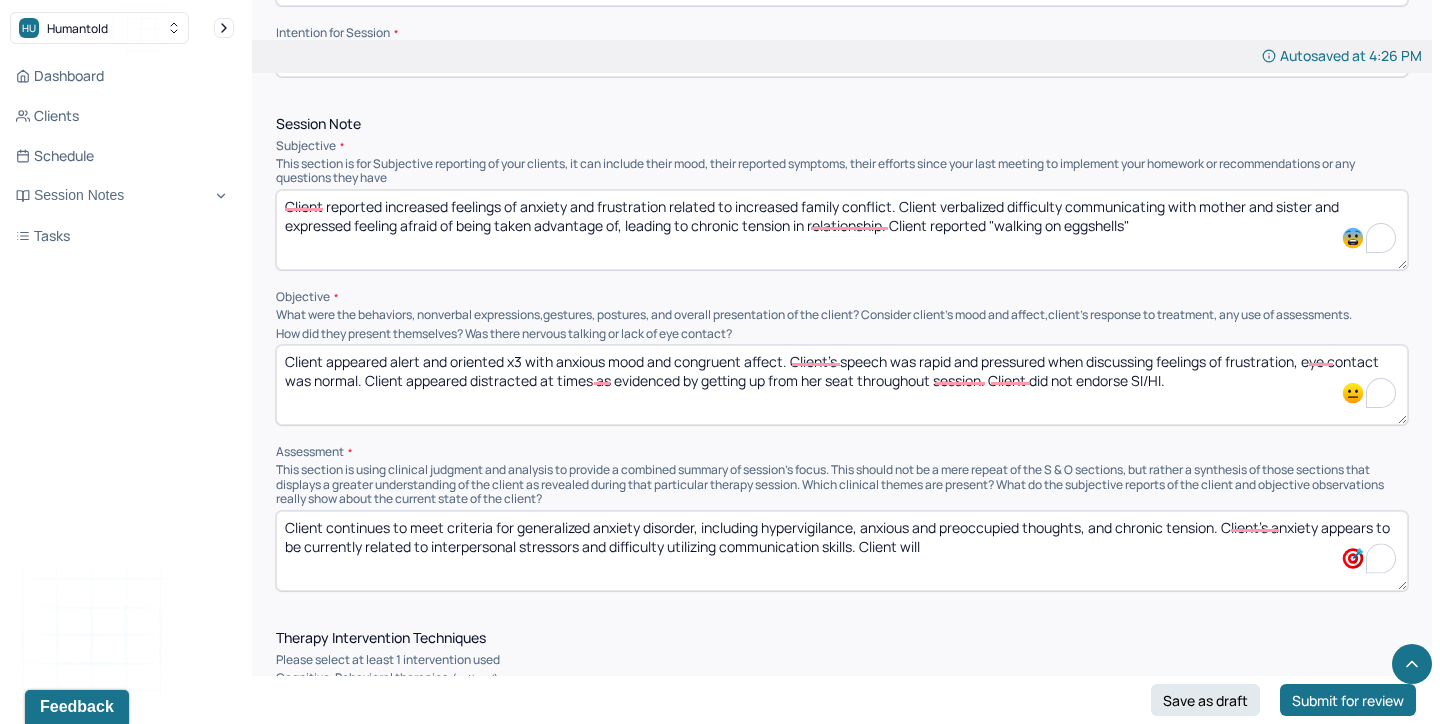 click on "Client continues to meet criteria for generalized anxiety disorder, including pervasive feelings of anxious thoughts. Client's anxiety appears to be currently related to interpersonal stressors and difficulty utilizing communication skills. Client will" at bounding box center (842, 551) 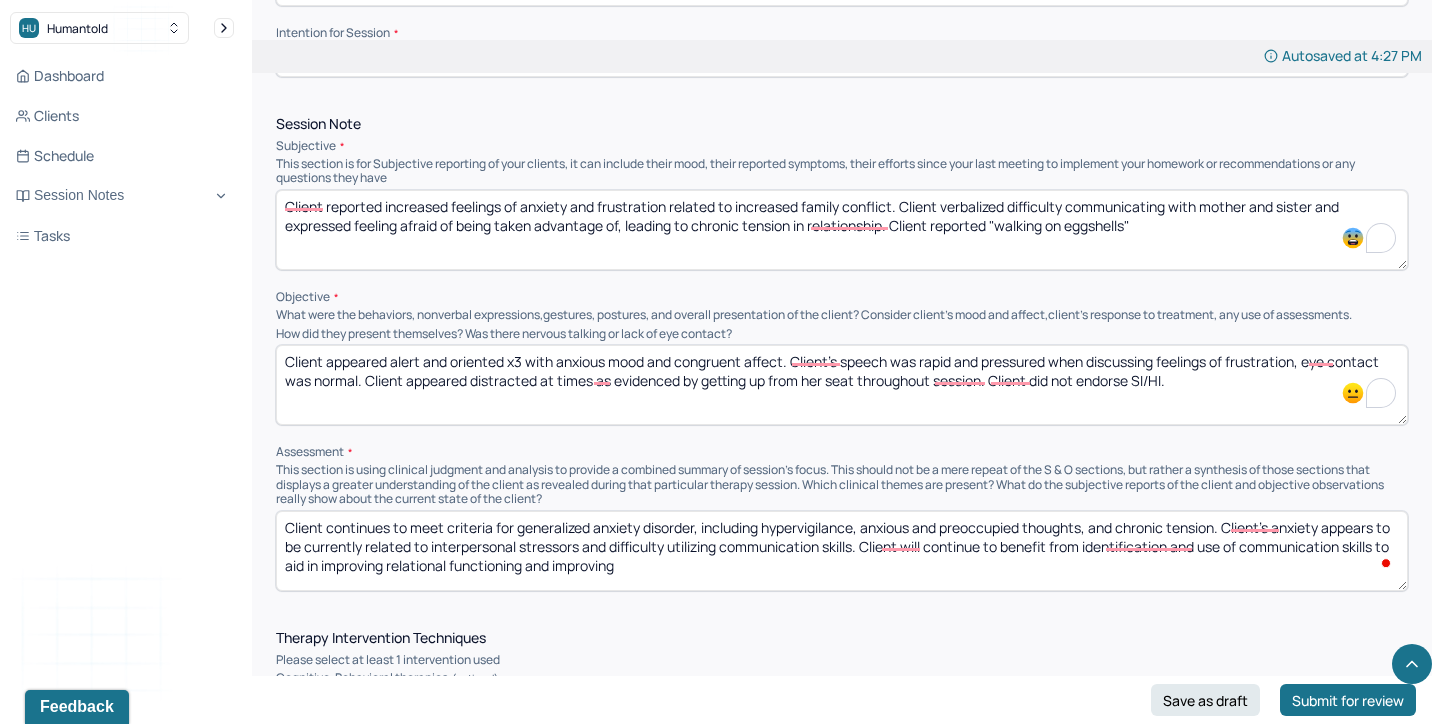 type on "Client continues to meet criteria for generalized anxiety disorder, including hypervigilance, anxious and preoccupied thoughts, and chronic tension. Client's anxiety appears to be currently related to interpersonal stressors and difficulty utilizing communication skills. Client will continue to benefit from identification and use of communication skills to aid in improving relational functioning and improving" 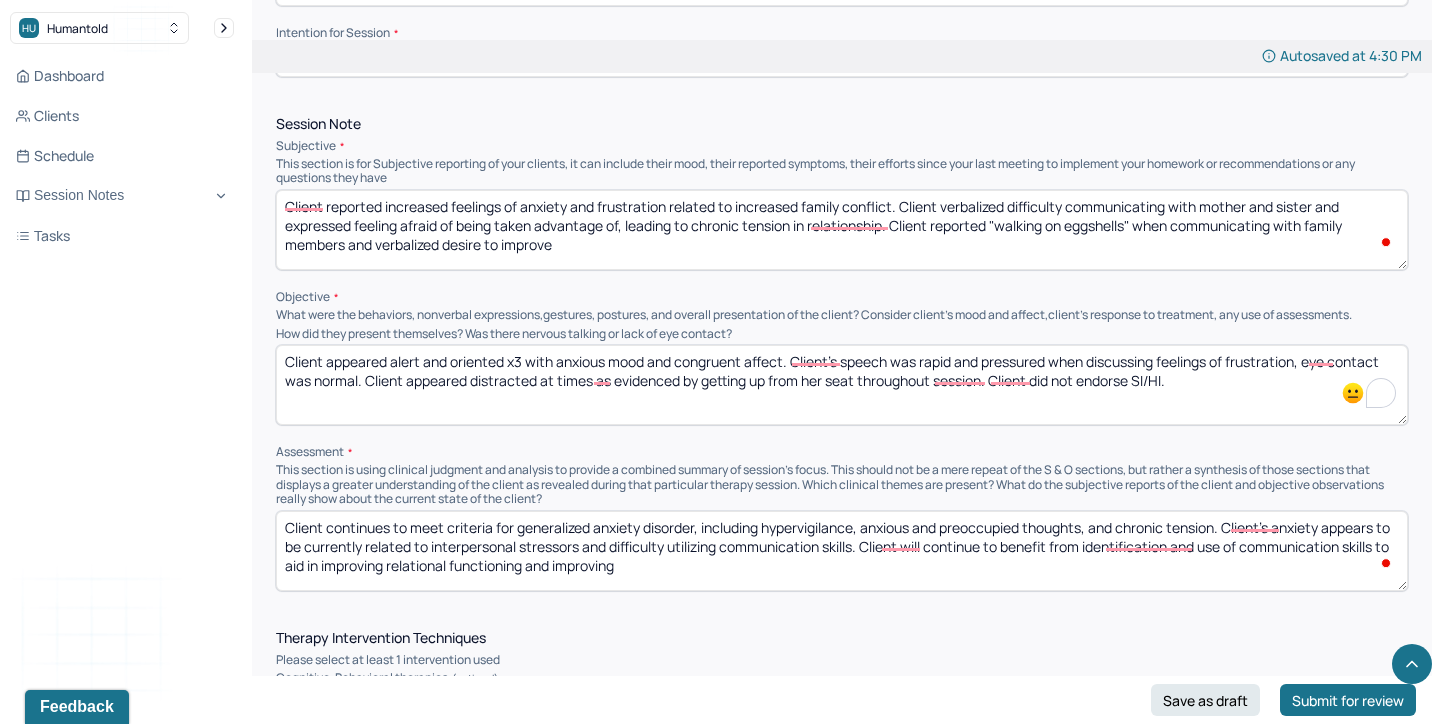 type on "Client reported increased feelings of anxiety and frustration related to increased family conflict. Client verbalized difficulty communicating with mother and sister and expressed feeling afraid of being taken advantage of, leading to chronic tension in relationship. Client reported "walking on eggshells" when communicating with family members and verbalized desire to improve" 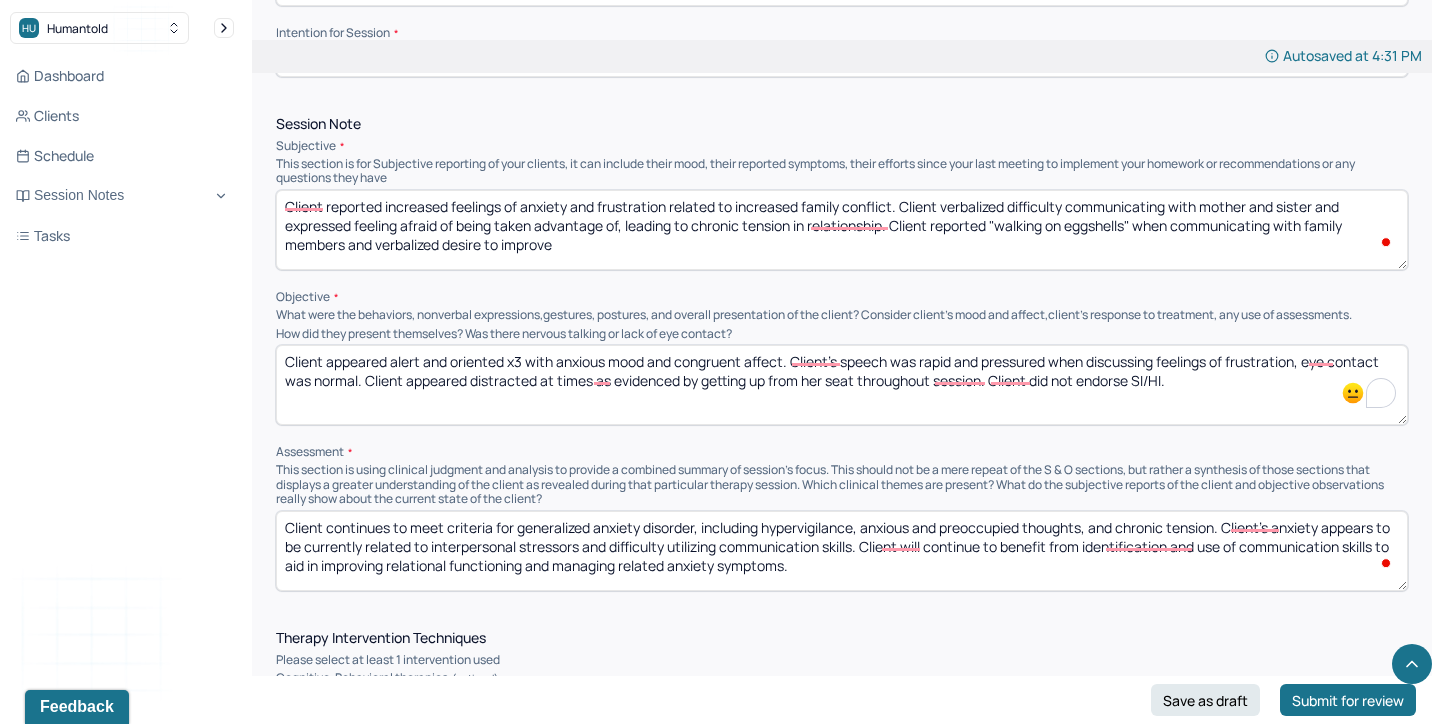 type on "Client continues to meet criteria for generalized anxiety disorder, including hypervigilance, anxious and preoccupied thoughts, and chronic tension. Client's anxiety appears to be currently related to interpersonal stressors and difficulty utilizing communication skills. Client will continue to benefit from identification and use of communication skills to aid in improving relational functioning and managing related anxiety symptoms." 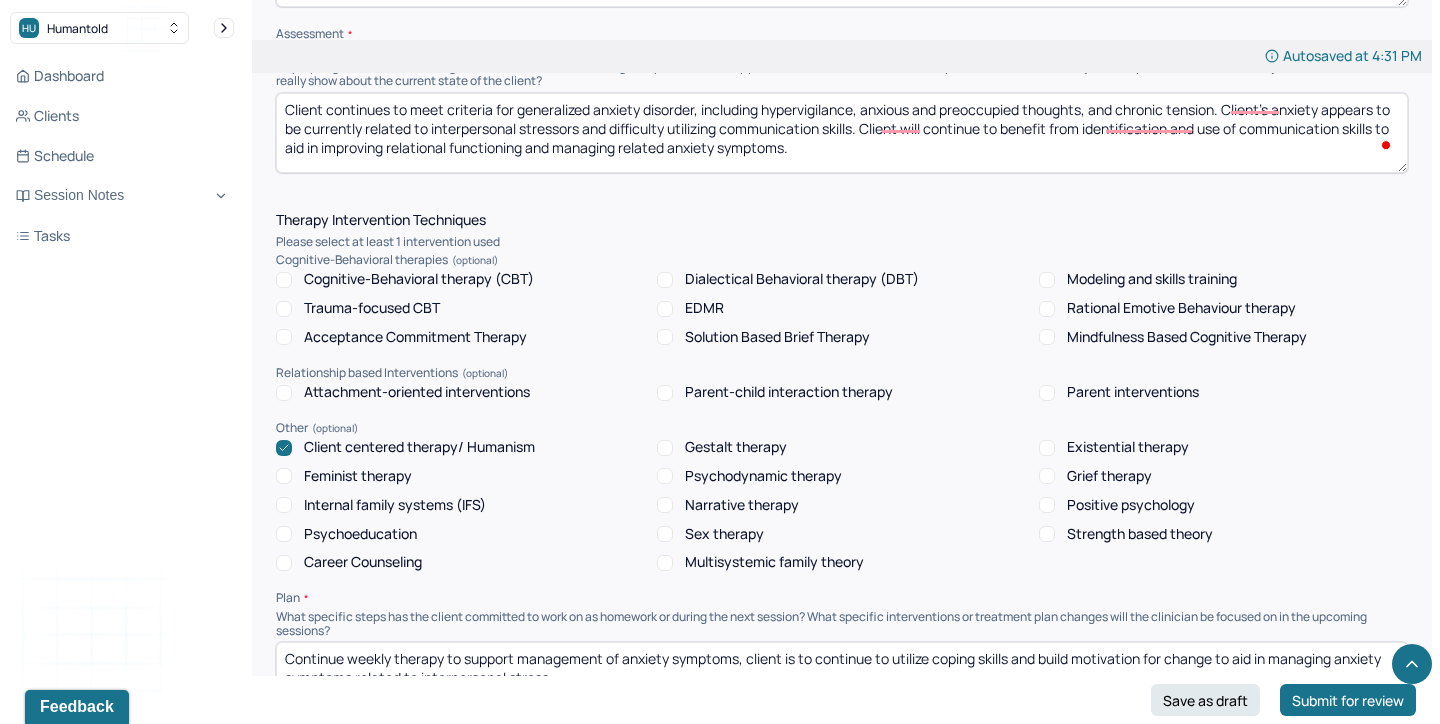 scroll, scrollTop: 1568, scrollLeft: 0, axis: vertical 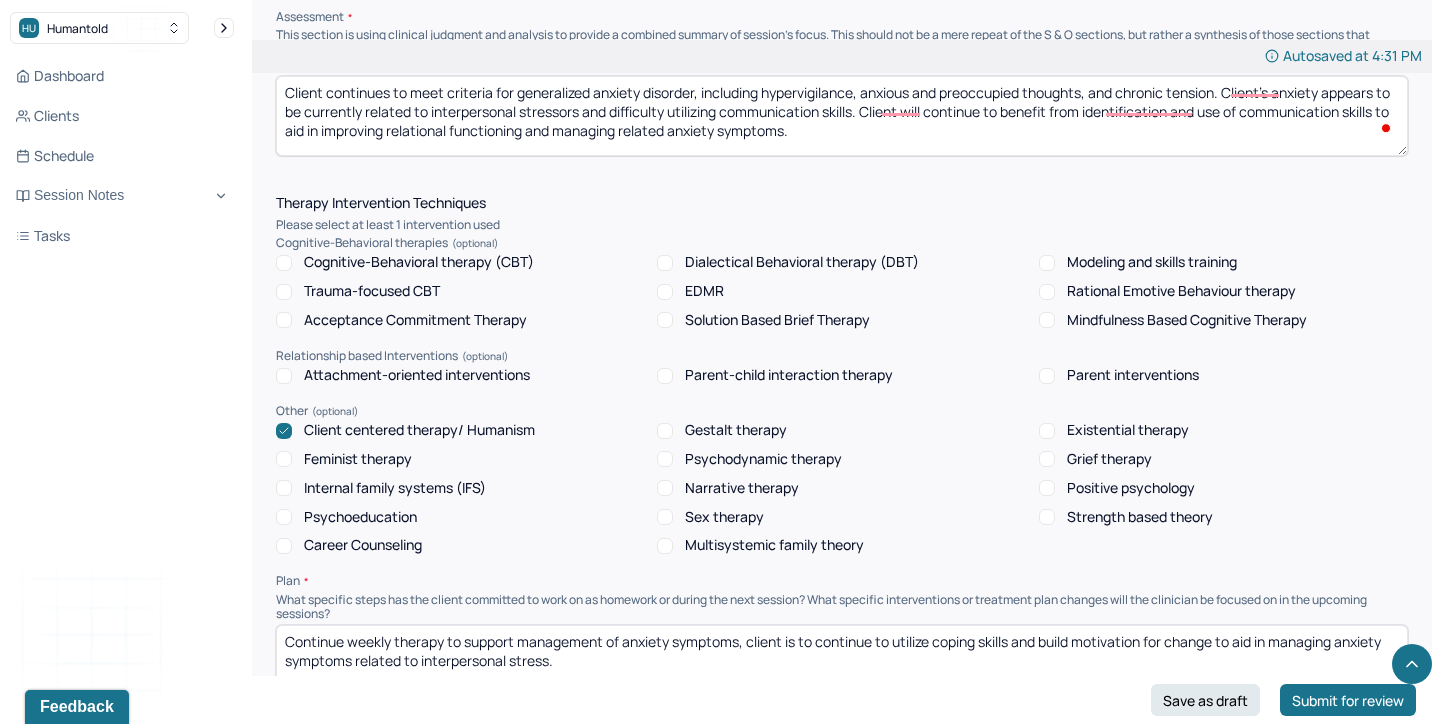 type on "Client reported increased feelings of anxiety and frustration related to increased family conflict. Client verbalized difficulty communicating with mother and sister and expressed feeling afraid of being taken advantage of, leading to chronic tension in relationship. Client reported "walking on eggshells" when communicating with family members and verbalized desire to improve use of boundaries and communication skills." 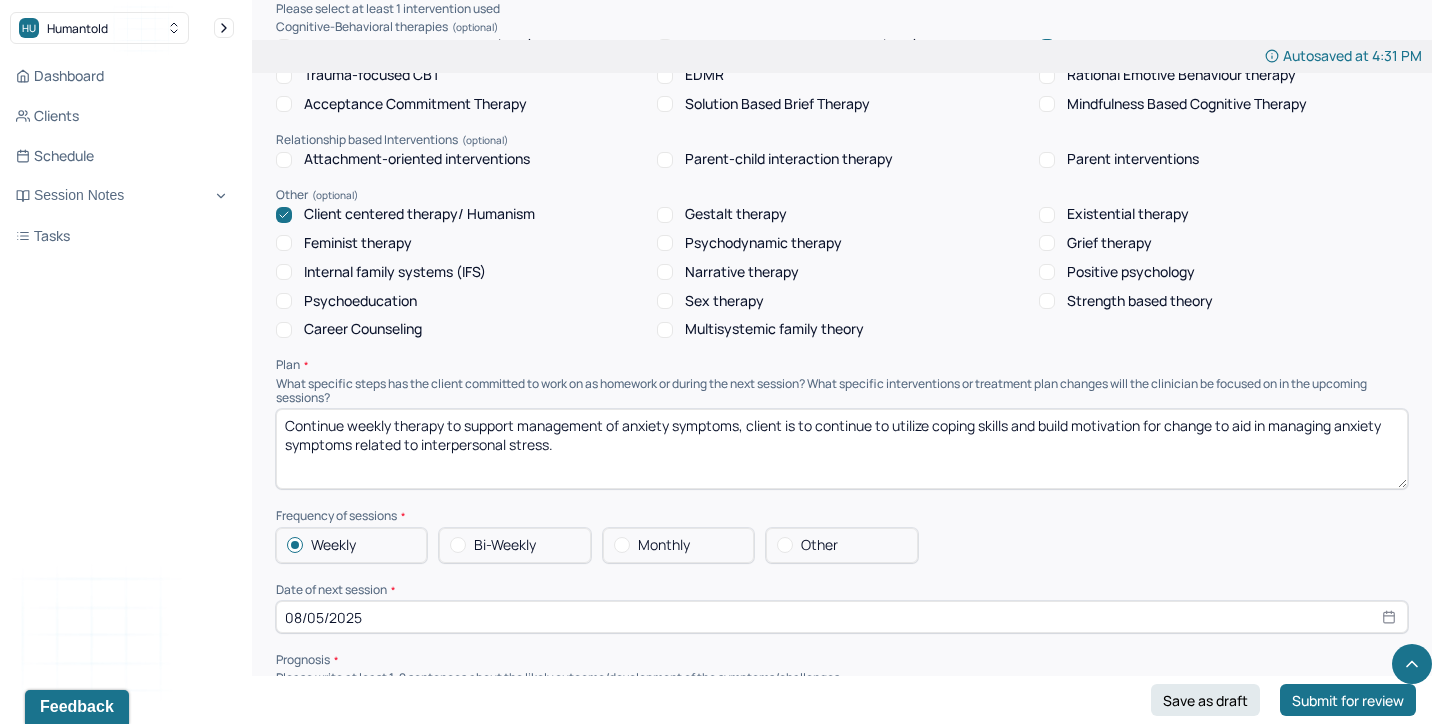 scroll, scrollTop: 1781, scrollLeft: 0, axis: vertical 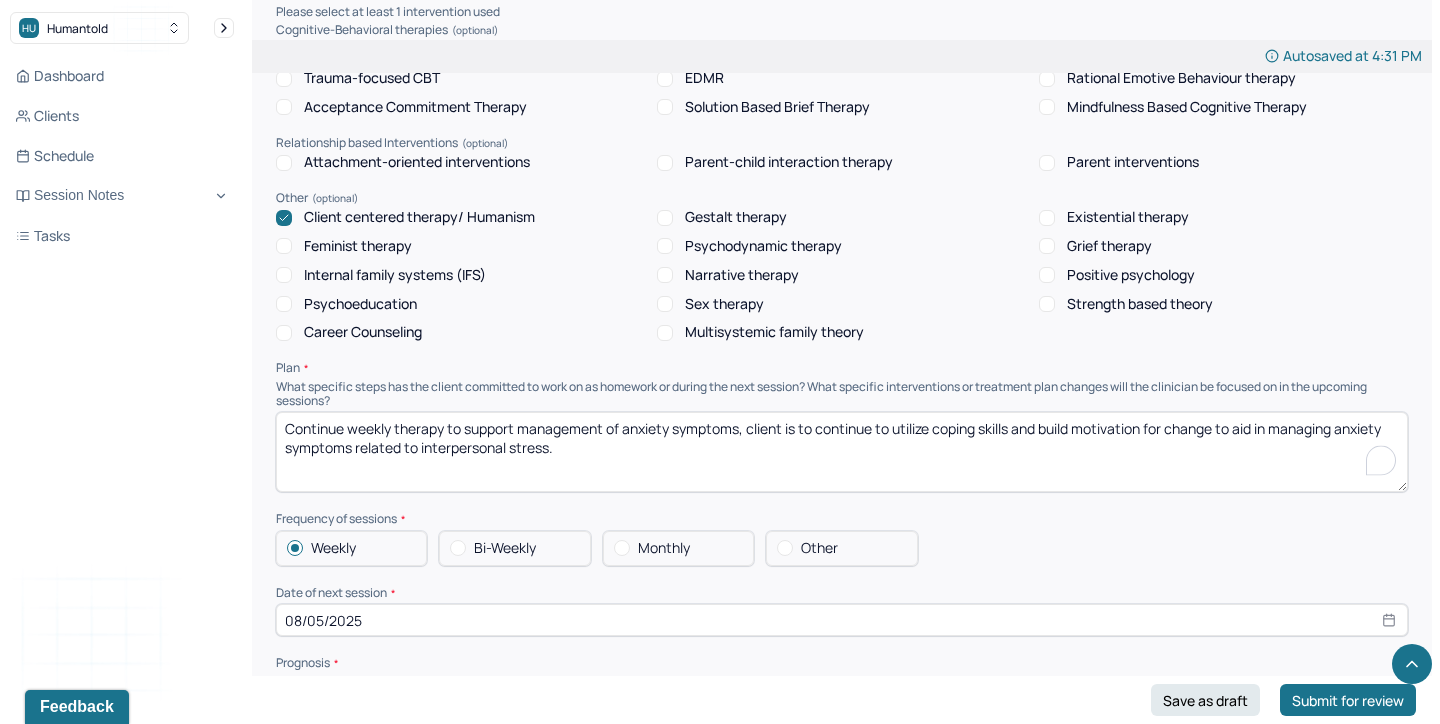 drag, startPoint x: 937, startPoint y: 423, endPoint x: 978, endPoint y: 424, distance: 41.01219 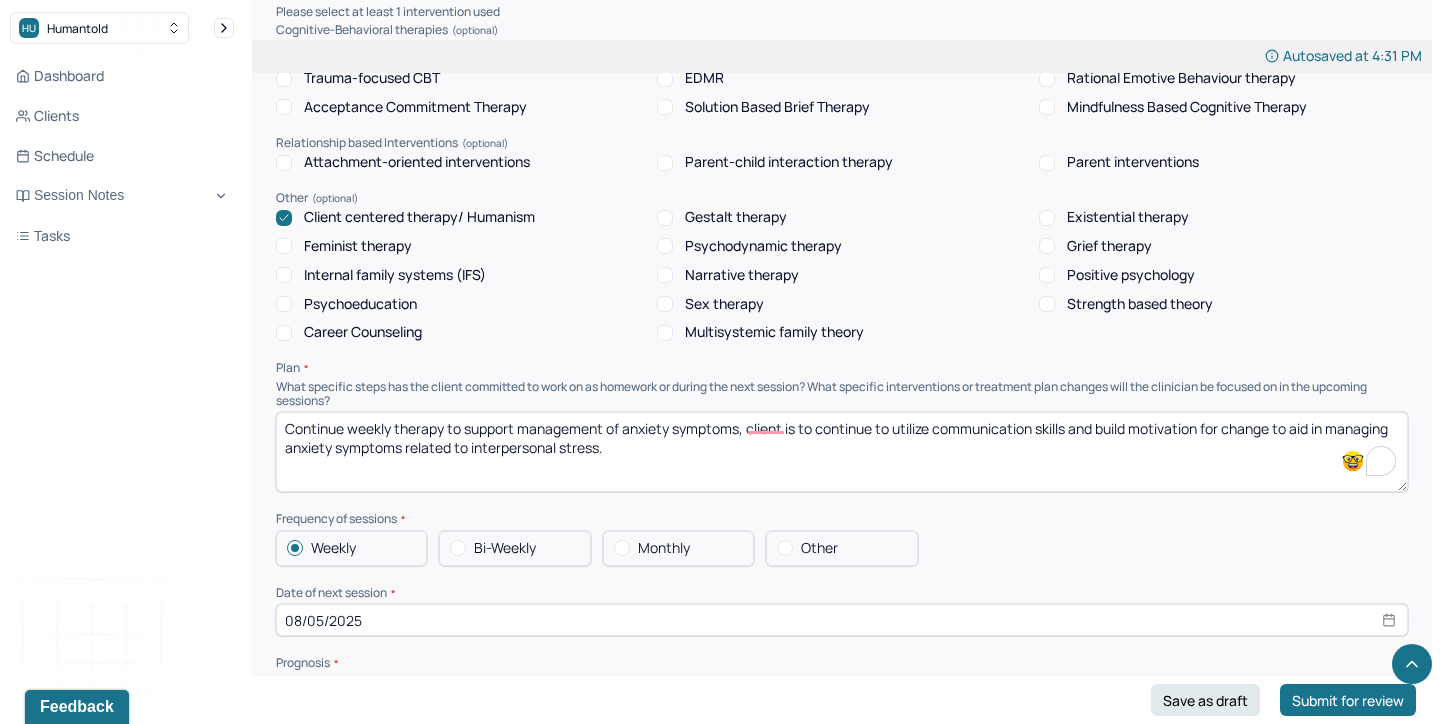 drag, startPoint x: 1074, startPoint y: 423, endPoint x: 1276, endPoint y: 425, distance: 202.0099 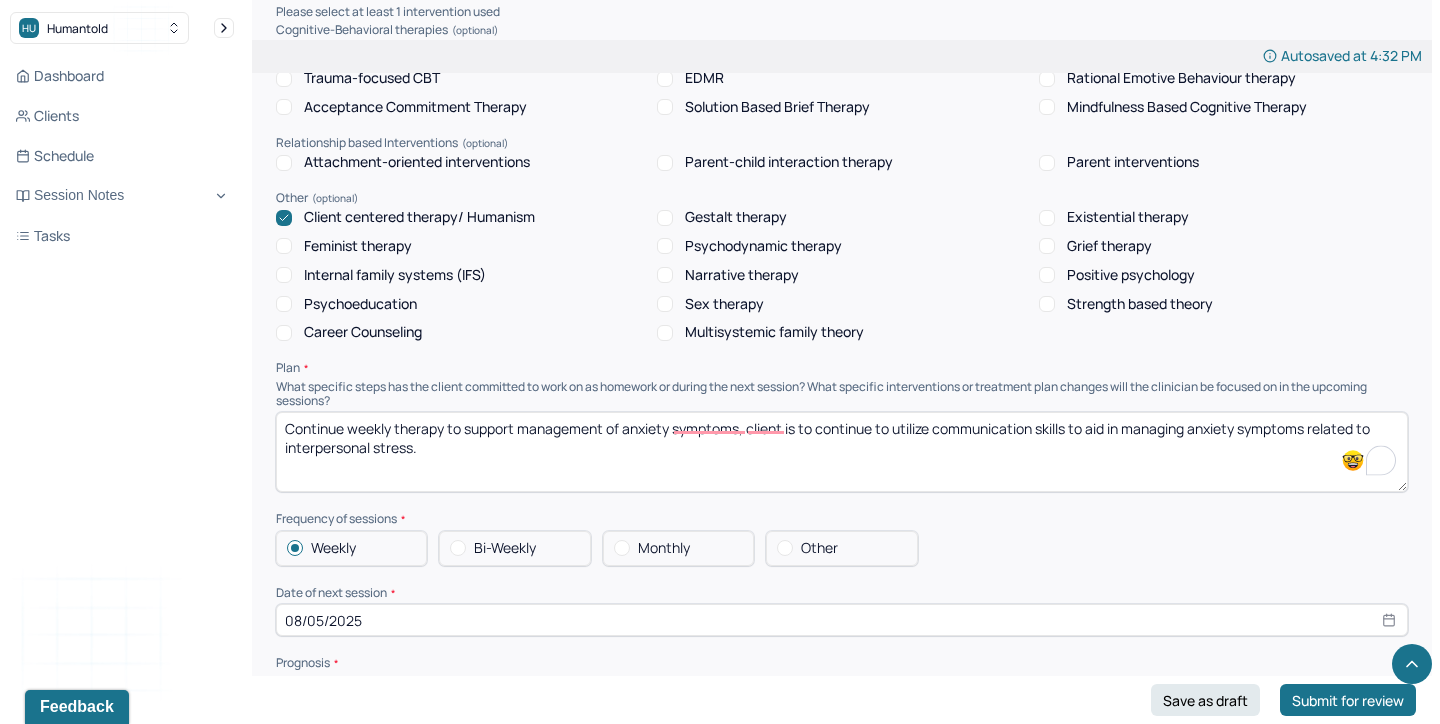 click on "Continue weekly therapy to support management of anxiety symptoms, client is to continue to utilize communication skills to aid in managing anxiety symptoms related to interpersonal stress." at bounding box center (842, 452) 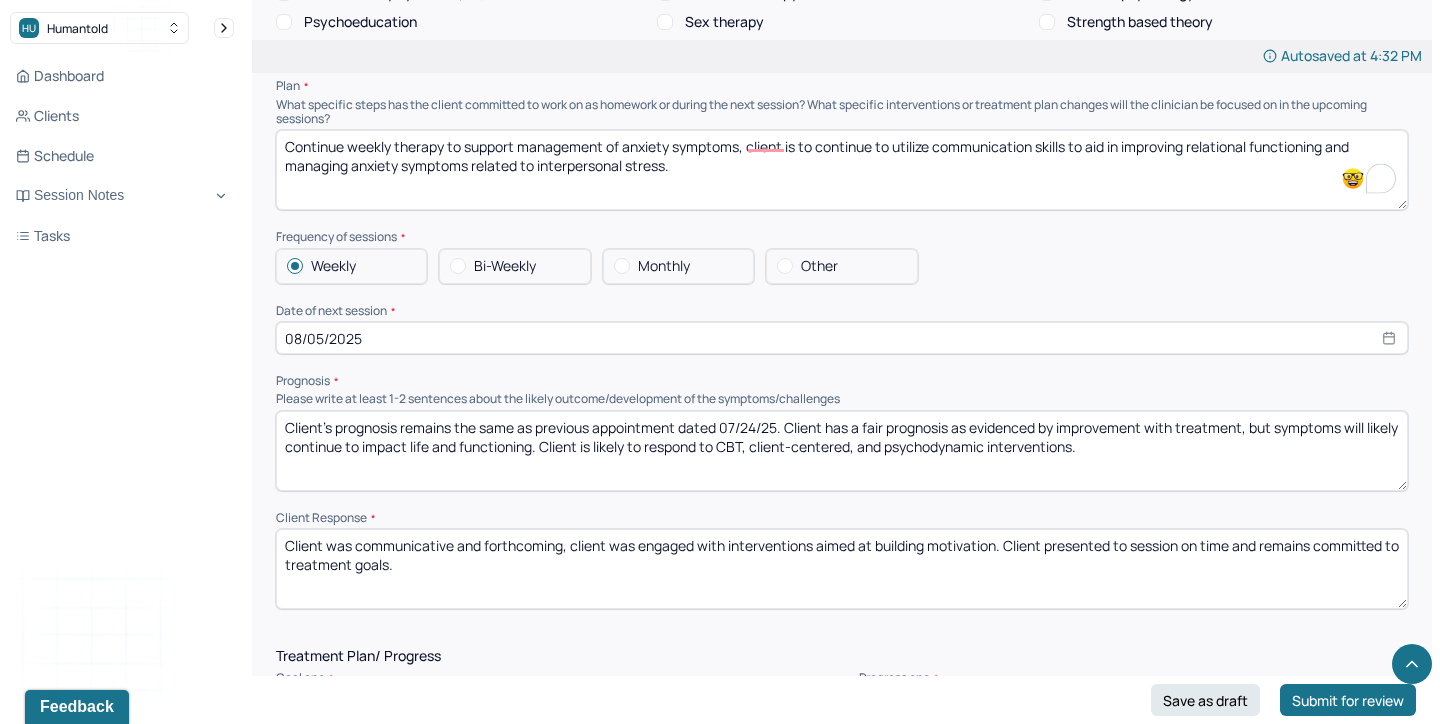 scroll, scrollTop: 2058, scrollLeft: 0, axis: vertical 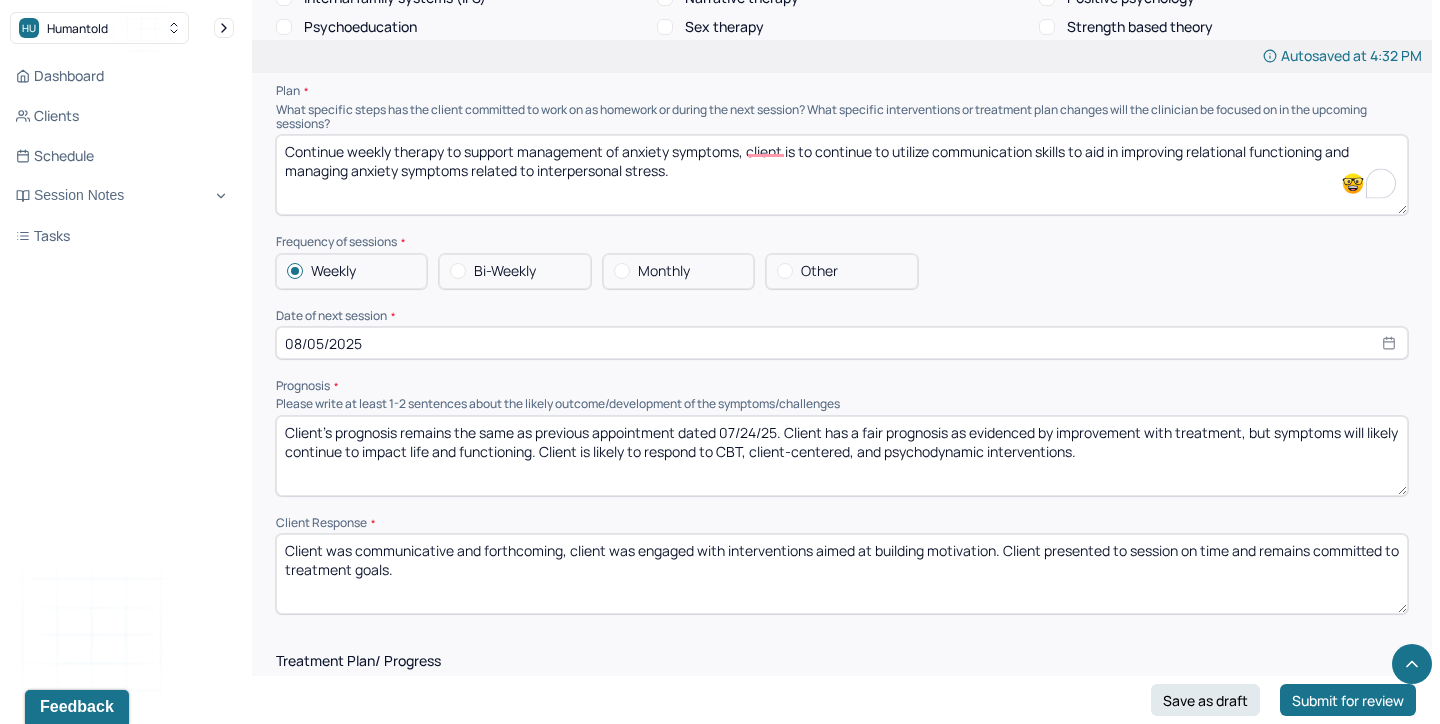 type on "Continue weekly therapy to support management of anxiety symptoms, client is to continue to utilize communication skills to aid in improving relational functioning and managing anxiety symptoms related to interpersonal stress." 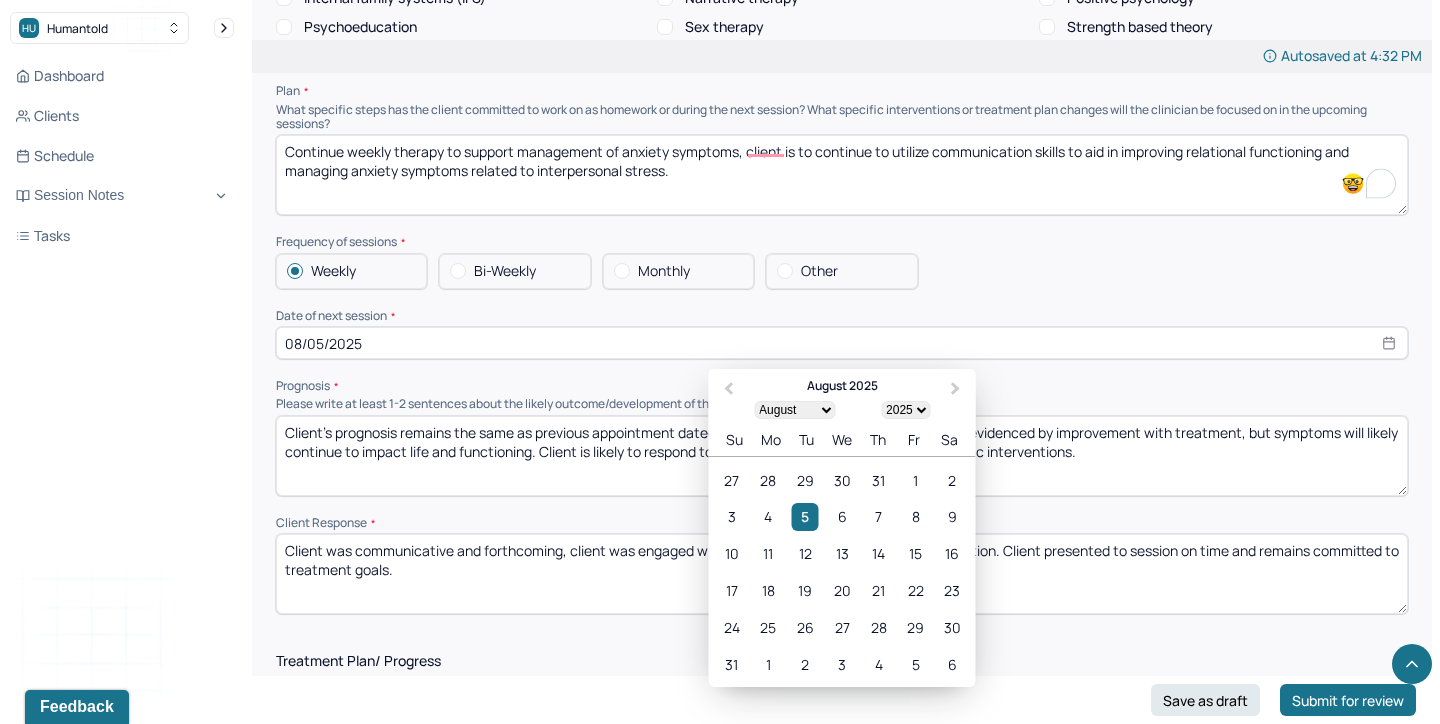 click on "08/05/2025" at bounding box center (842, 343) 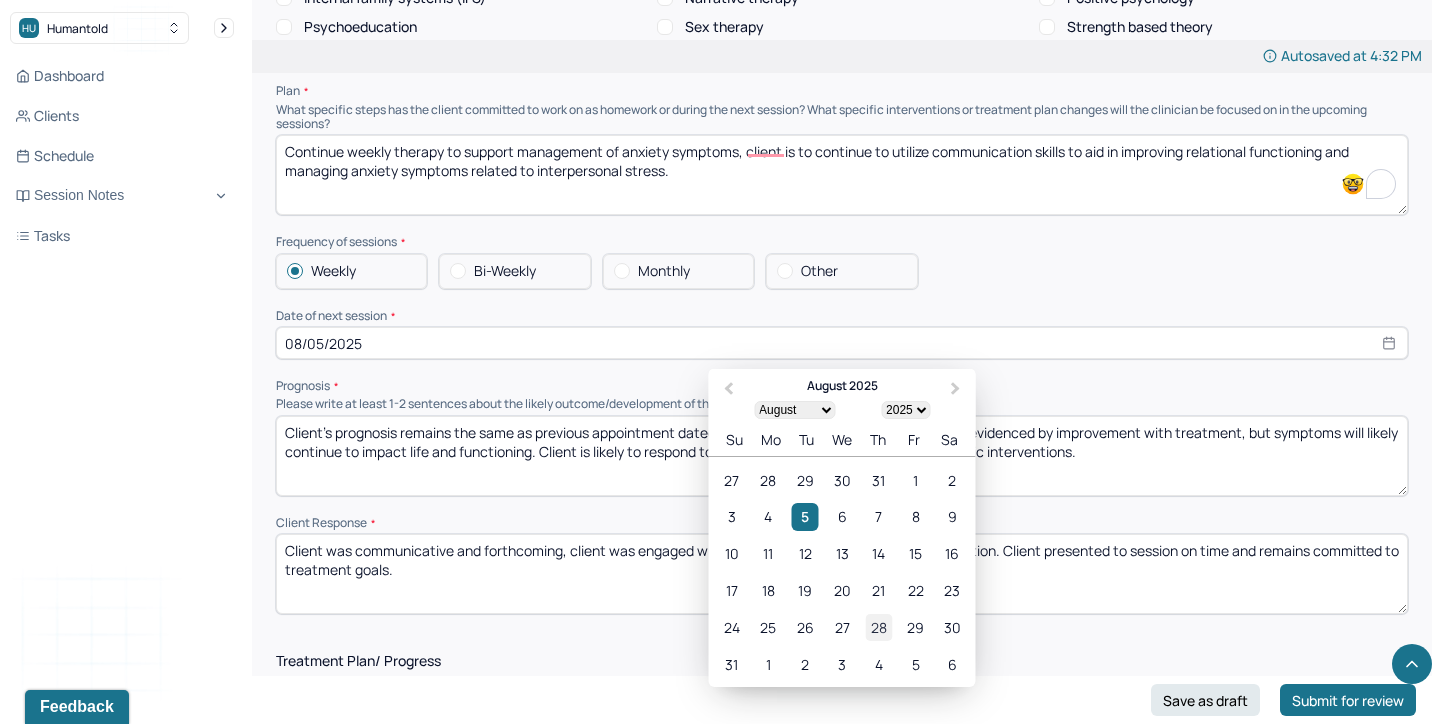 click on "28" at bounding box center (878, 627) 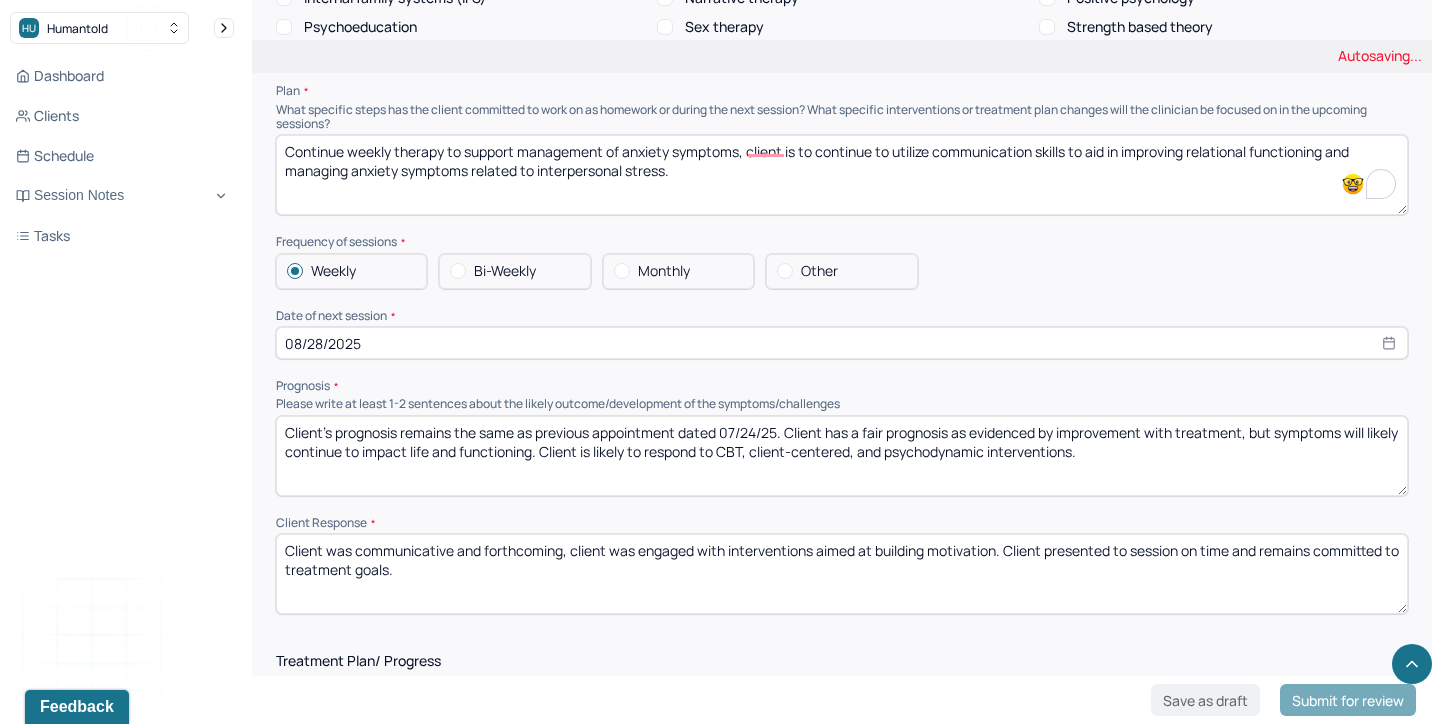 scroll, scrollTop: 0, scrollLeft: 0, axis: both 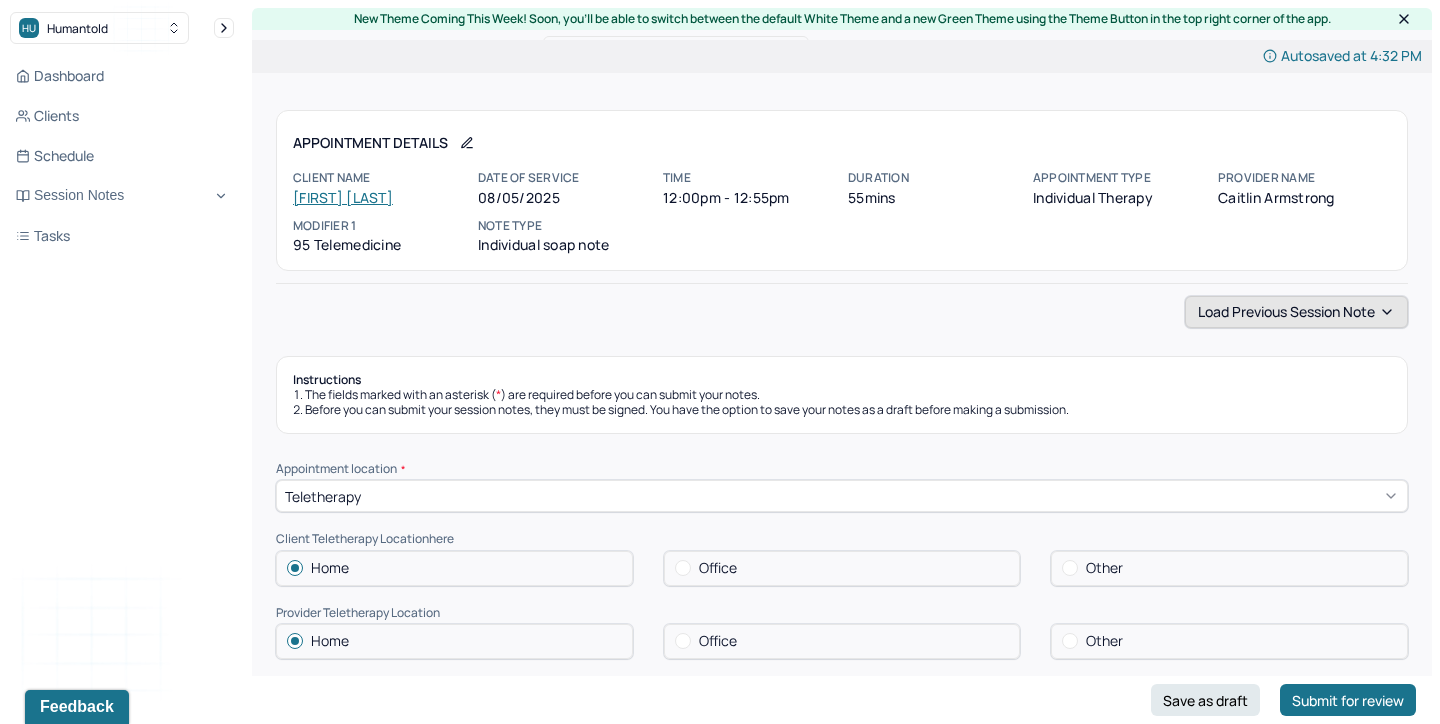 click on "Load previous session note" at bounding box center (1296, 312) 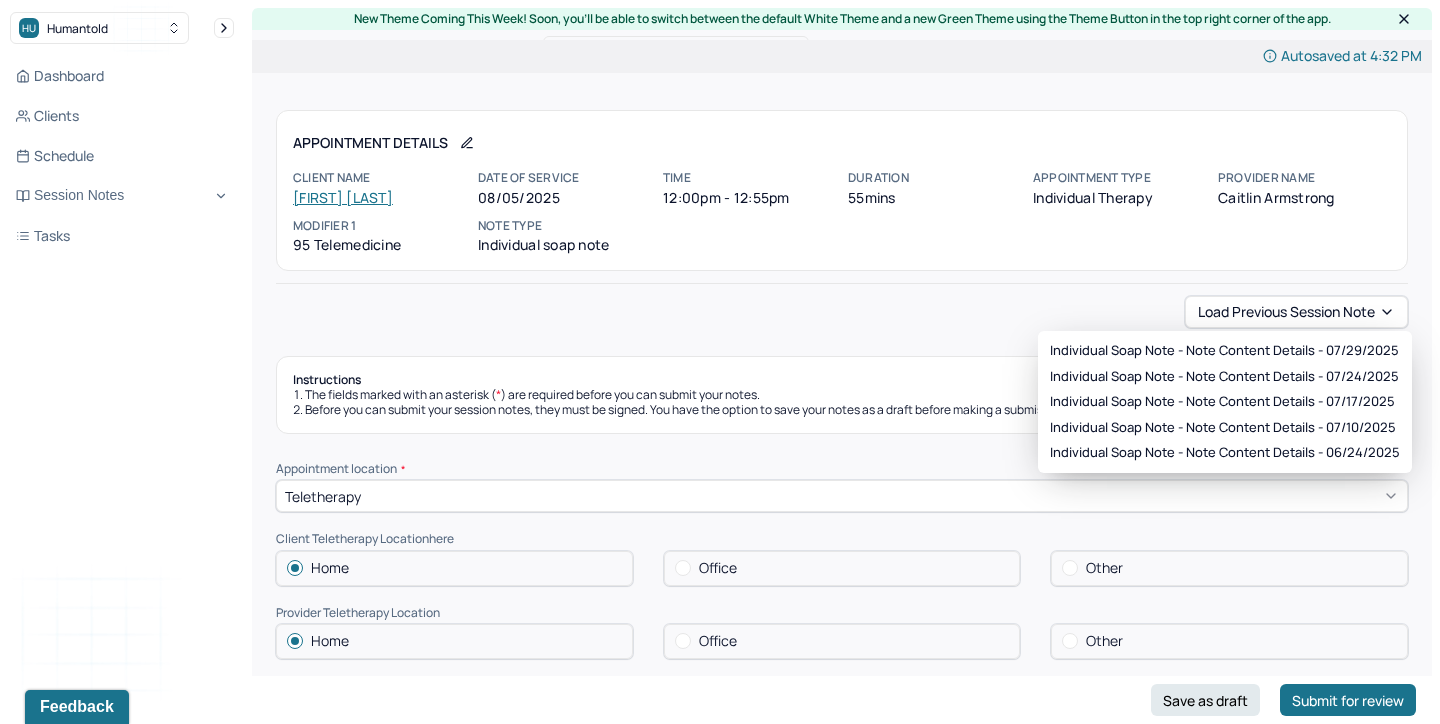 click on "Load previous session note" at bounding box center (842, 312) 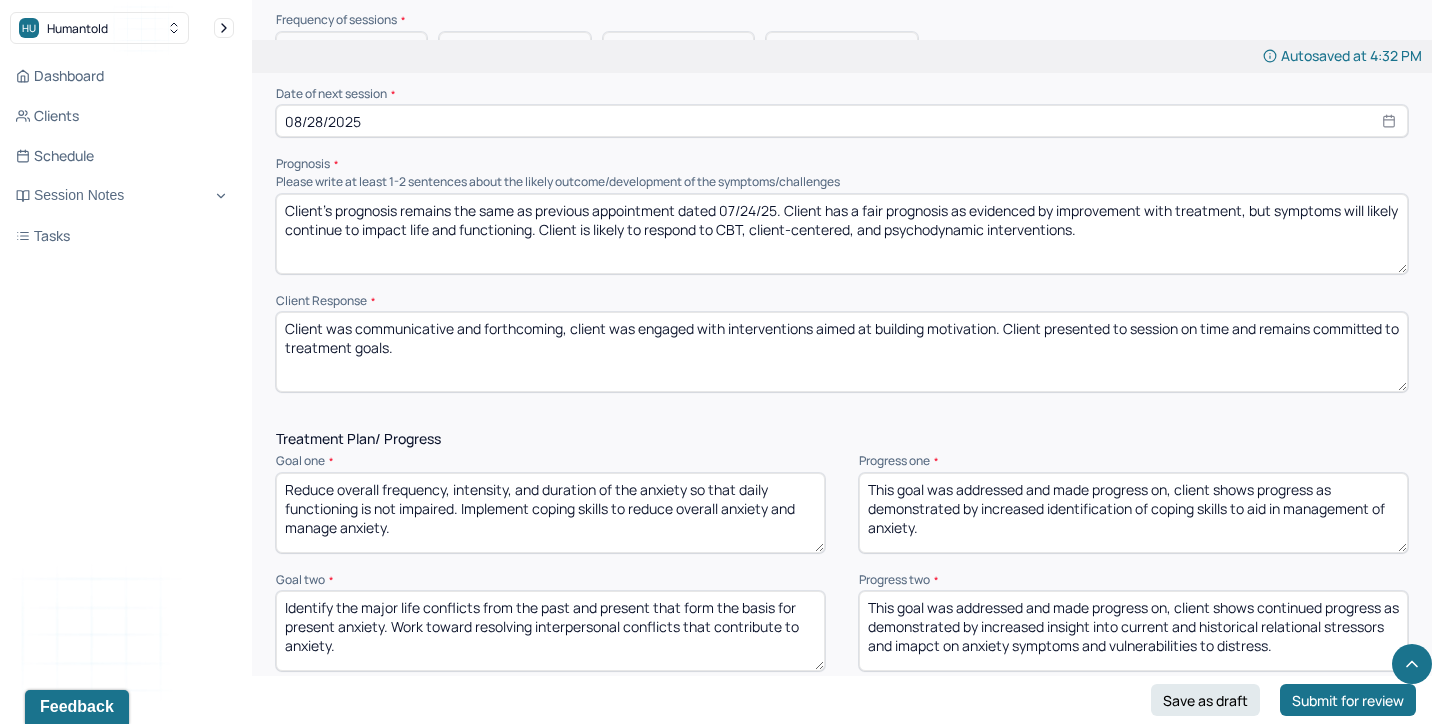 scroll, scrollTop: 2148, scrollLeft: 0, axis: vertical 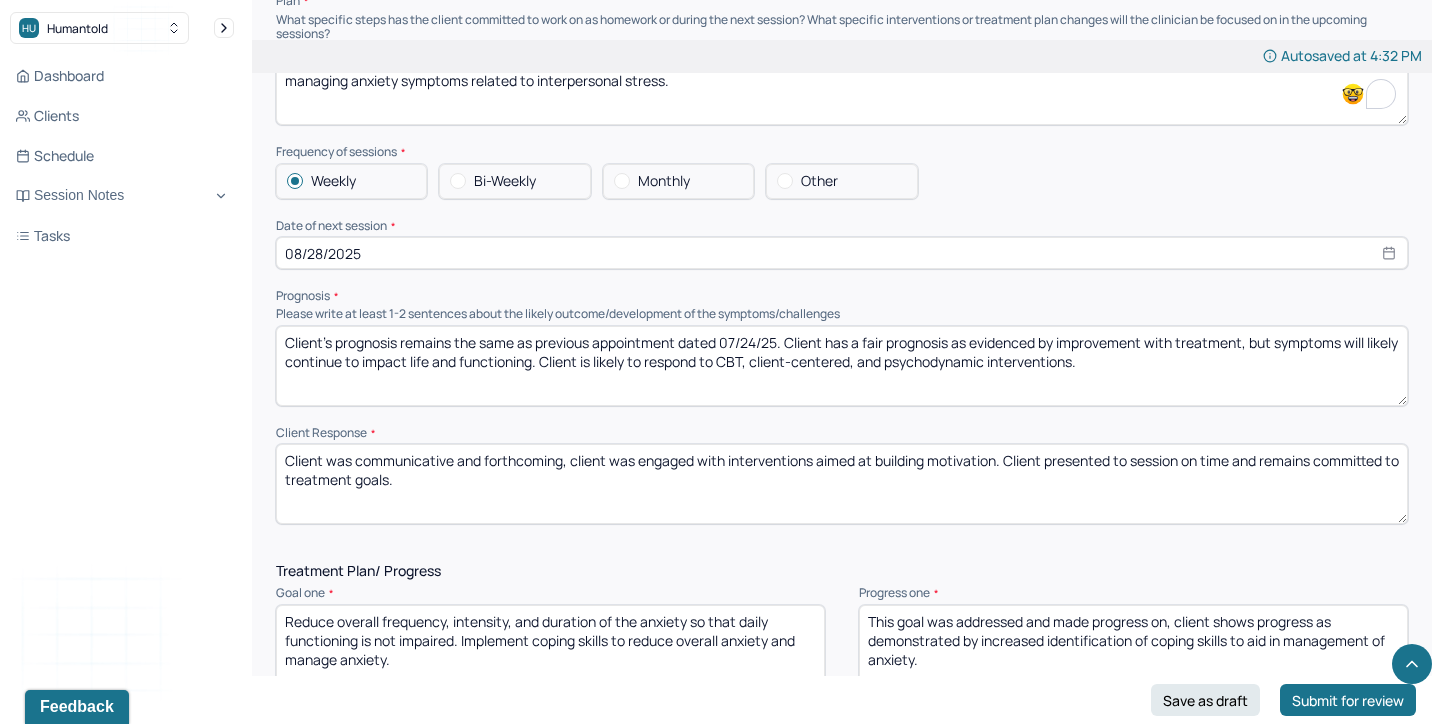 click on "Client's prognosis remains the same as previous appointment dated 07/24/25. Client has a fair prognosis as evidenced by improvement with treatment, but symptoms will likely continue to impact life and functioning. Client is likely to respond to CBT, client-centered, and psychodynamic interventions." at bounding box center [842, 366] 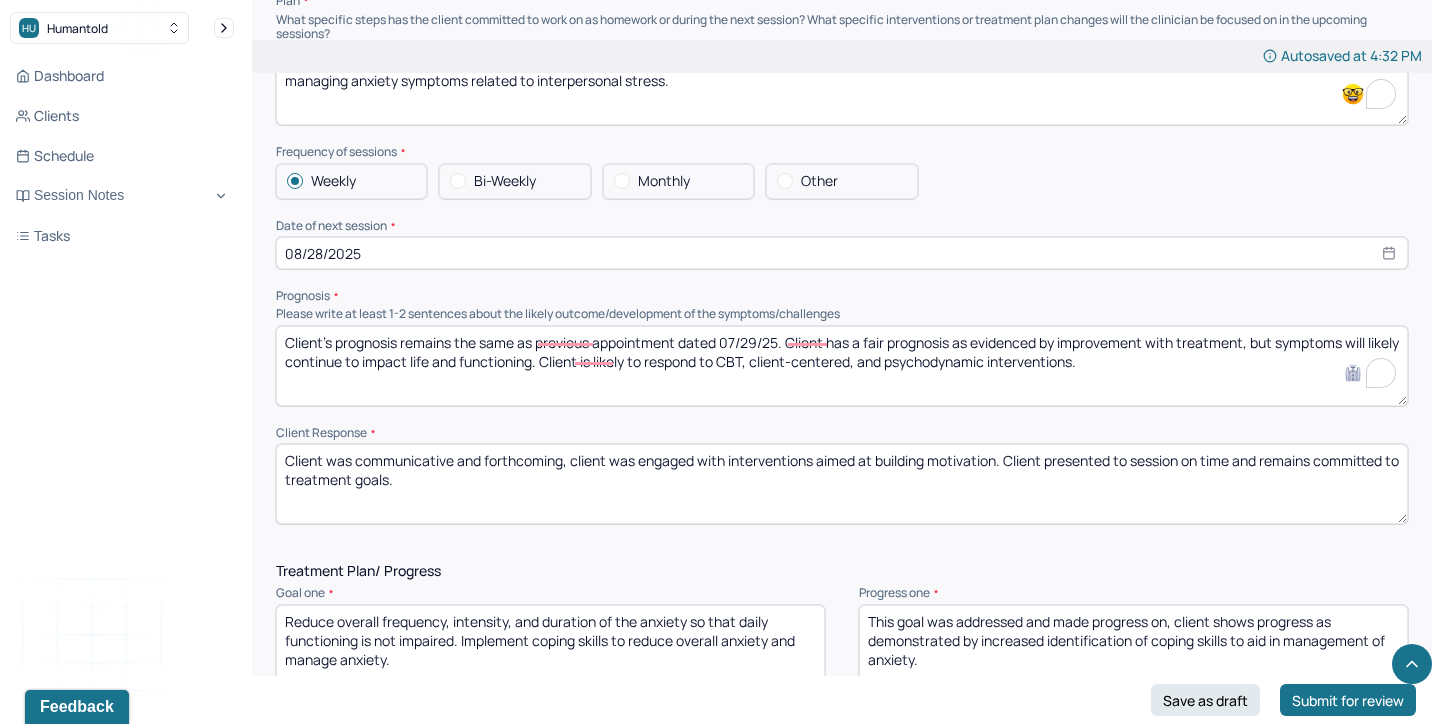 type on "Client's prognosis remains the same as previous appointment dated 07/29/25. Client has a fair prognosis as evidenced by improvement with treatment, but symptoms will likely continue to impact life and functioning. Client is likely to respond to CBT, client-centered, and psychodynamic interventions." 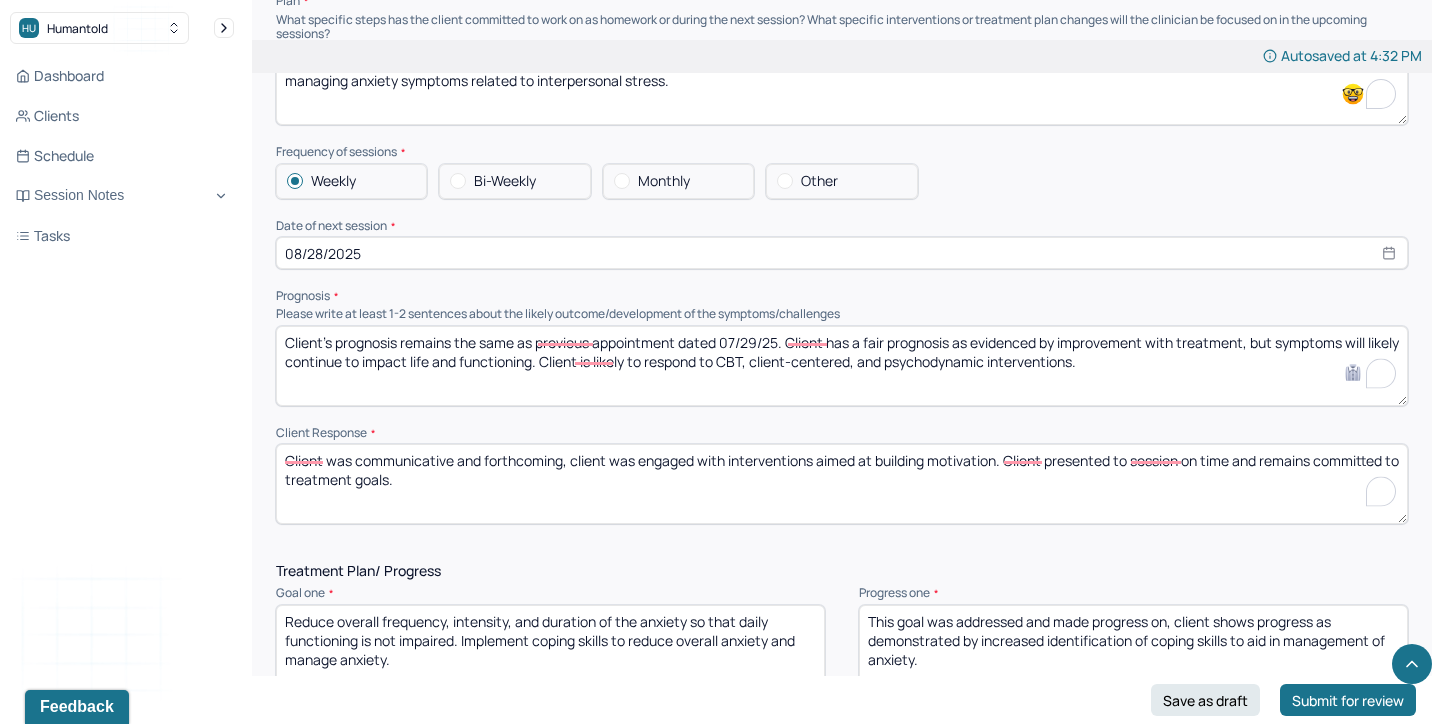 drag, startPoint x: 996, startPoint y: 451, endPoint x: 353, endPoint y: 447, distance: 643.01245 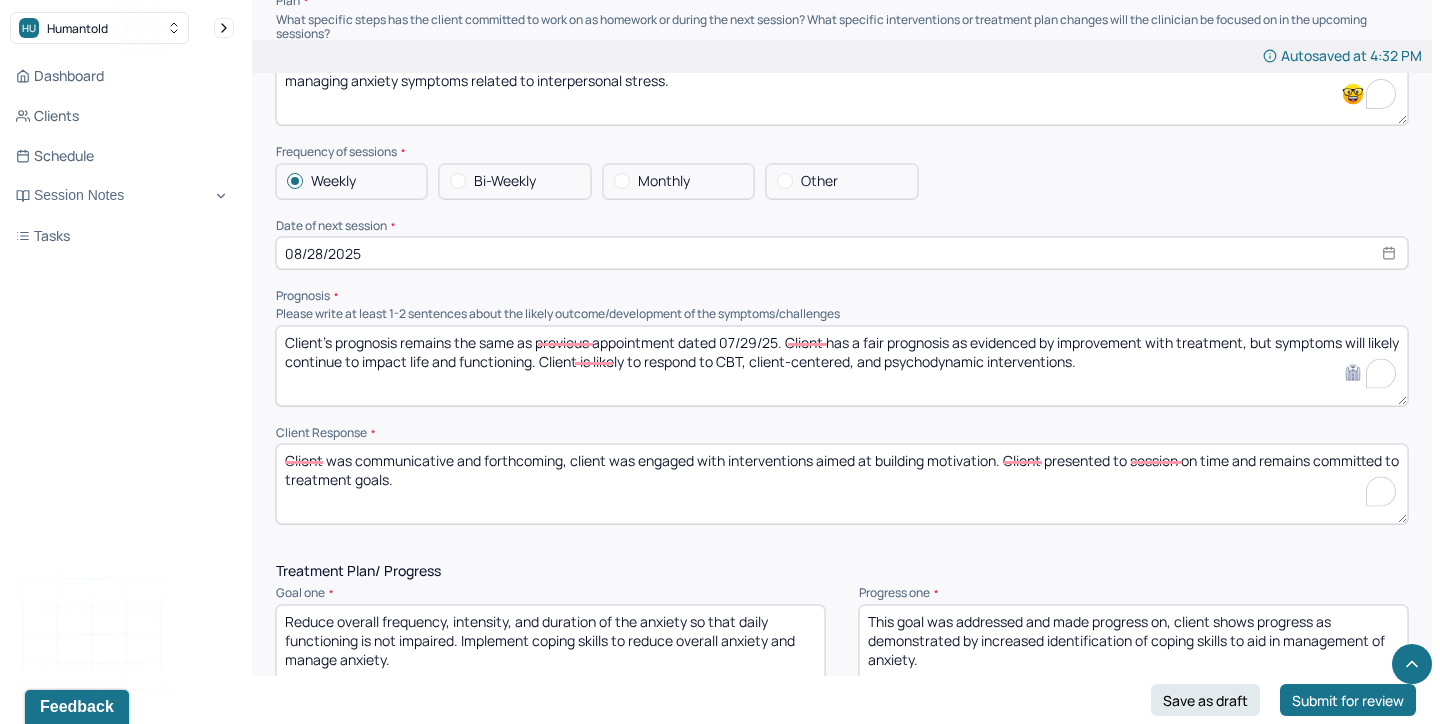 click on "Client was communicative and forthcoming, client was engaged with interventions aimed at building motivation. Client presented to session on time and remains committed to treatment goals." at bounding box center (842, 484) 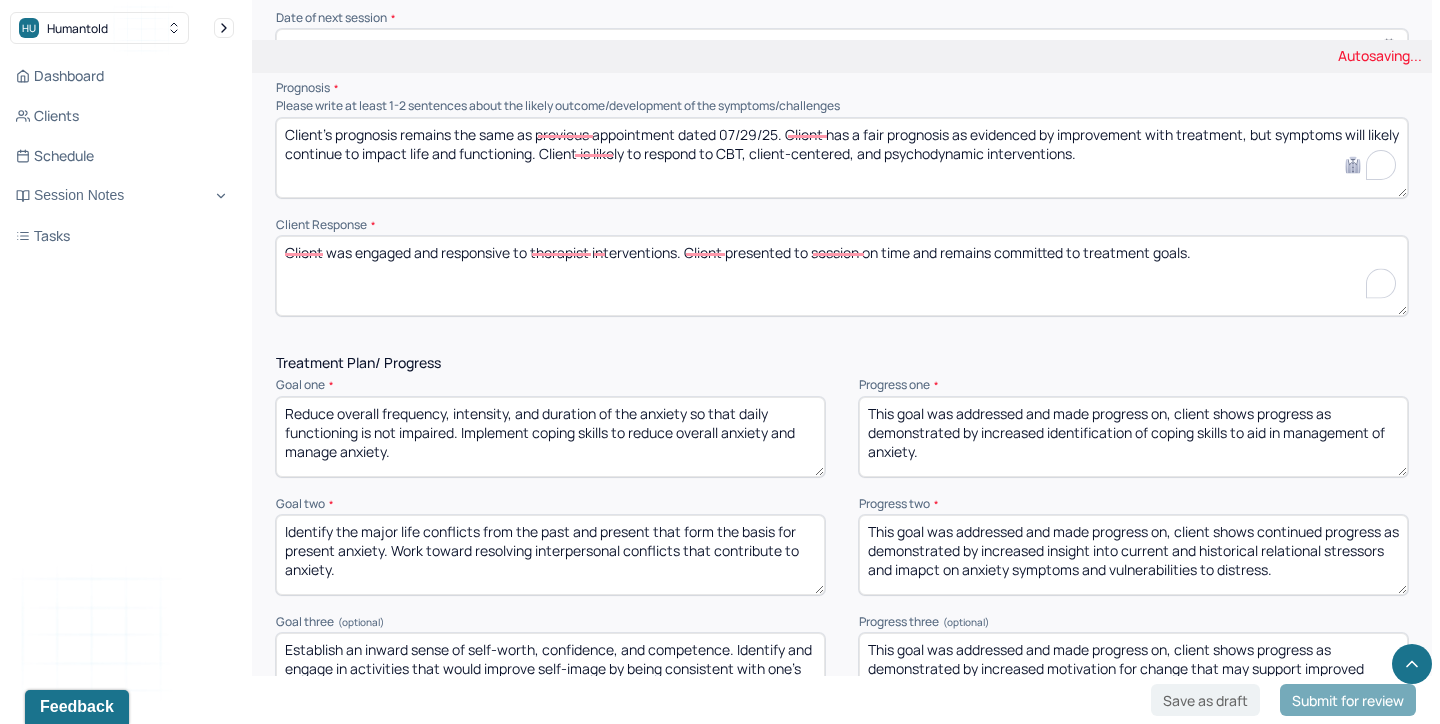 scroll, scrollTop: 2410, scrollLeft: 0, axis: vertical 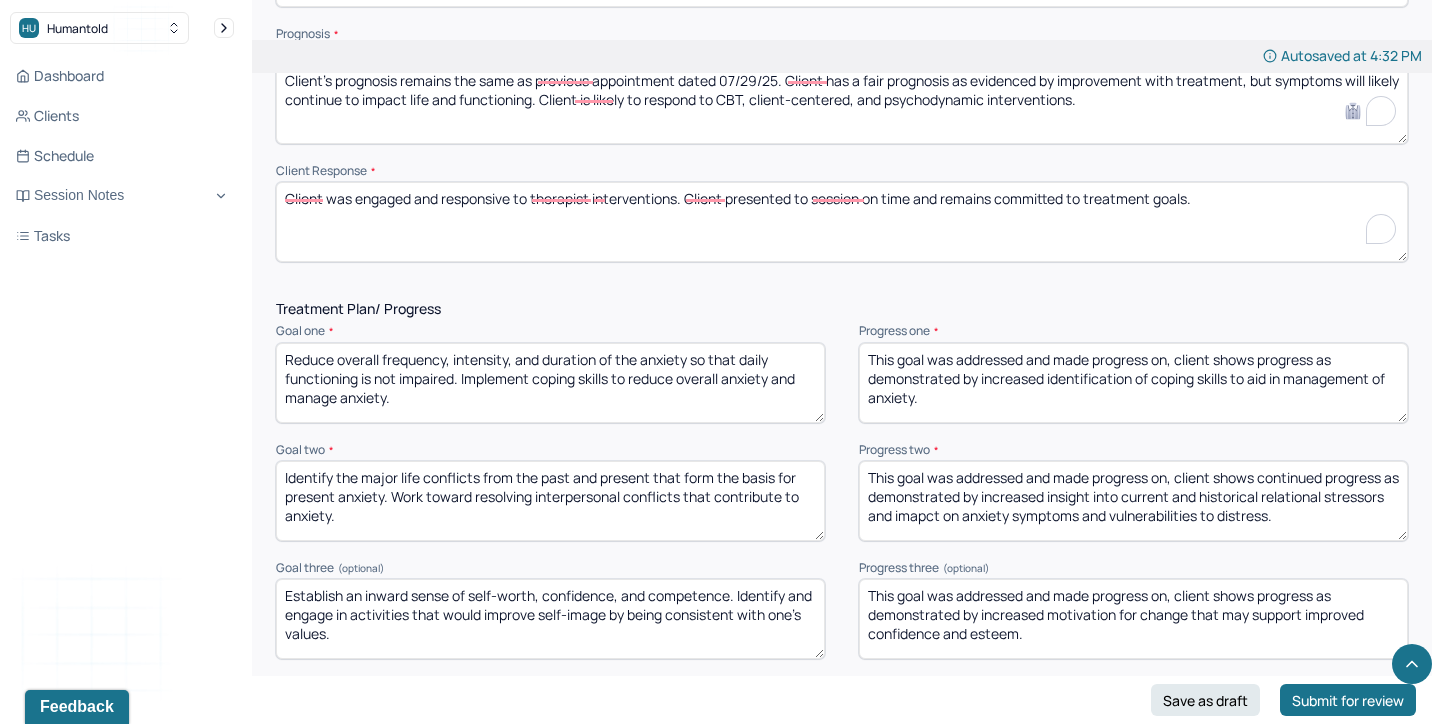 type on "Client was engaged and responsive to therapist interventions. Client presented to session on time and remains committed to treatment goals." 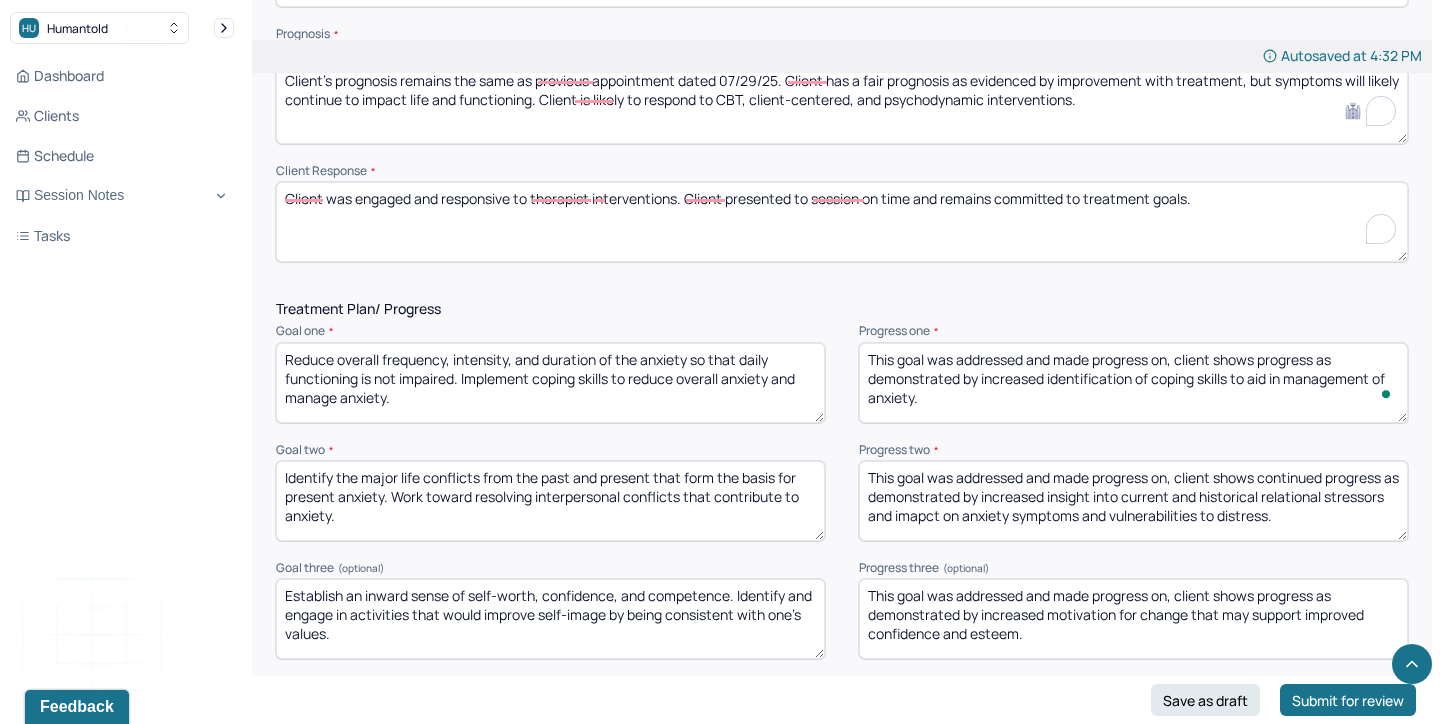 click on "This goal was addressed and made progress on, client shows progress as demonstrated by increased identification of coping skills to aid in management of anxiety." at bounding box center [1133, 383] 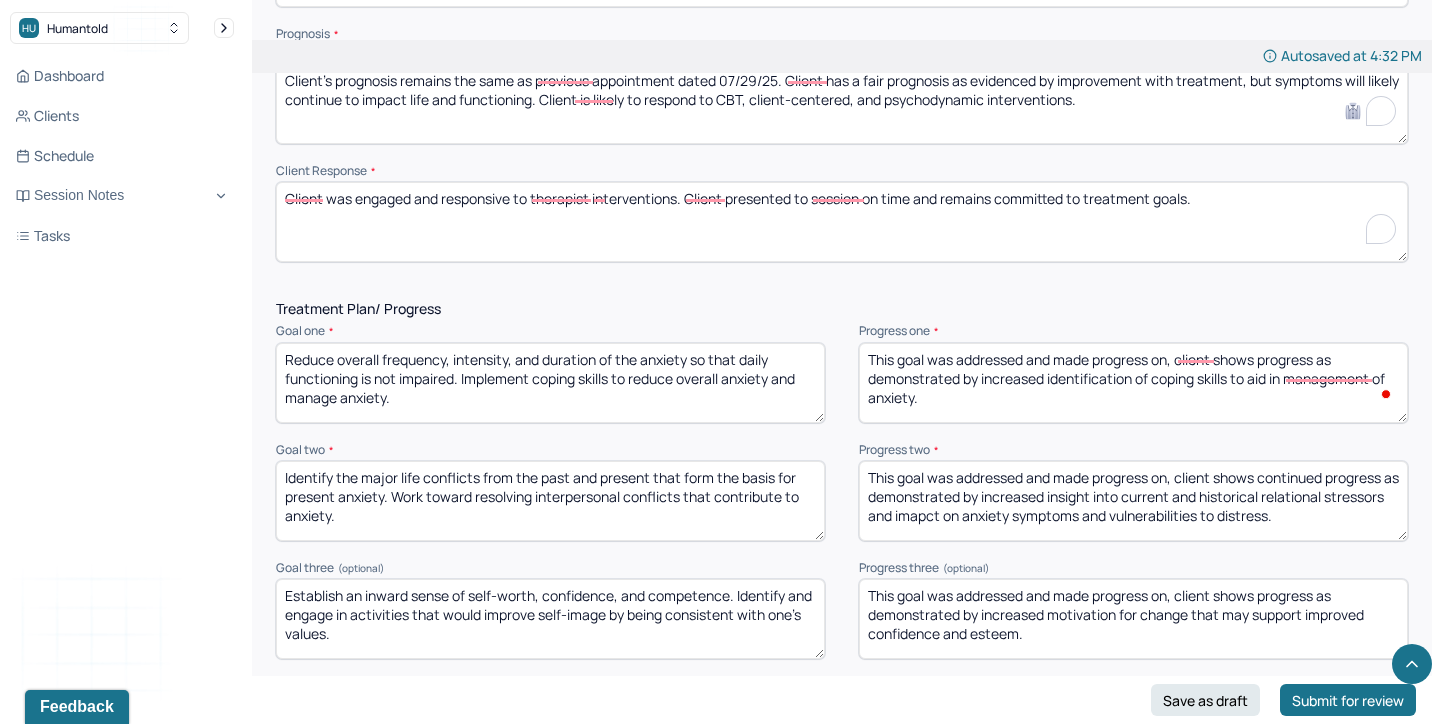 drag, startPoint x: 1047, startPoint y: 371, endPoint x: 1087, endPoint y: 374, distance: 40.112343 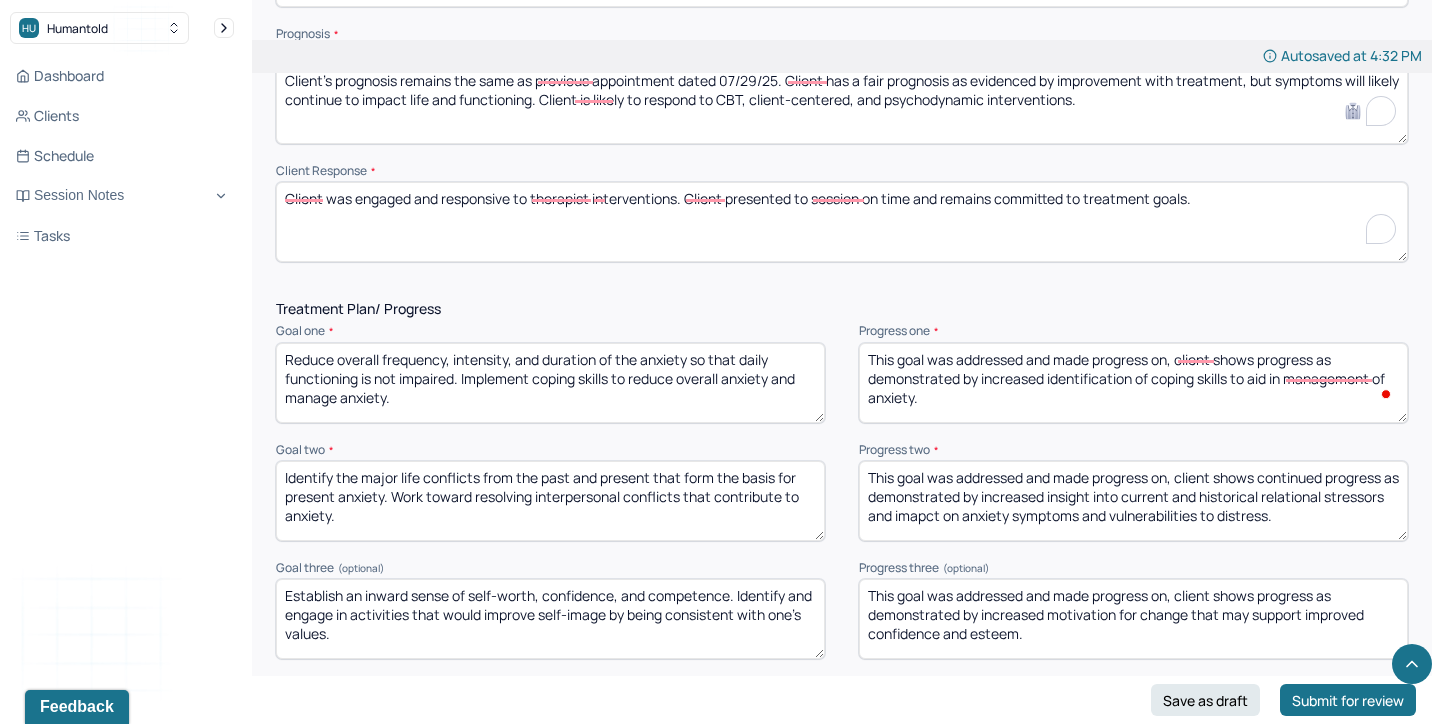 click on "This goal was addressed and made progress on, client shows progress as demonstrated by increased identification of coping skills to aid in management of anxiety." at bounding box center (1133, 383) 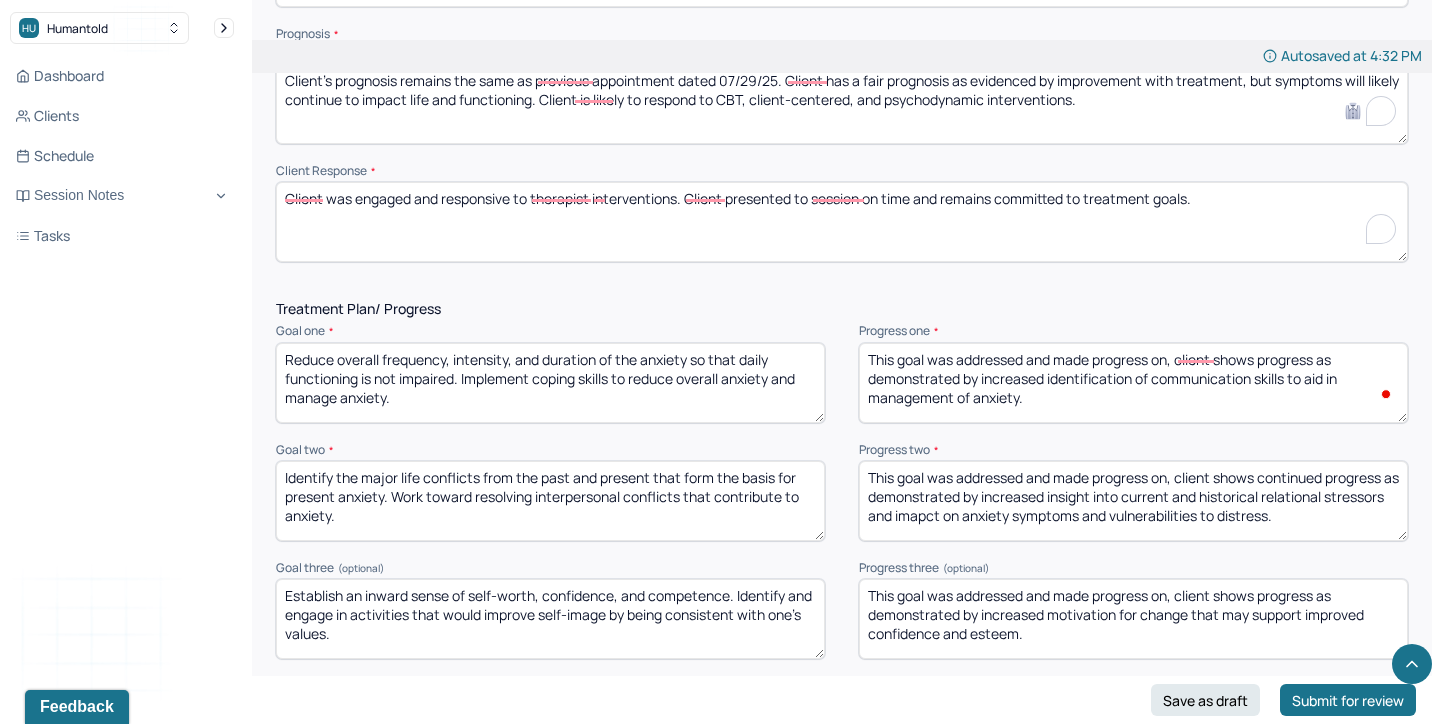 click on "This goal was addressed and made progress on, client shows progress as demonstrated by increased identification of coping skills to aid in management of anxiety." at bounding box center [1133, 383] 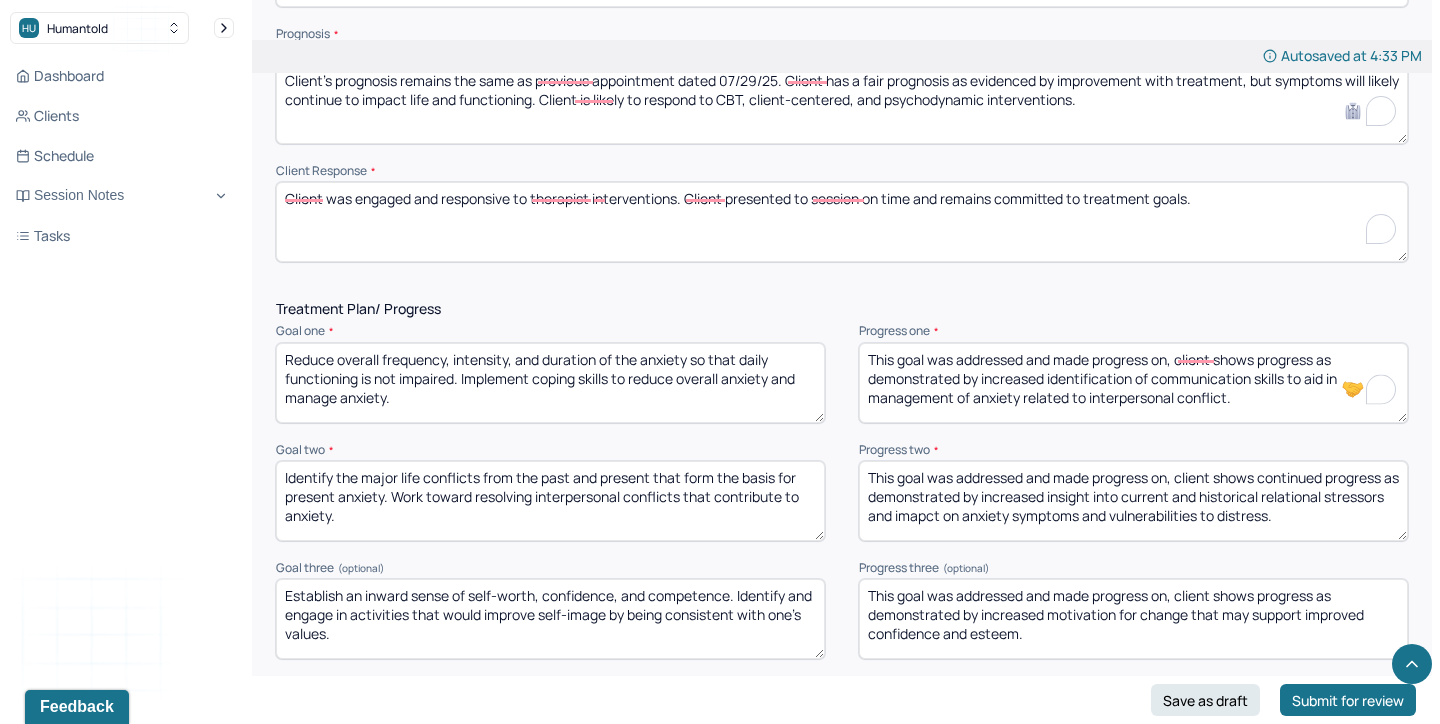 type on "This goal was addressed and made progress on, client shows progress as demonstrated by increased identification of communication skills to aid in management of anxiety related to interpersonal conflict." 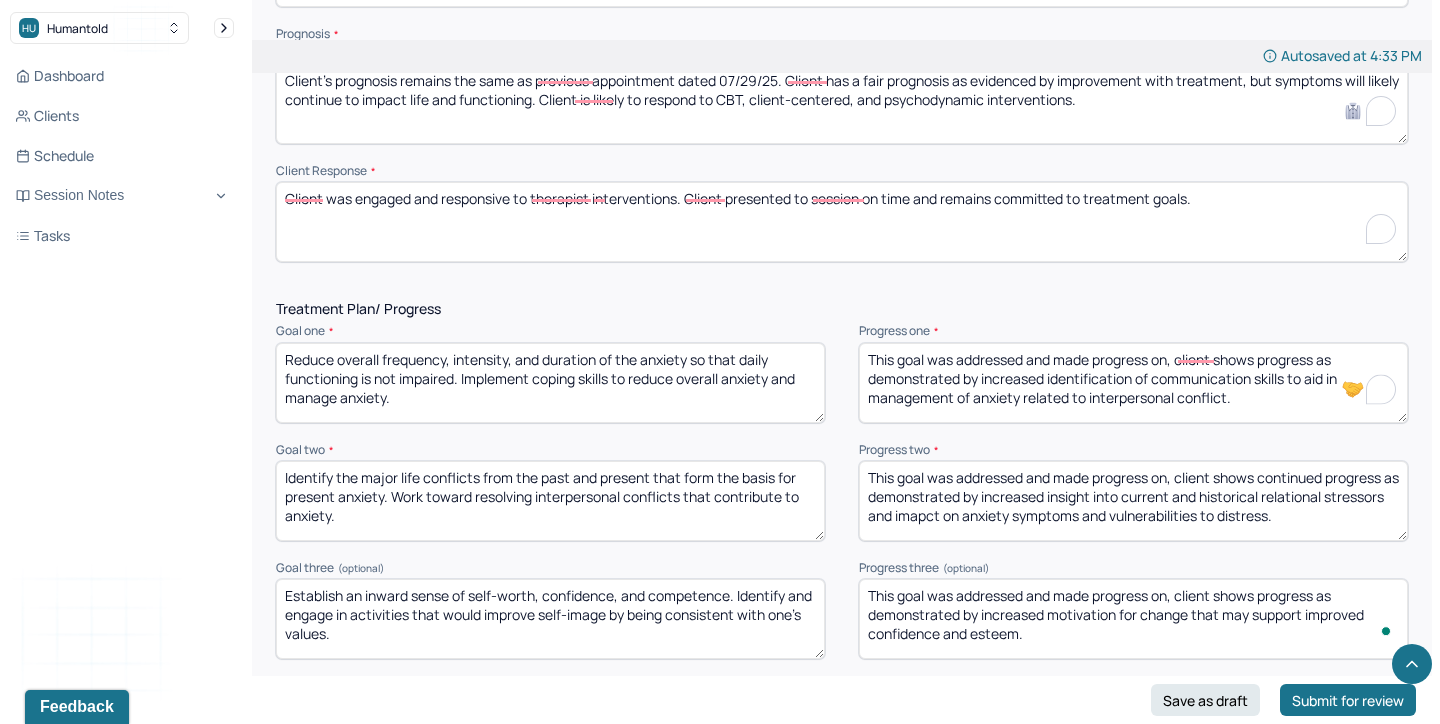 drag, startPoint x: 1026, startPoint y: 634, endPoint x: 959, endPoint y: 585, distance: 83.00603 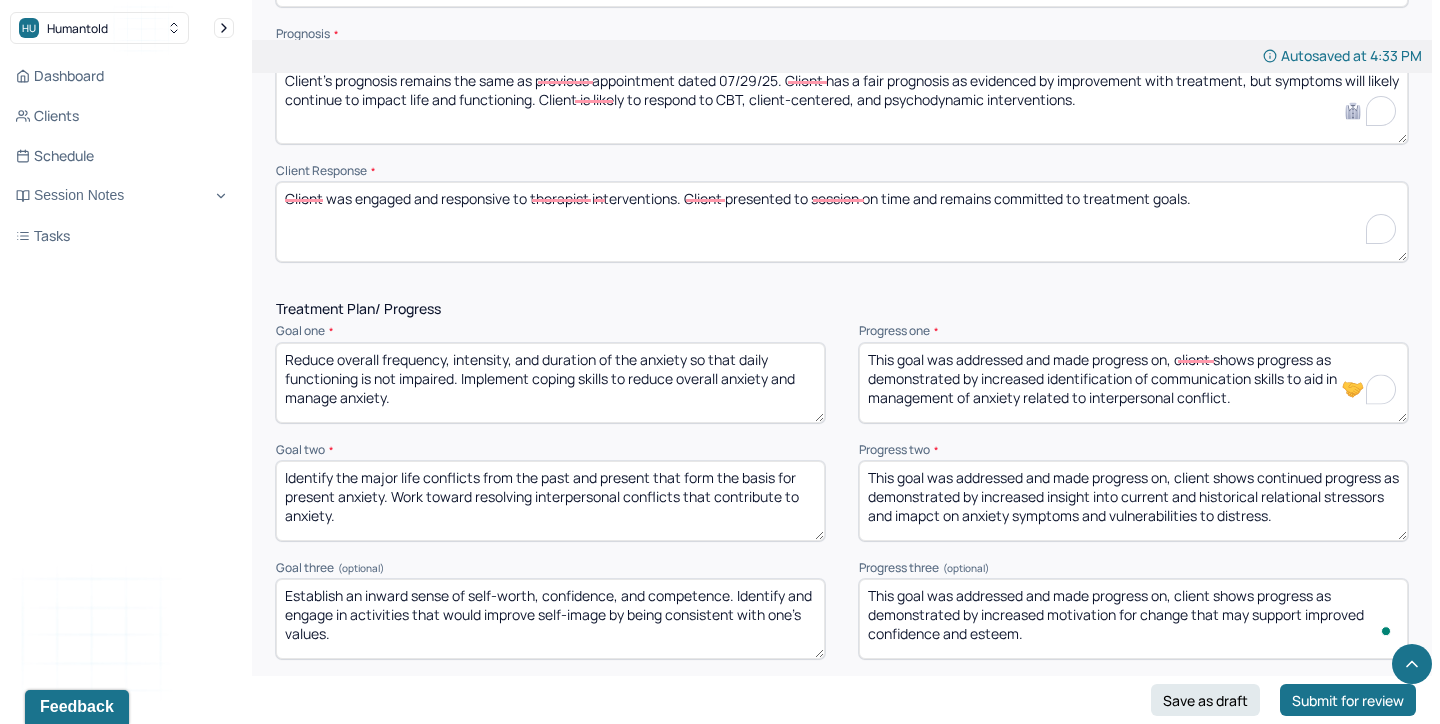 click on "This goal was addressed and made progress on, client shows progress as demonstrated by increased motivation for change that may support improved confidence and esteem." at bounding box center (1133, 619) 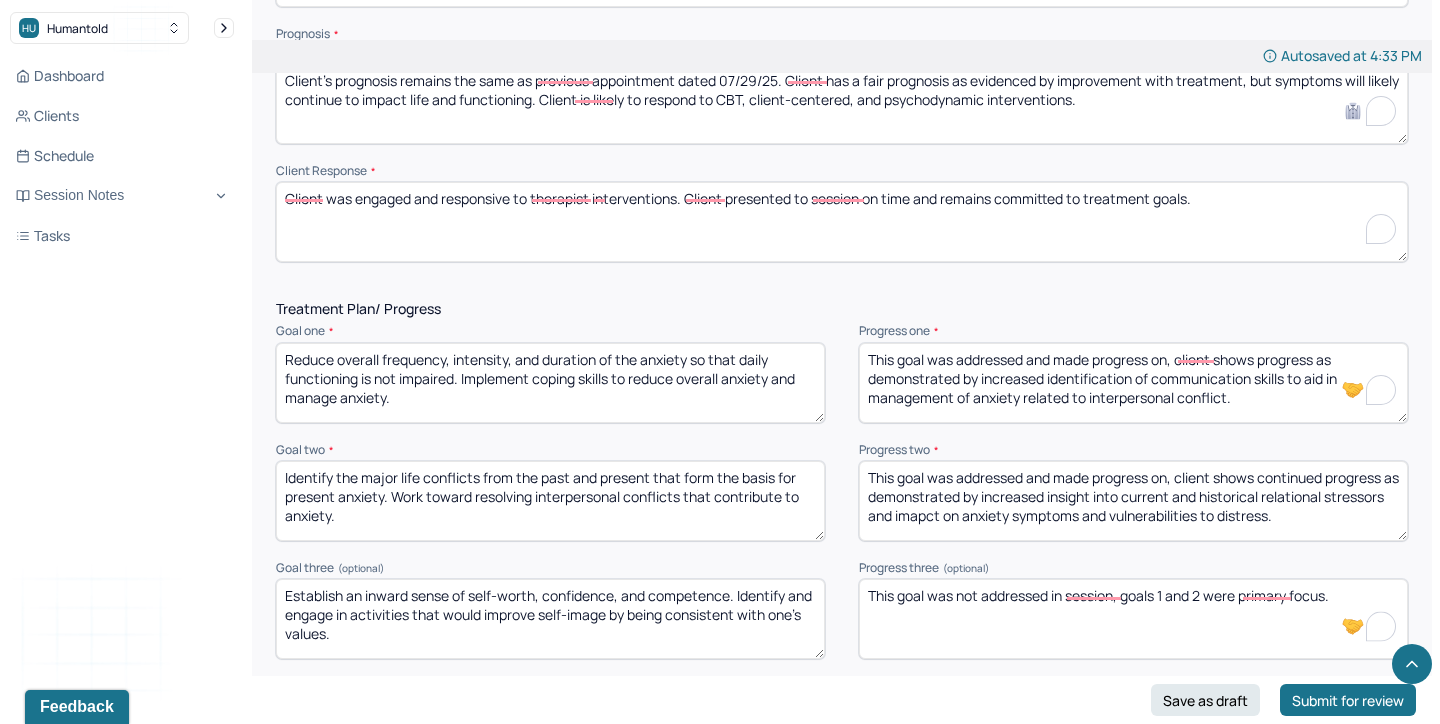 type on "This goal was not addressed in session, goals 1 and 2 were primary focus." 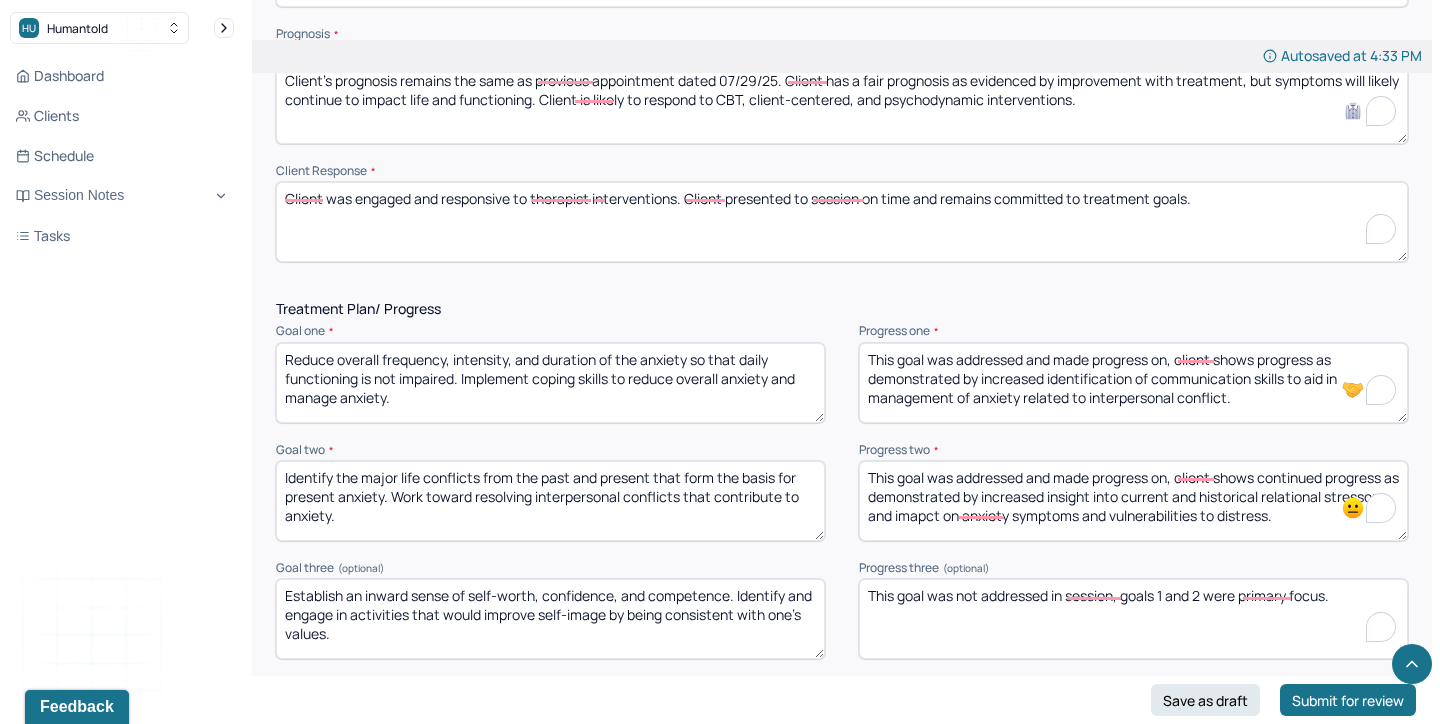 drag, startPoint x: 1142, startPoint y: 488, endPoint x: 1346, endPoint y: 482, distance: 204.08821 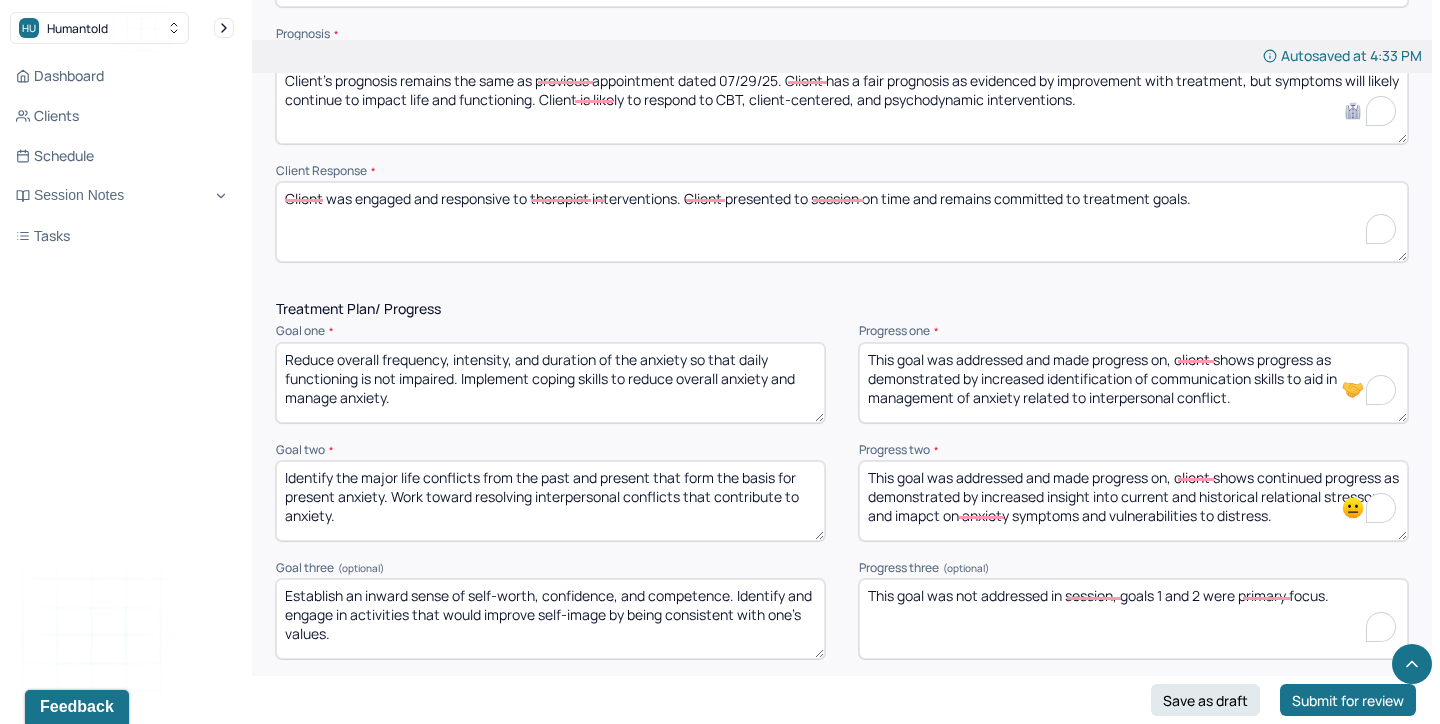 click on "This goal was addressed and made progress on, client shows continued progress as demonstrated by increased insight into current and historical relational stressors and imapct on anxiety symptoms and vulnerabilities to distress." at bounding box center [1133, 501] 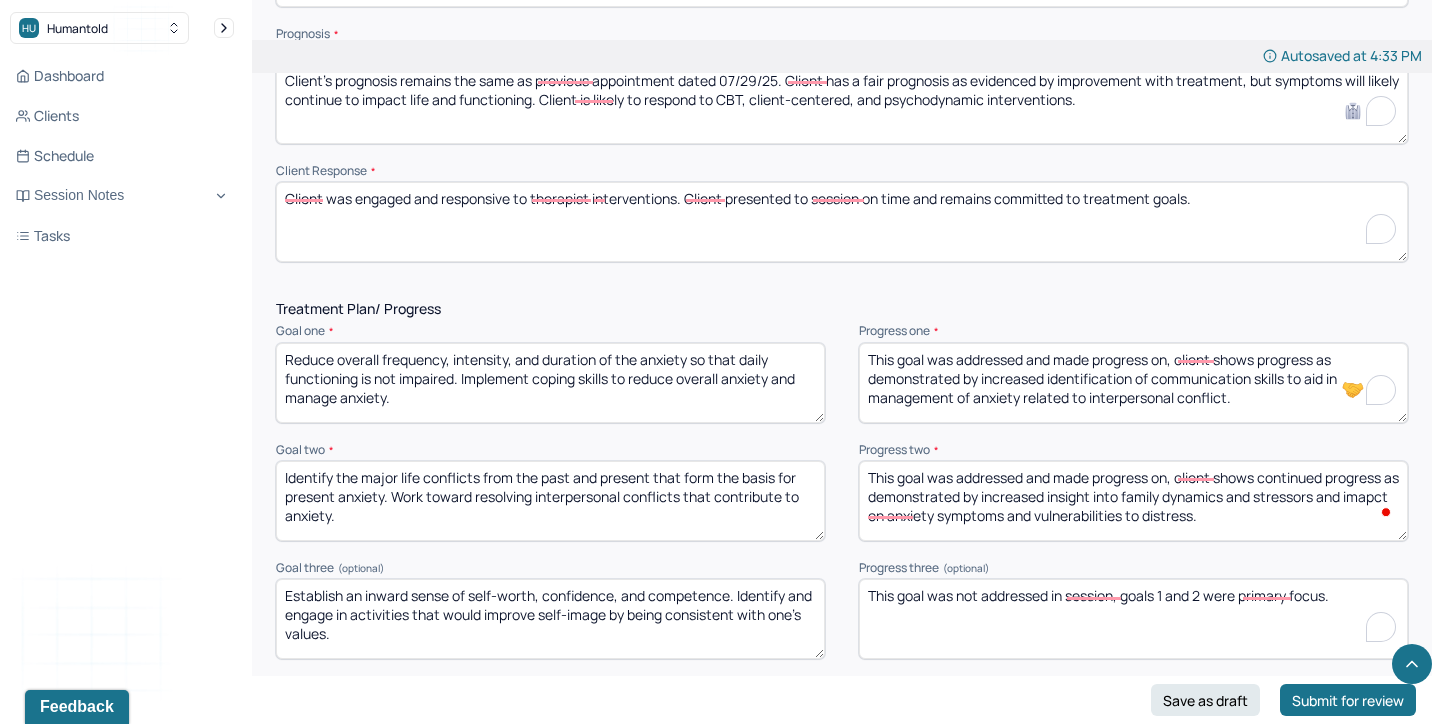 drag, startPoint x: 1078, startPoint y: 511, endPoint x: 800, endPoint y: 509, distance: 278.0072 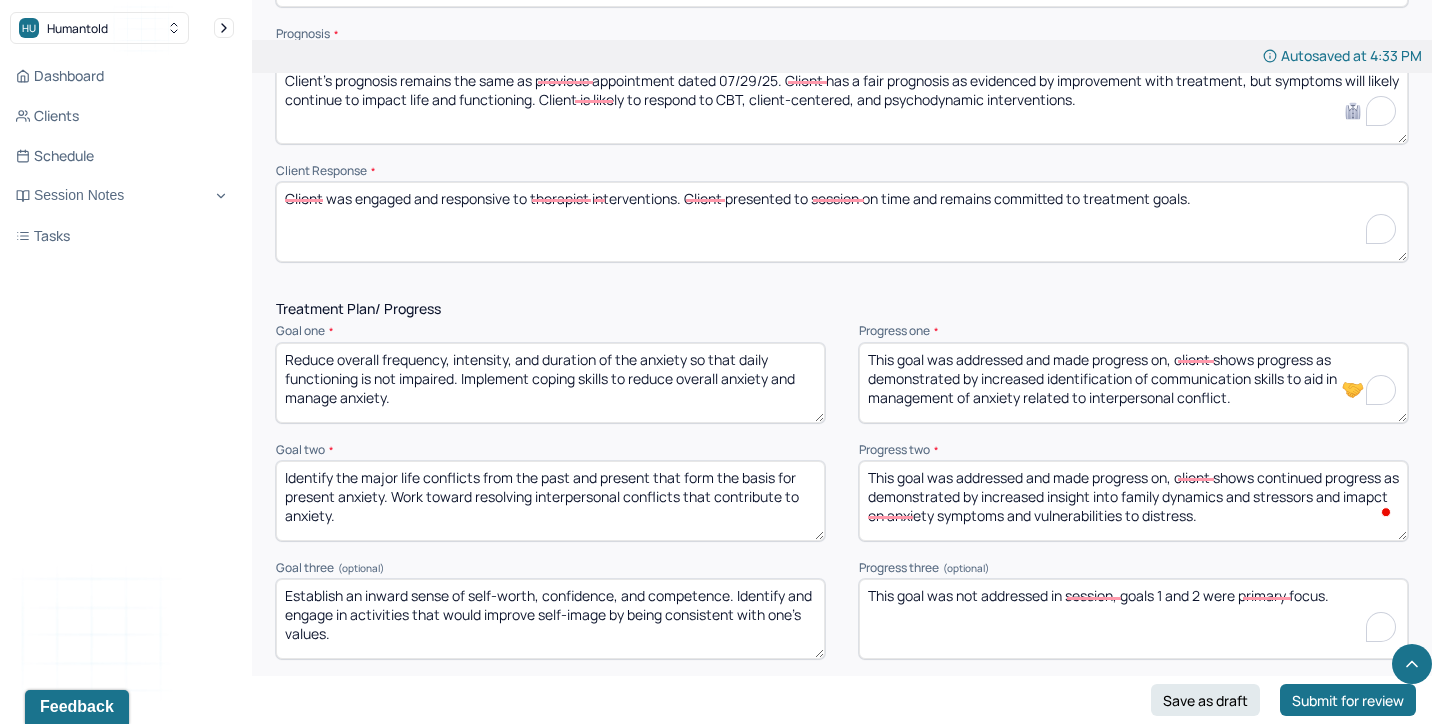 click on "Goal two * Identify the major life conflicts from the past and present that form the basis for present anxiety. Work toward resolving interpersonal conflicts that contribute to anxiety. Progress two * This goal was addressed and made progress on, client shows continued progress as demonstrated by increased insight into family dynamics and stressors and imapct on anxiety symptoms and vulnerabilities to distress." at bounding box center [842, 492] 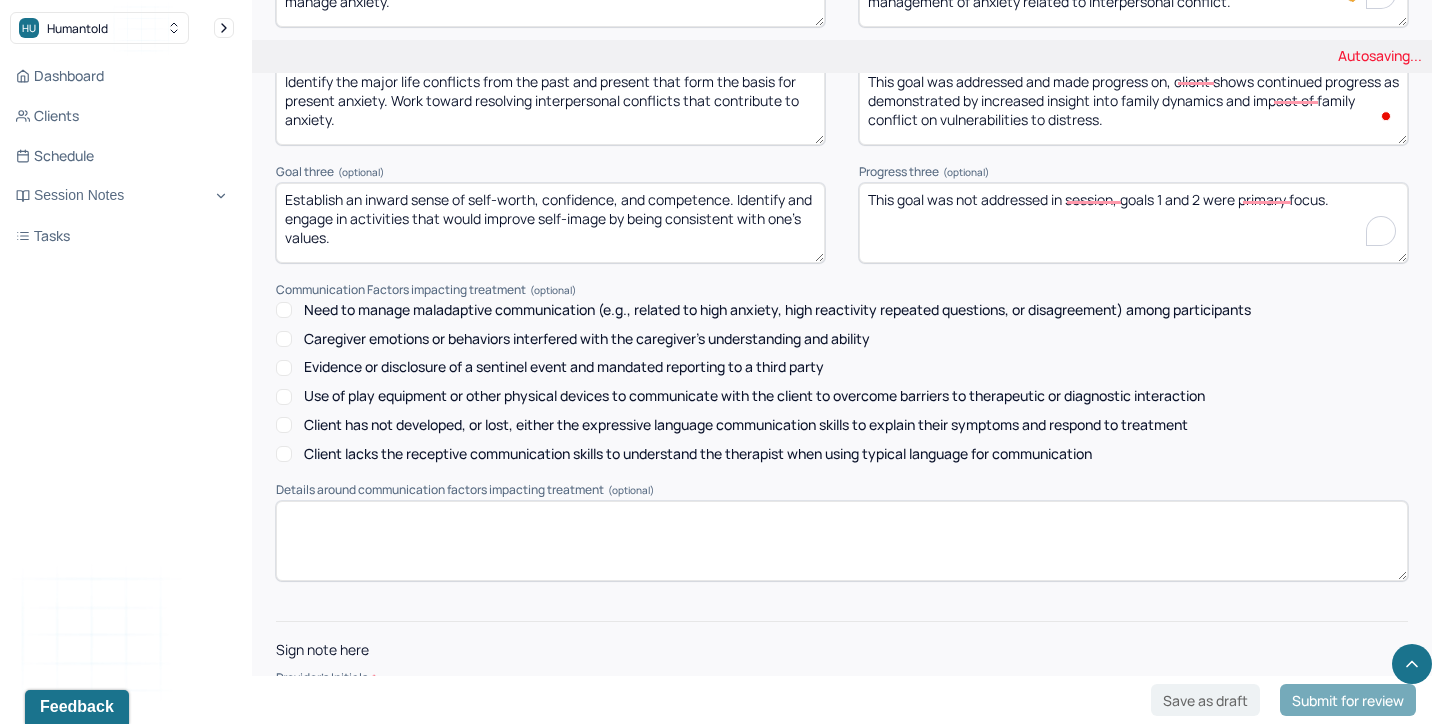 scroll, scrollTop: 2802, scrollLeft: 0, axis: vertical 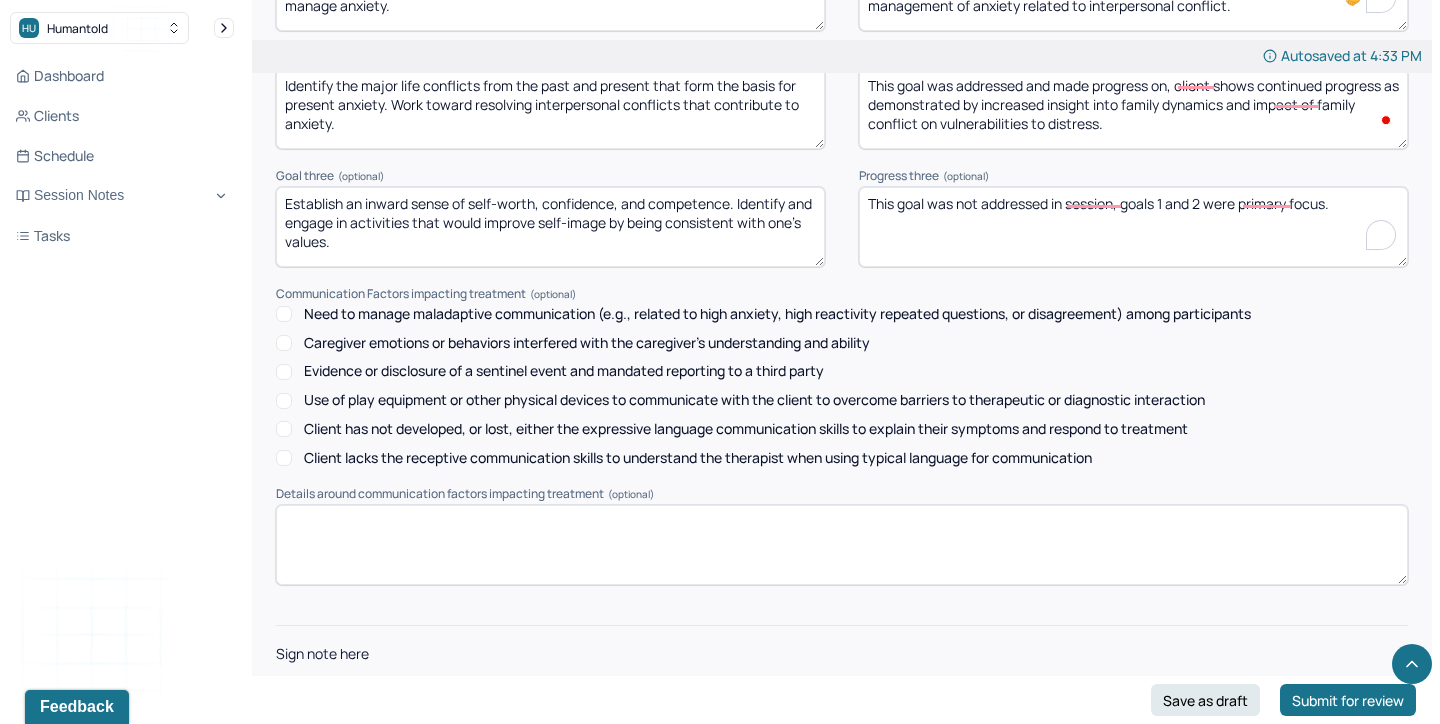 drag, startPoint x: 1099, startPoint y: 121, endPoint x: 1054, endPoint y: 122, distance: 45.01111 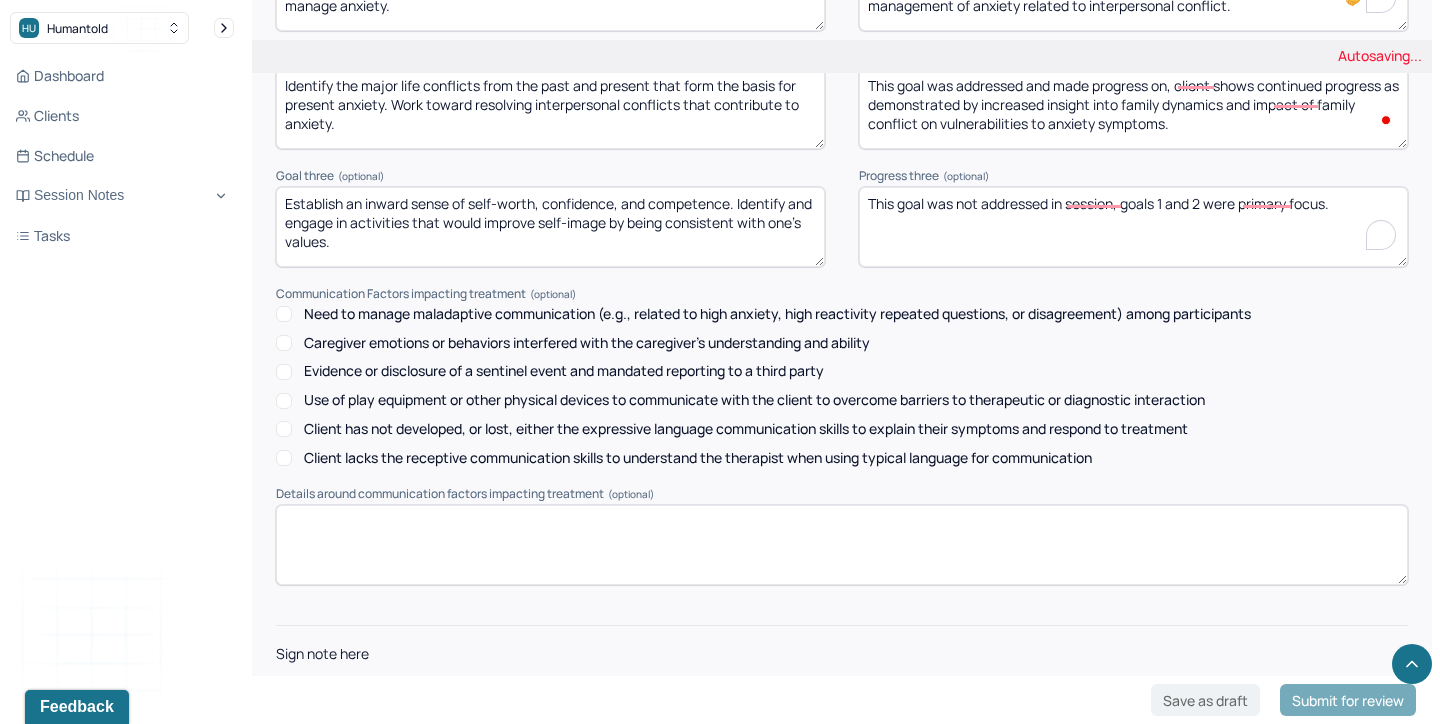 scroll, scrollTop: 2871, scrollLeft: 0, axis: vertical 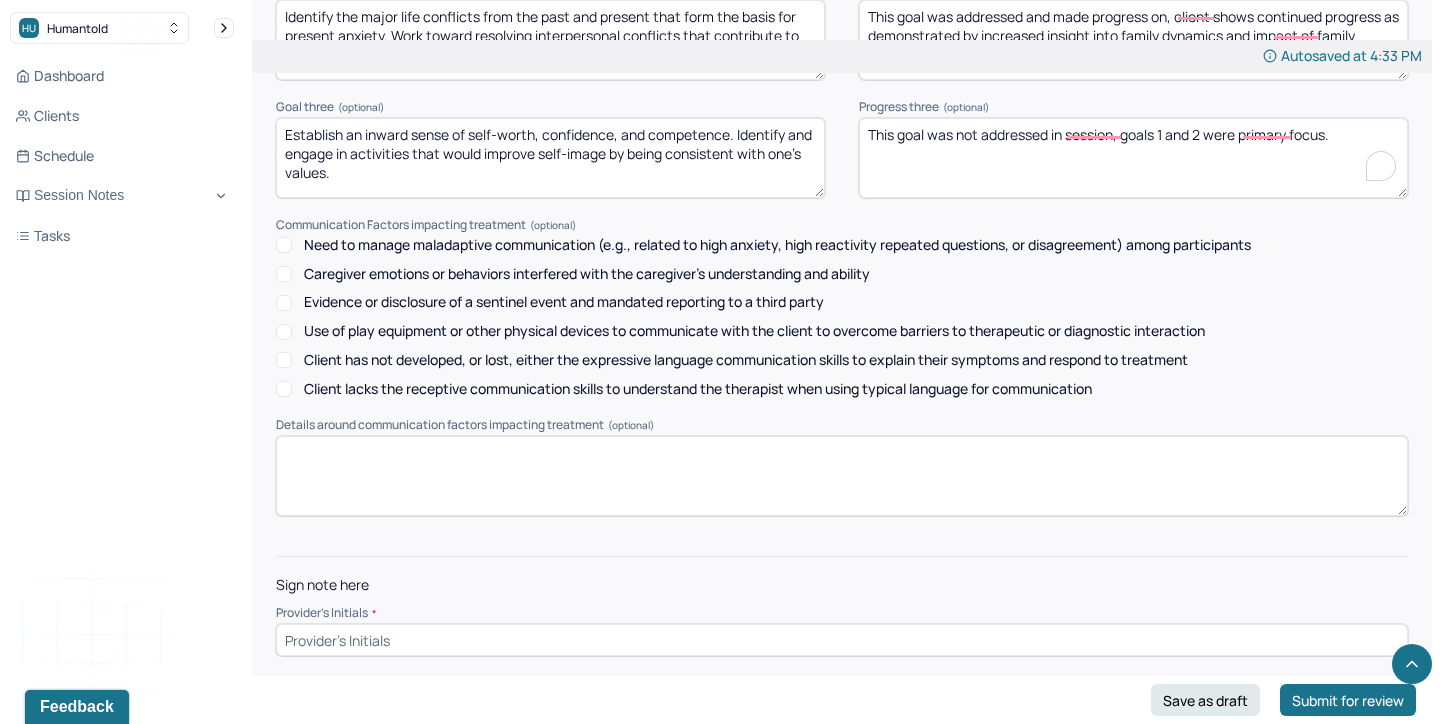 type on "This goal was addressed and made progress on, client shows continued progress as demonstrated by increased insight into family dynamics and impact of family conflict on vulnerabilities to anxiety symptoms." 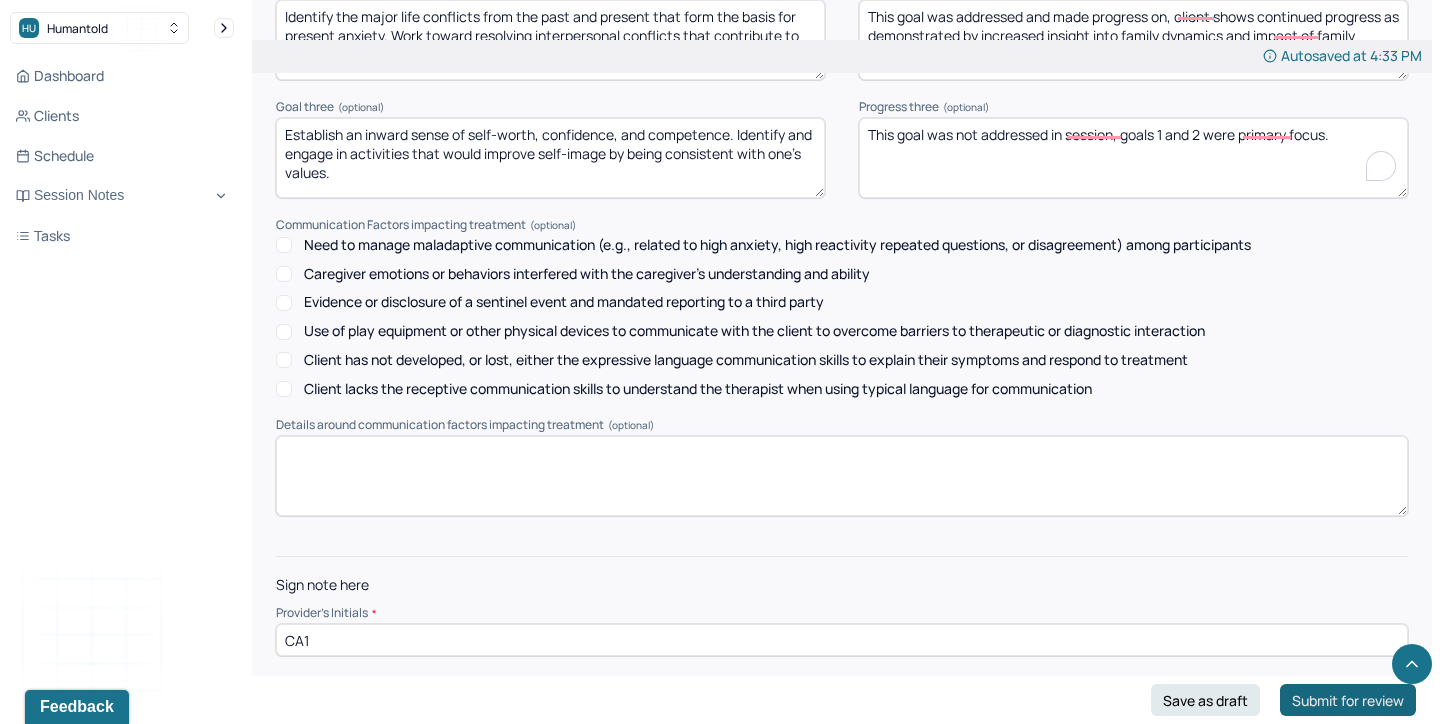 type on "CA1" 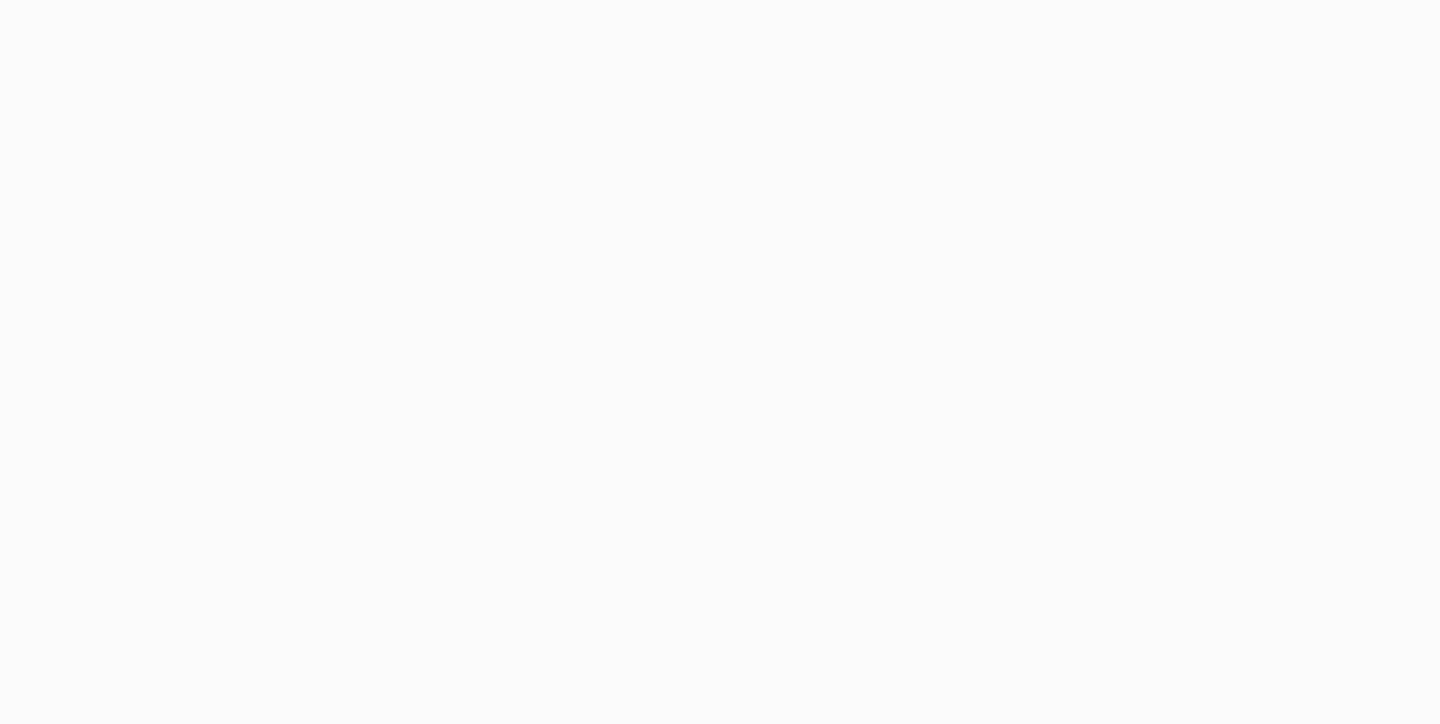 scroll, scrollTop: 0, scrollLeft: 0, axis: both 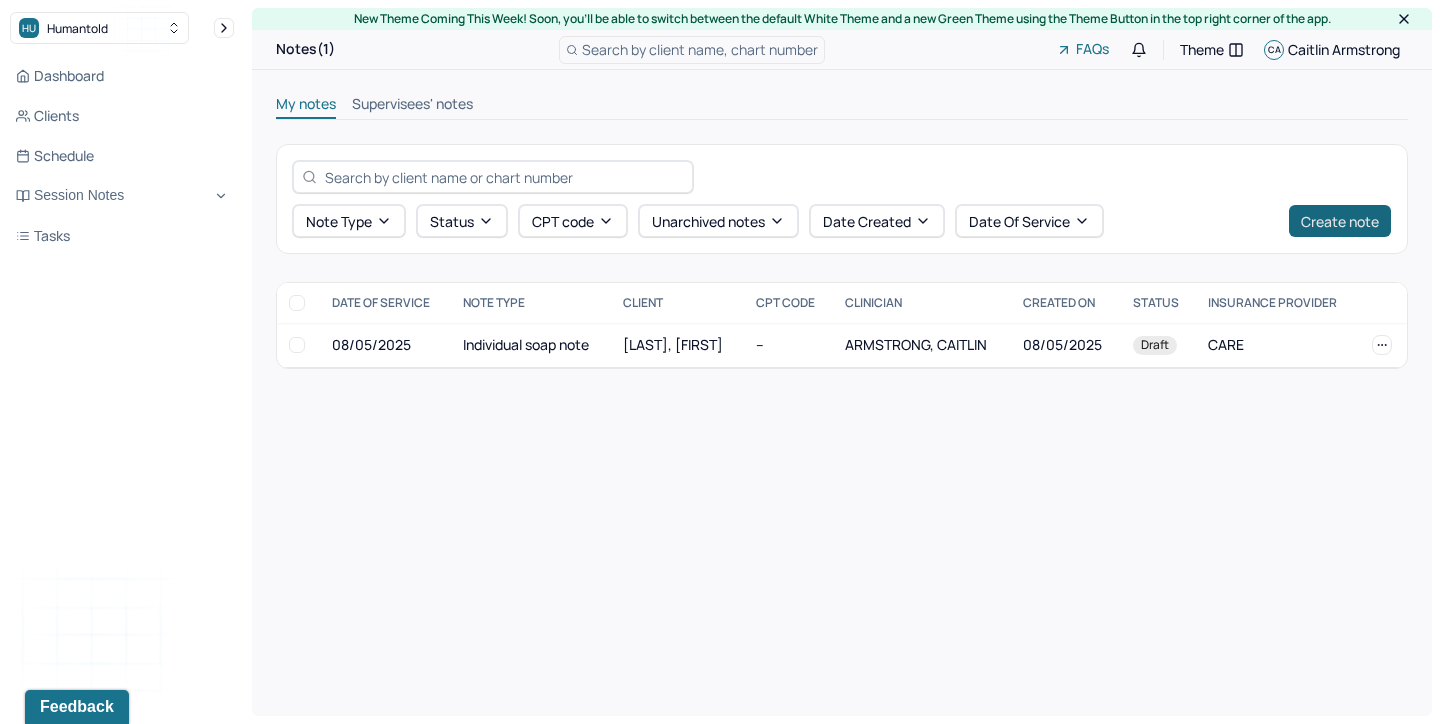 click on "Create note" at bounding box center [1340, 221] 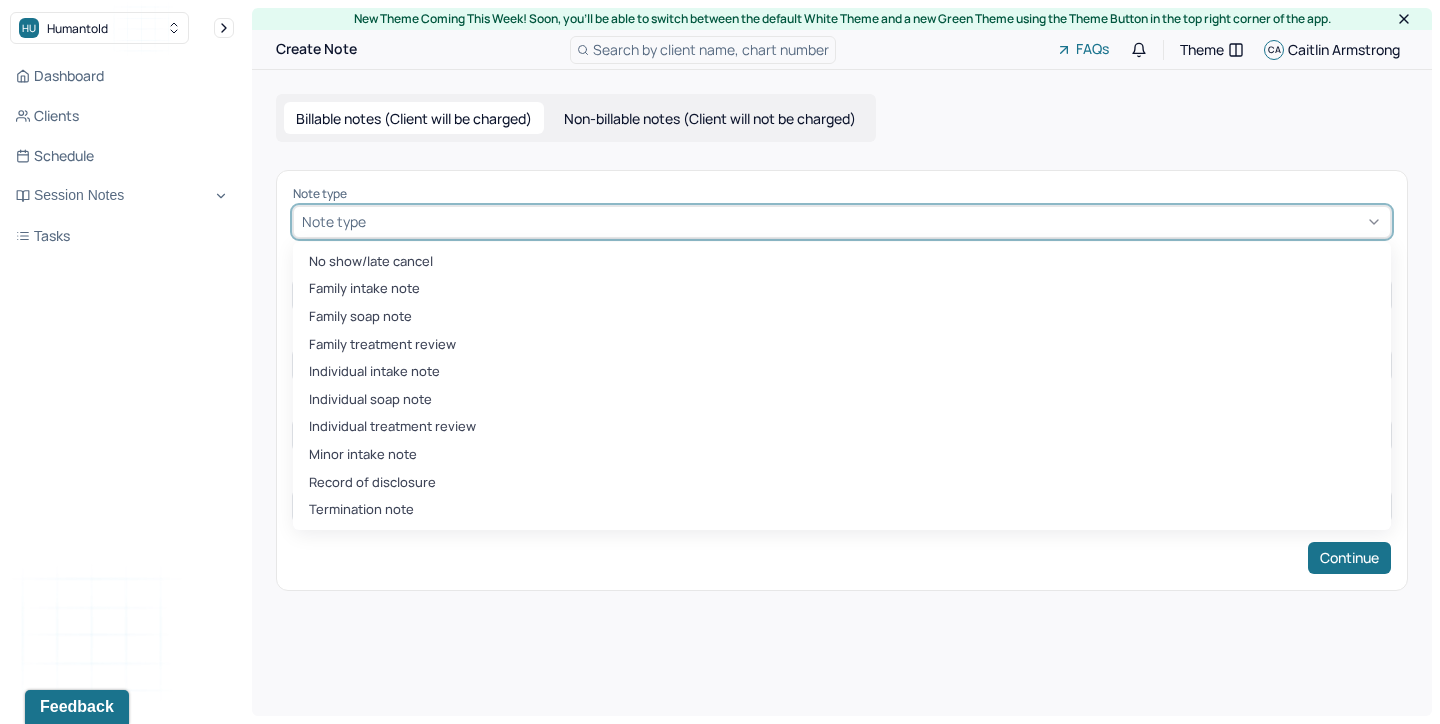 click at bounding box center (876, 221) 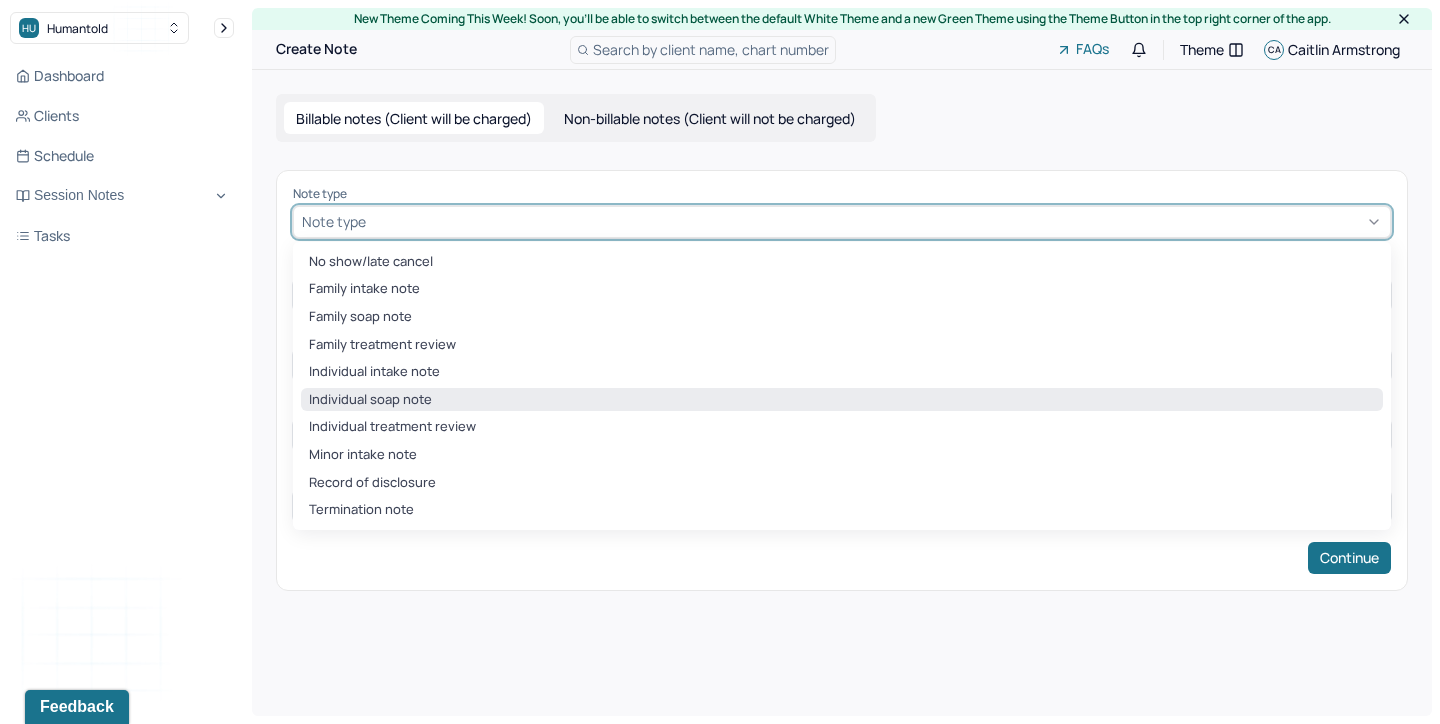 click on "Individual soap note" at bounding box center (842, 400) 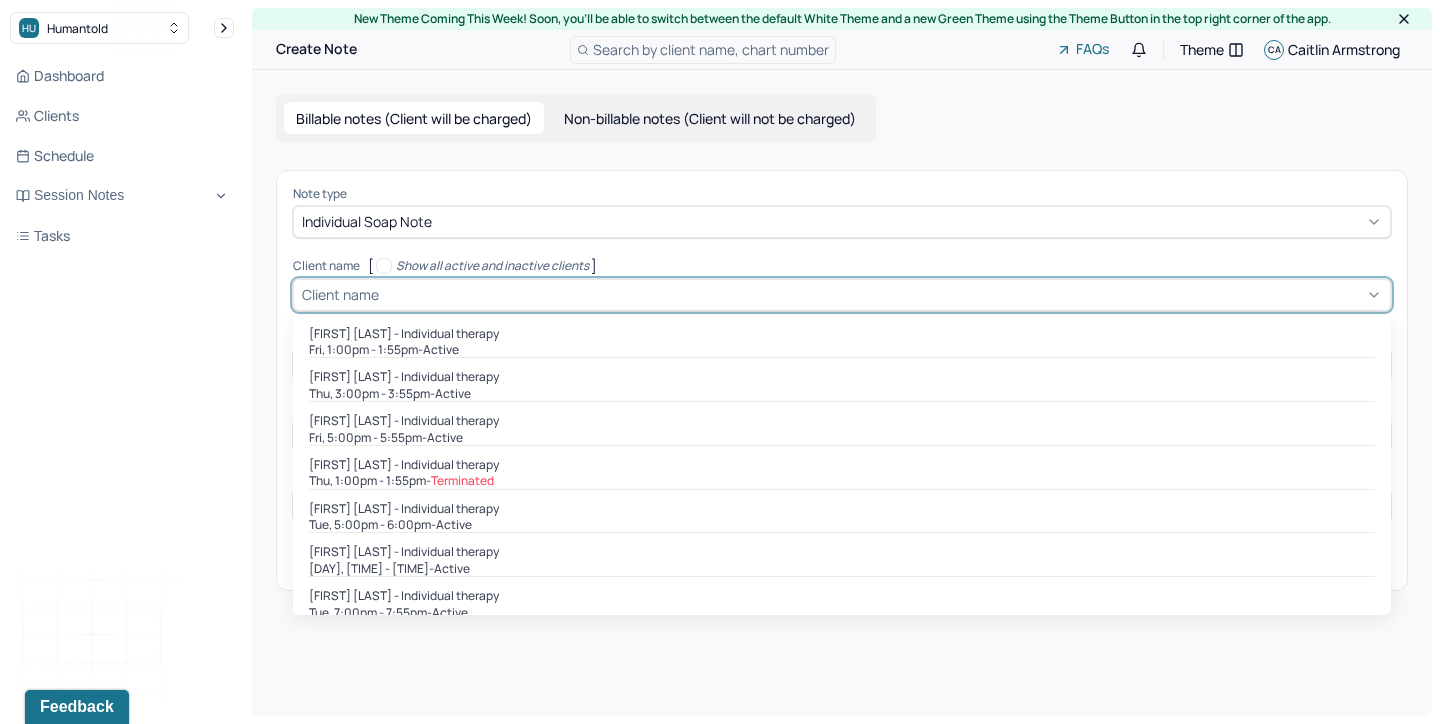 click on "Client name" at bounding box center (842, 295) 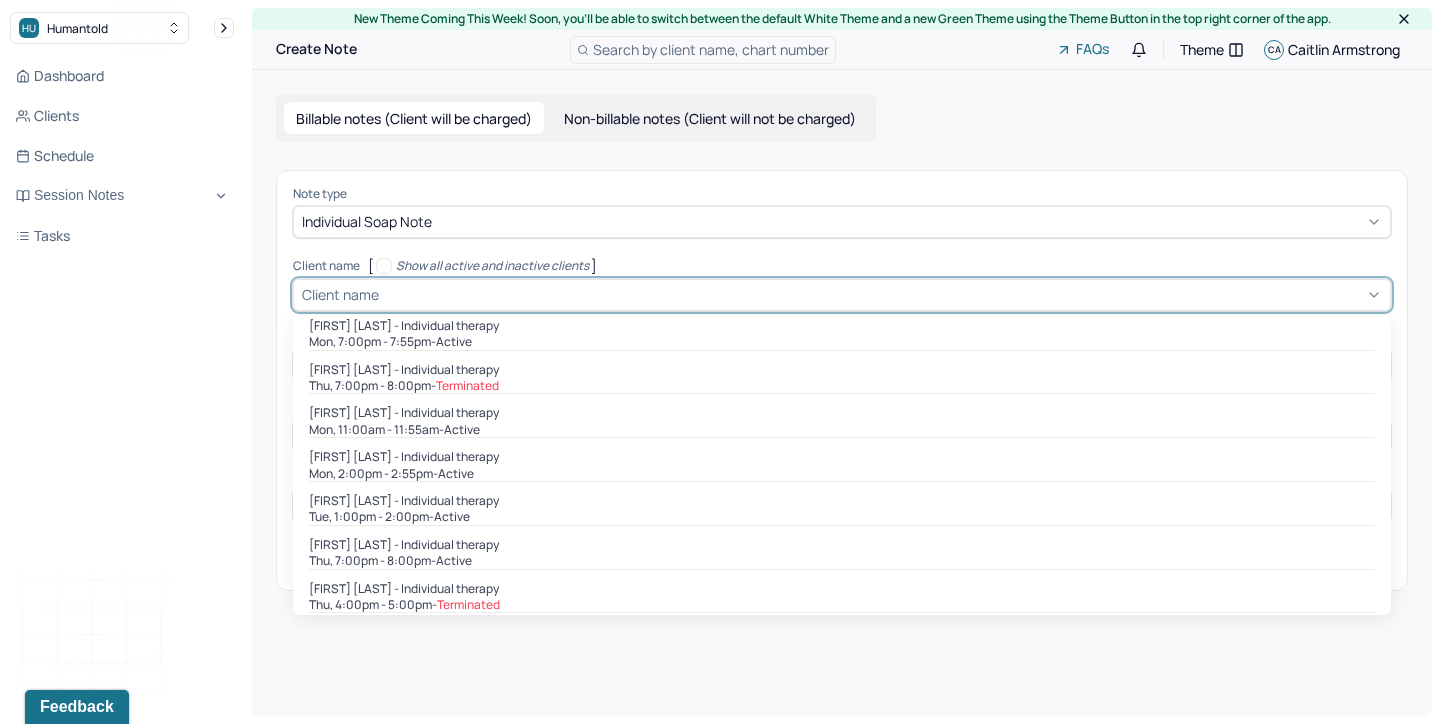 scroll, scrollTop: 805, scrollLeft: 0, axis: vertical 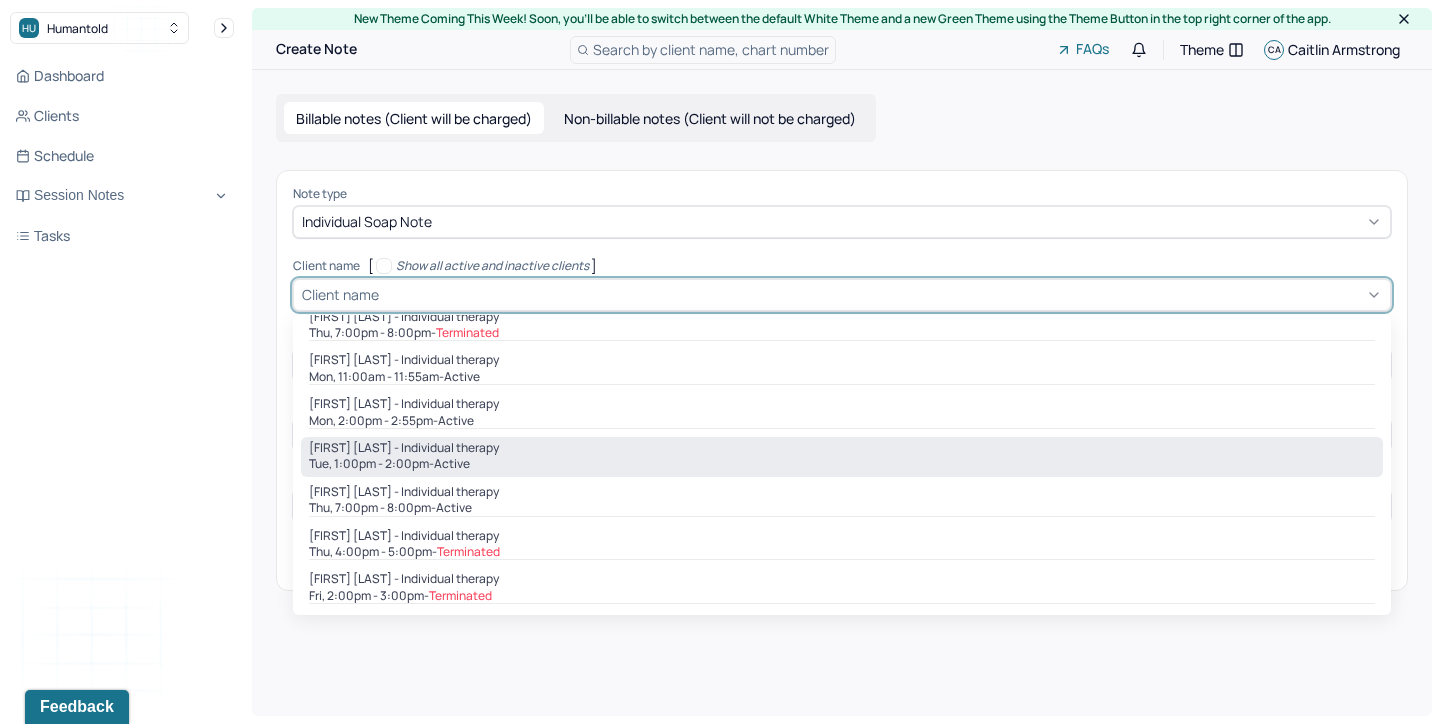 click on "[FIRST] [LAST] - Individual therapy" at bounding box center [842, 448] 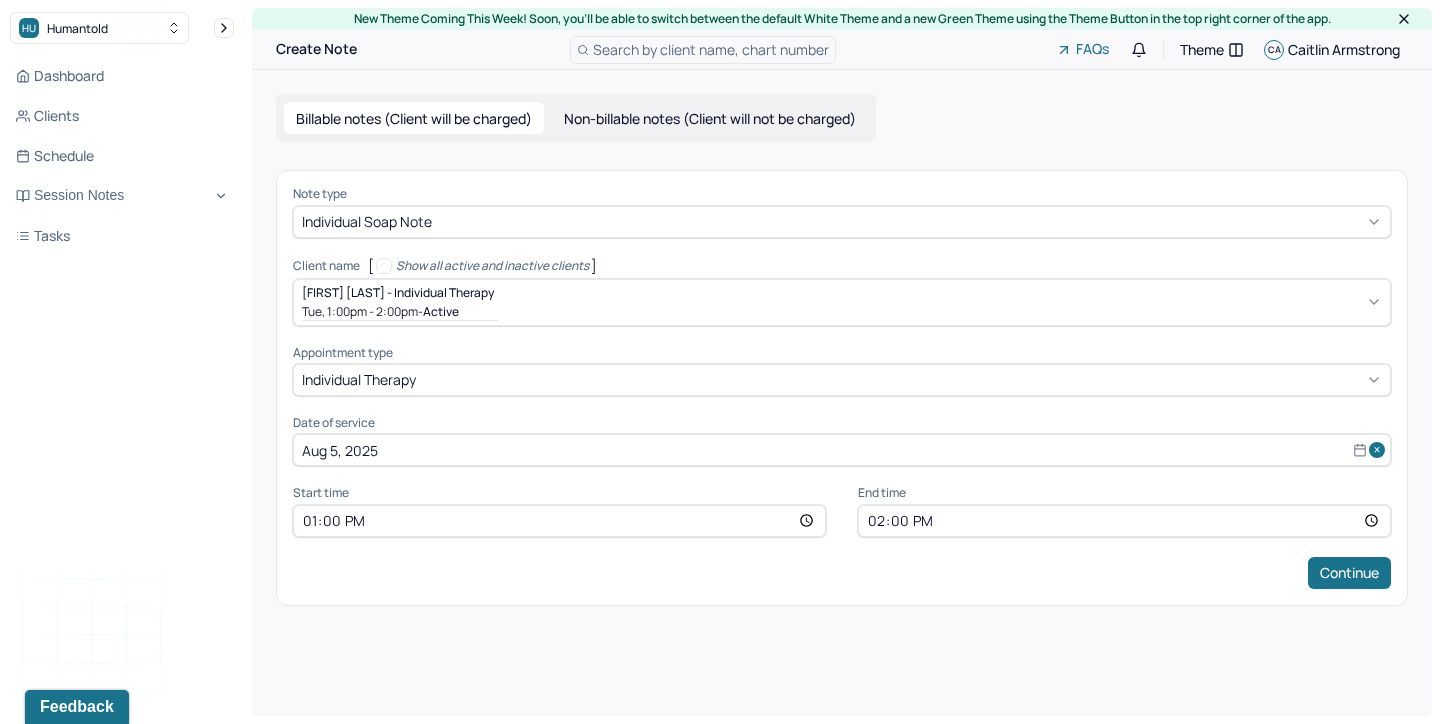 click on "14:00" at bounding box center [1124, 521] 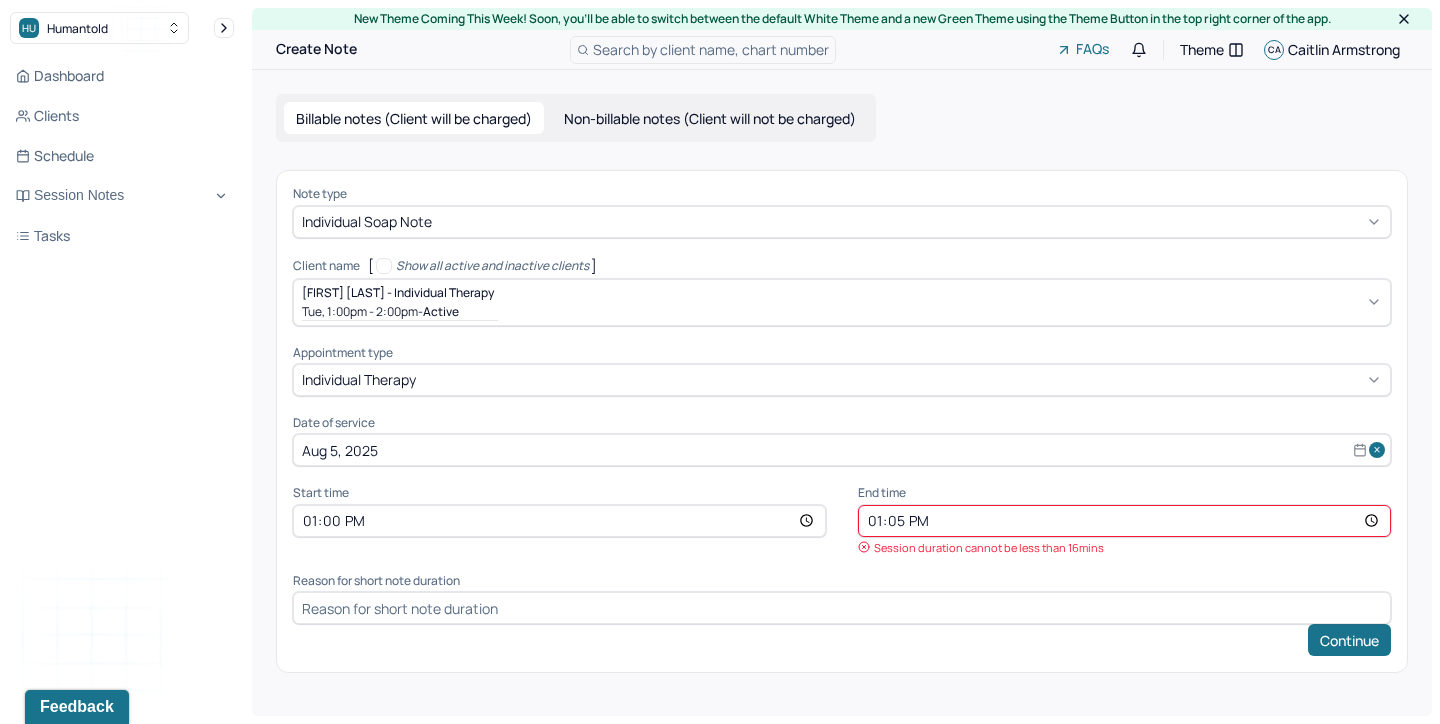 type on "13:55" 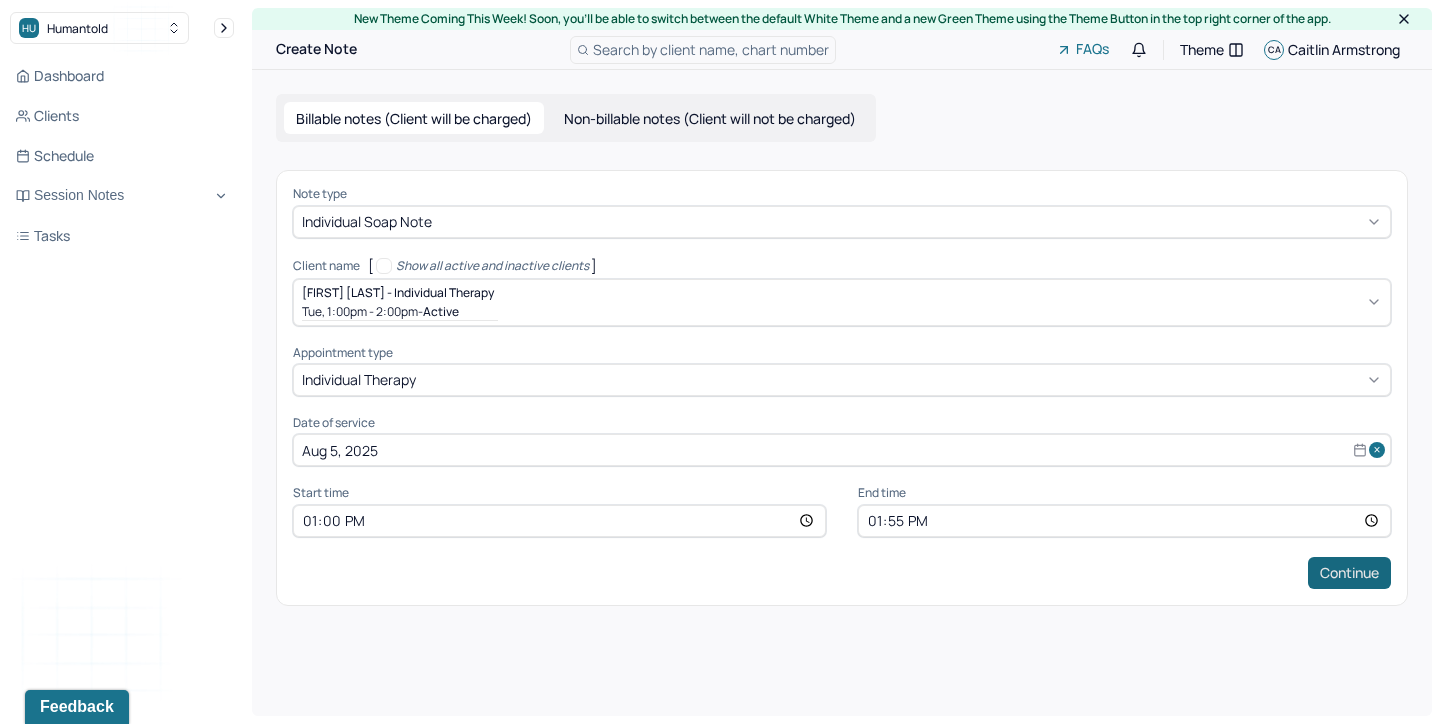 click on "Continue" at bounding box center [1349, 573] 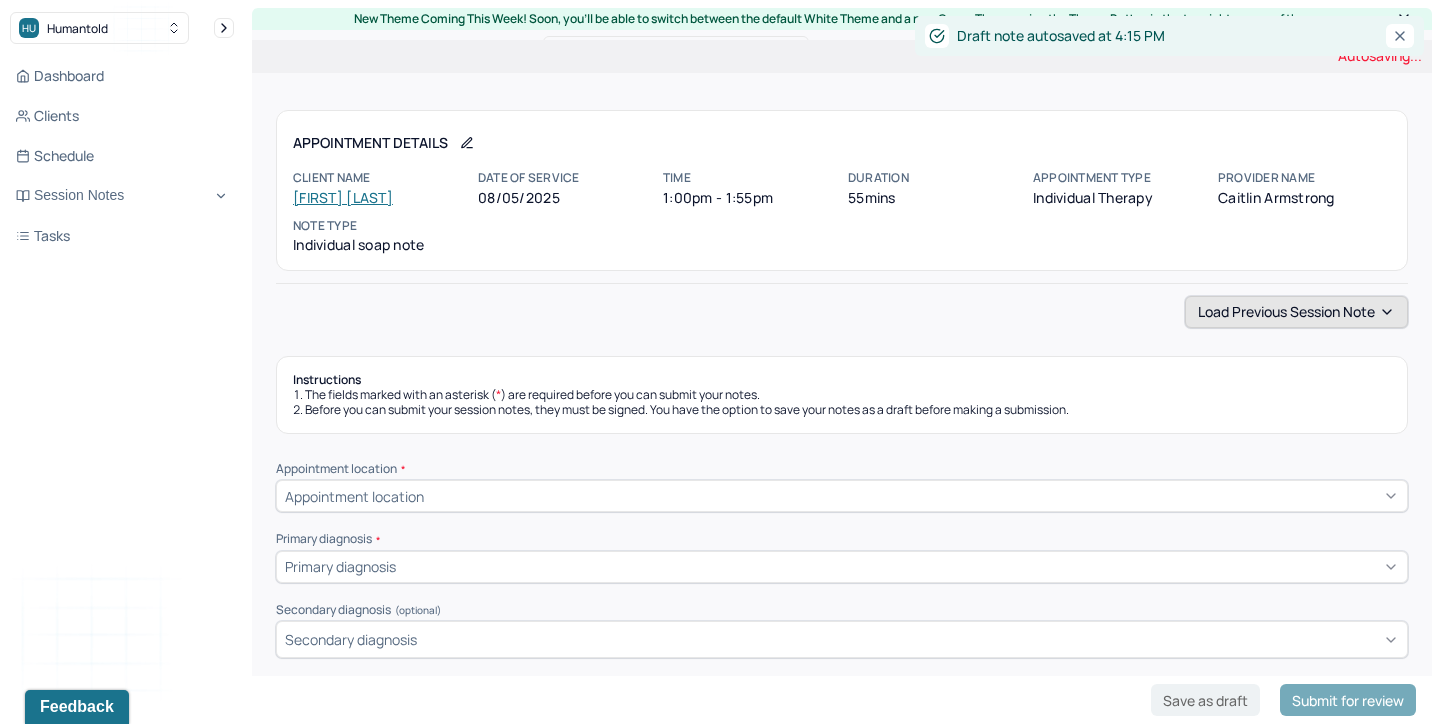 click on "Load previous session note" at bounding box center [1296, 312] 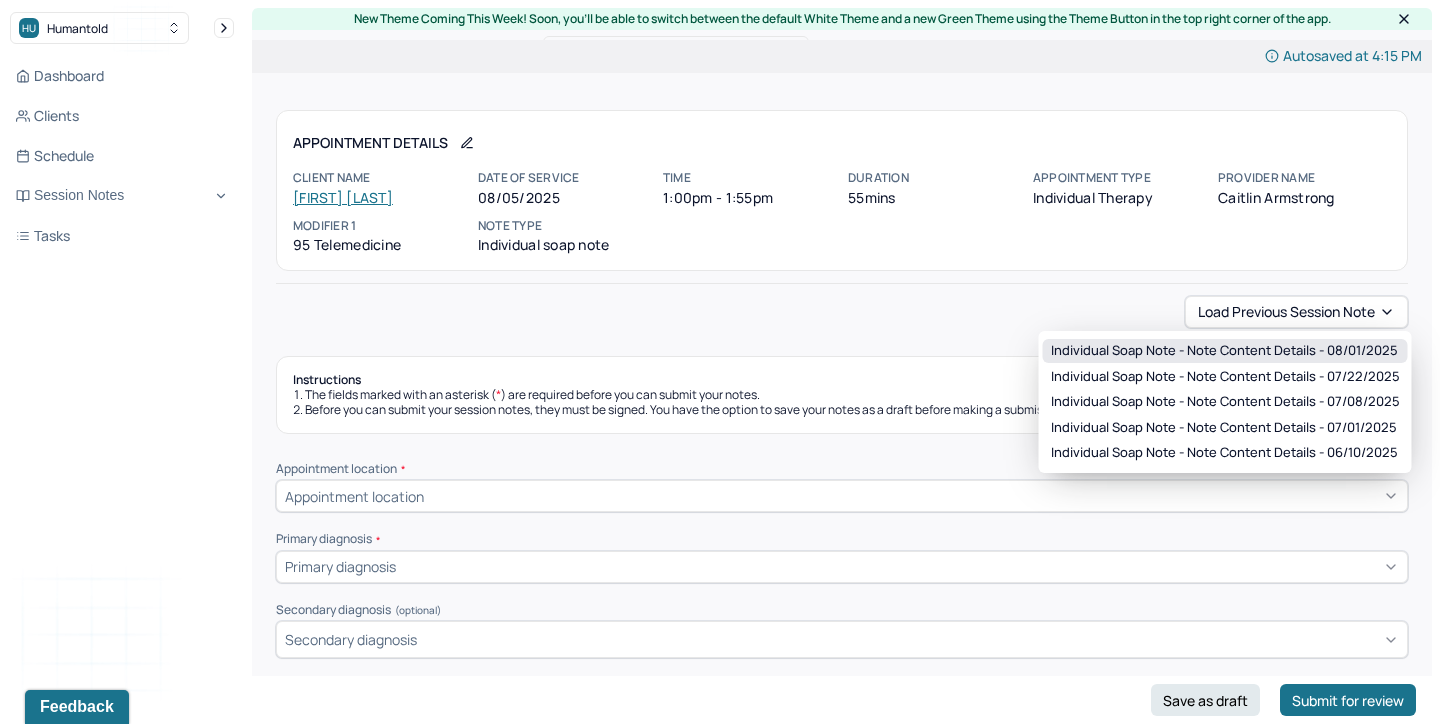 click on "Individual soap note   - Note content Details -   08/01/2025" at bounding box center [1224, 351] 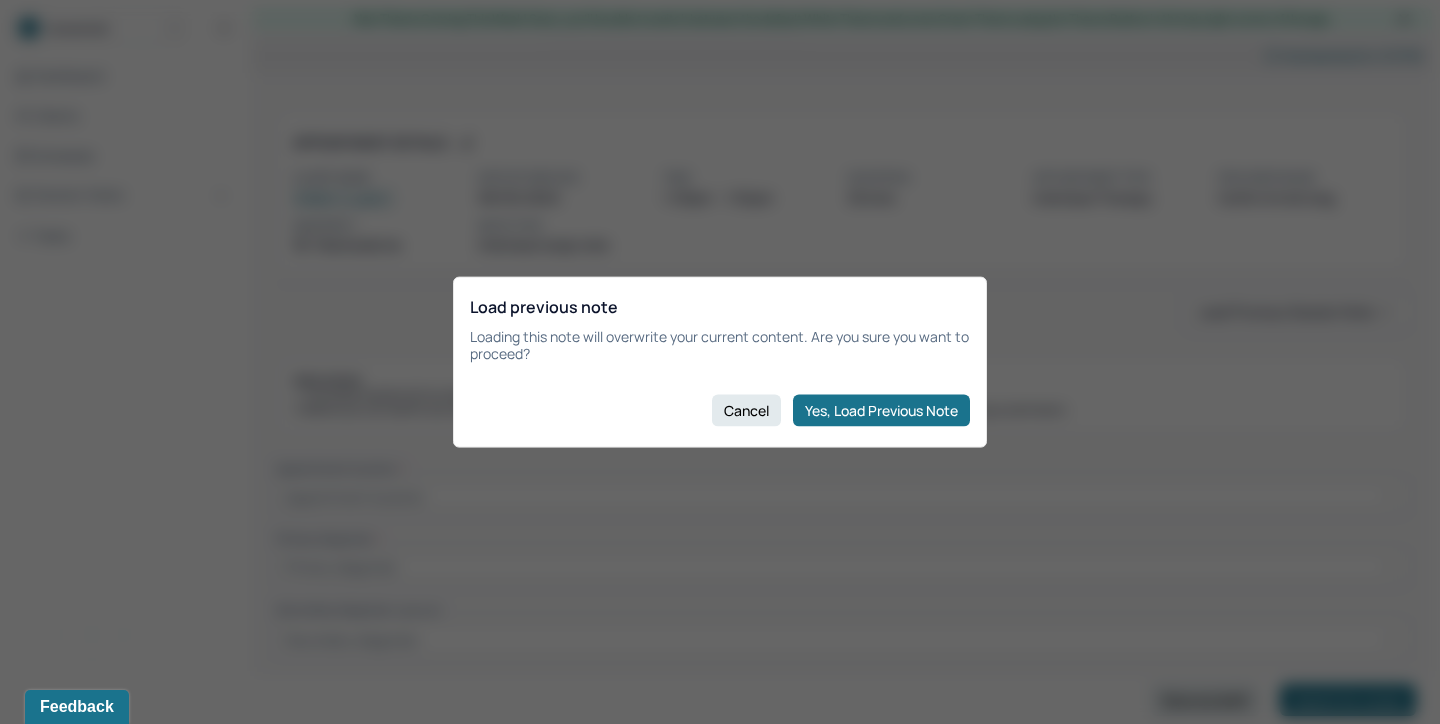 click on "Yes, Load Previous Note" at bounding box center (881, 410) 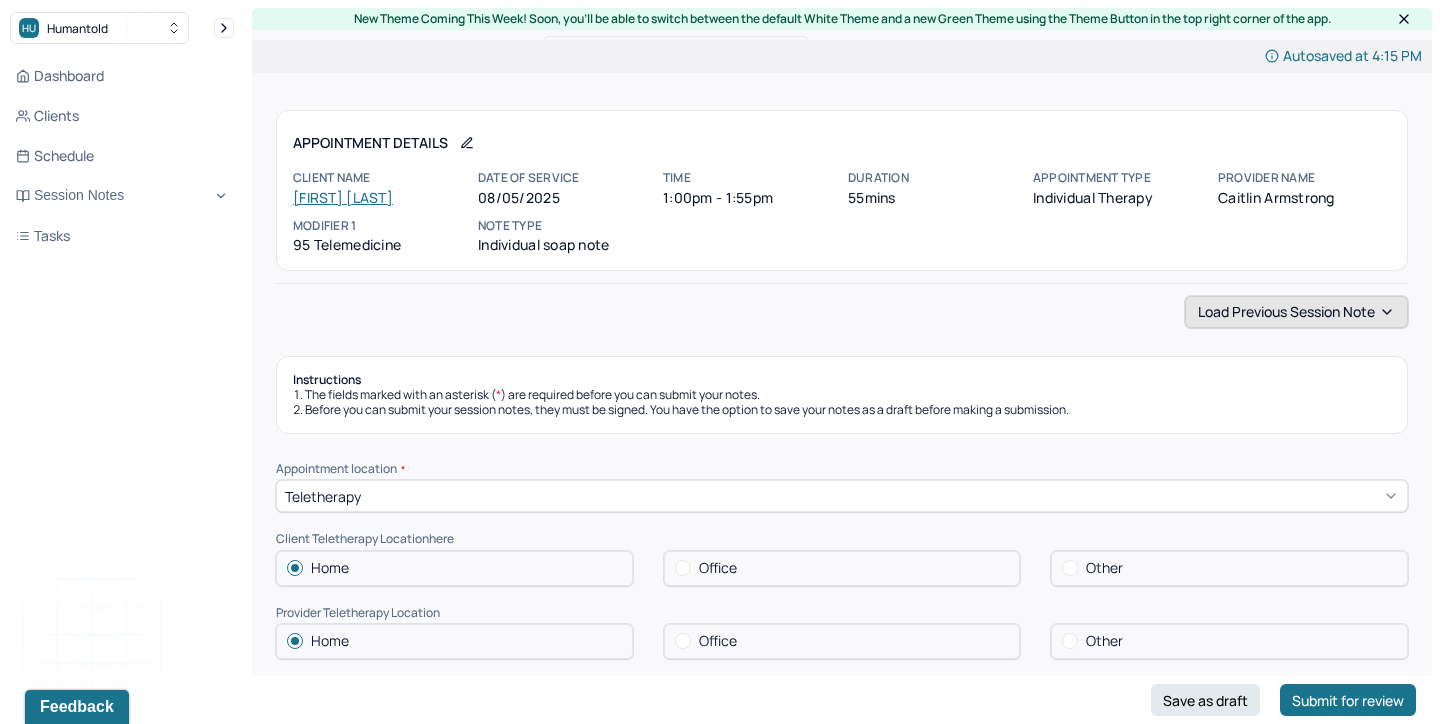 click on "Load previous session note" at bounding box center (1296, 312) 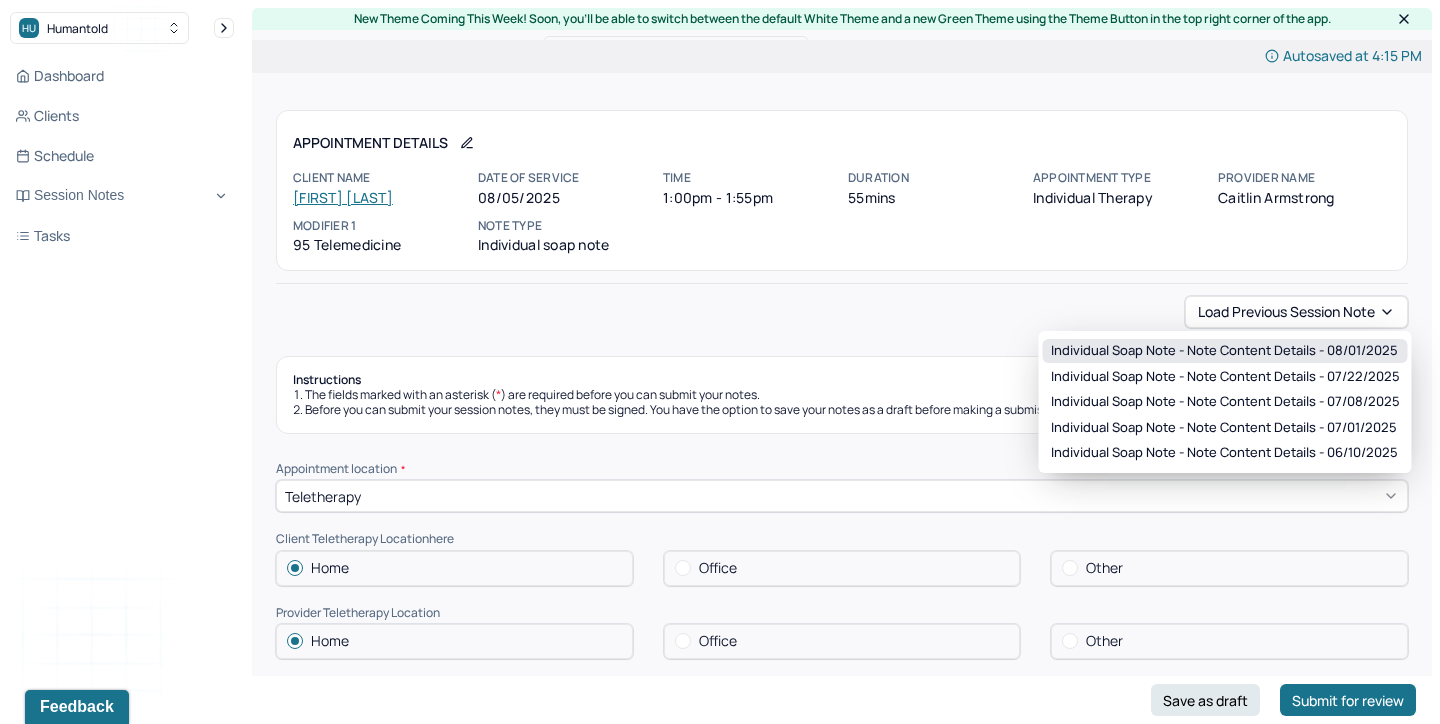 click on "Individual soap note   - Note content Details -   08/01/2025" at bounding box center (1224, 351) 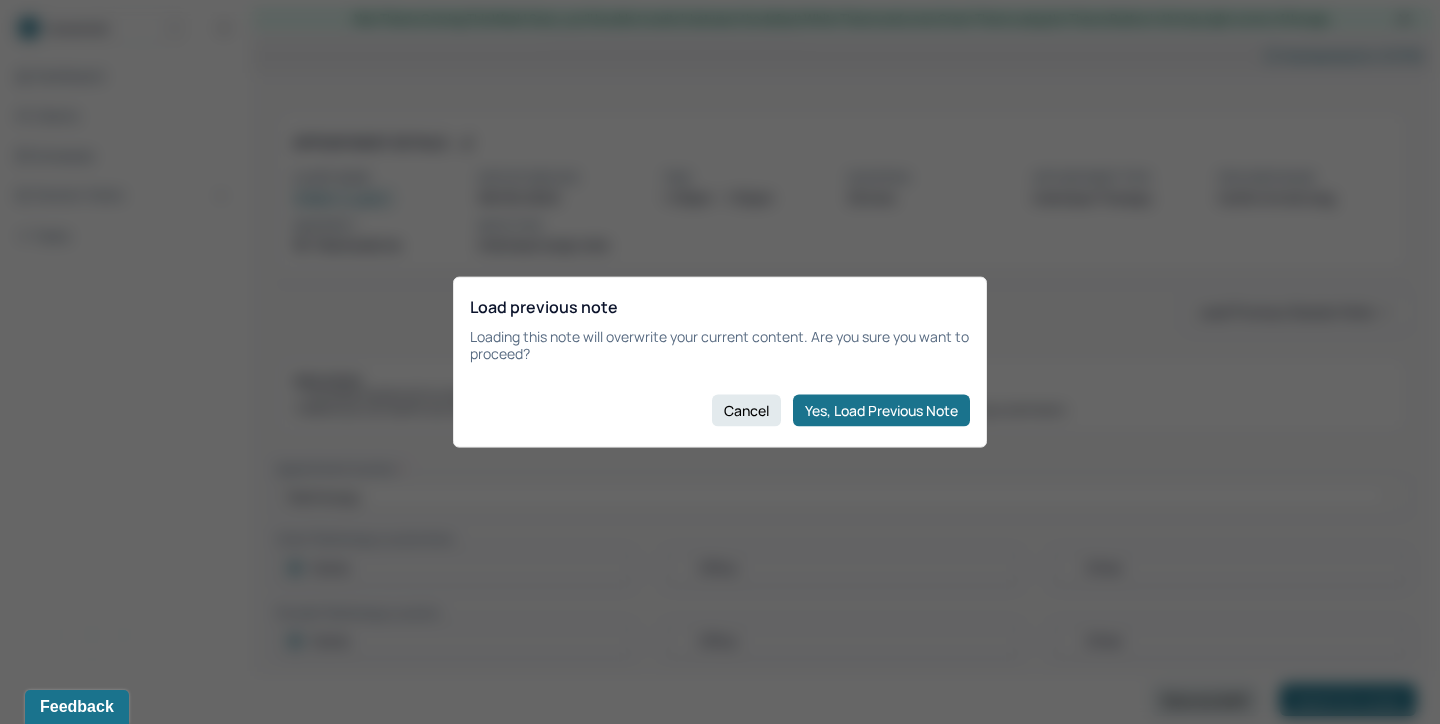 click on "Yes, Load Previous Note" at bounding box center (881, 410) 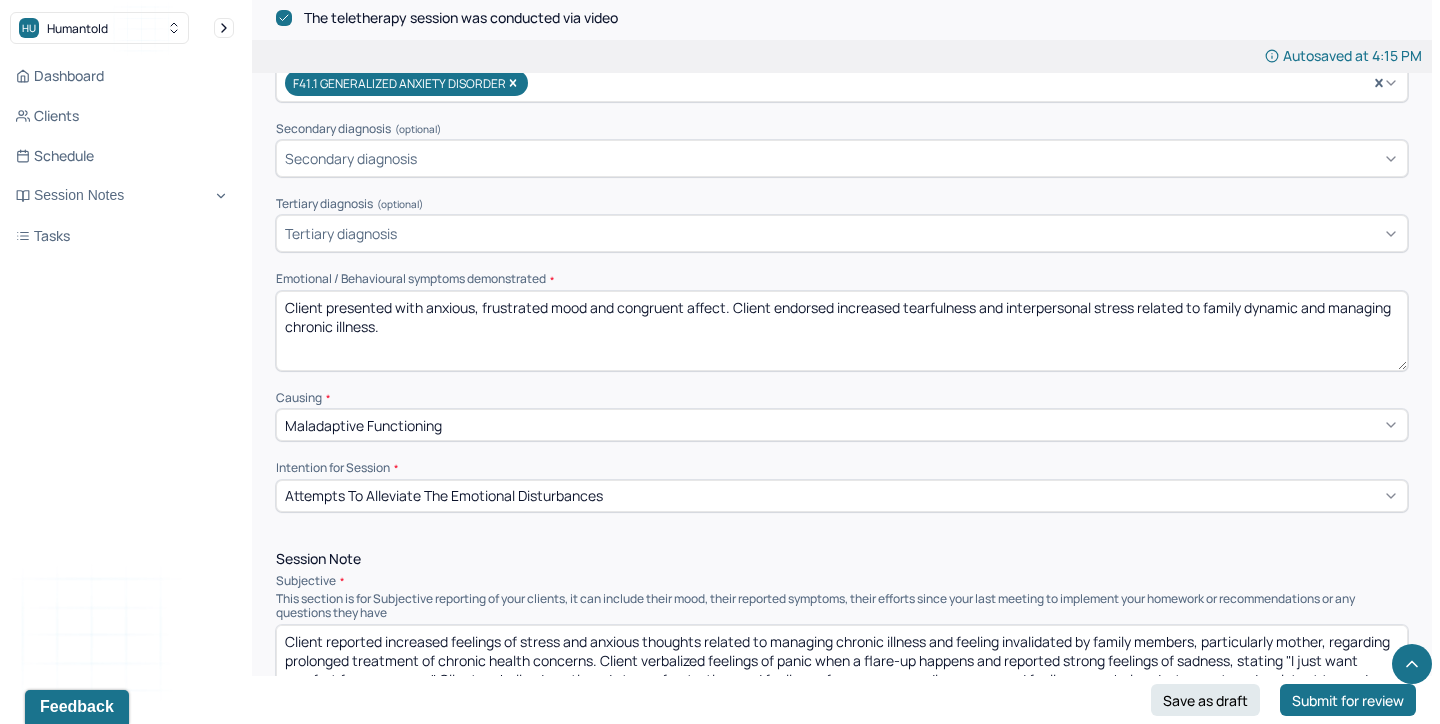scroll, scrollTop: 696, scrollLeft: 0, axis: vertical 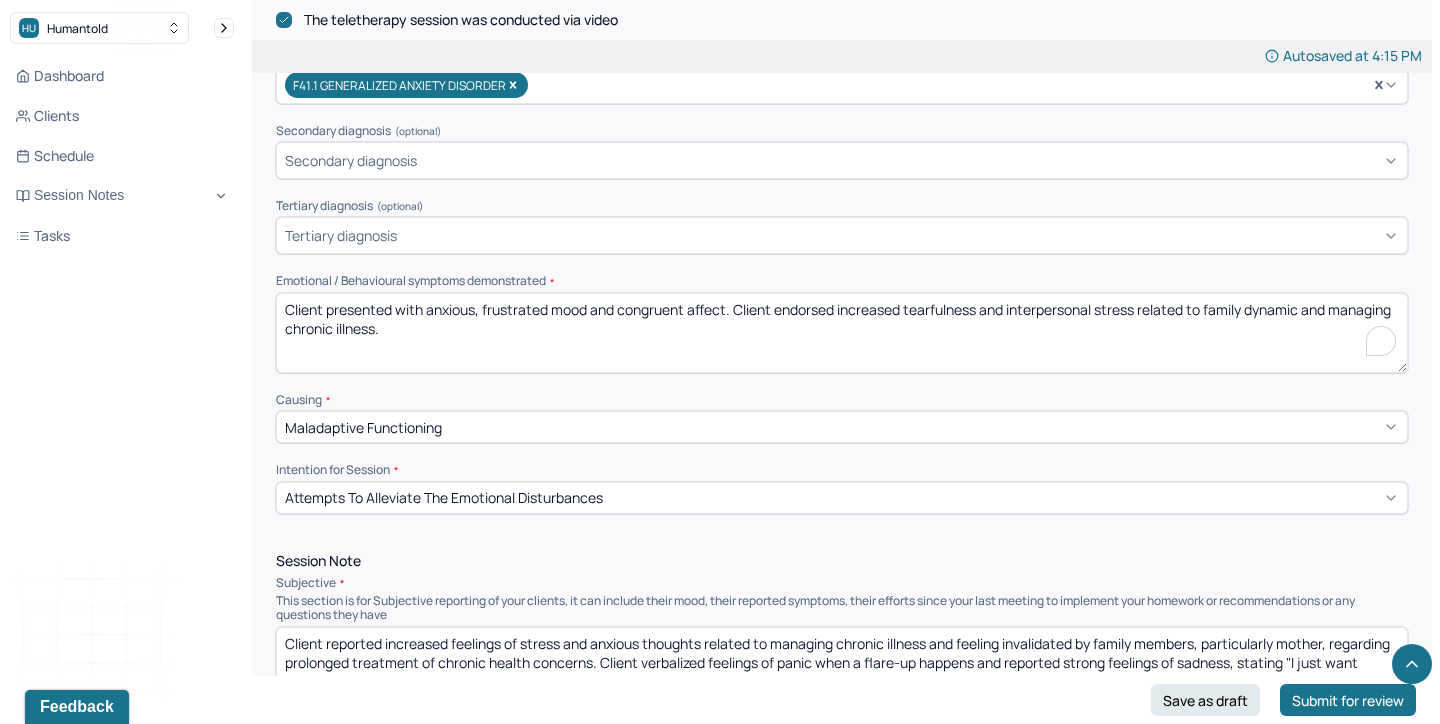 drag, startPoint x: 577, startPoint y: 353, endPoint x: 428, endPoint y: 302, distance: 157.48651 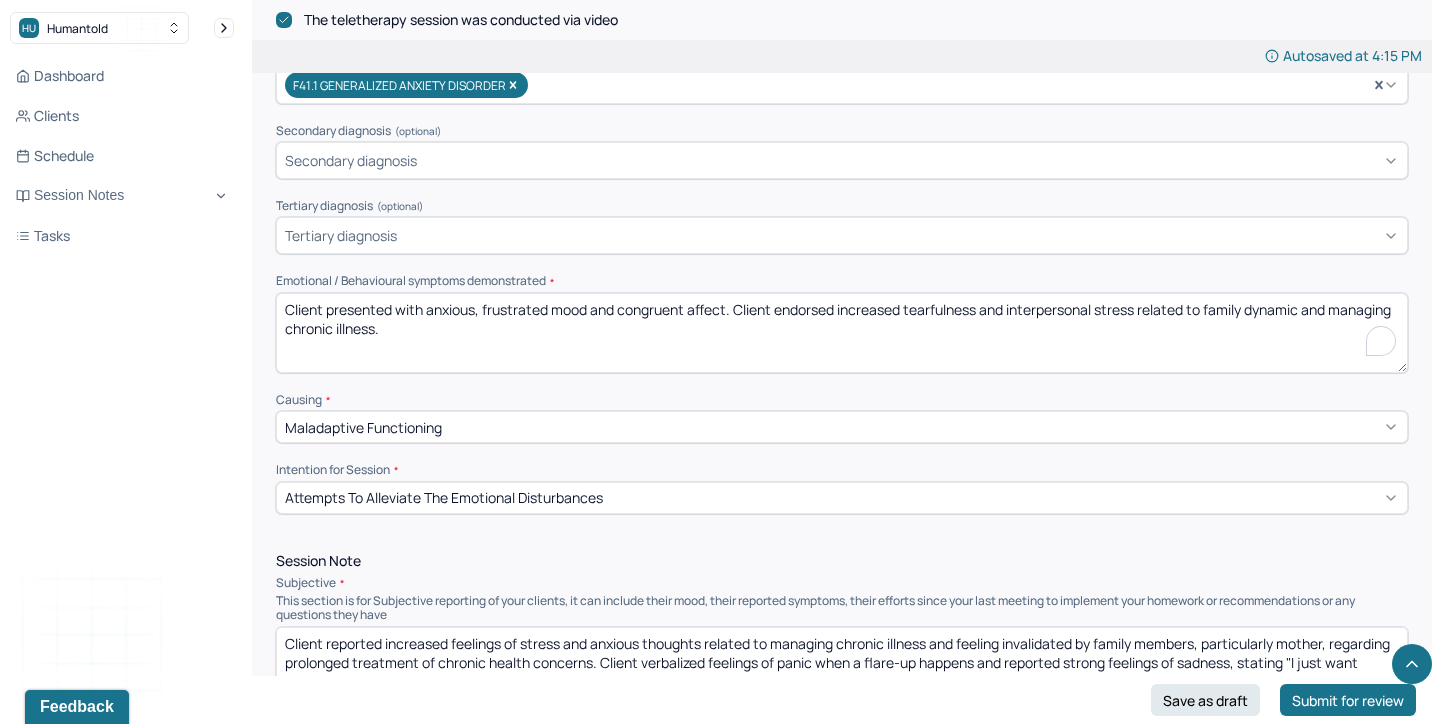click on "Client presented with anxious, frustrated mood and congruent affect. Client endorsed increased tearfulness and interpersonal stress related to family dynamic and managing chronic illness." at bounding box center [842, 333] 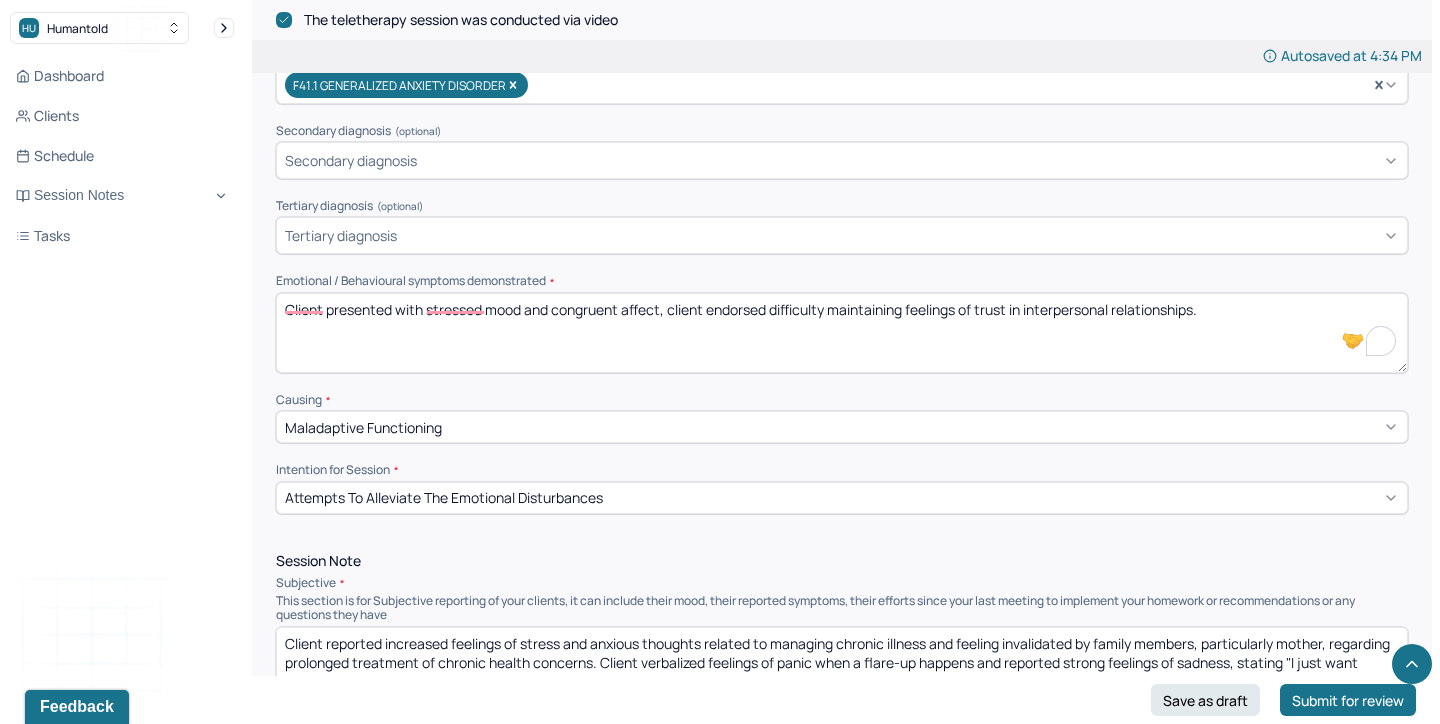 drag, startPoint x: 1025, startPoint y: 302, endPoint x: 774, endPoint y: 306, distance: 251.03188 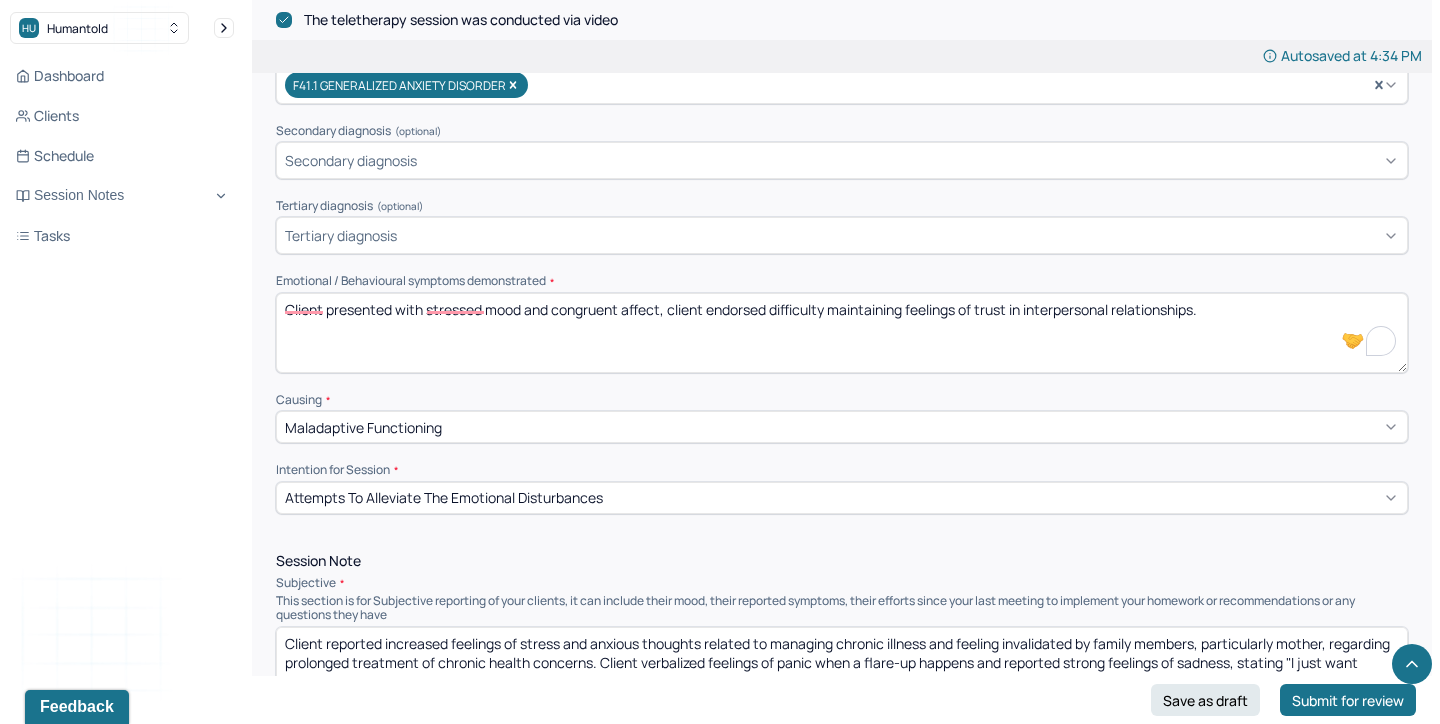 click on "Client presented with stressed mood and congruent affect, client endorsed difficulty maintaining feelings of trust in interpersonal relationships." at bounding box center (842, 333) 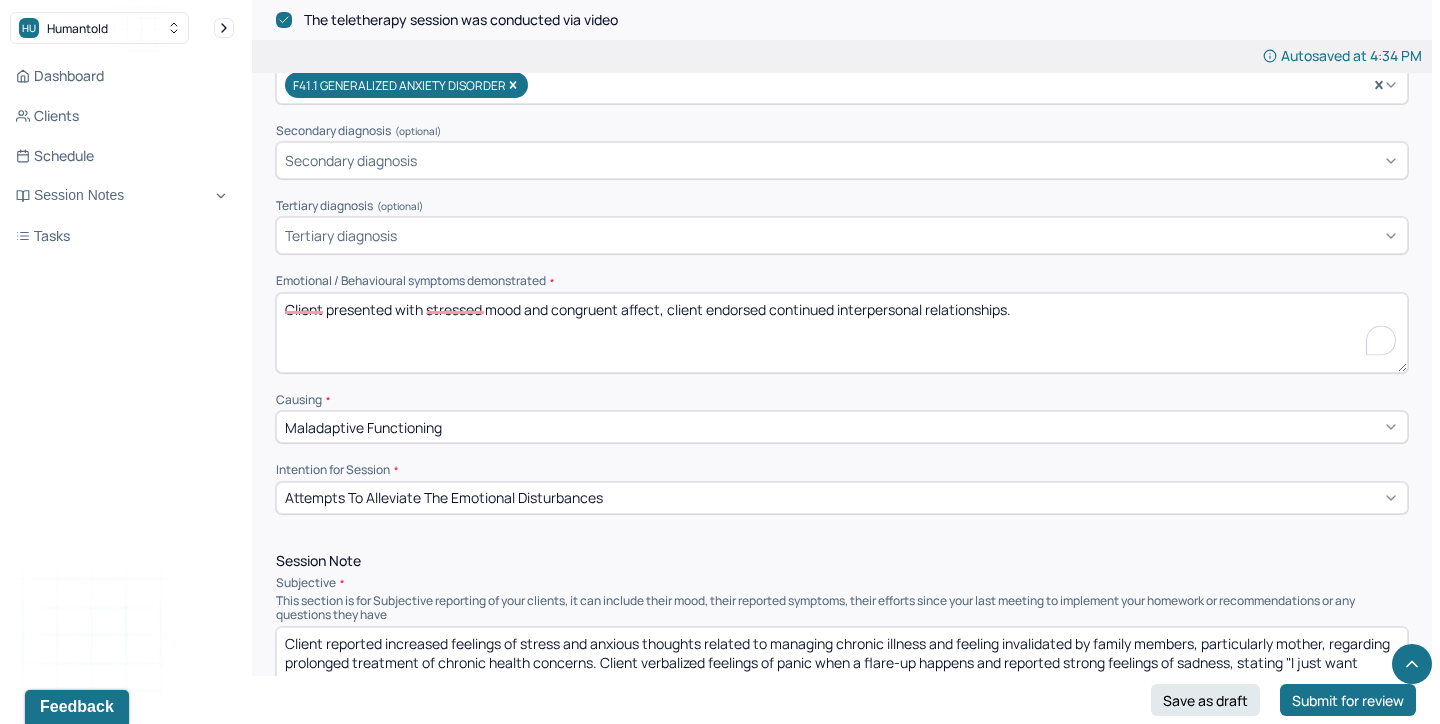 drag, startPoint x: 1012, startPoint y: 305, endPoint x: 928, endPoint y: 311, distance: 84.21401 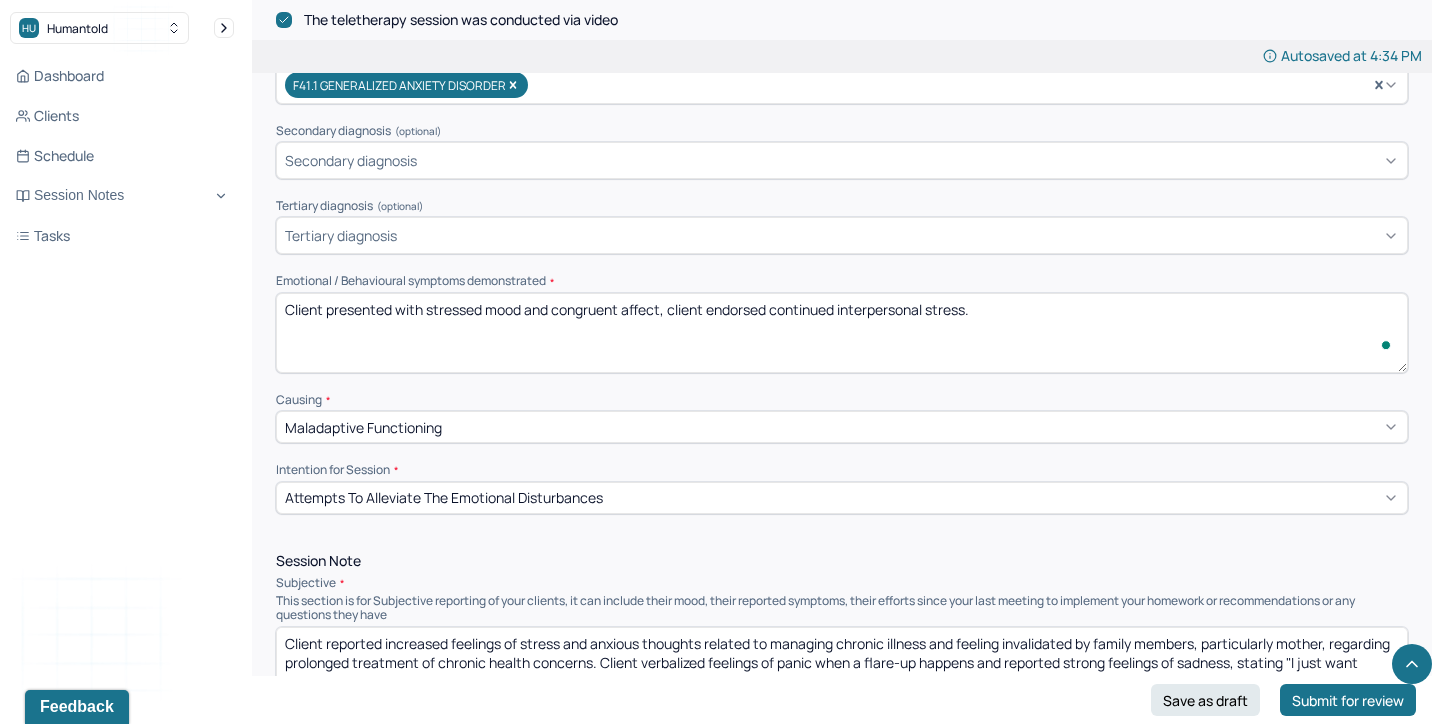 scroll, scrollTop: 833, scrollLeft: 0, axis: vertical 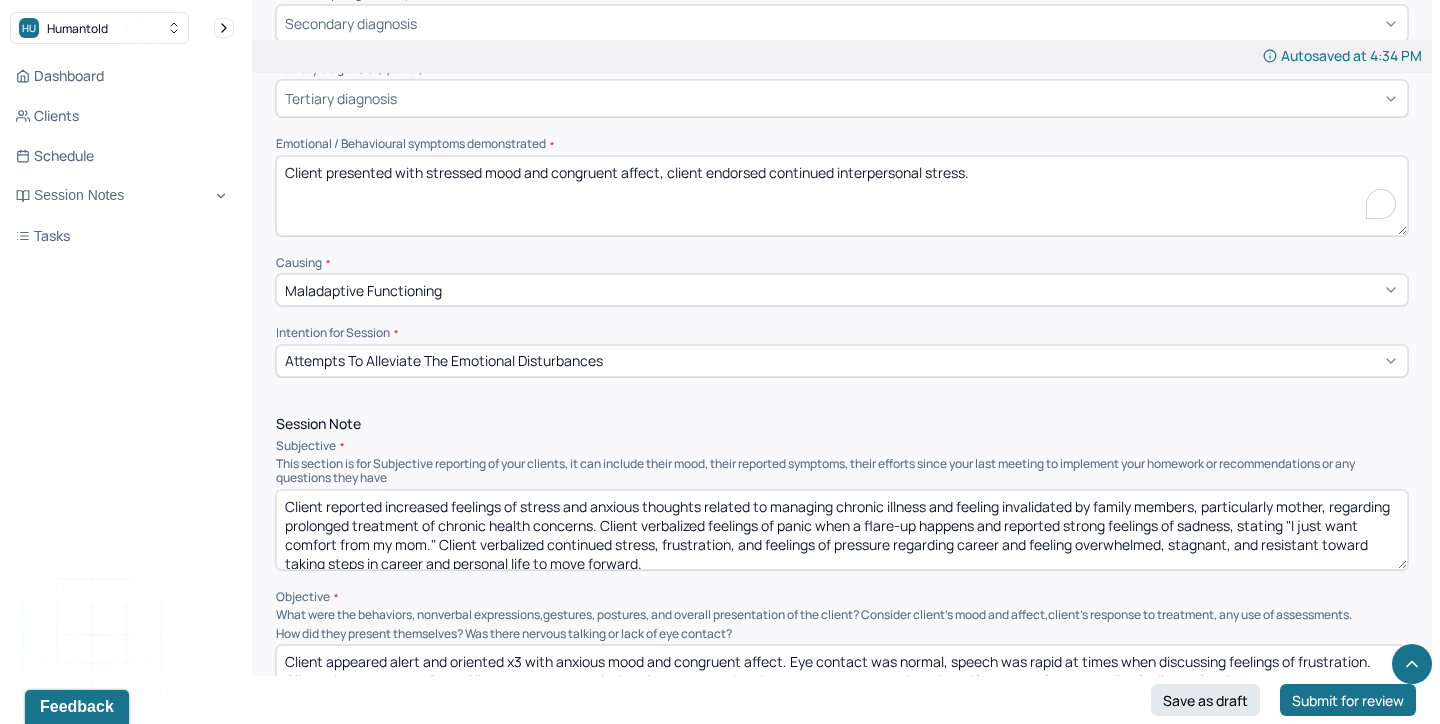 type on "Client presented with stressed mood and congruent affect, client endorsed continued interpersonal stress." 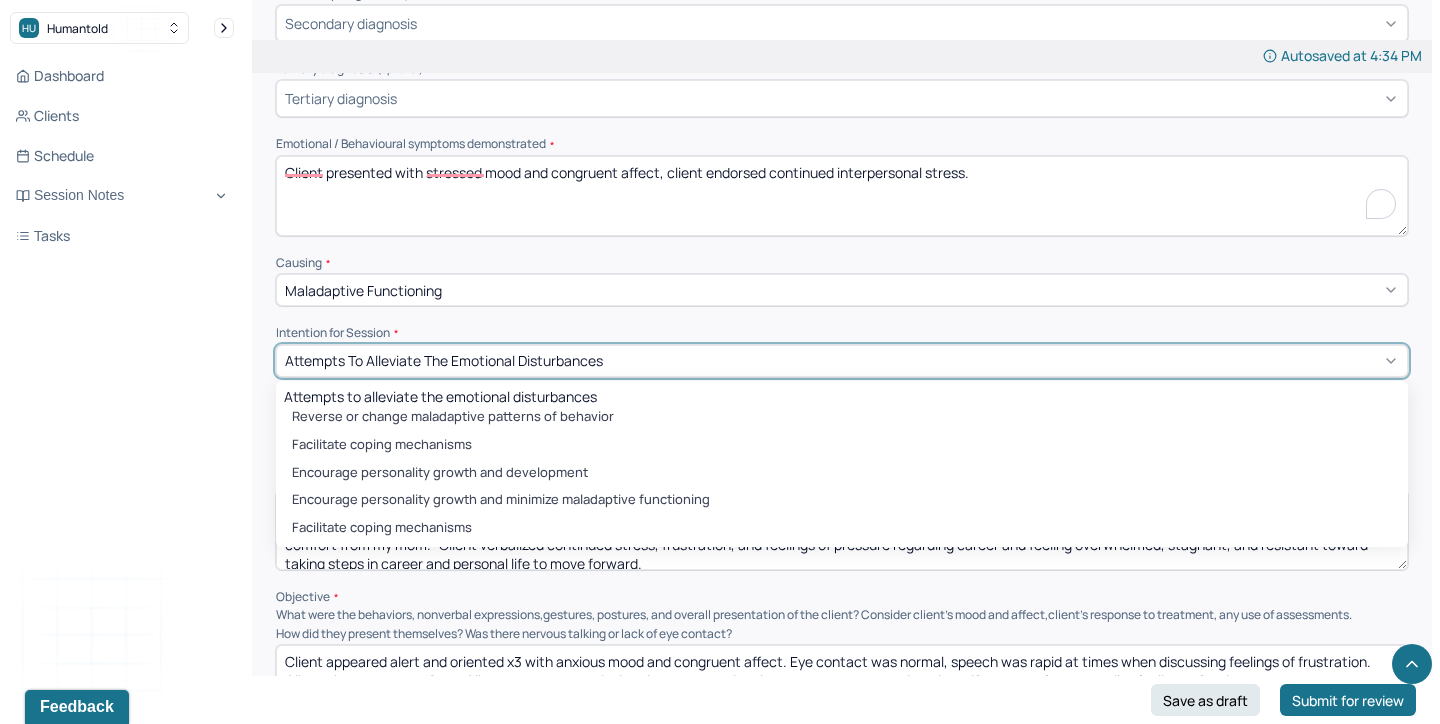 click on "Appointment location * Teletherapy Client Teletherapy Location here Home Office Other Provider Teletherapy Location Home Office Other Consent was received for the teletherapy session The teletherapy session was conducted via video Primary diagnosis * F41.1 GENERALIZED ANXIETY DISORDER Secondary diagnosis (optional) Secondary diagnosis Tertiary diagnosis (optional) Tertiary diagnosis Emotional / Behavioural symptoms demonstrated * Client presented with stressed mood and congruent affect, client endorsed continued interpersonal stress.  Causing * Maladaptive Functioning Intention for Session * Attempts to alleviate the emotional disturbances selected, 1 of 6. 6 results available. Use Up and Down to choose options, press Enter to select the currently focused option, press Escape to exit the menu, press Tab to select the option and exit the menu. Attempts to alleviate the emotional disturbances Attempts to alleviate the emotional disturbances Reverse or change maladaptive patterns of behavior" at bounding box center (842, 3) 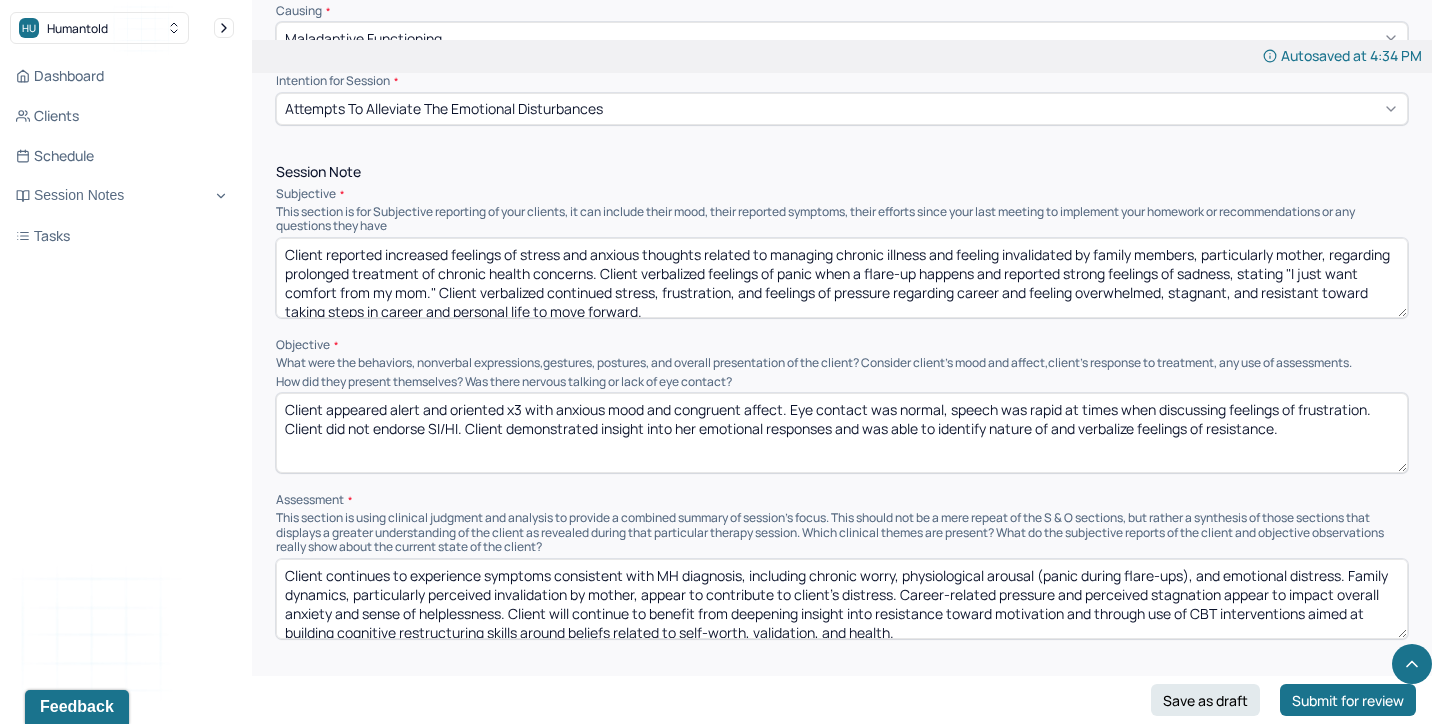 scroll, scrollTop: 1083, scrollLeft: 0, axis: vertical 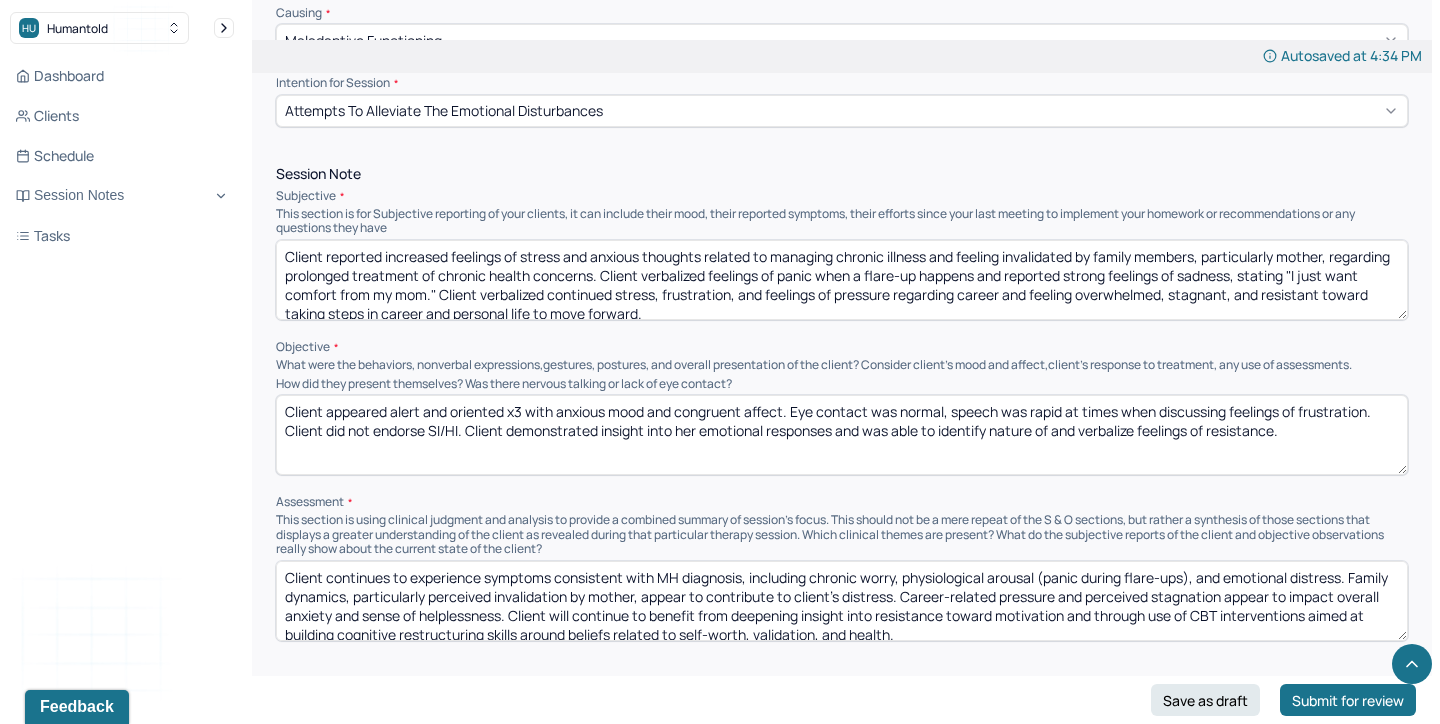 click on "Client appeared alert and oriented x3 with anxious mood and congruent affect. Eye contact was normal, speech was rapid at times when discussing feelings of frustration. Client did not endorse SI/HI. Client demonstrated insight into her emotional responses and was able to identify nature of and verbalize feelings of resistance." at bounding box center (842, 435) 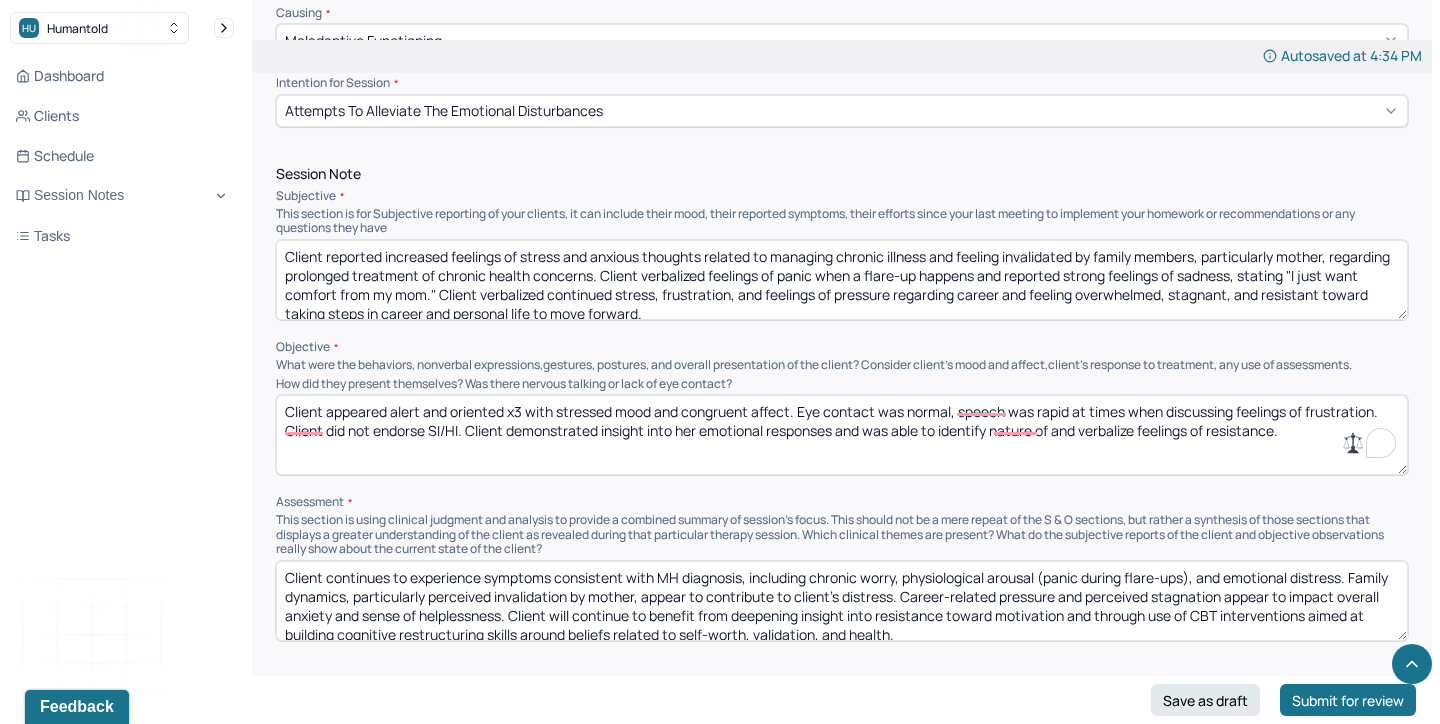 click on "Client appeared alert and oriented x3 with stressed mood and congruent affect. Eye contact was normal, speech was rapid at times when discussing feelings of frustration. Client did not endorse SI/HI. Client demonstrated insight into her emotional responses and was able to identify nature of and verbalize feelings of resistance." at bounding box center [842, 435] 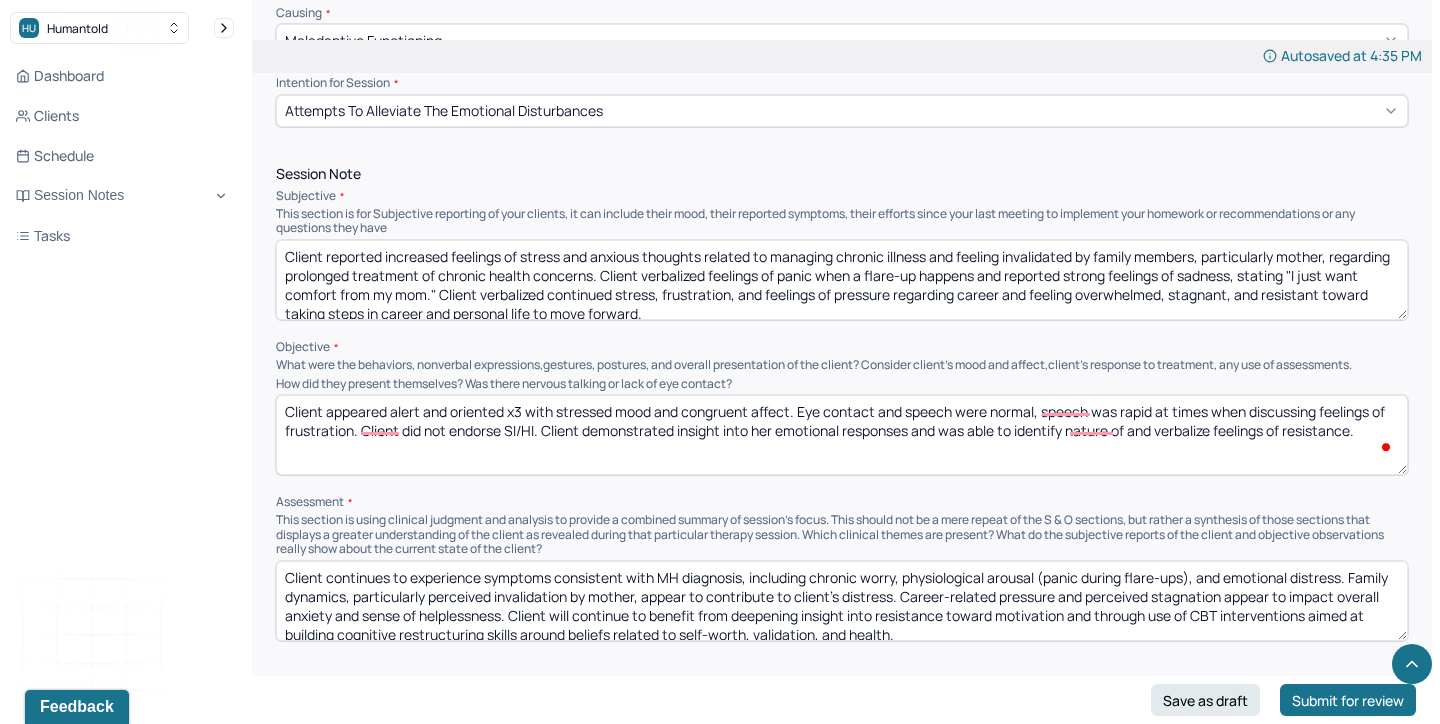 drag, startPoint x: 1035, startPoint y: 406, endPoint x: 358, endPoint y: 416, distance: 677.07385 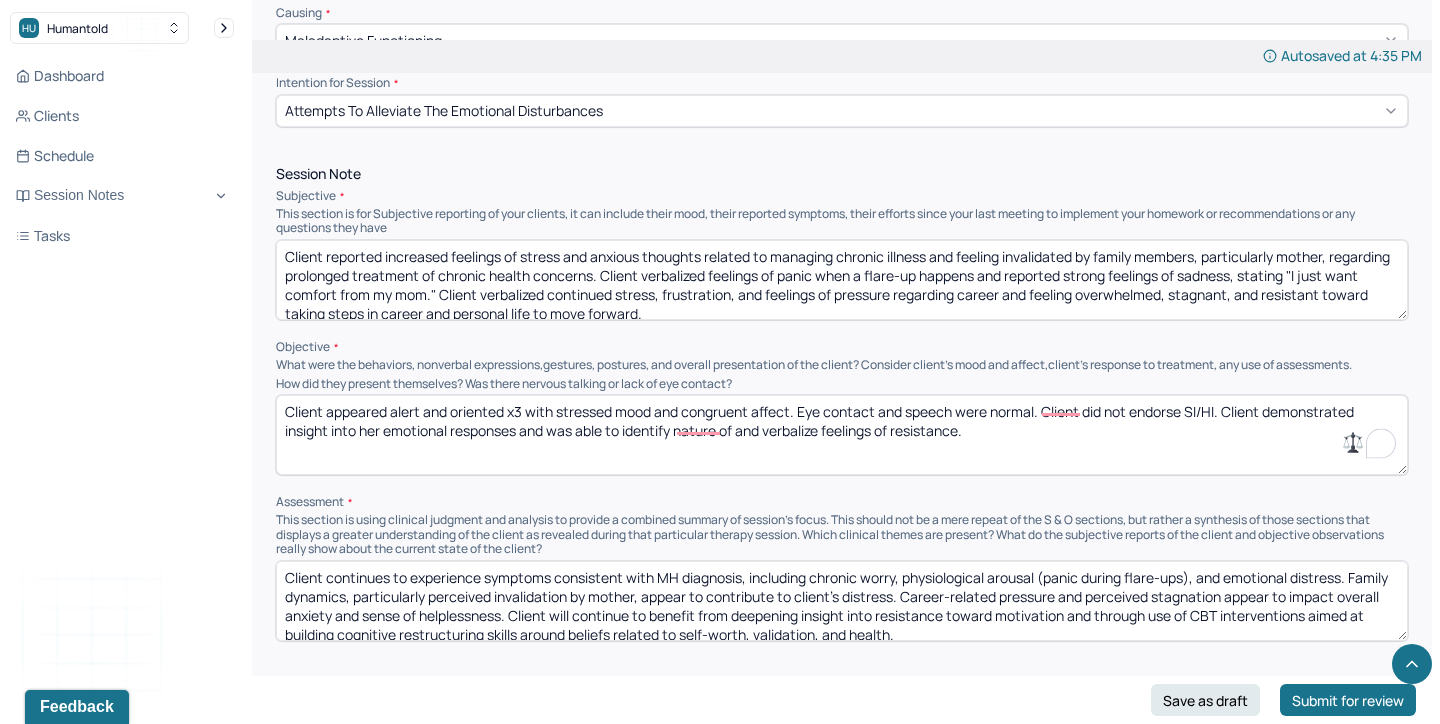 drag, startPoint x: 1224, startPoint y: 404, endPoint x: 1294, endPoint y: 436, distance: 76.96753 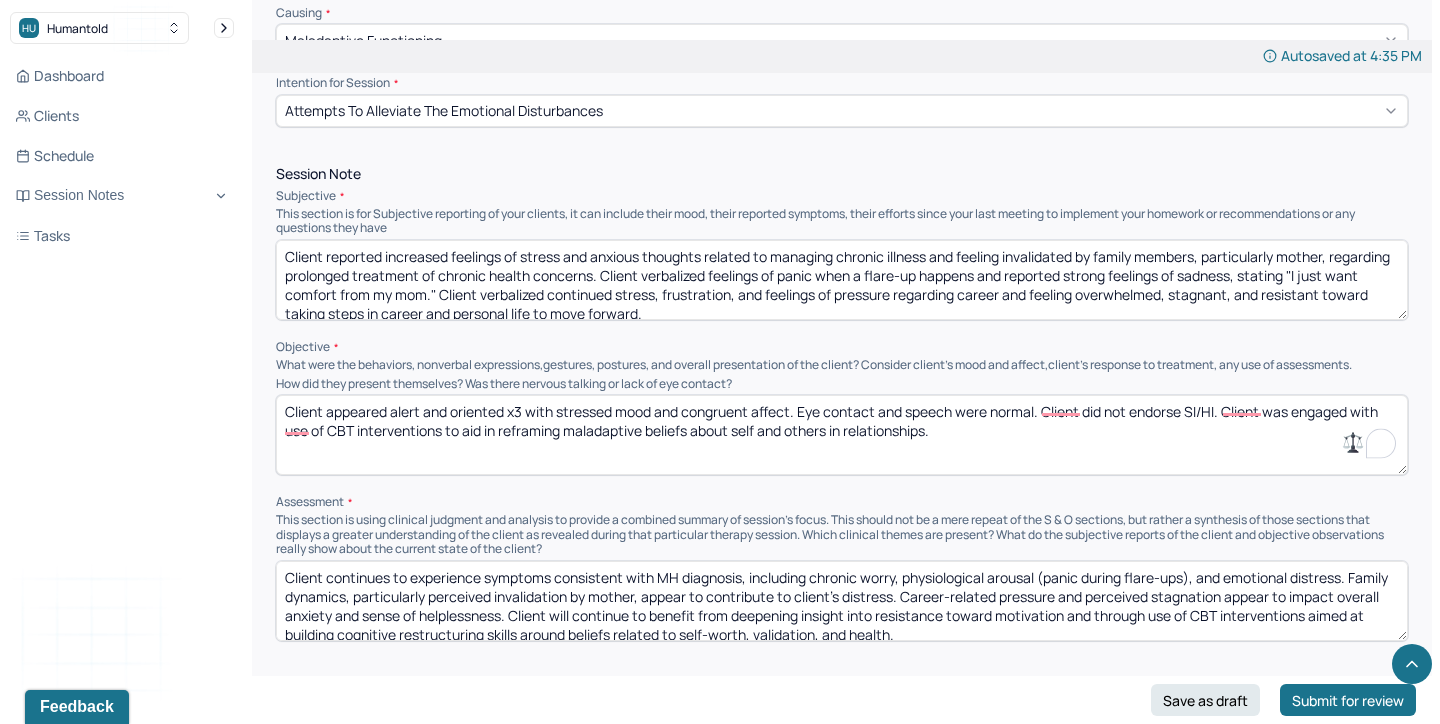 type on "Client appeared alert and oriented x3 with stressed mood and congruent affect. Eye contact and speech were normal. Client did not endorse SI/HI. Client was engaged with use of CBT interventions to aid in reframing maladaptive beliefs about self and others in relationships." 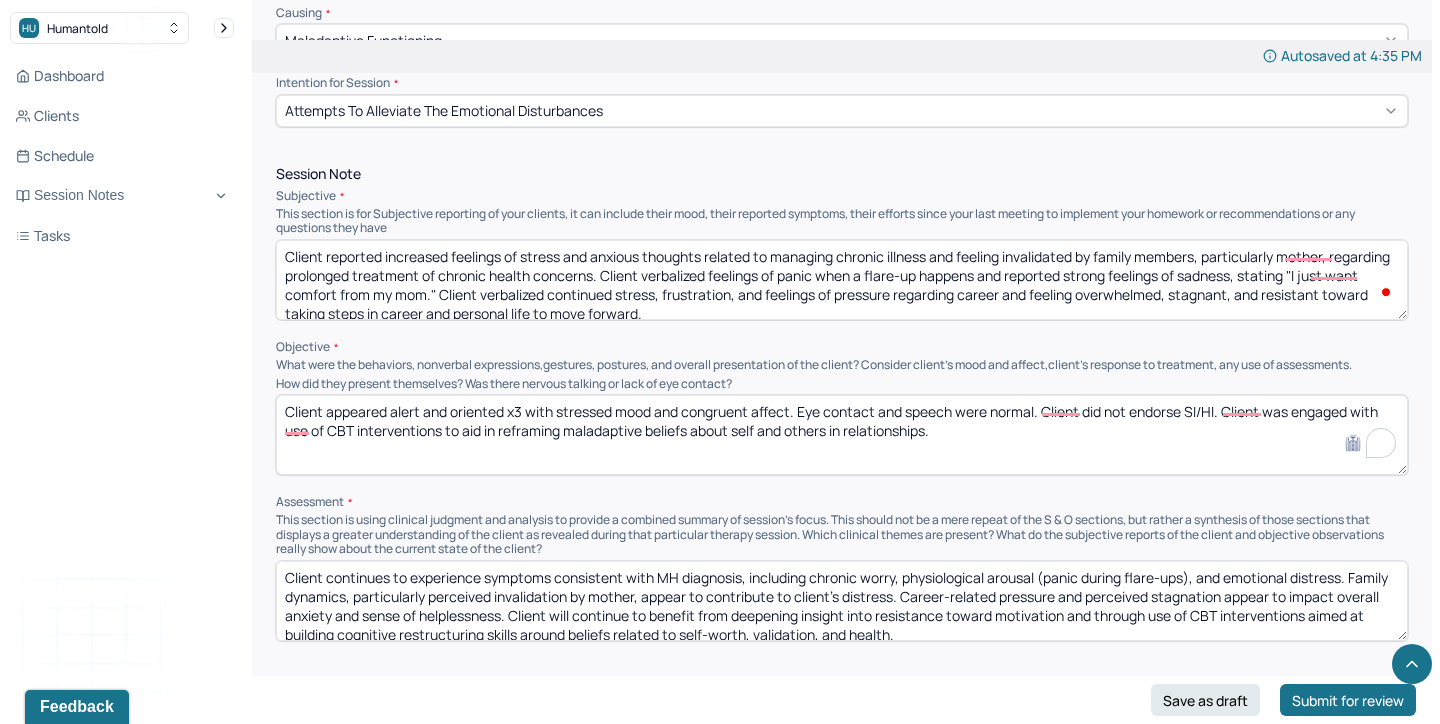 drag, startPoint x: 732, startPoint y: 306, endPoint x: 566, endPoint y: 238, distance: 179.38785 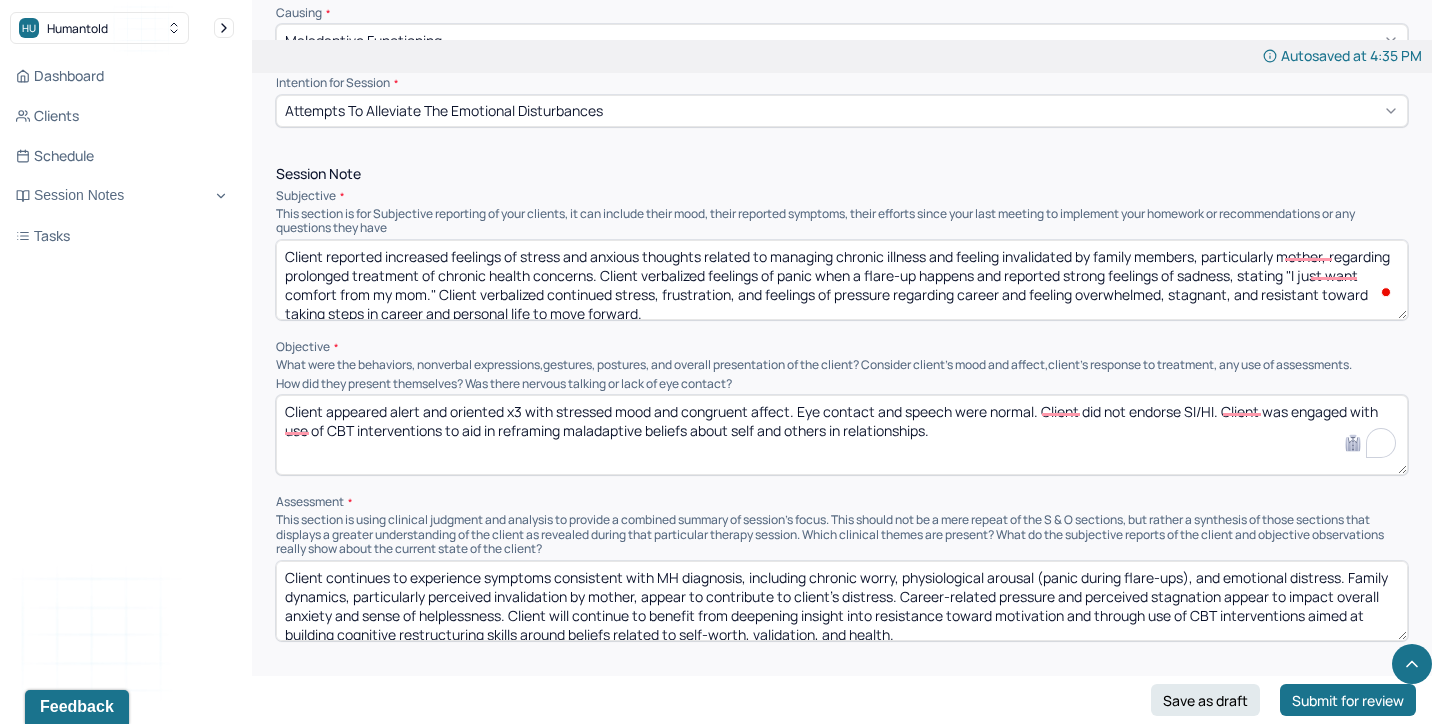 click on "Client reported increased feelings of stress and anxious thoughts related to managing chronic illness and feeling invalidated by family members, particularly mother, regarding prolonged treatment of chronic health concerns. Client verbalized feelings of panic when a flare-up happens and reported strong feelings of sadness, stating "I just want comfort from my mom." Client verbalized continued stress, frustration, and feelings of pressure regarding career and feeling overwhelmed, stagnant, and resistant toward taking steps in career and personal life to move forward." at bounding box center [842, 280] 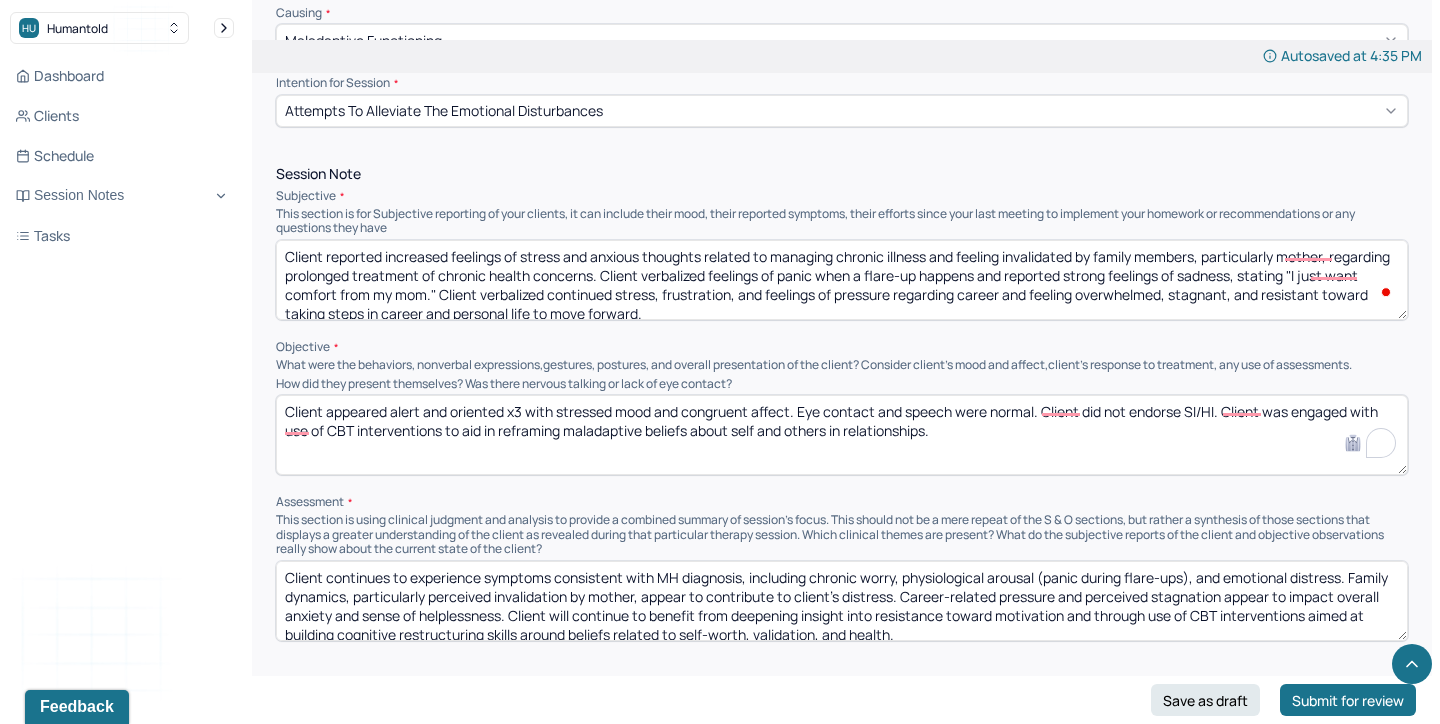 click on "Client reported increased feelings of stress and anxious thoughts related to managing chronic illness and feeling invalidated by family members, particularly mother, regarding prolonged treatment of chronic health concerns. Client verbalized feelings of panic when a flare-up happens and reported strong feelings of sadness, stating "I just want comfort from my mom." Client verbalized continued stress, frustration, and feelings of pressure regarding career and feeling overwhelmed, stagnant, and resistant toward taking steps in career and personal life to move forward." at bounding box center [842, 280] 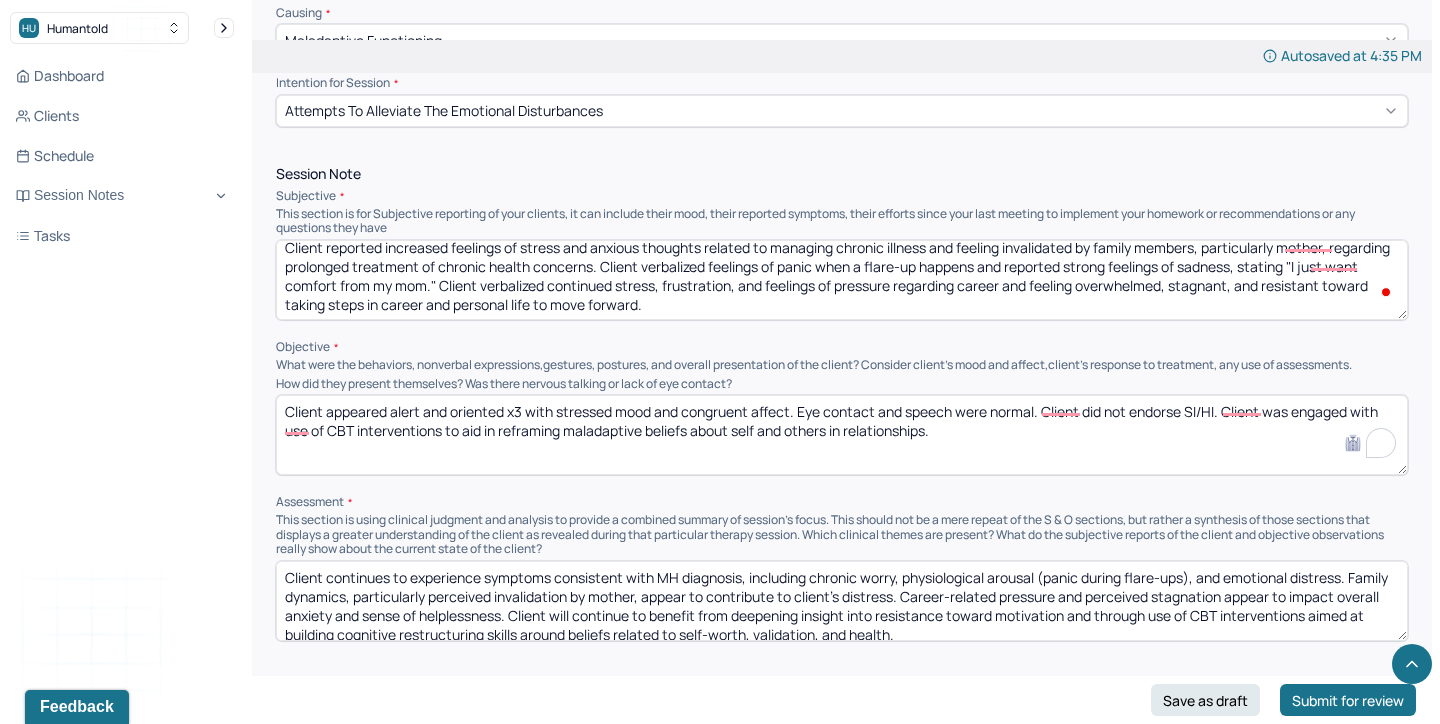 drag, startPoint x: 565, startPoint y: 243, endPoint x: 743, endPoint y: 339, distance: 202.23749 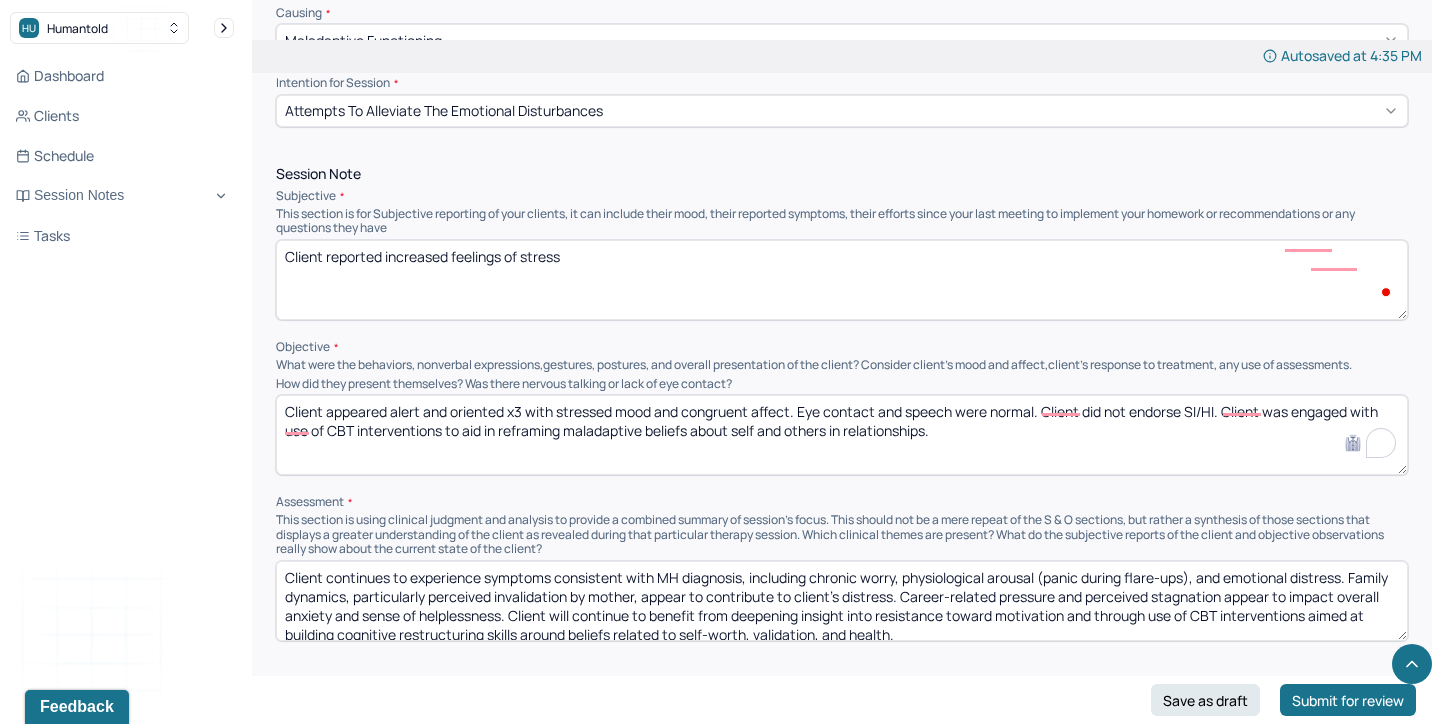 scroll, scrollTop: 0, scrollLeft: 0, axis: both 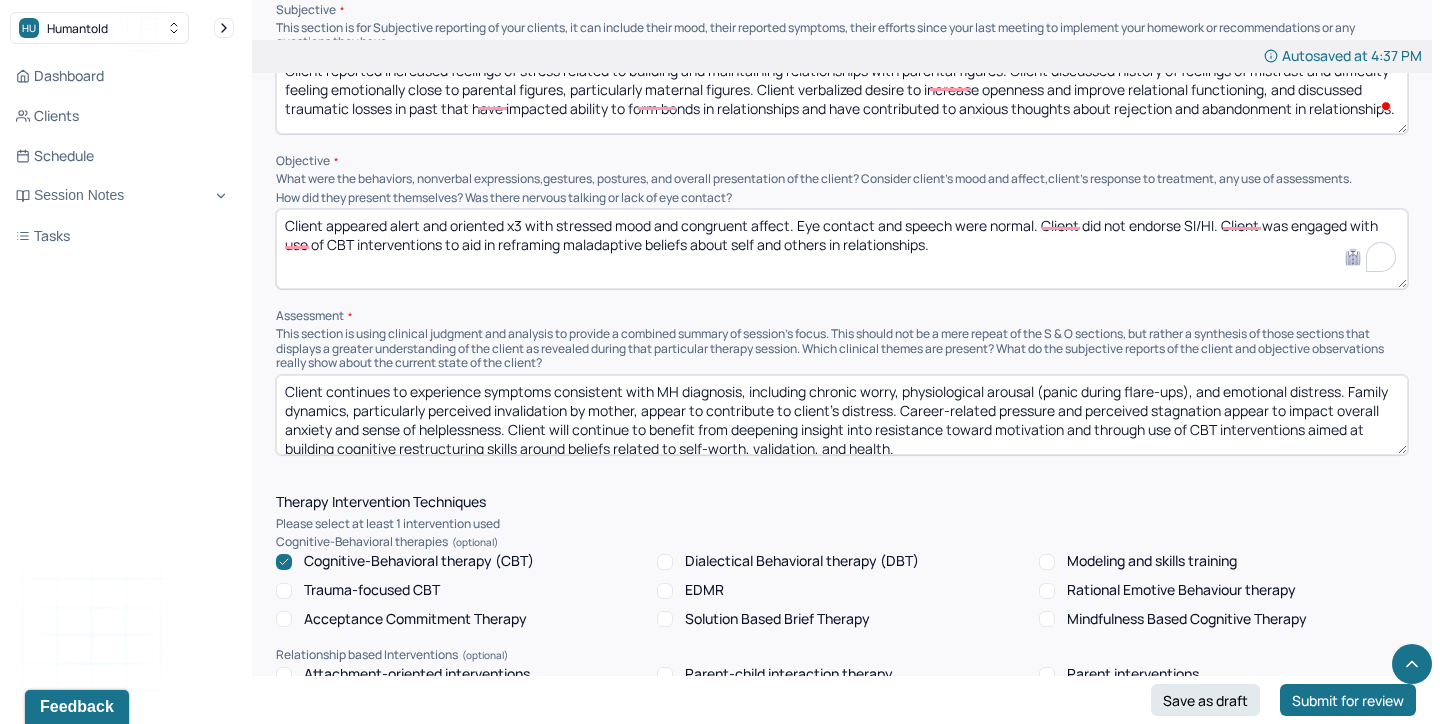 type on "Client reported increased feelings of stress related to building and maintaining relationships with parental figures. Client discussed history of feelings of mistrust and difficulty feeling emotionally close to parental figures, particularly maternal figures. Client verbalized desire to increase openness and improve relational functioning, and discussed traumatic losses in past that have impacted ability to form bonds in relationships and have contributed to anxious thoughts about rejection and abandonment in relationships." 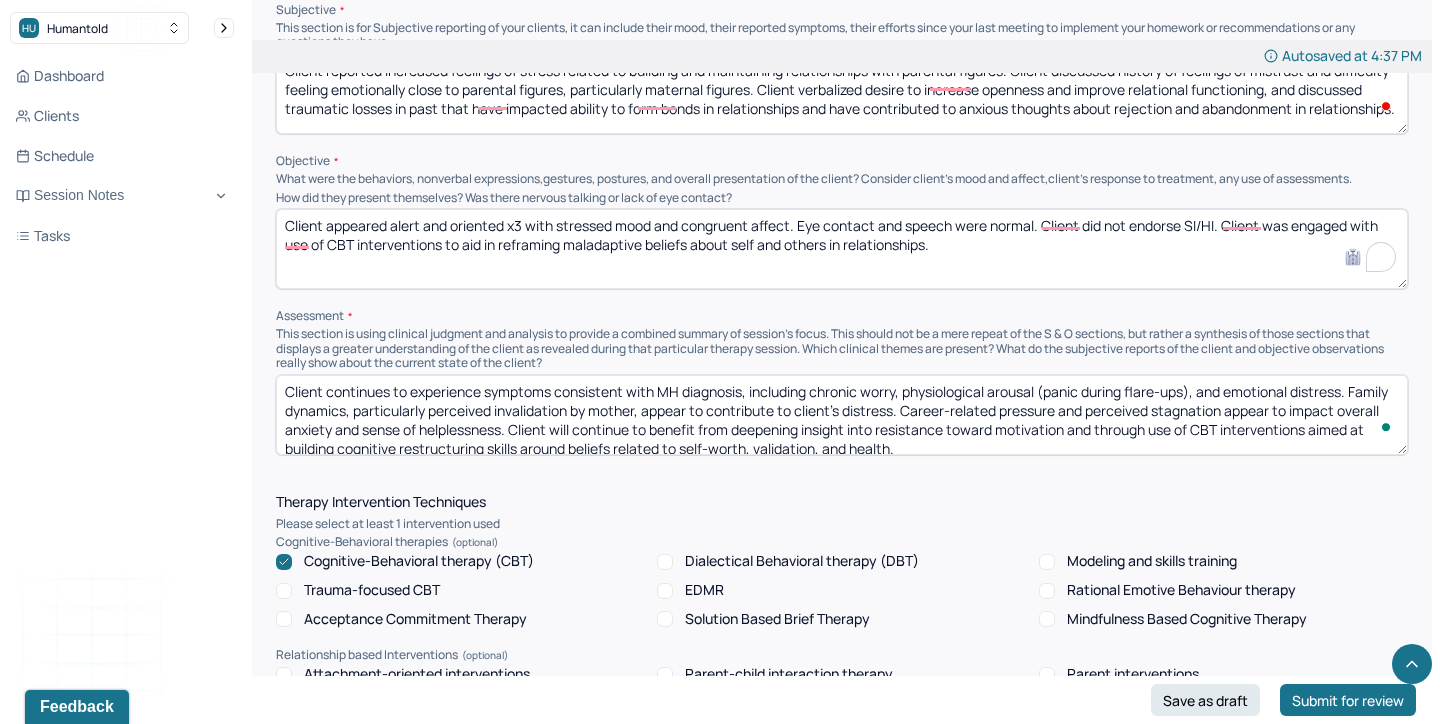scroll, scrollTop: 2, scrollLeft: 0, axis: vertical 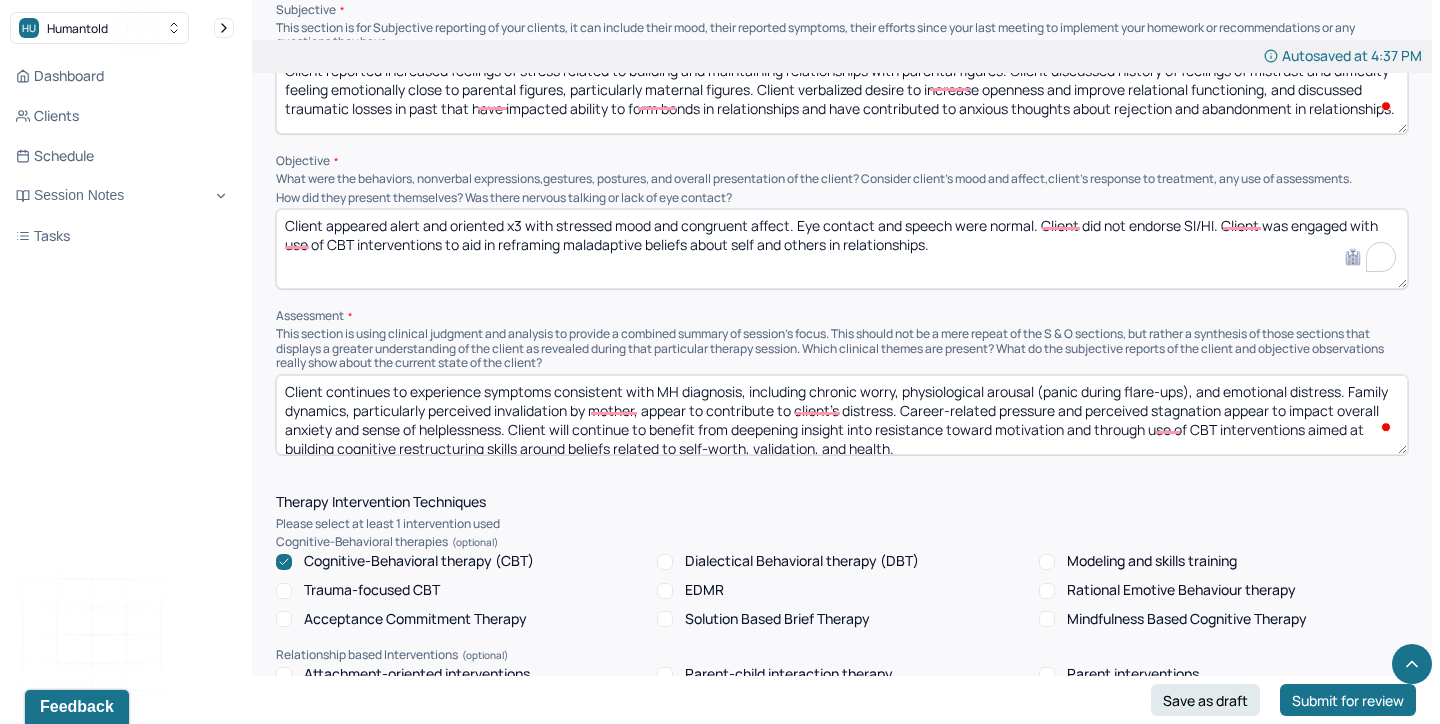 drag, startPoint x: 956, startPoint y: 446, endPoint x: 328, endPoint y: 383, distance: 631.1521 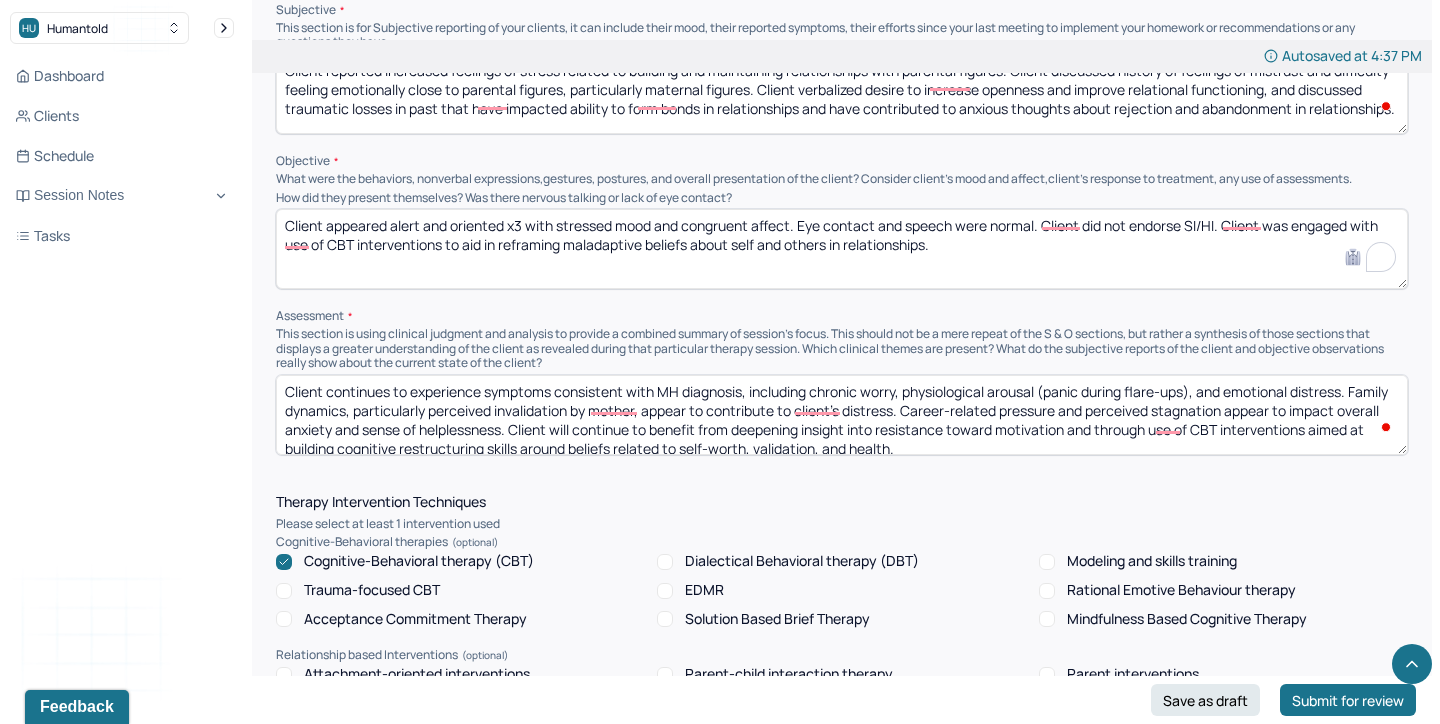 click on "Client continues to experience symptoms consistent with MH diagnosis, including chronic worry, physiological arousal (panic during flare-ups), and emotional distress. Family dynamics, particularly perceived invalidation by mother, appear to contribute to client’s distress. Career-related pressure and perceived stagnation appear to impact overall anxiety and sense of helplessness. Client will continue to benefit from deepening insight into resistance toward motivation and through use of CBT interventions aimed at building cognitive restructuring skills around beliefs related to self-worth, validation, and health." at bounding box center [842, 415] 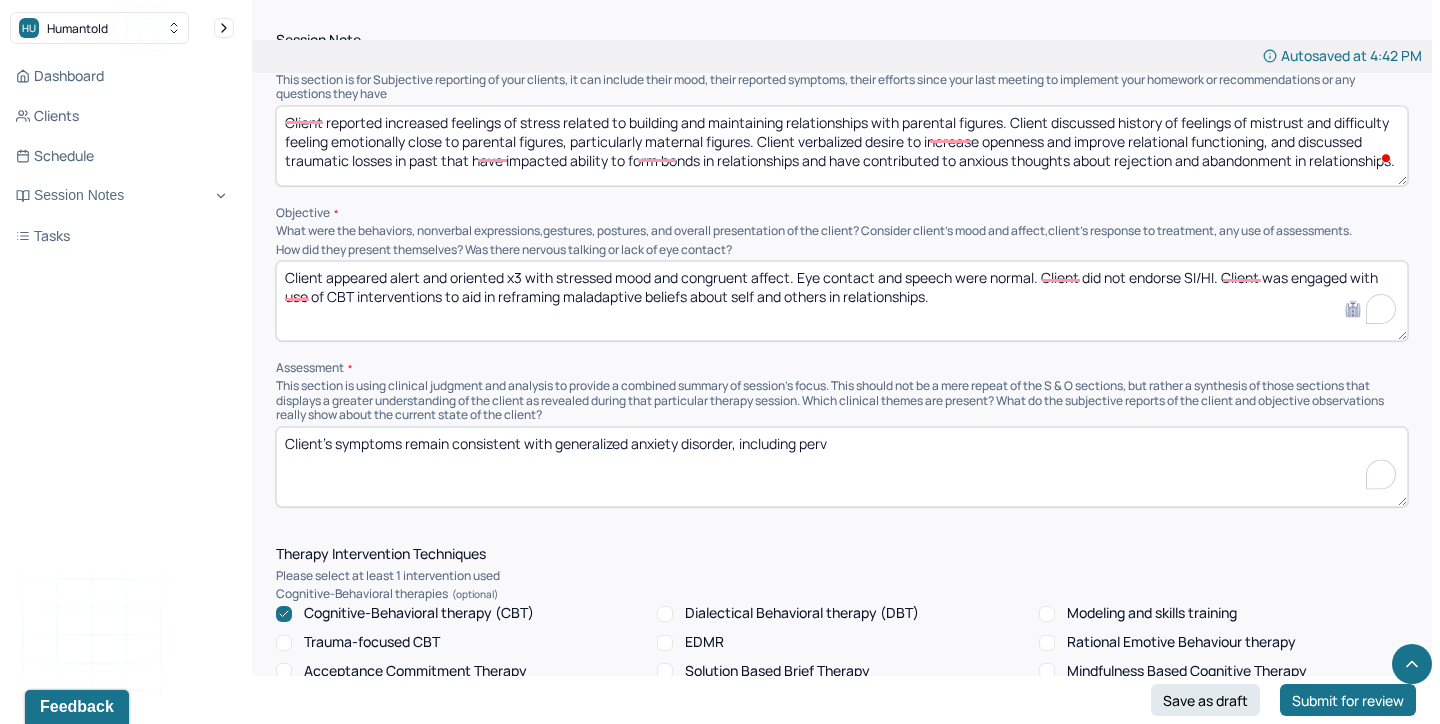 scroll, scrollTop: 1186, scrollLeft: 0, axis: vertical 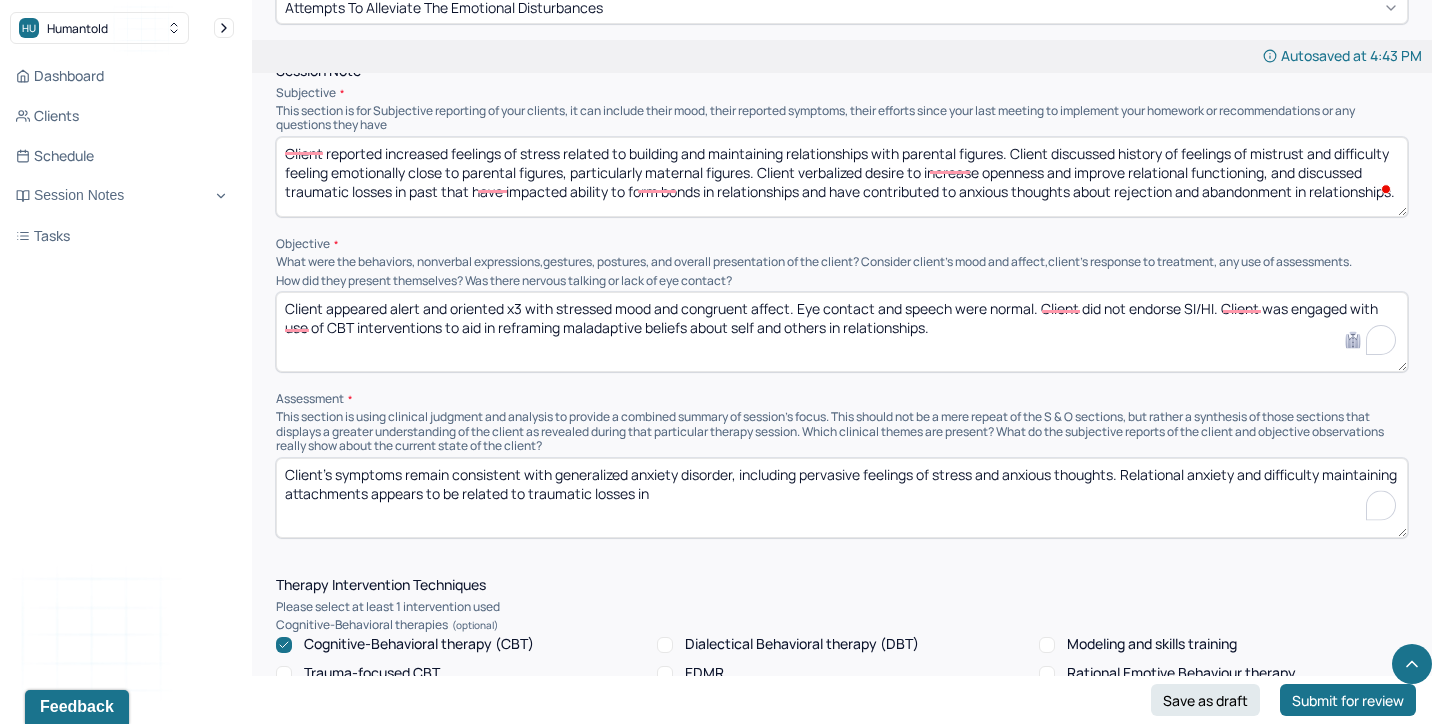 click on "Client's symptoms remain consistent with generalized anxiety disorder, including pervasive feelings of stress and anxious thoughts. Relational anxiety and difficulty maintaining attachments appears to be related to traumatic losses in" at bounding box center [842, 498] 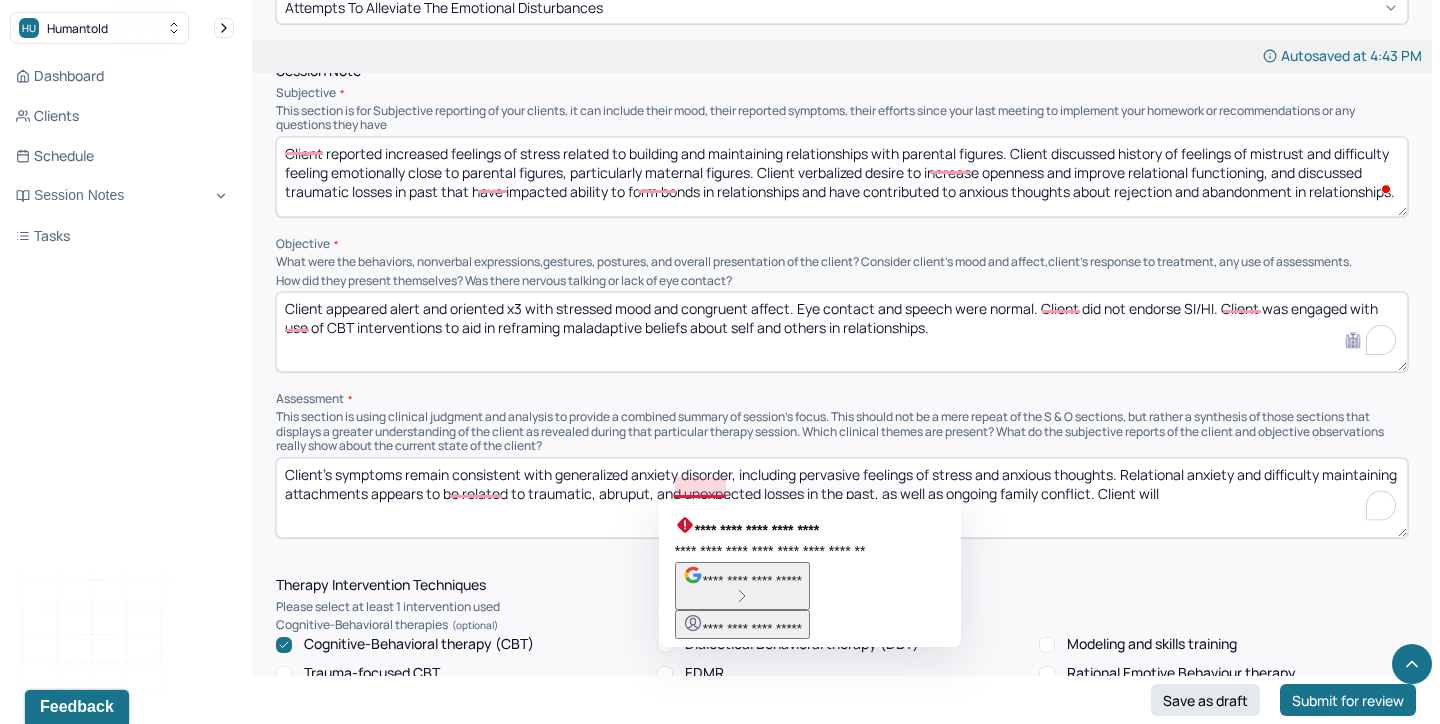 click on "Client's symptoms remain consistent with generalized anxiety disorder, including pervasive feelings of stress and anxious thoughts. Relational anxiety and difficulty maintaining attachments appears to be related to traumatic, abruput, and unexpected losses in the past, as well as ongoing family conflict. Client will" at bounding box center [842, 498] 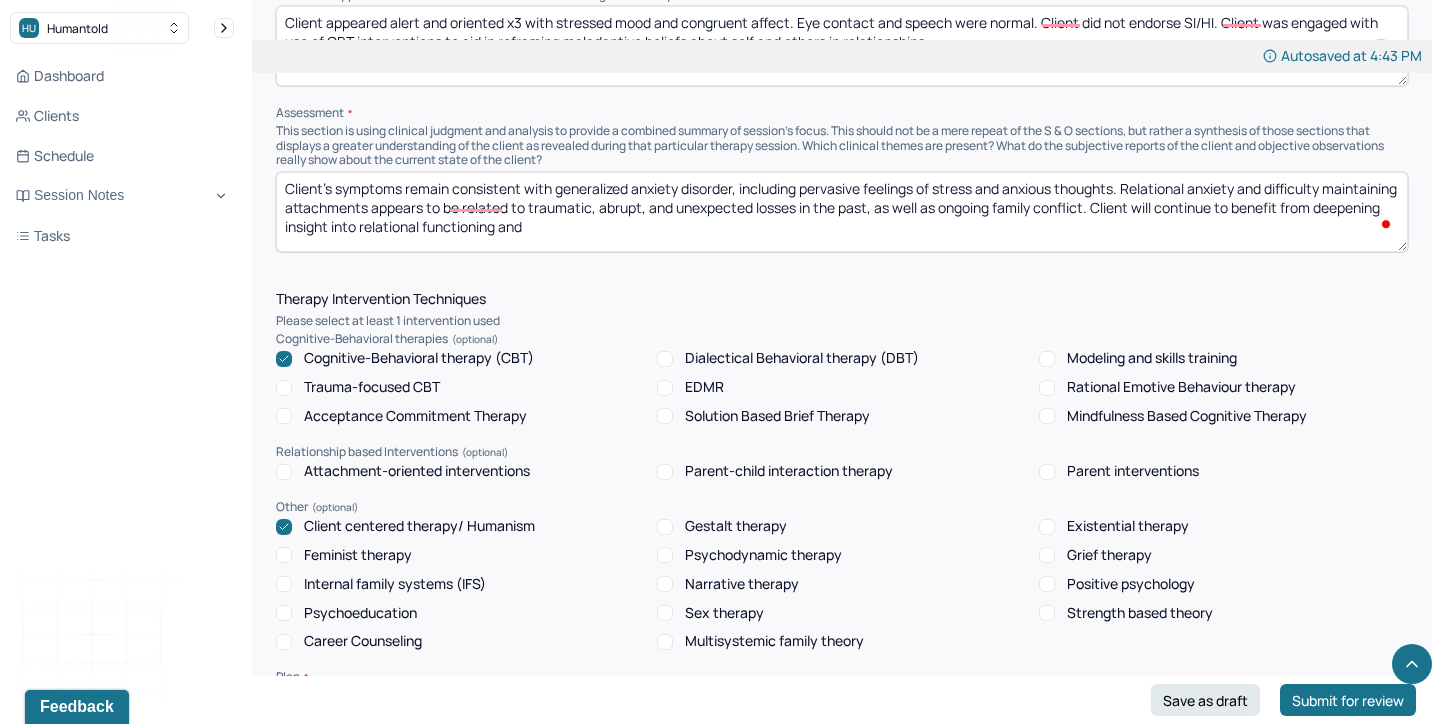 scroll, scrollTop: 1503, scrollLeft: 0, axis: vertical 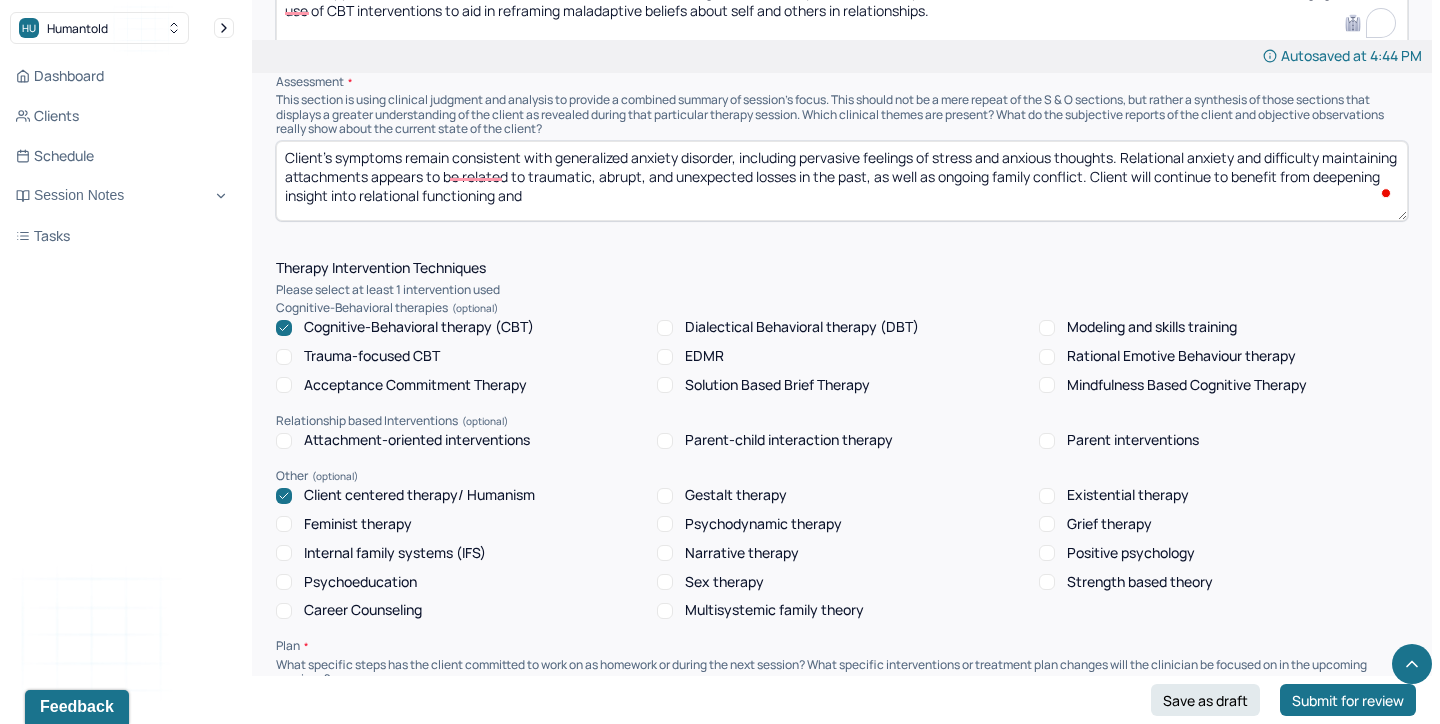 type on "Client's symptoms remain consistent with generalized anxiety disorder, including pervasive feelings of stress and anxious thoughts. Relational anxiety and difficulty maintaining attachments appears to be related to traumatic, abrupt, and unexpected losses in the past, as well as ongoing family conflict. Client will continue to benefit from deepening insight into relational functioning and" 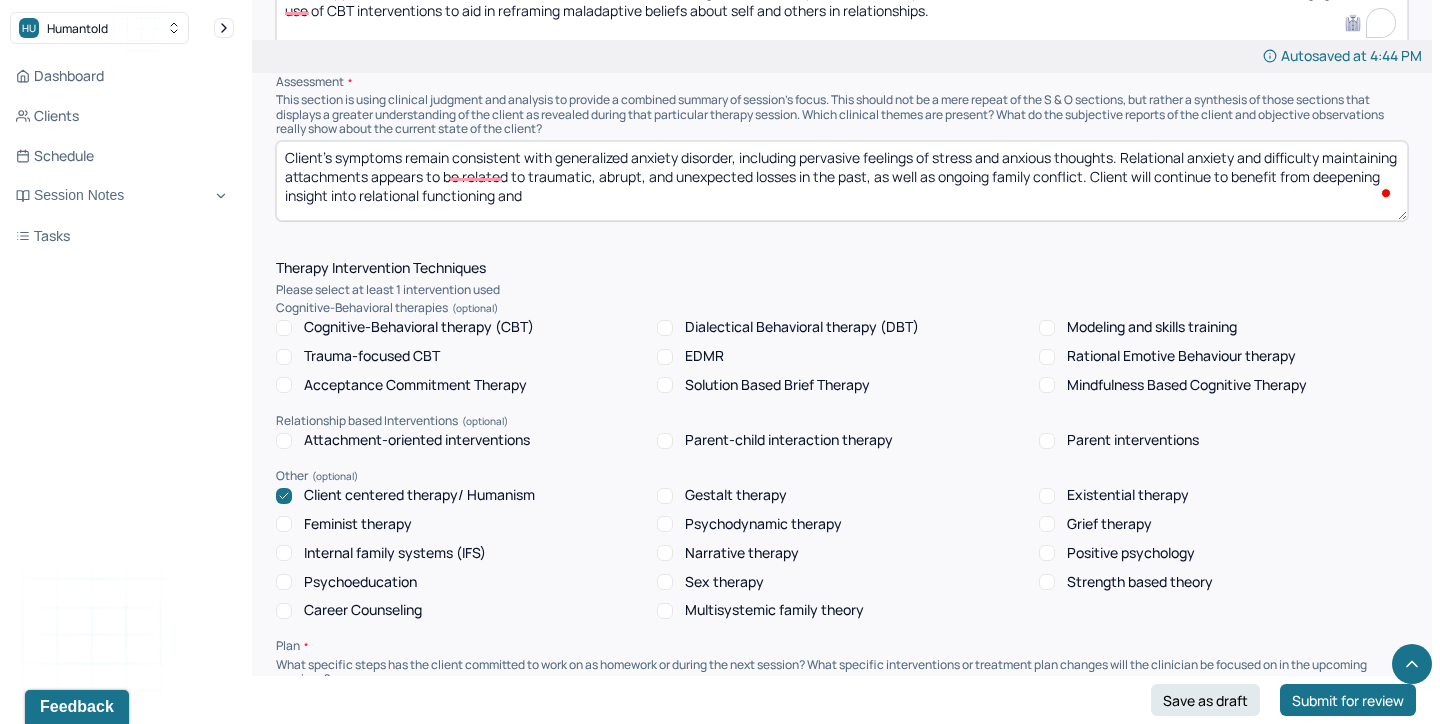 click on "Psychodynamic therapy" at bounding box center (763, 524) 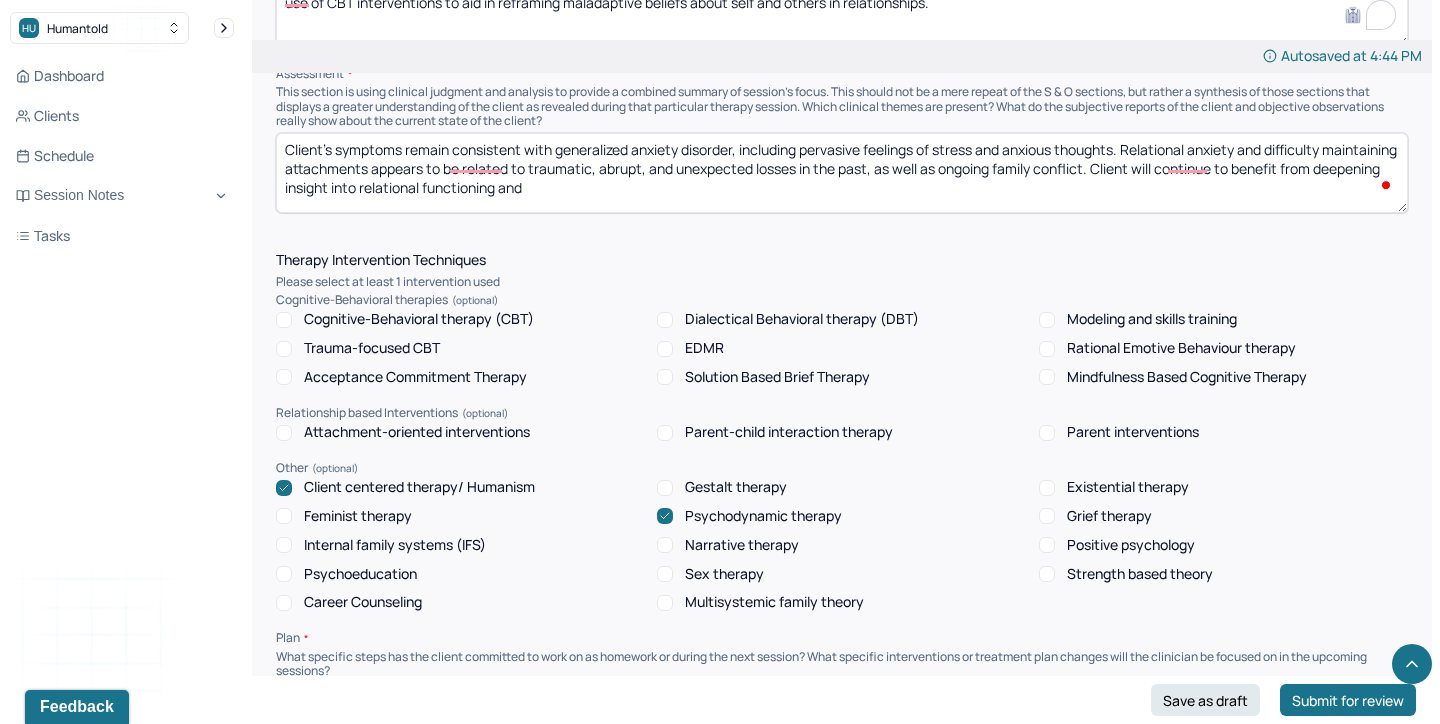 scroll, scrollTop: 1509, scrollLeft: 0, axis: vertical 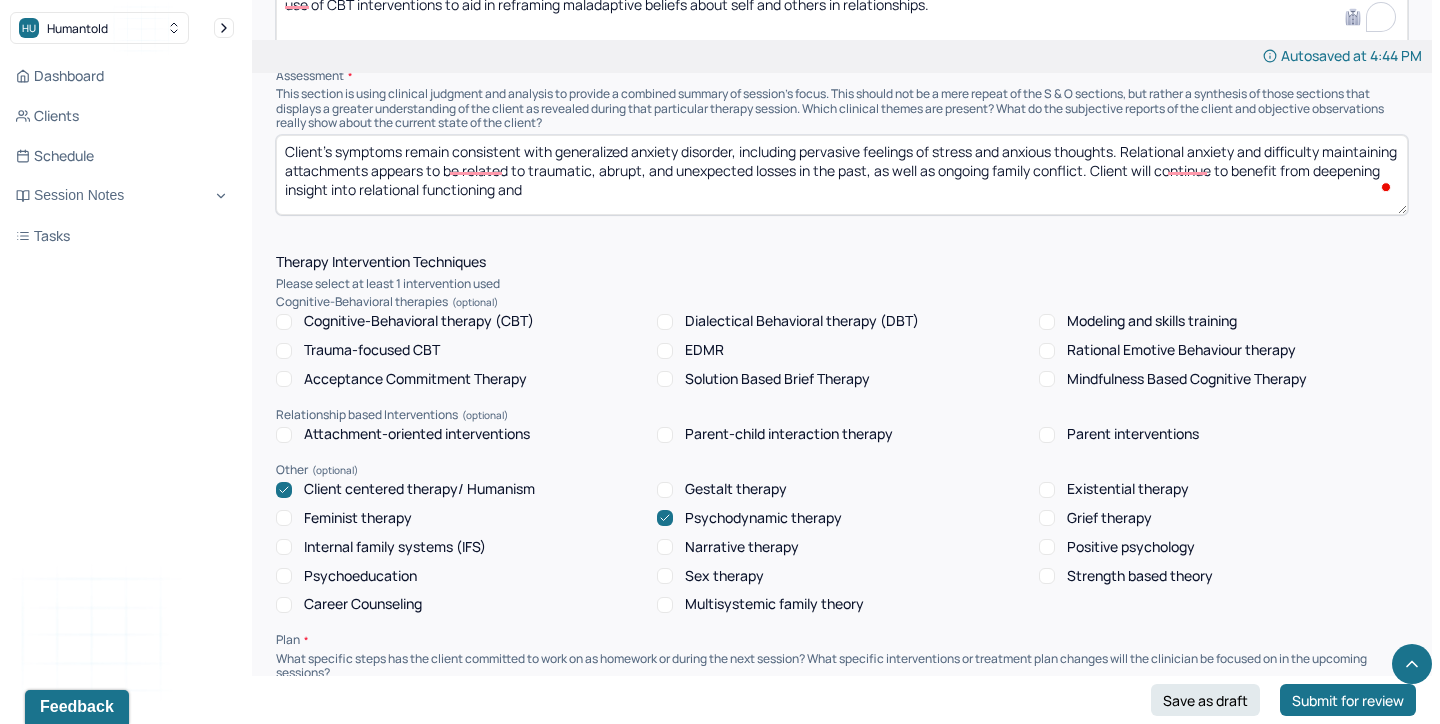 drag, startPoint x: 648, startPoint y: 186, endPoint x: 432, endPoint y: 182, distance: 216.03703 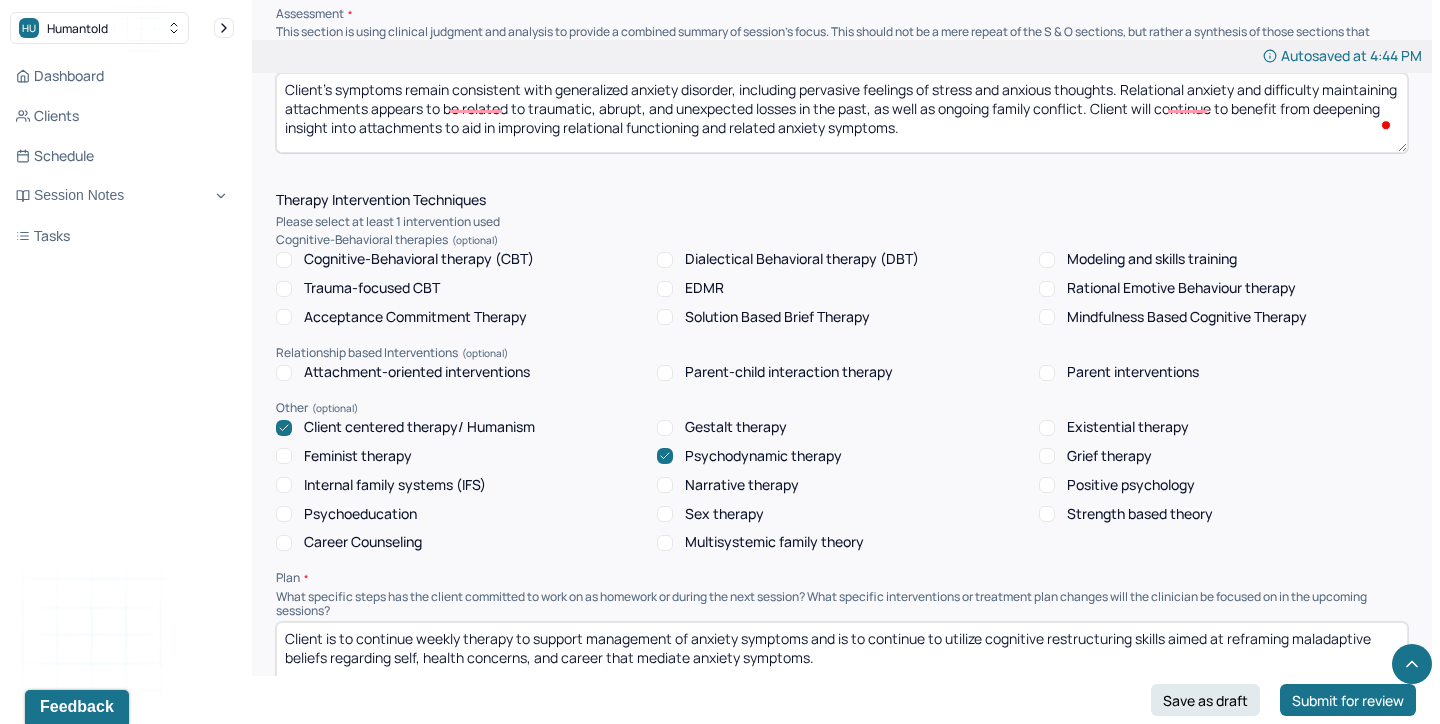 scroll, scrollTop: 1587, scrollLeft: 0, axis: vertical 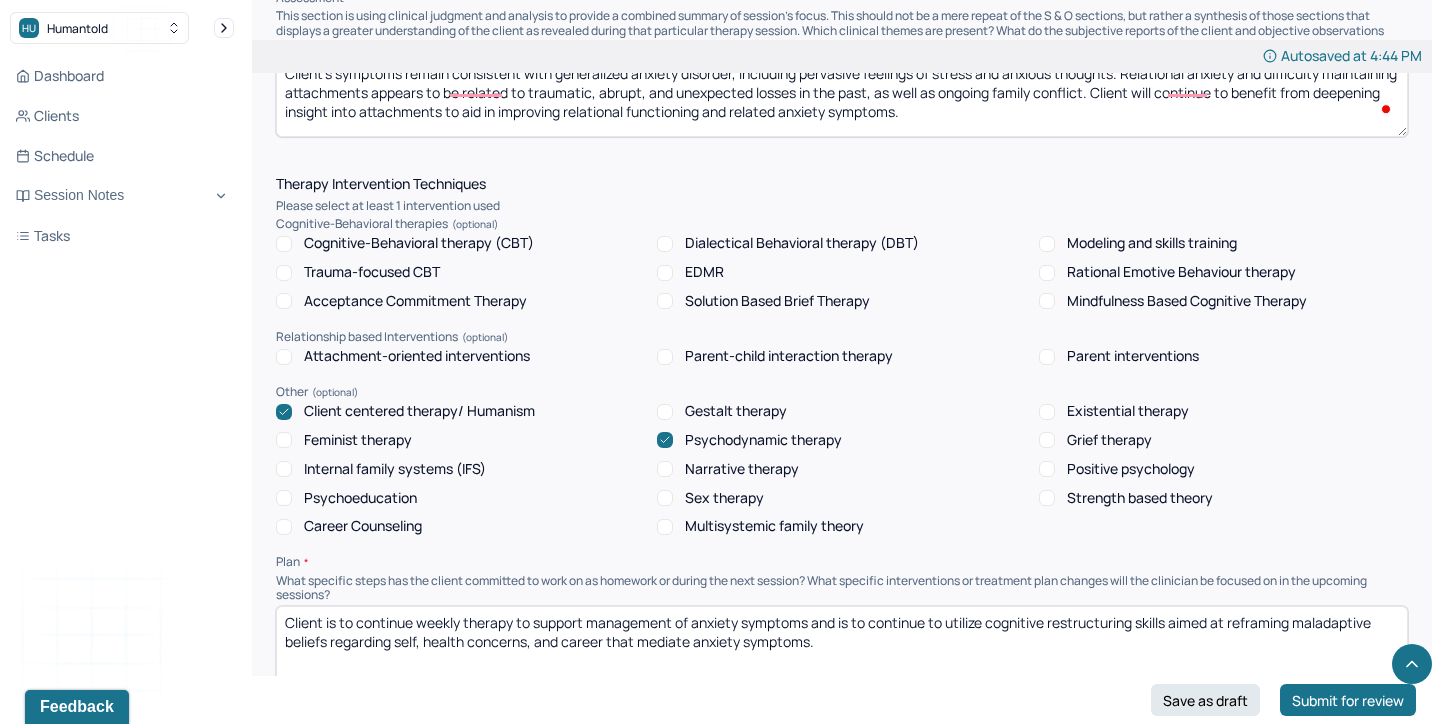 click on "Client's symptoms remain consistent with generalized anxiety disorder, including pervasive feelings of stress and anxious thoughts. Relational anxiety and difficulty maintaining attachments appears to be related to traumatic, abrupt, and unexpected losses in the past, as well as ongoing family conflict. Client will continue to benefit from deepening insight into attachments to aid in improving relational functioning and related anxiety symptoms." at bounding box center (842, 97) 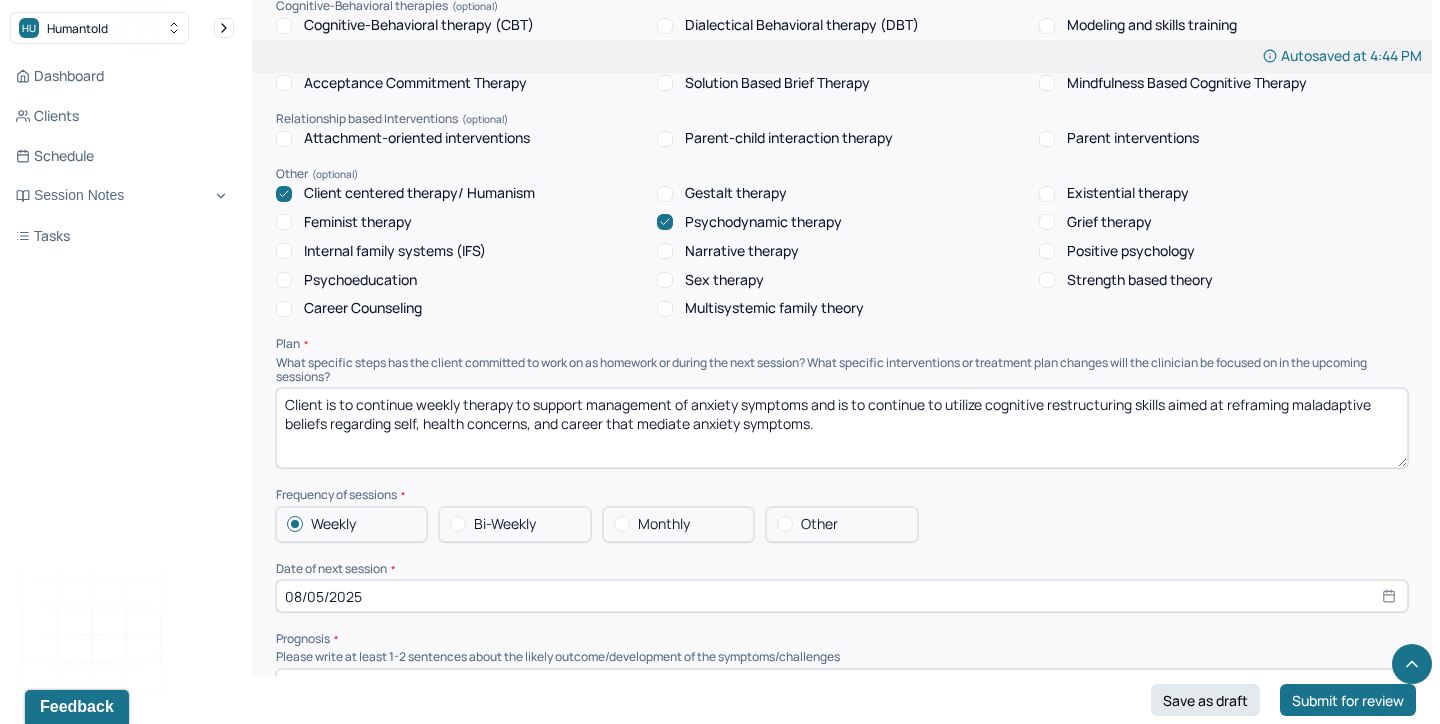scroll, scrollTop: 1983, scrollLeft: 0, axis: vertical 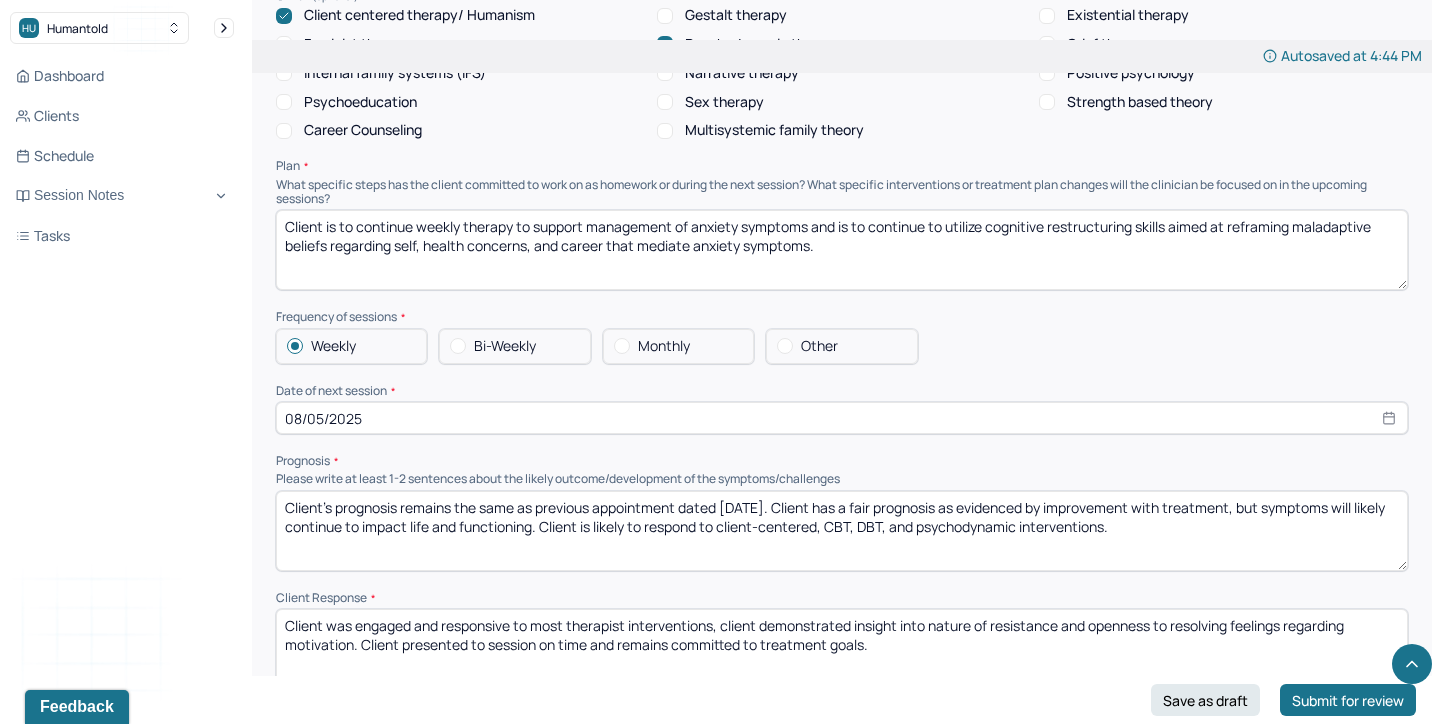 type on "Client's symptoms remain consistent with generalized anxiety disorder, including pervasive feelings of stress and anxious thoughts. Relational anxiety and difficulty maintaining attachments appears to be related to traumatic, abrupt, and unexpected losses in the past, as well as ongoing family conflict. Client will continue to benefit from deepening insight into attachments from past and present, emotional confrontation, to aid in improving relational functioning and related anxiety symptoms." 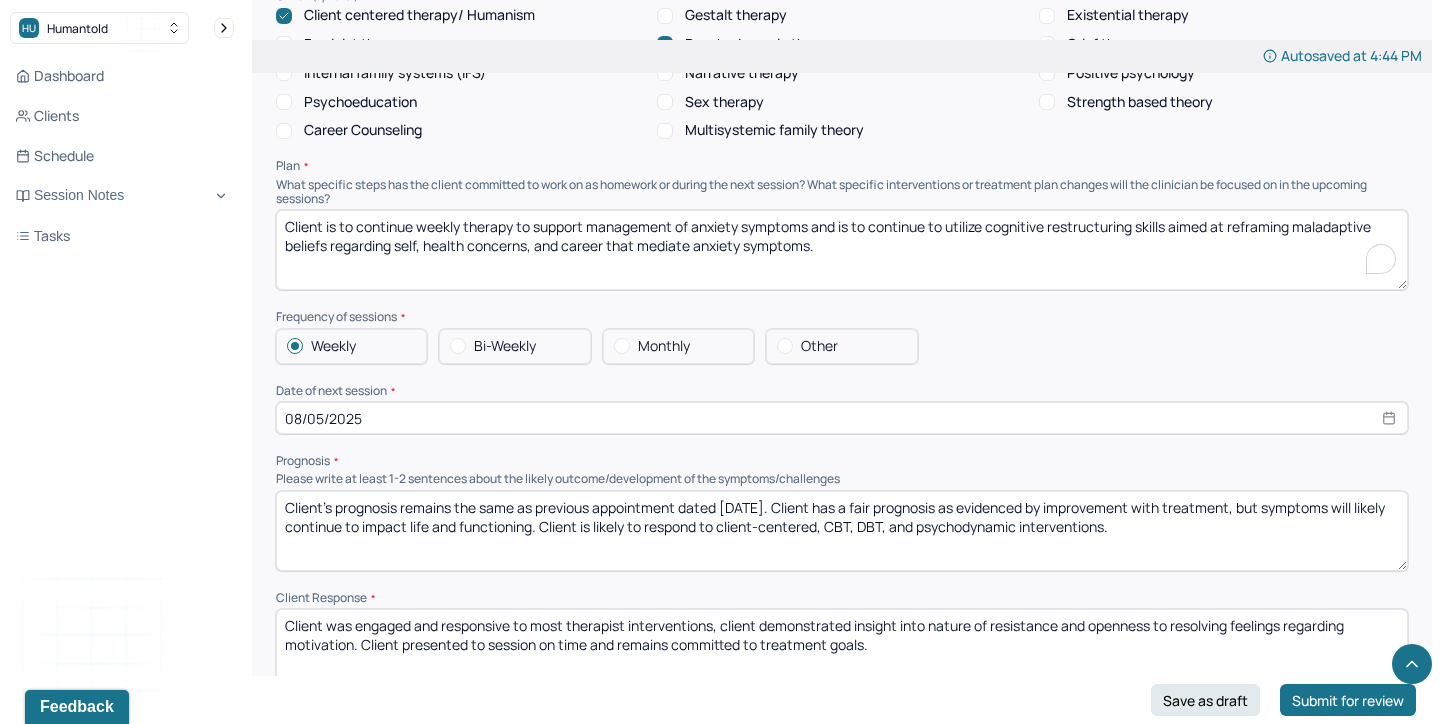 drag, startPoint x: 941, startPoint y: 221, endPoint x: 987, endPoint y: 249, distance: 53.851646 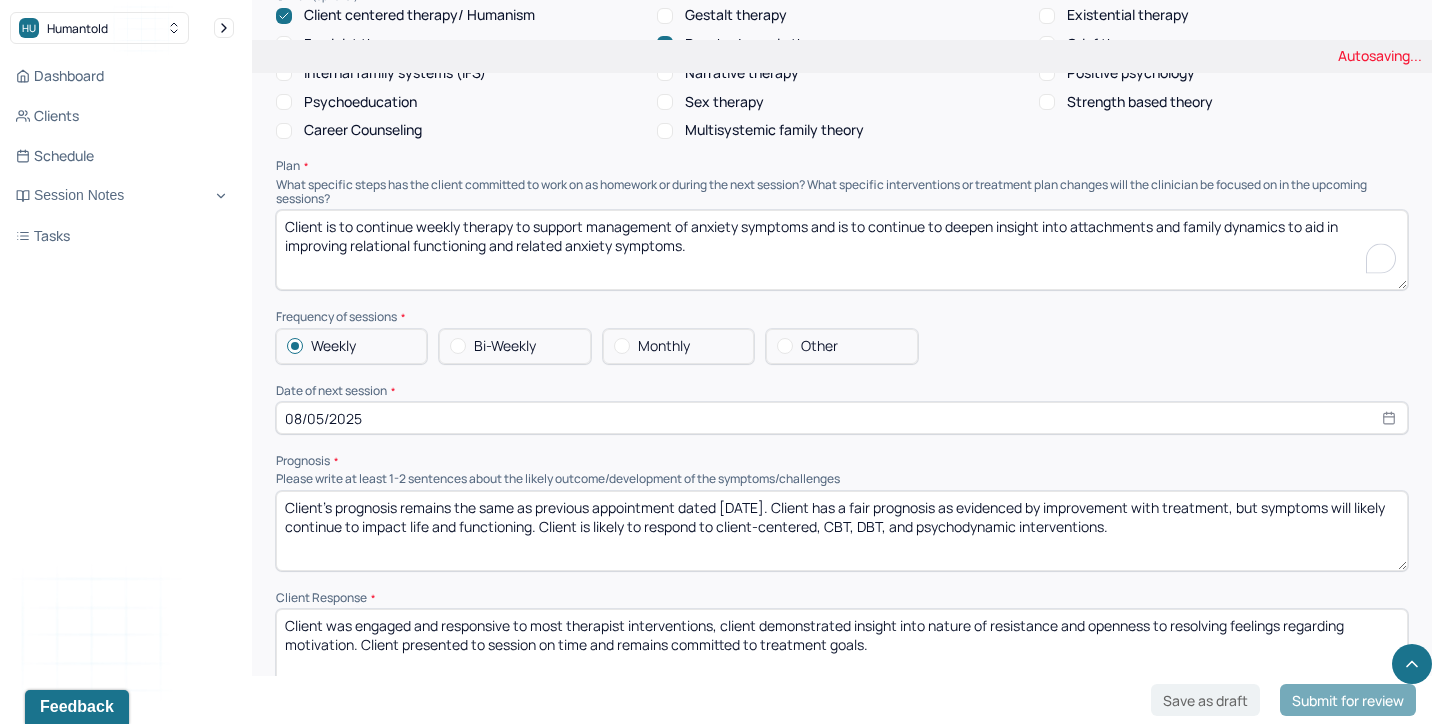 scroll, scrollTop: 2091, scrollLeft: 0, axis: vertical 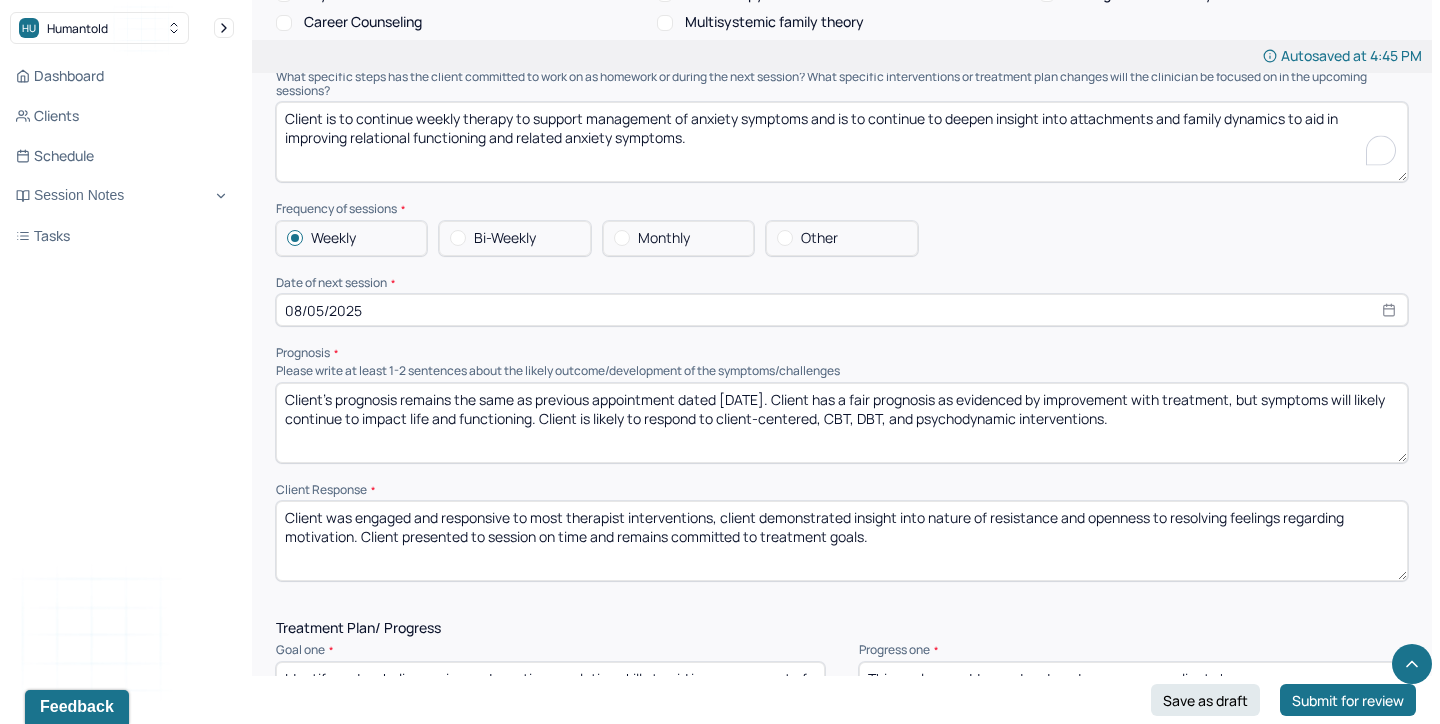 type on "Client is to continue weekly therapy to support management of anxiety symptoms and is to continue to deepen insight into attachments and family dynamics to aid in improving relational functioning and related anxiety symptoms." 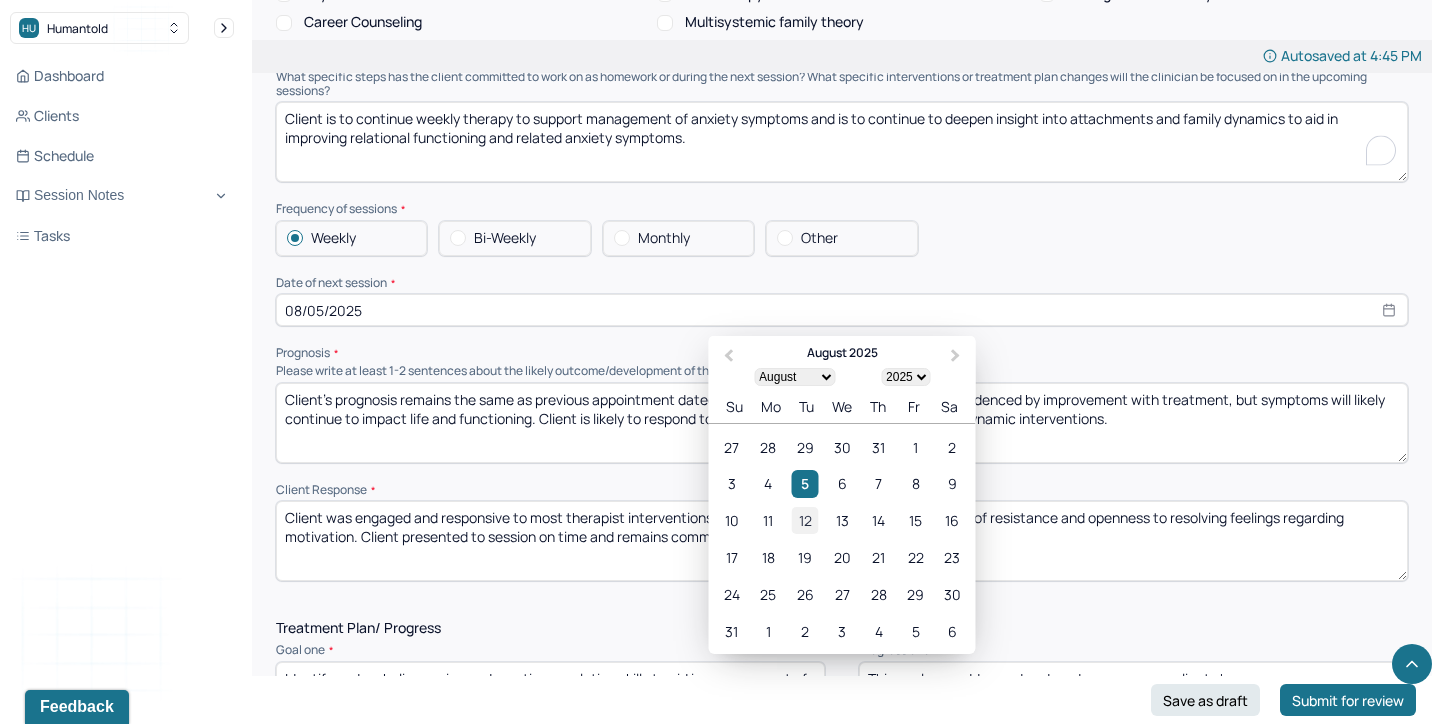 click on "12" at bounding box center (805, 520) 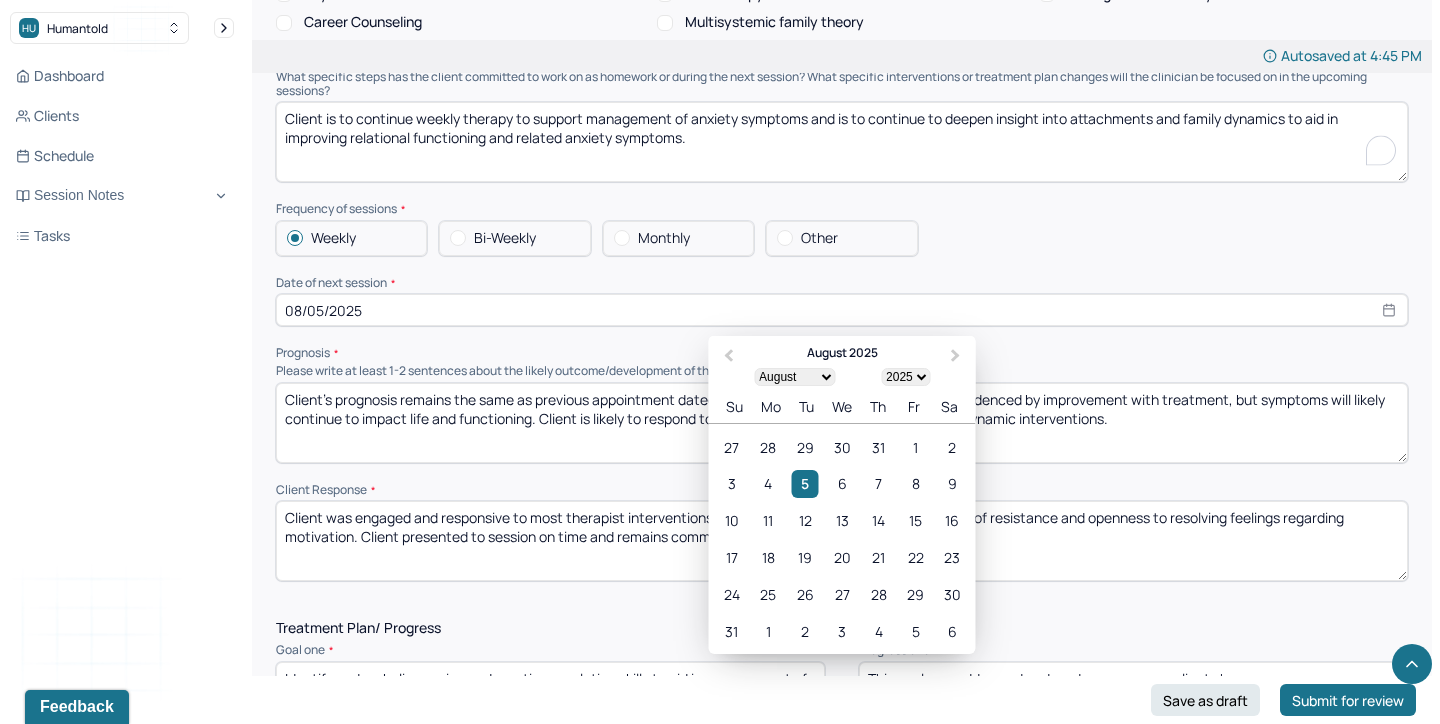 type on "08/12/2025" 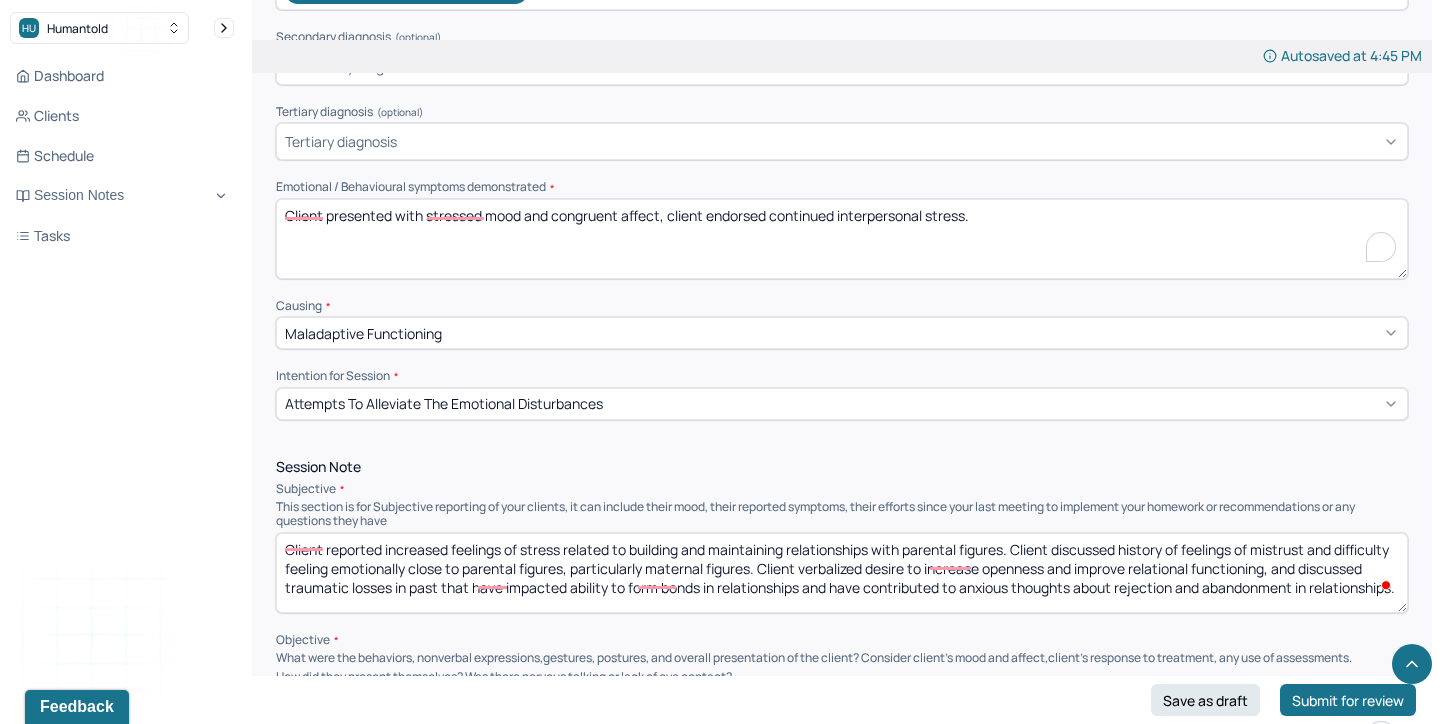 scroll, scrollTop: 0, scrollLeft: 0, axis: both 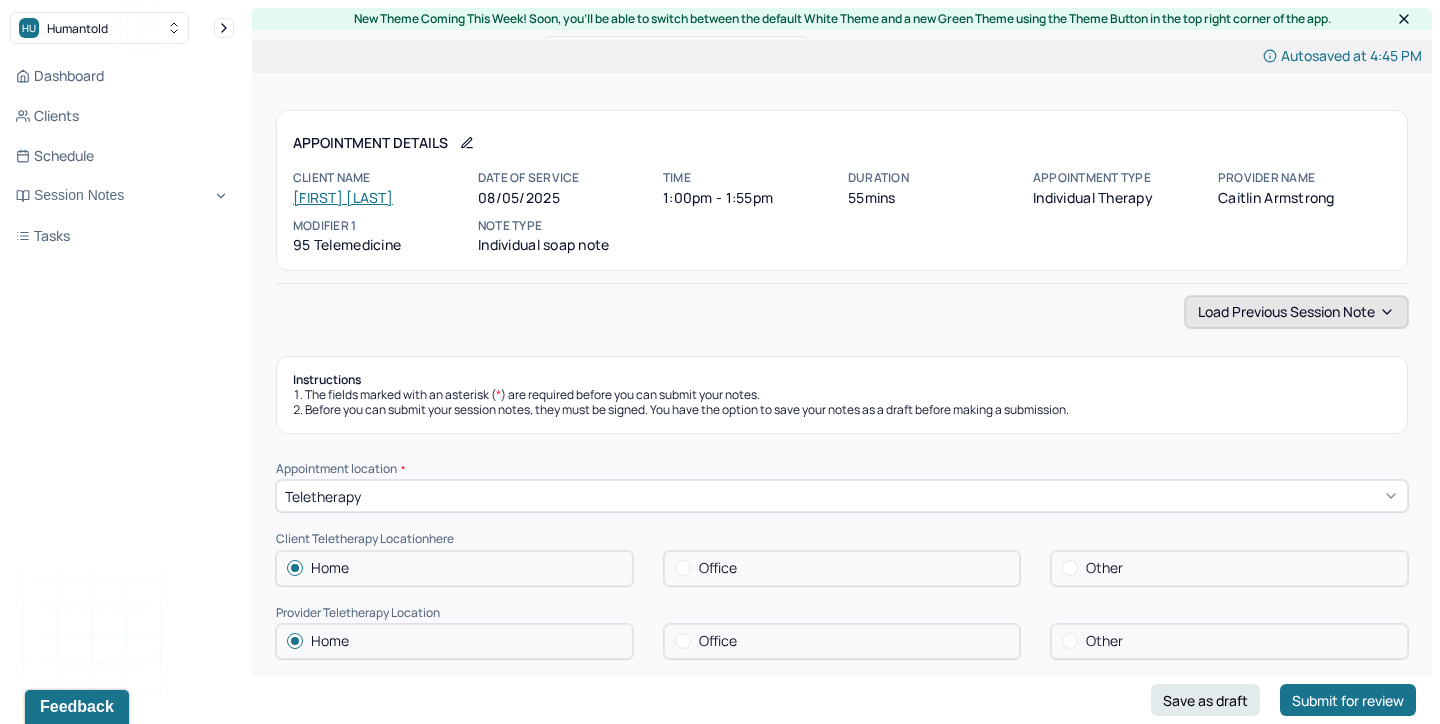 click on "Load previous session note" at bounding box center [1296, 312] 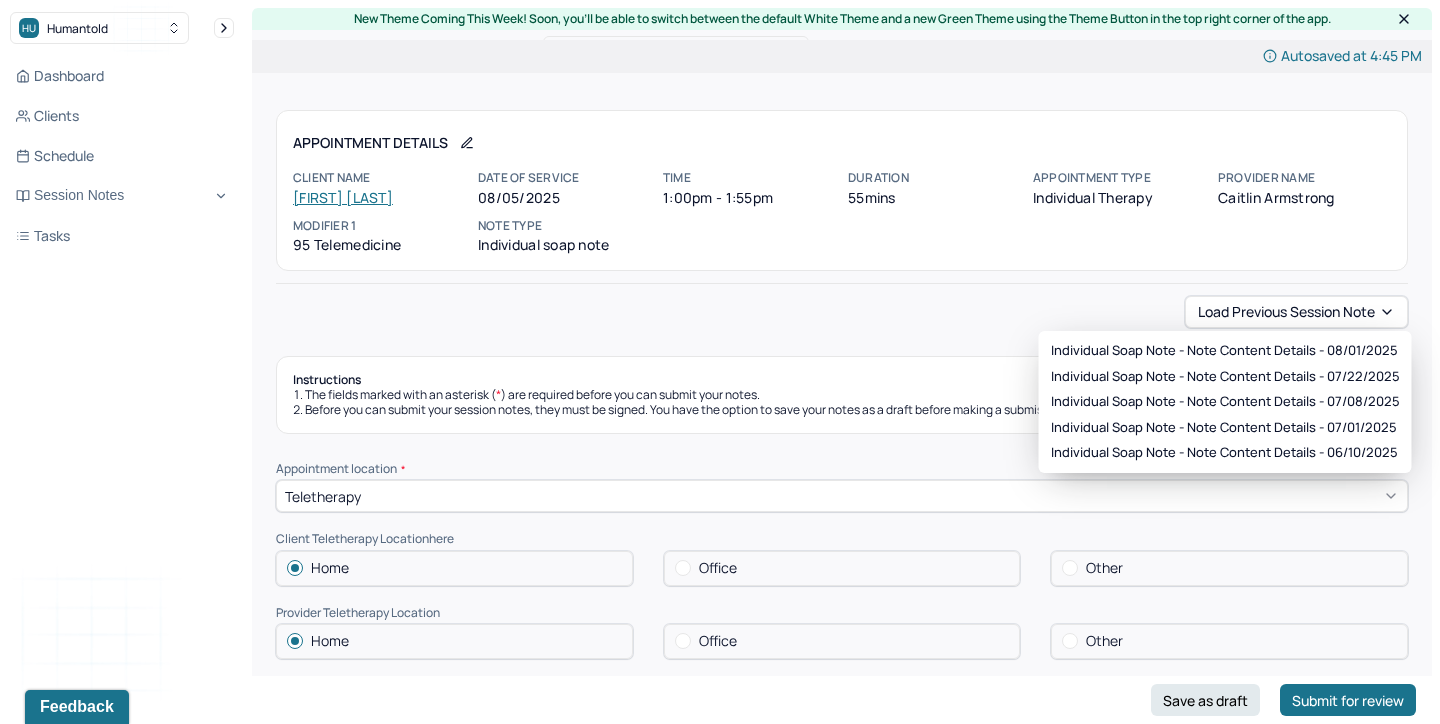 click on "Load previous session note" at bounding box center [842, 312] 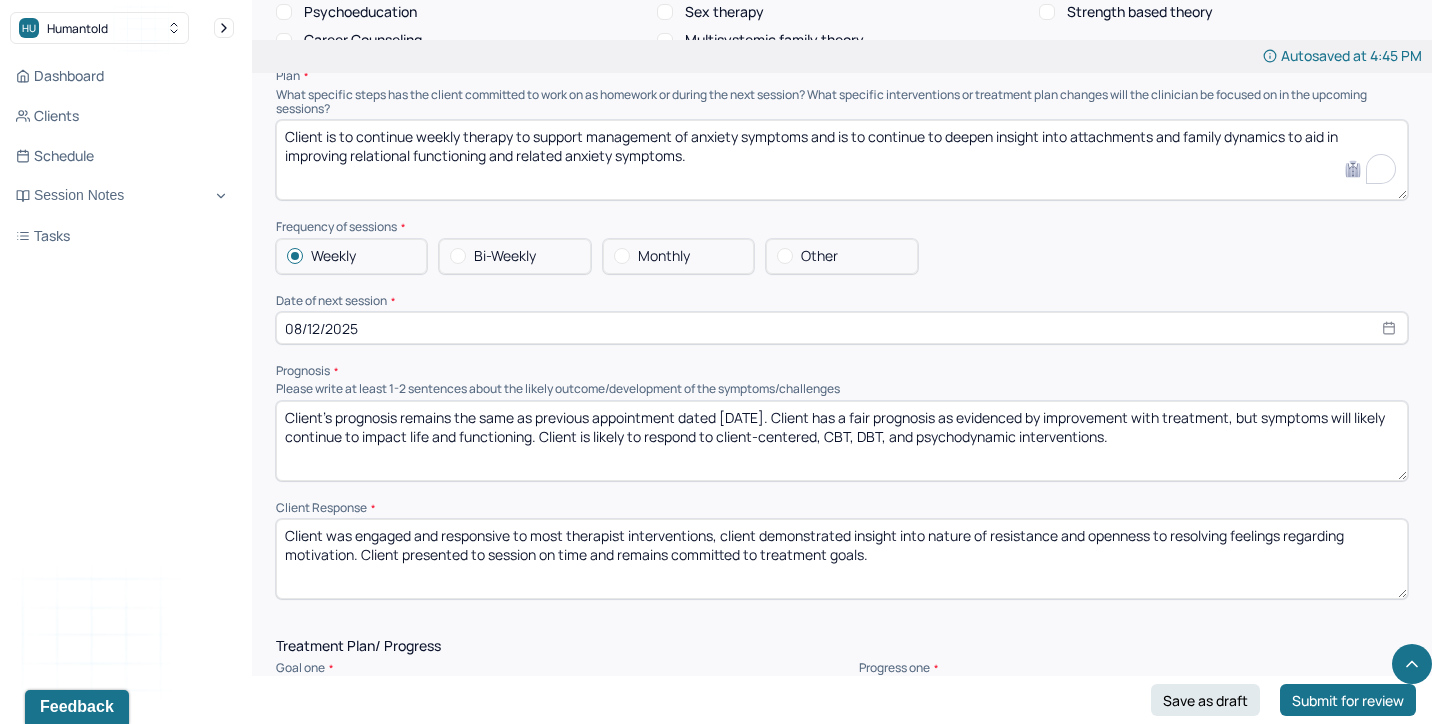 scroll, scrollTop: 2084, scrollLeft: 0, axis: vertical 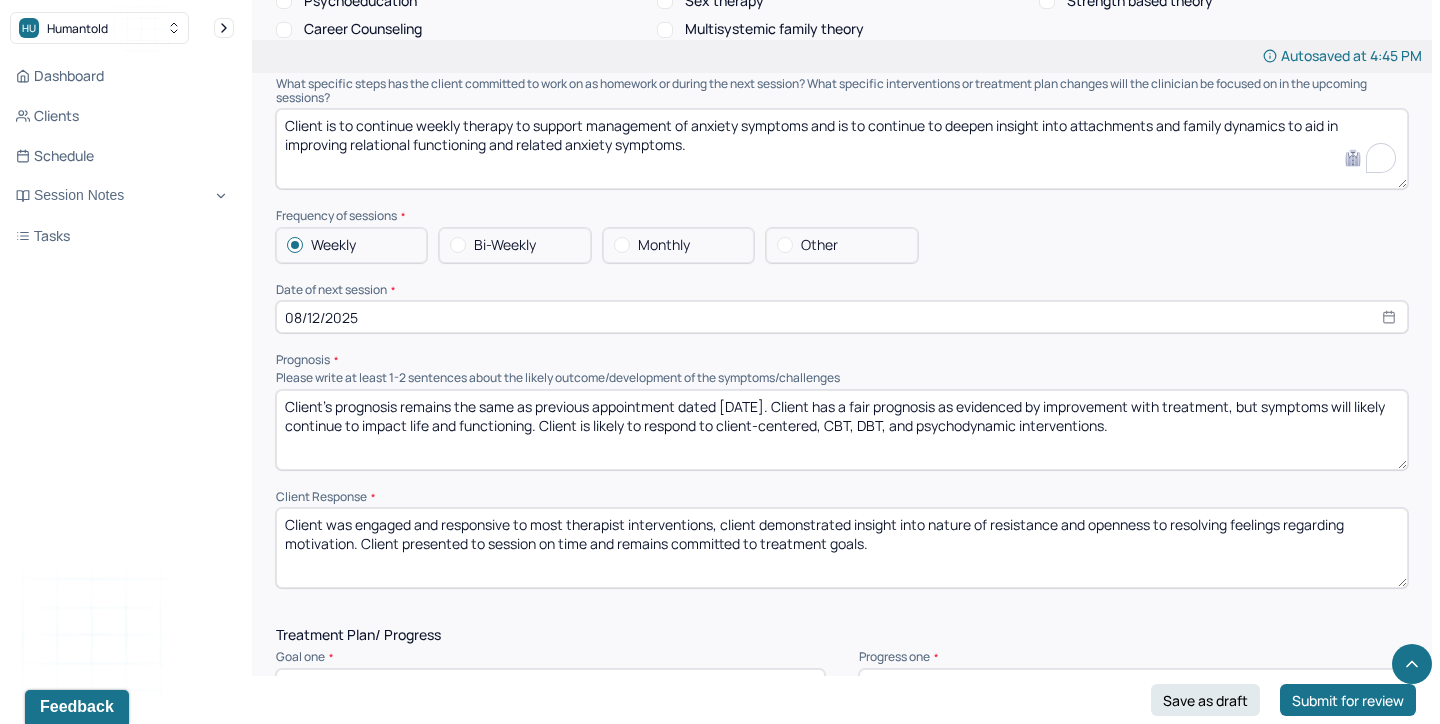 click on "Client's prognosis remains the same as previous appointment dated 07/22/2025. Client has a fair prognosis as evidenced by improvement with treatment, but symptoms will likely continue to impact life and functioning. Client is likely to respond to client-centered, CBT, DBT, and psychodynamic interventions." at bounding box center (842, 430) 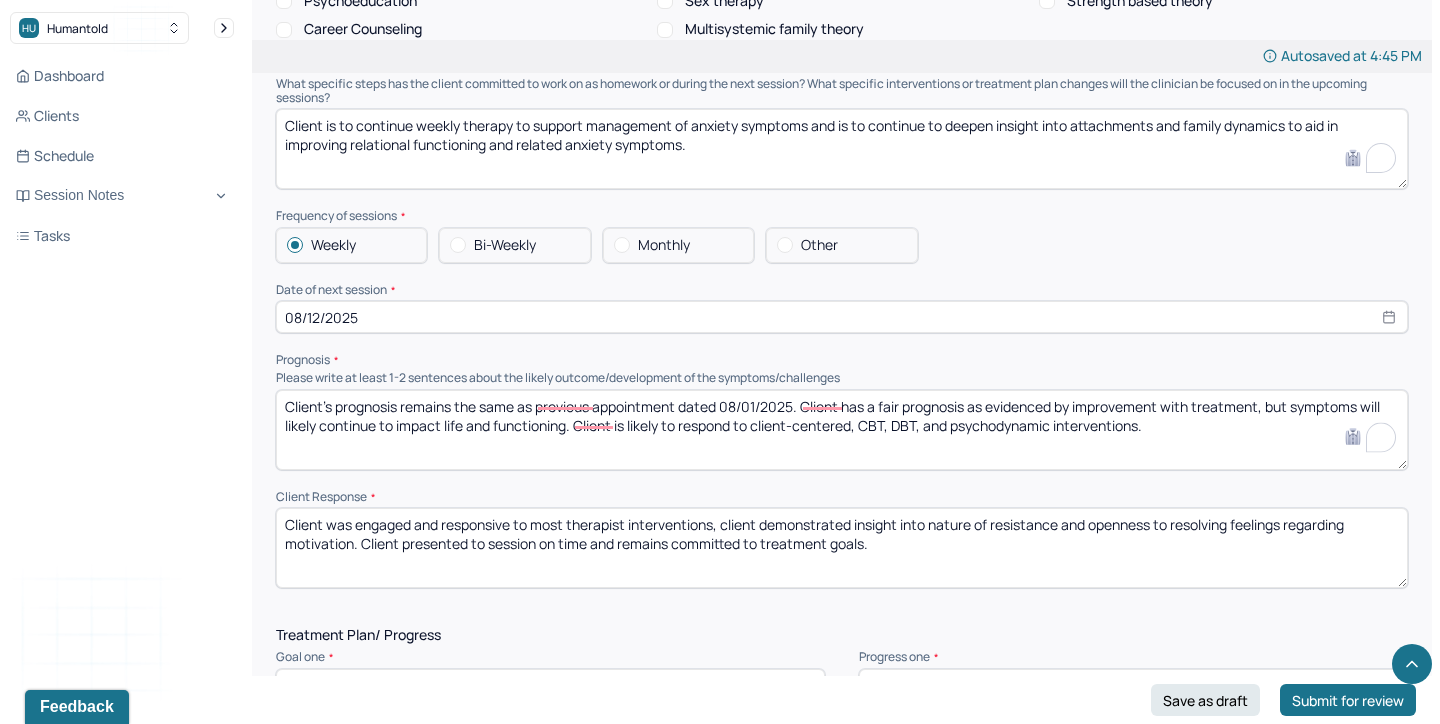 type on "Client's prognosis remains the same as previous appointment dated 08/01/2025. Client has a fair prognosis as evidenced by improvement with treatment, but symptoms will likely continue to impact life and functioning. Client is likely to respond to client-centered, CBT, DBT, and psychodynamic interventions." 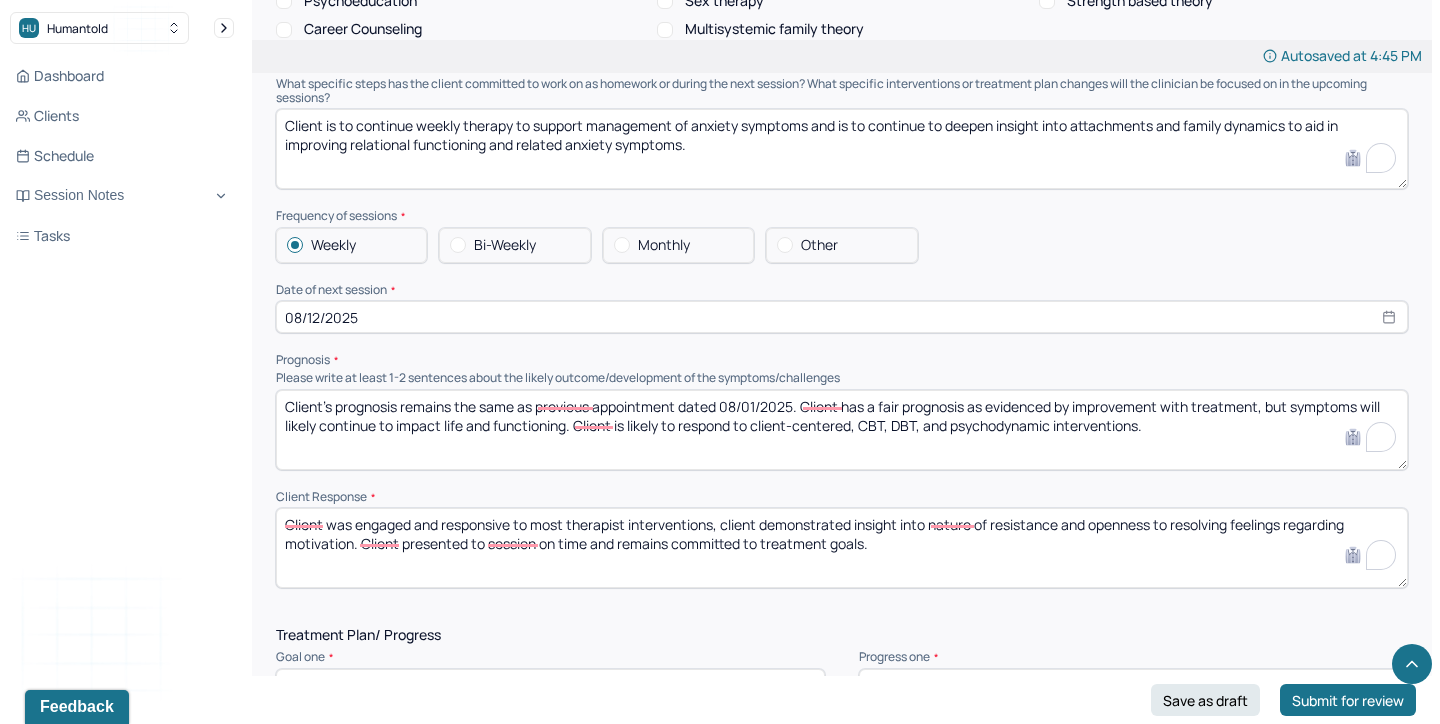 drag, startPoint x: 359, startPoint y: 540, endPoint x: 355, endPoint y: 516, distance: 24.33105 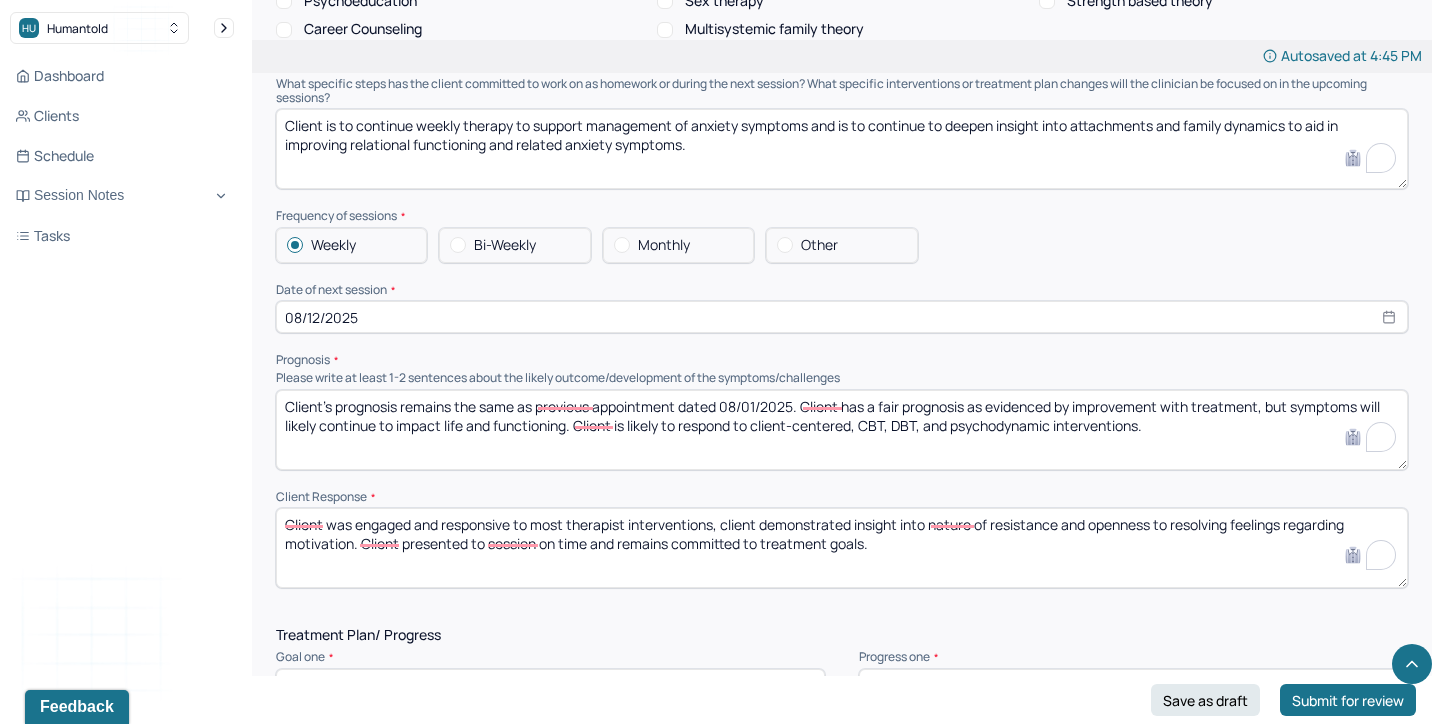 click on "Client was engaged and responsive to most therapist interventions, client demonstrated insight into nature of resistance and openness to resolving feelings regarding motivation. Client presented to session on time and remains committed to treatment goals." at bounding box center [842, 548] 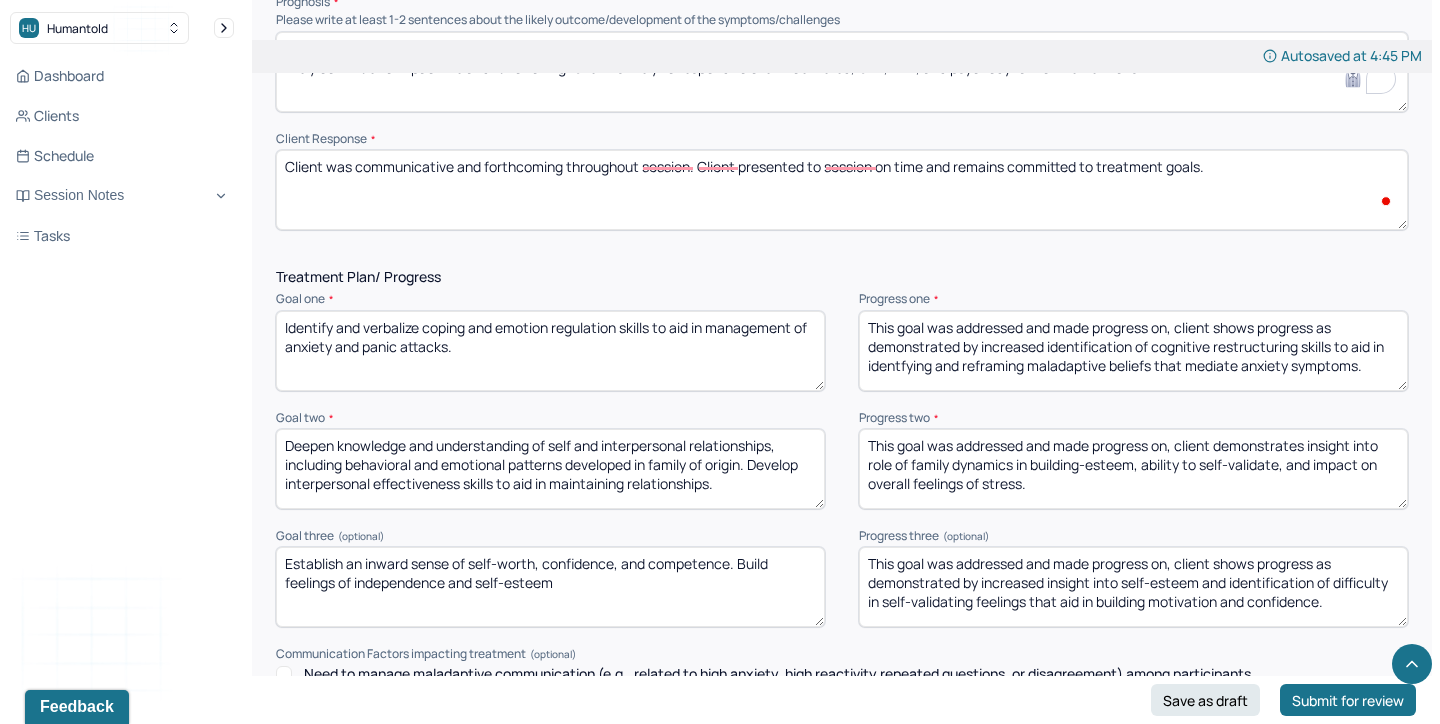 scroll, scrollTop: 2441, scrollLeft: 0, axis: vertical 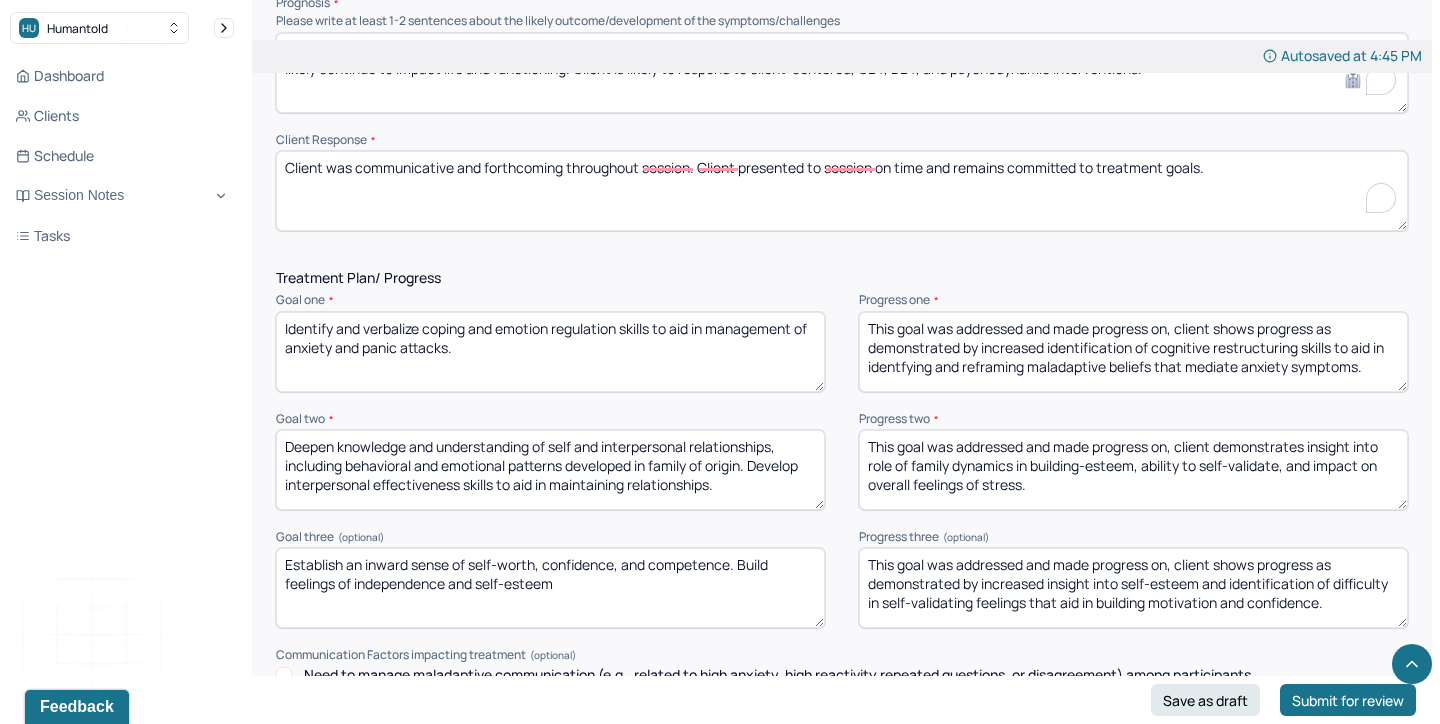 type on "Client was communicative and forthcoming throughout session. Client presented to session on time and remains committed to treatment goals." 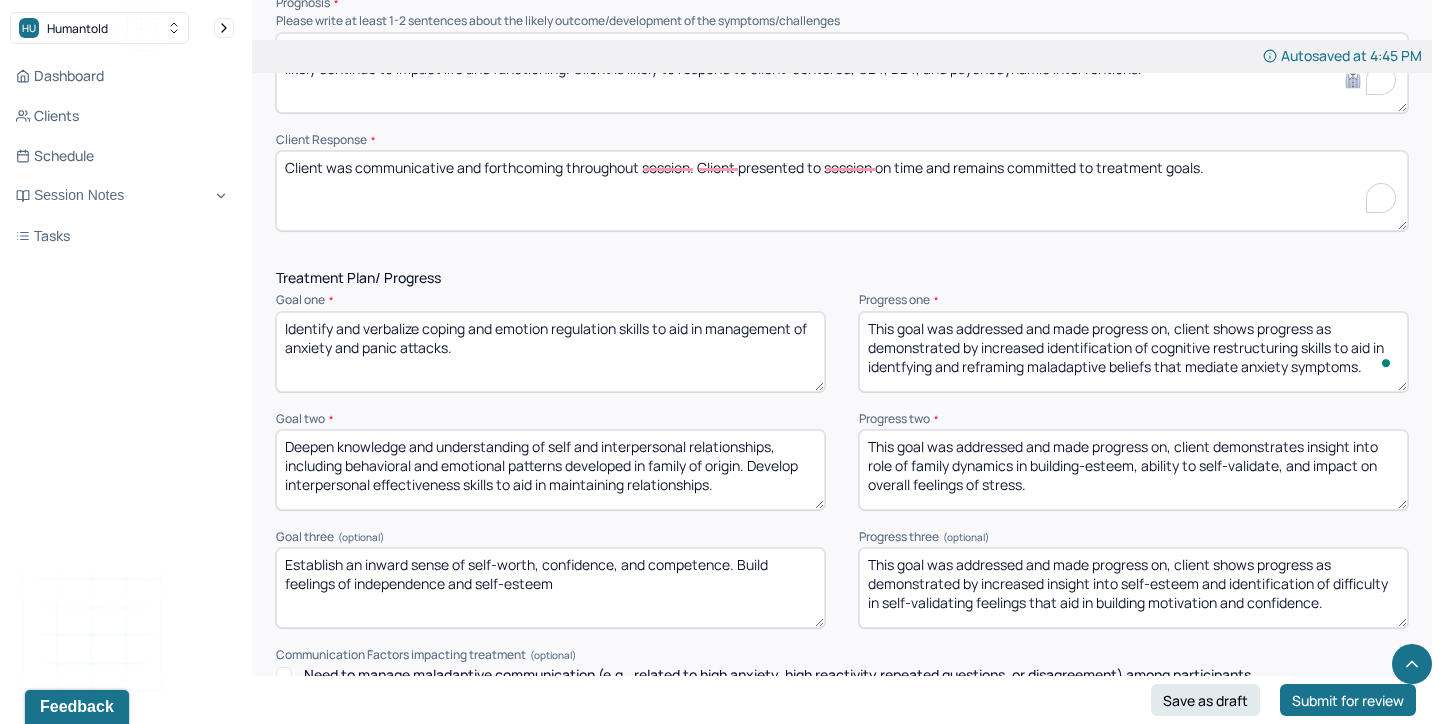 drag, startPoint x: 956, startPoint y: 318, endPoint x: 1074, endPoint y: 375, distance: 131.04579 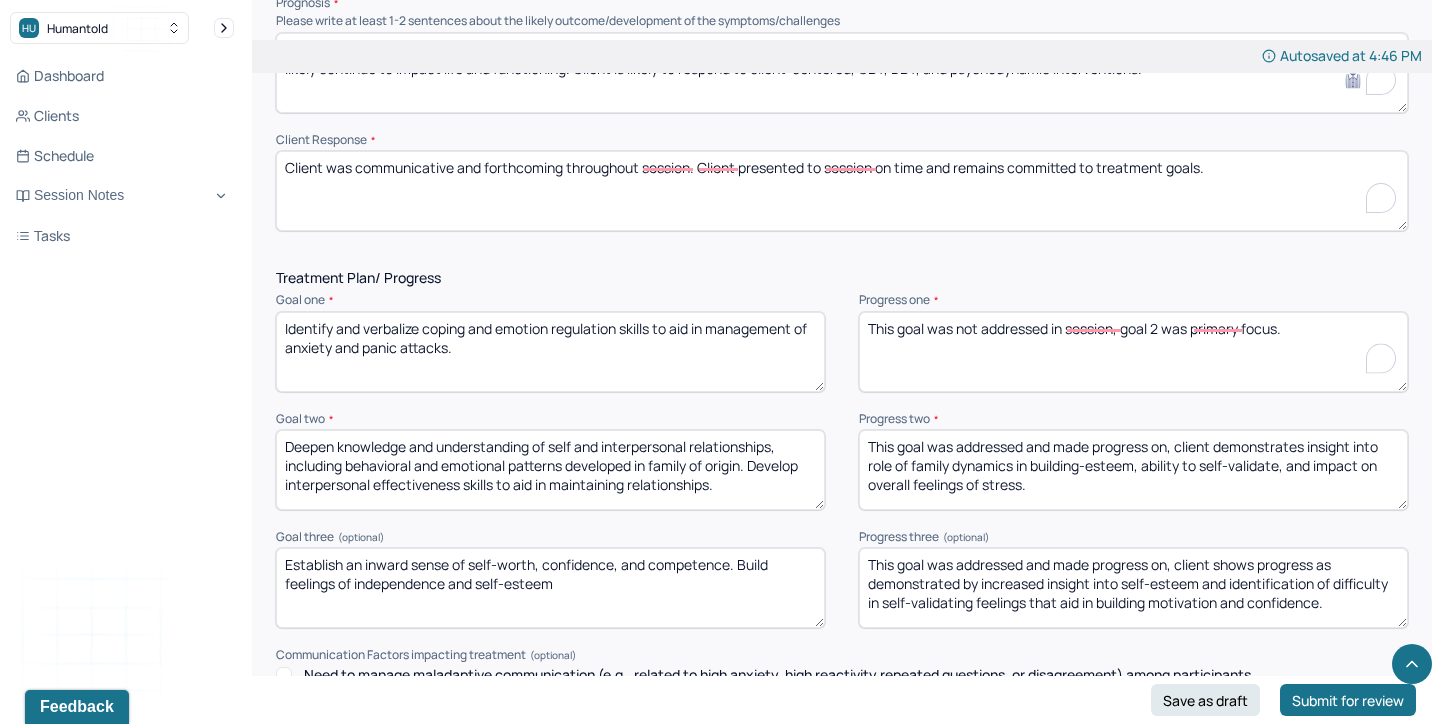 type on "This goal was not addressed in session, goal 2 was primary focus." 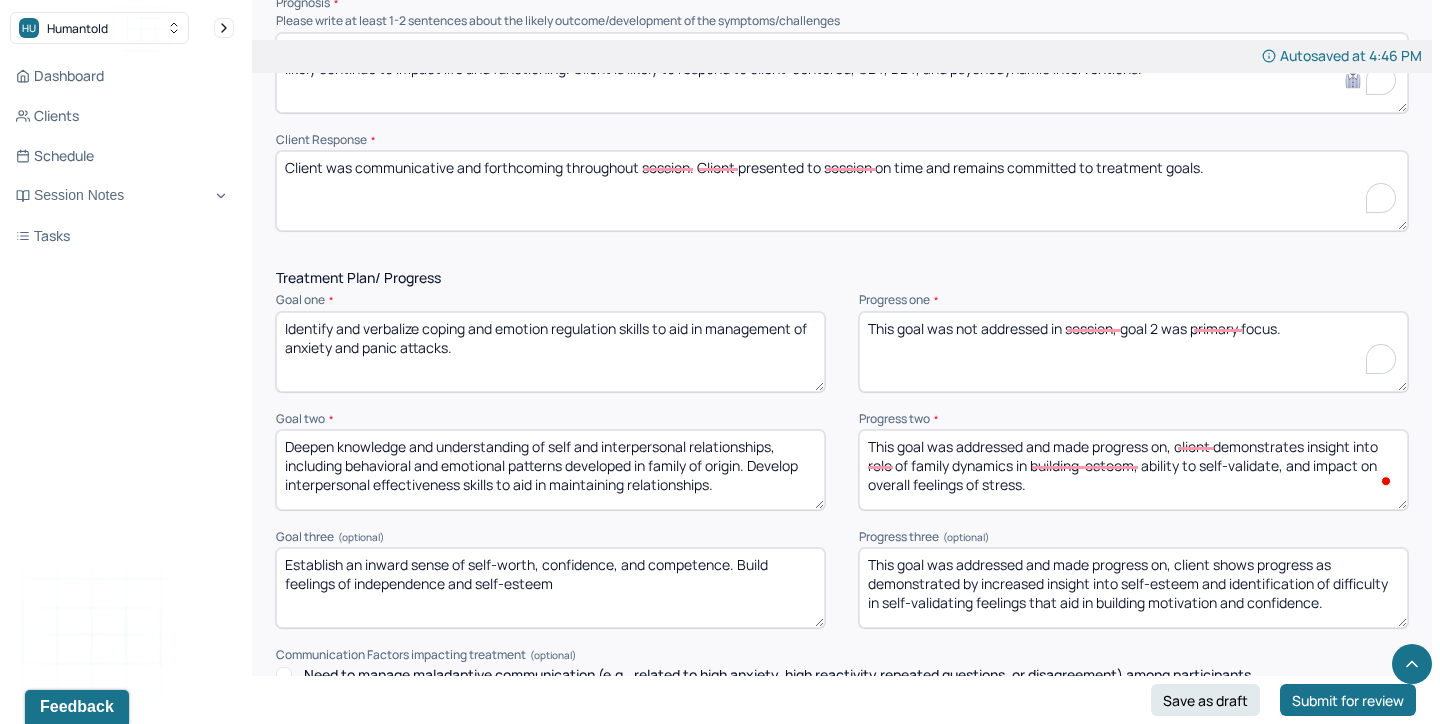 click on "This goal was addressed and made progress on, client demonstrates insight into role of family dynamics in building-esteem, ability to self-validate, and impact on overall feelings of stress." at bounding box center [1133, 470] 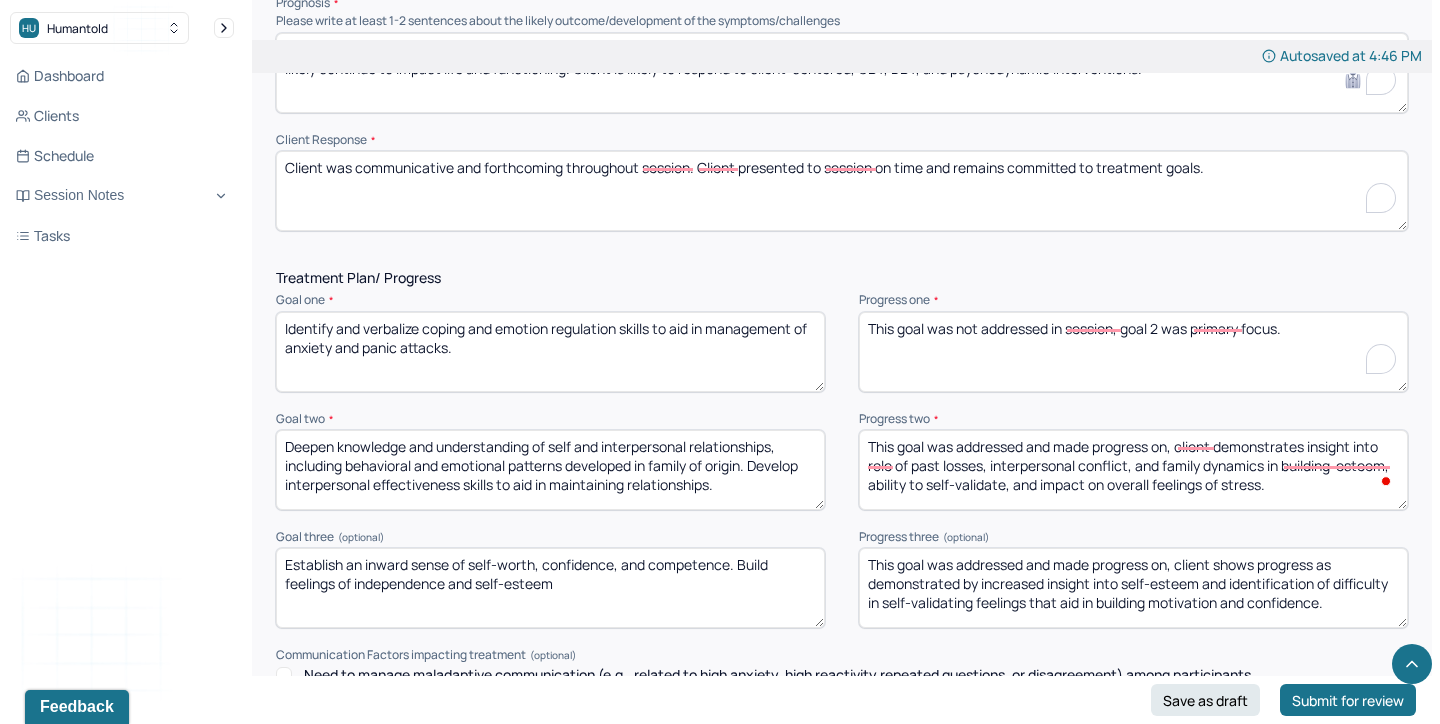 drag, startPoint x: 1268, startPoint y: 459, endPoint x: 1325, endPoint y: 486, distance: 63.07139 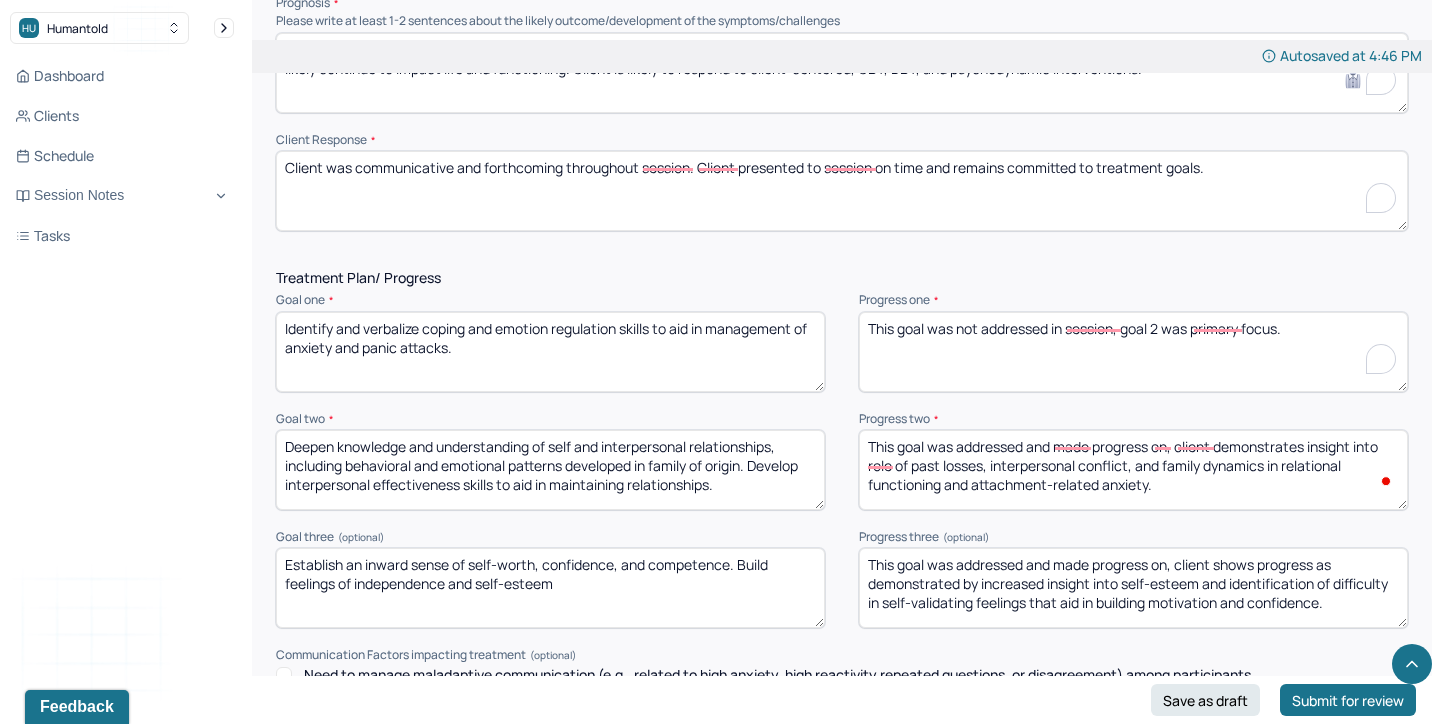 type on "This goal was addressed and made progress on, client demonstrates insight into role of past losses, interpersonal conflict, and family dynamics in relational functioning and attachment-related anxiety." 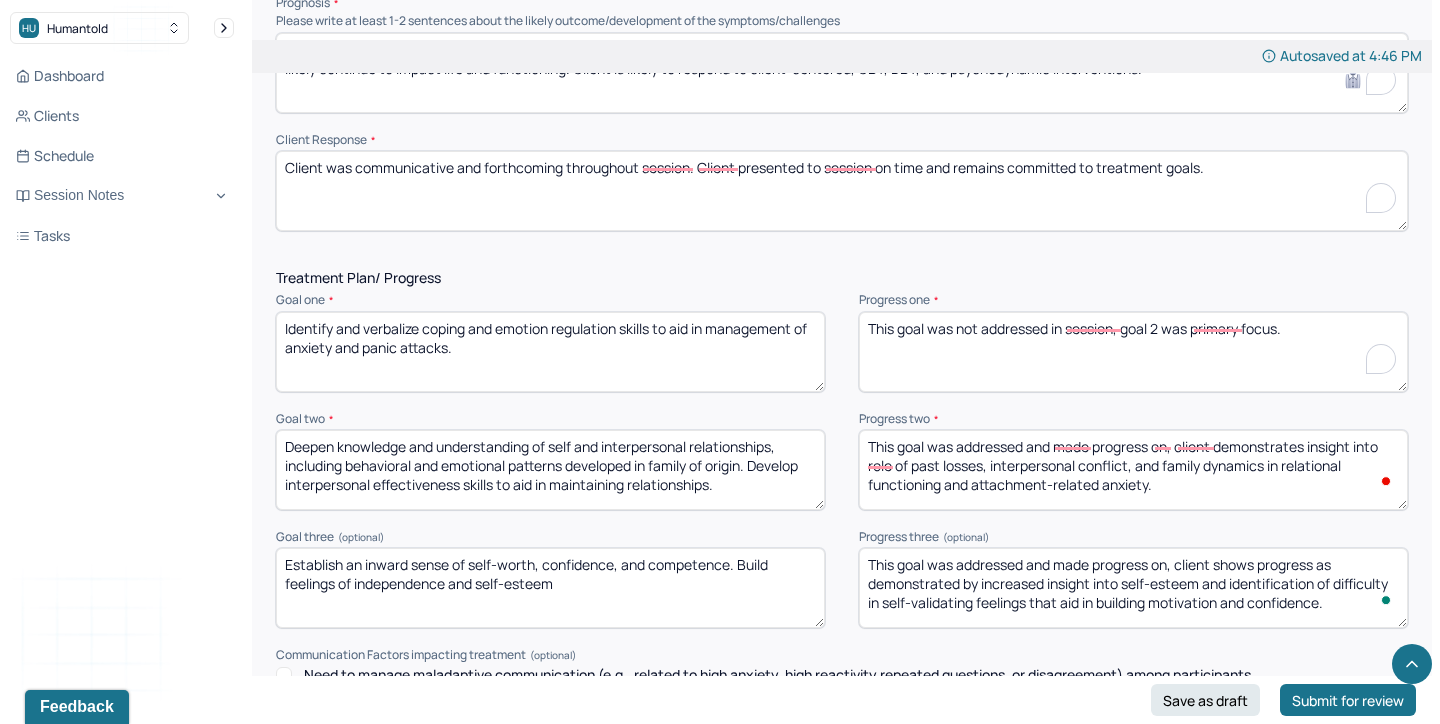drag, startPoint x: 1345, startPoint y: 608, endPoint x: 814, endPoint y: 551, distance: 534.05054 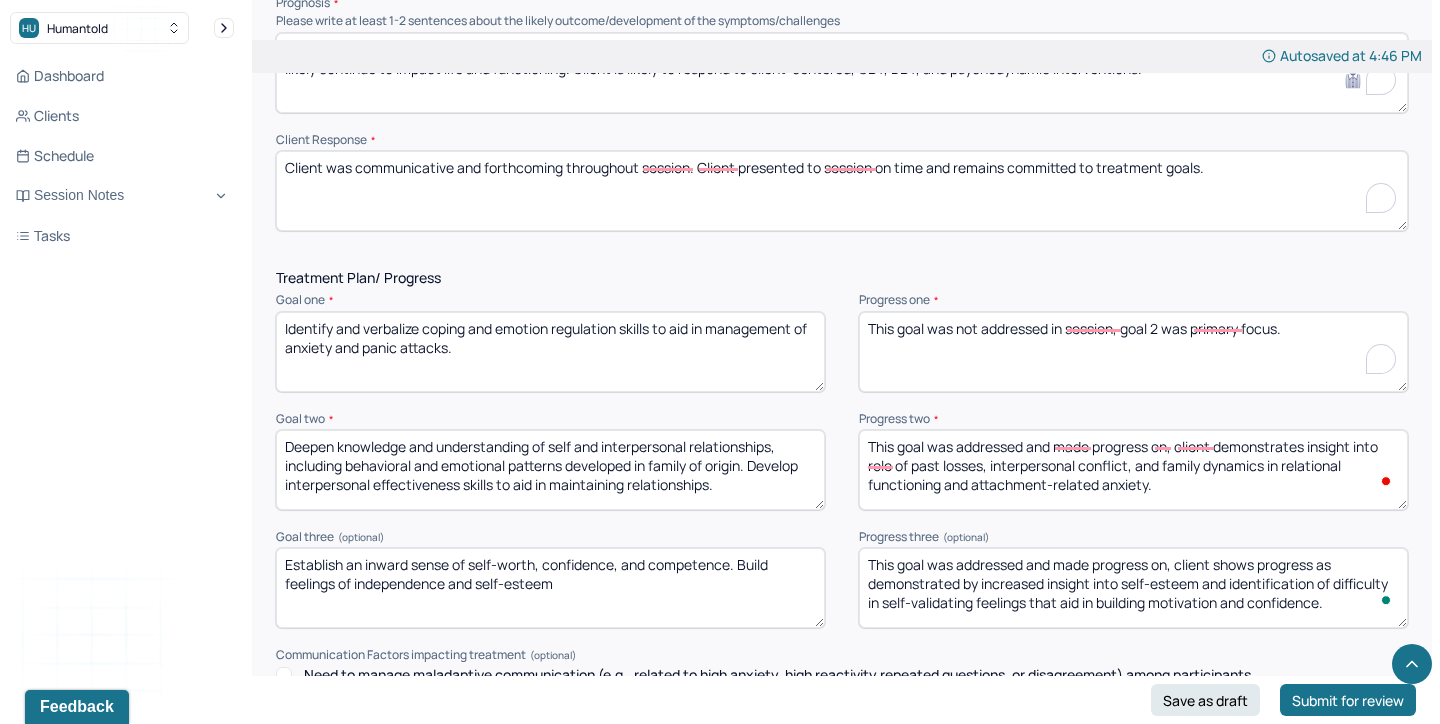 click on "Goal three (optional) Establish an inward sense of self-worth, confidence, and competence. Build feelings of independence and self-esteem  Progress three (optional) This goal was addressed and made progress on, client shows progress as demonstrated by increased insight into self-esteem and identification of difficulty in self-validating feelings that aid in building motivation and confidence." at bounding box center (842, 579) 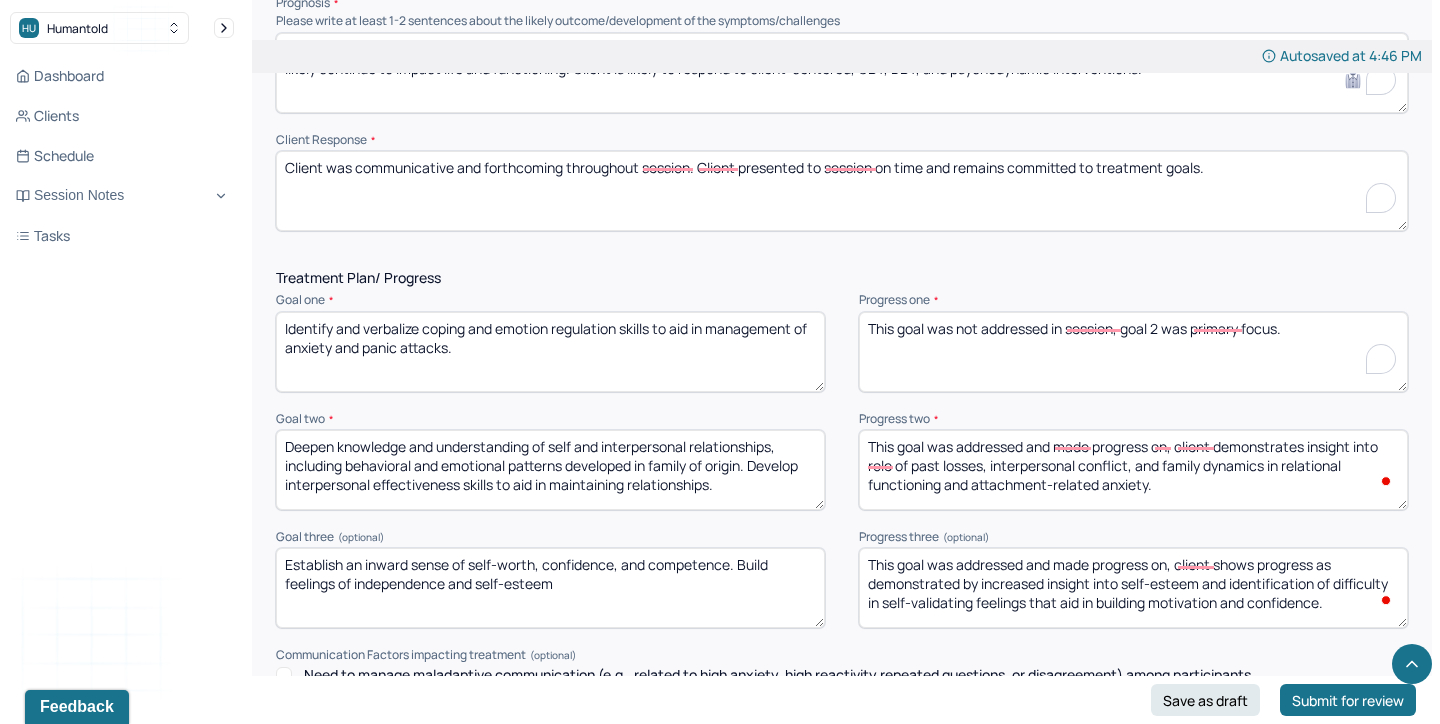 paste on "not addressed in session, goal 2 was primary focus" 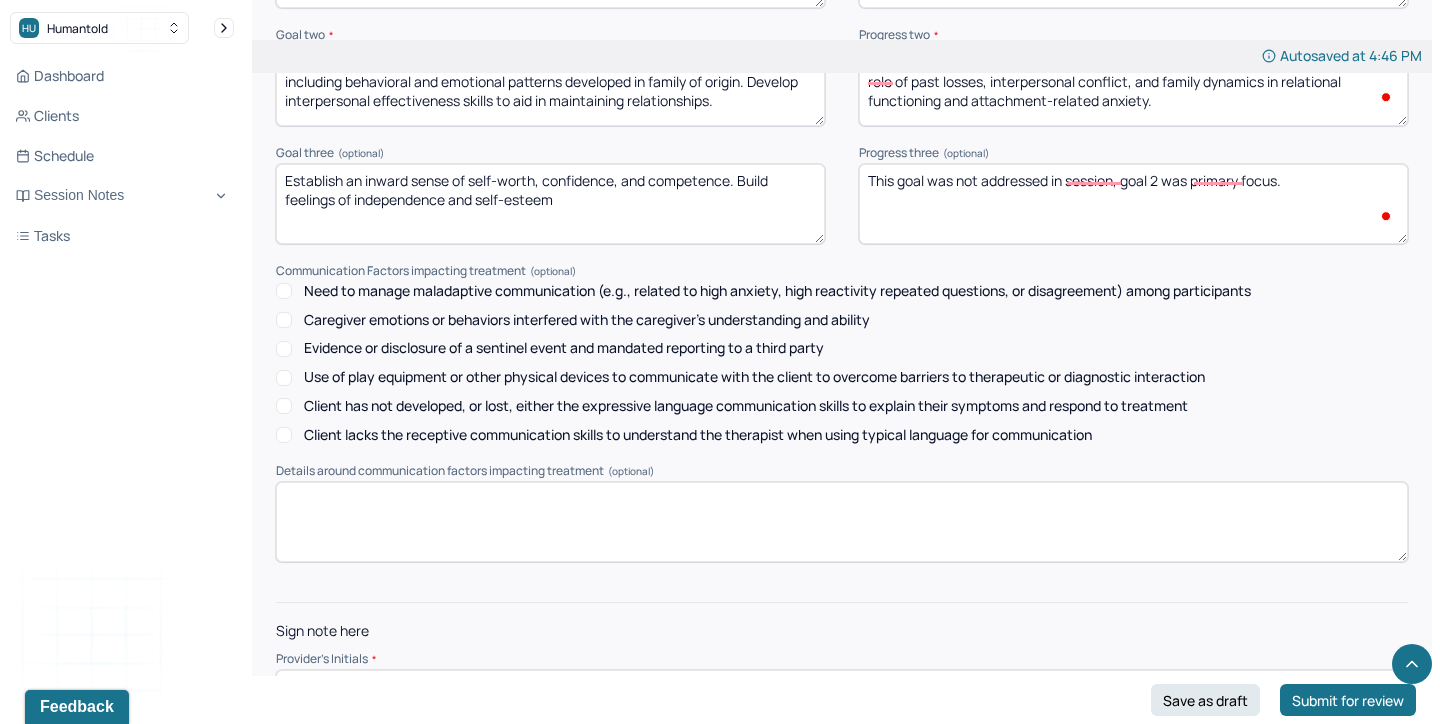 scroll, scrollTop: 2871, scrollLeft: 0, axis: vertical 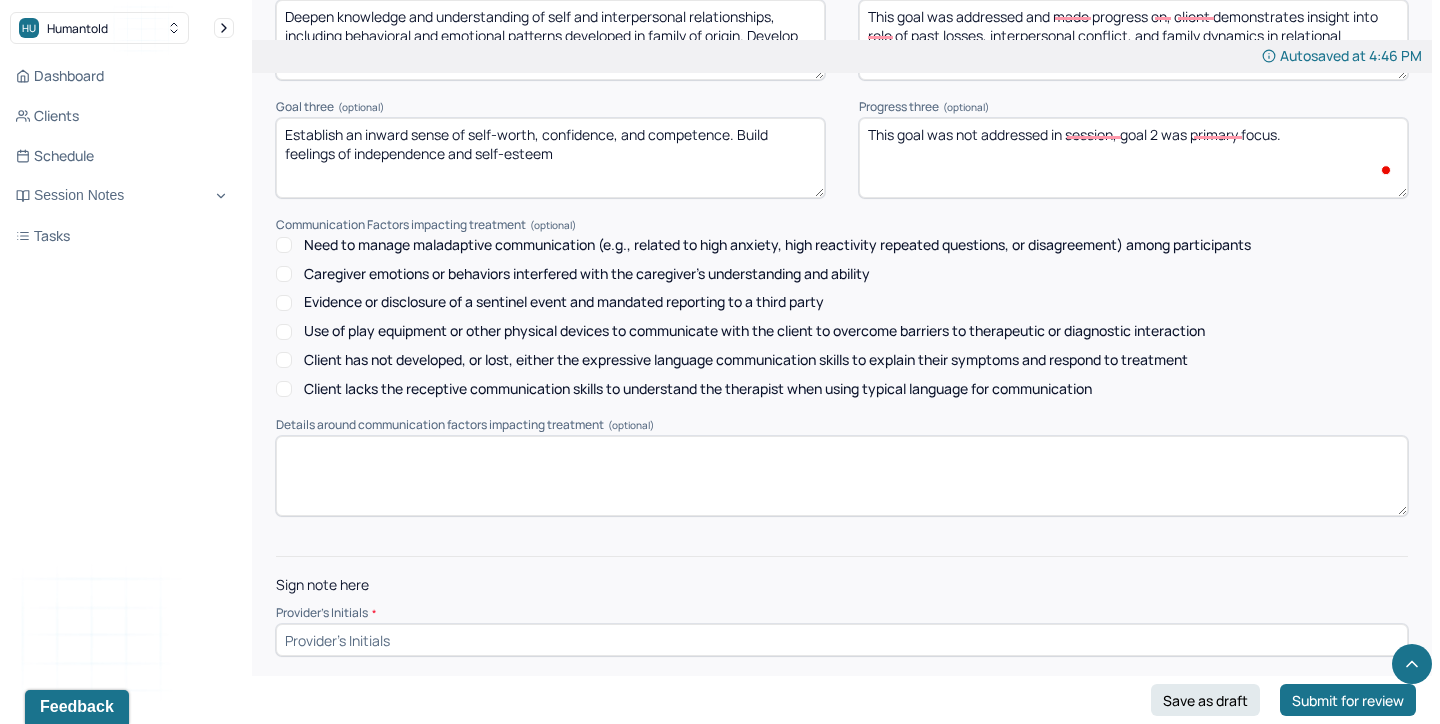 type on "This goal was not addressed in session, goal 2 was primary focus." 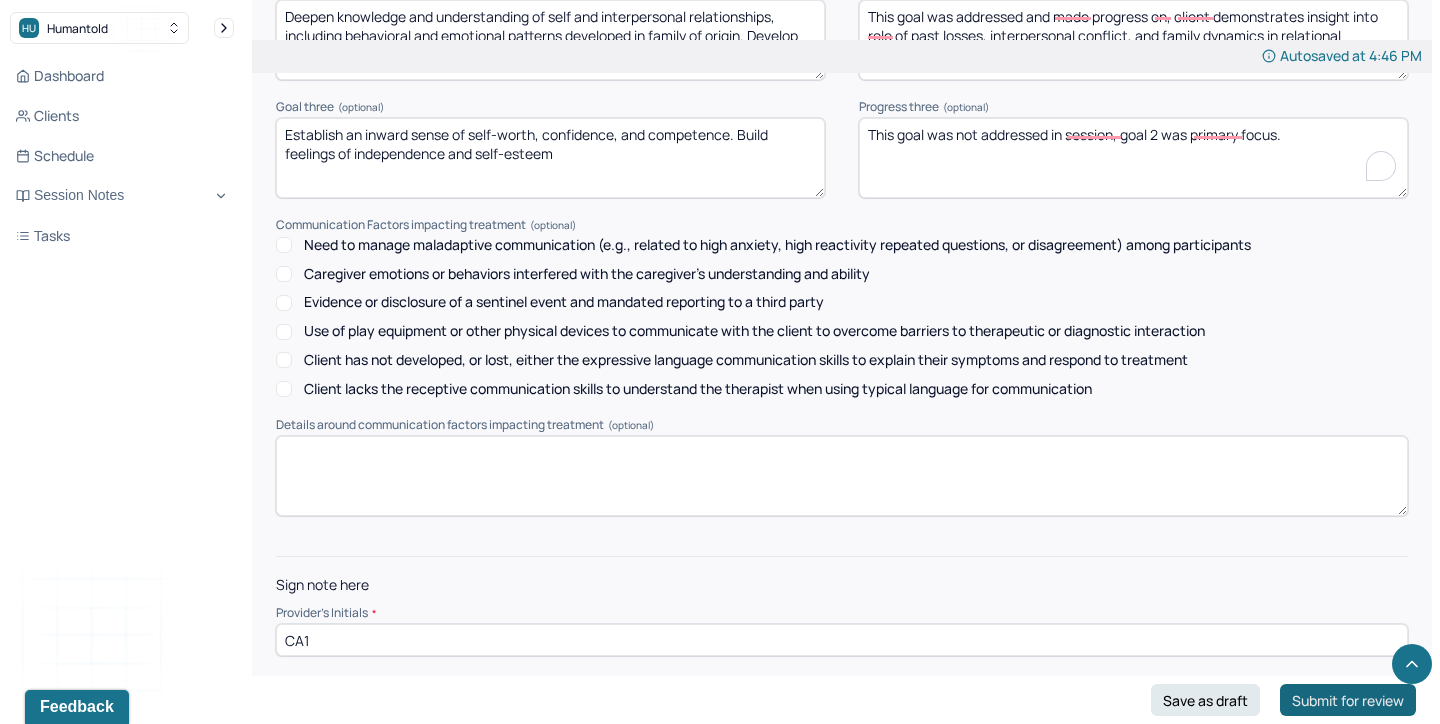 type on "CA1" 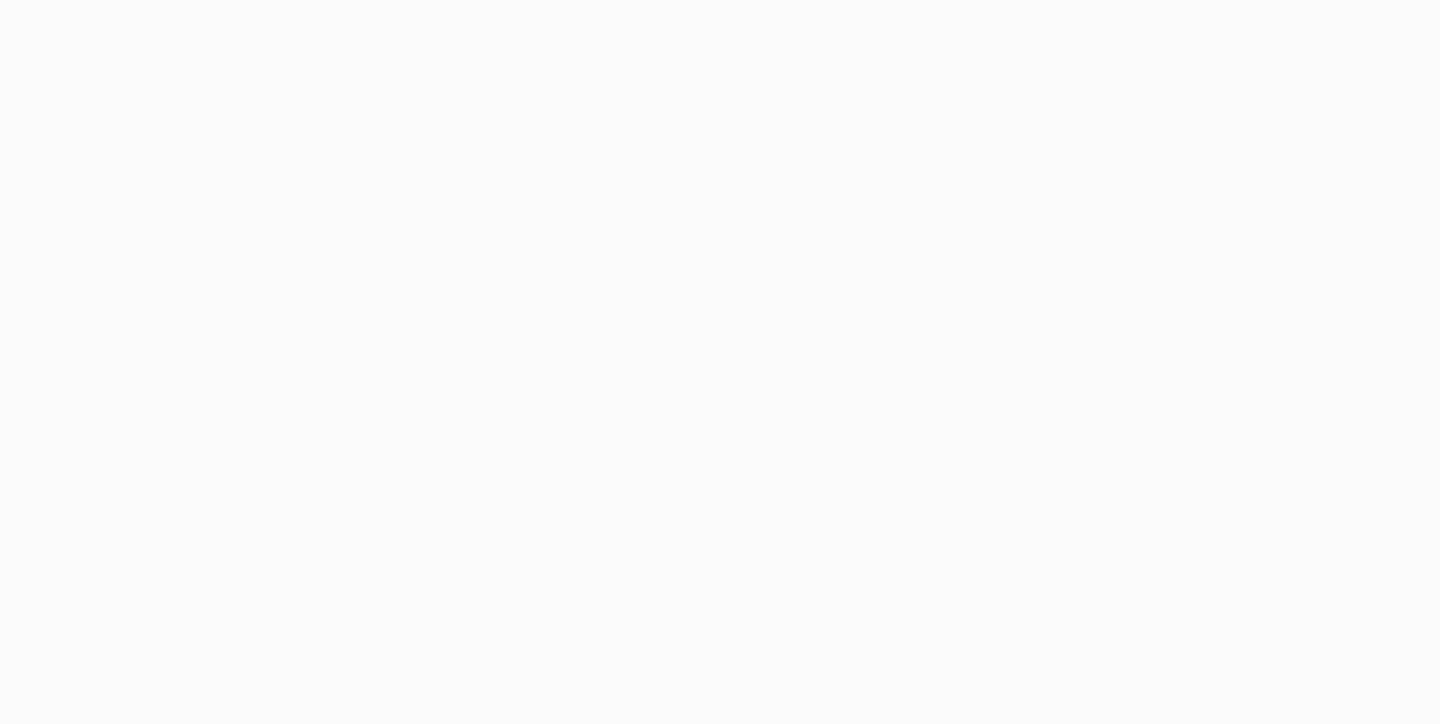 scroll, scrollTop: 0, scrollLeft: 0, axis: both 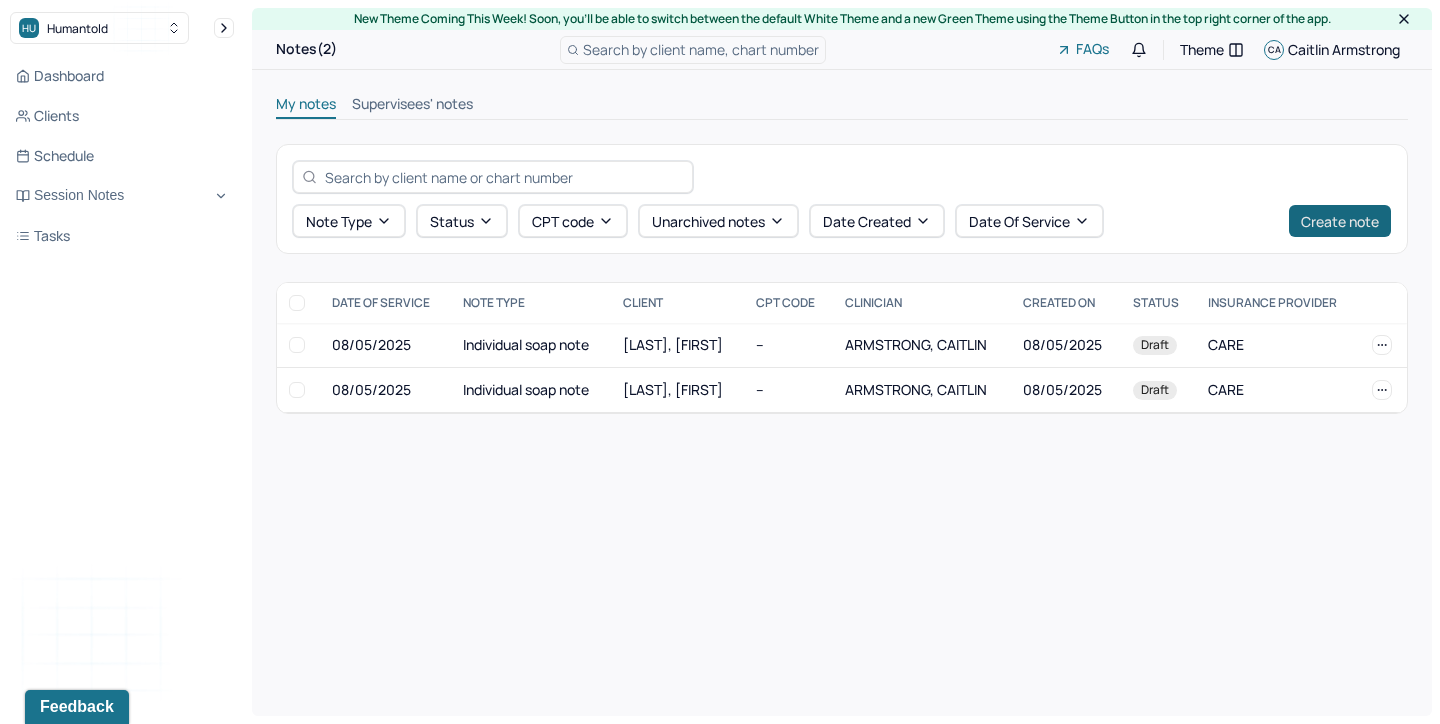 click on "Create note" at bounding box center [1340, 221] 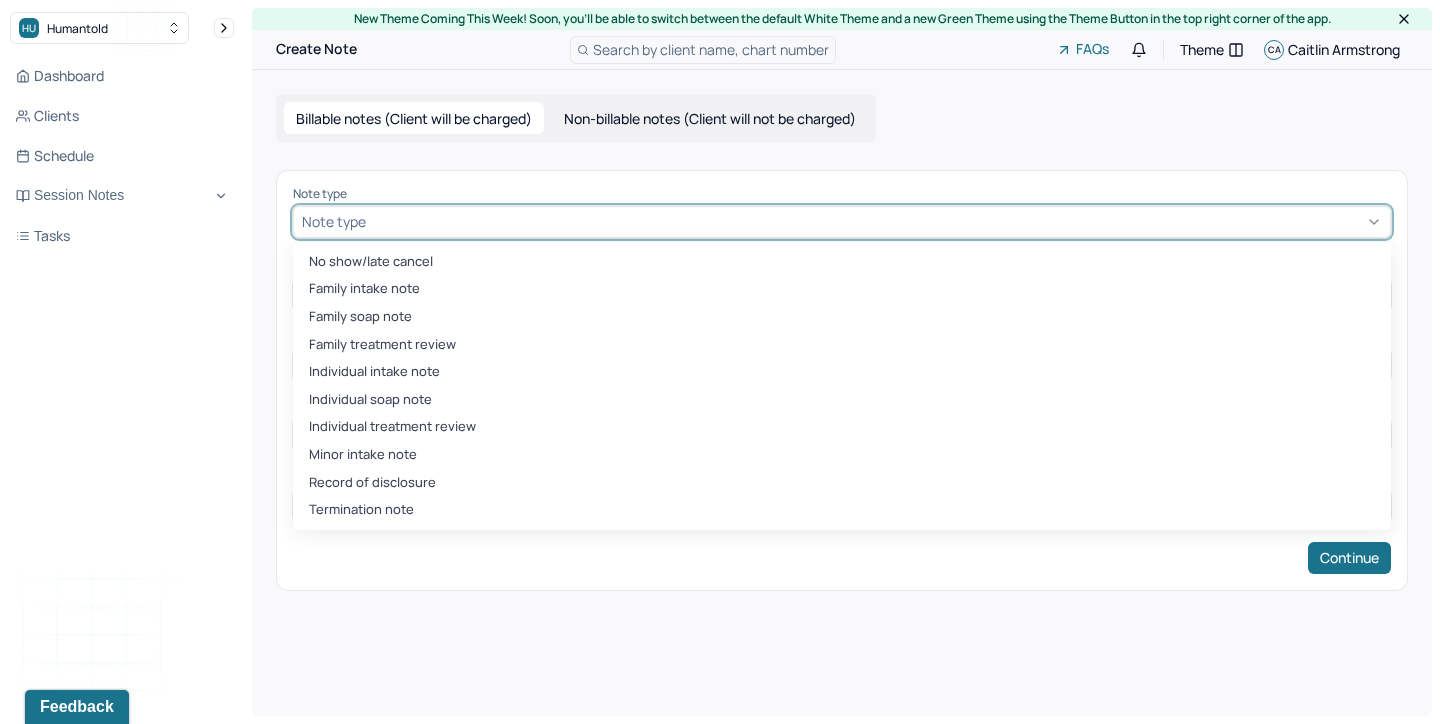 click at bounding box center [876, 221] 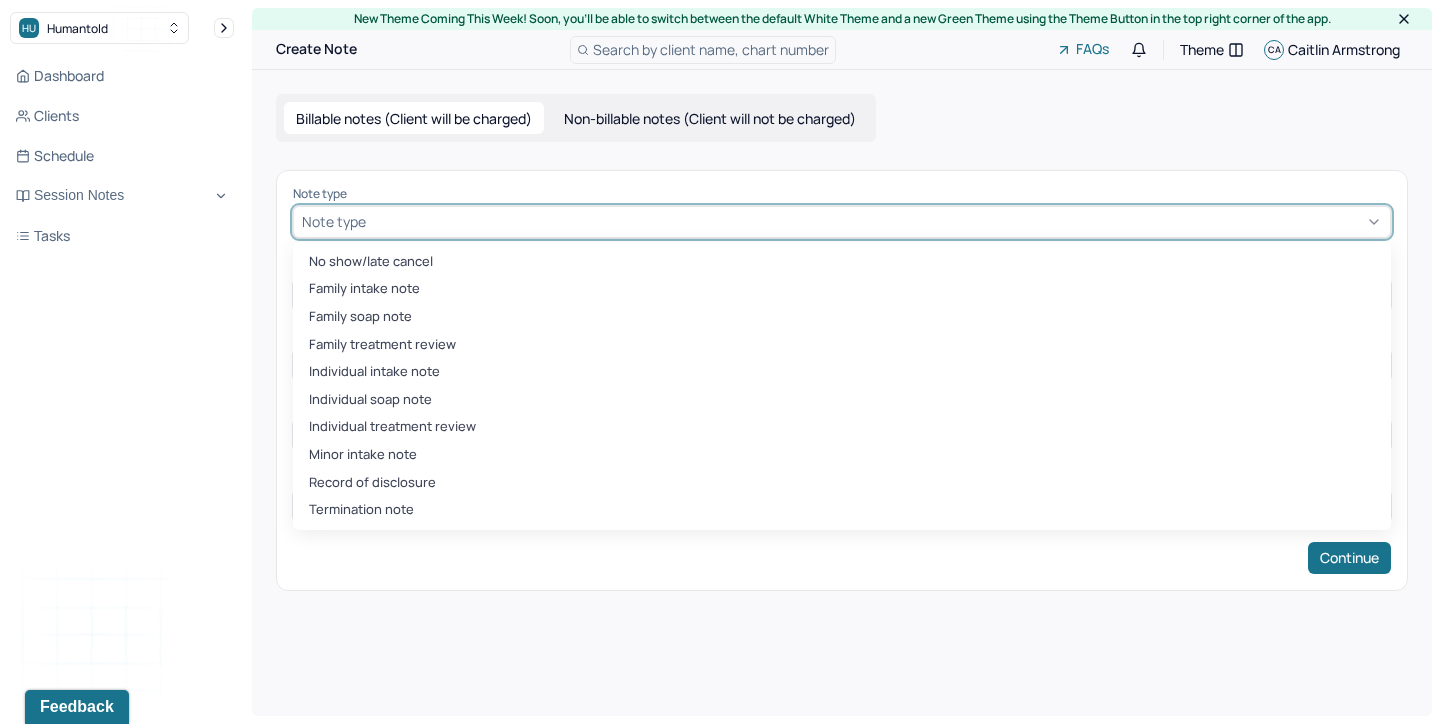 click on "Individual soap note" at bounding box center [842, 400] 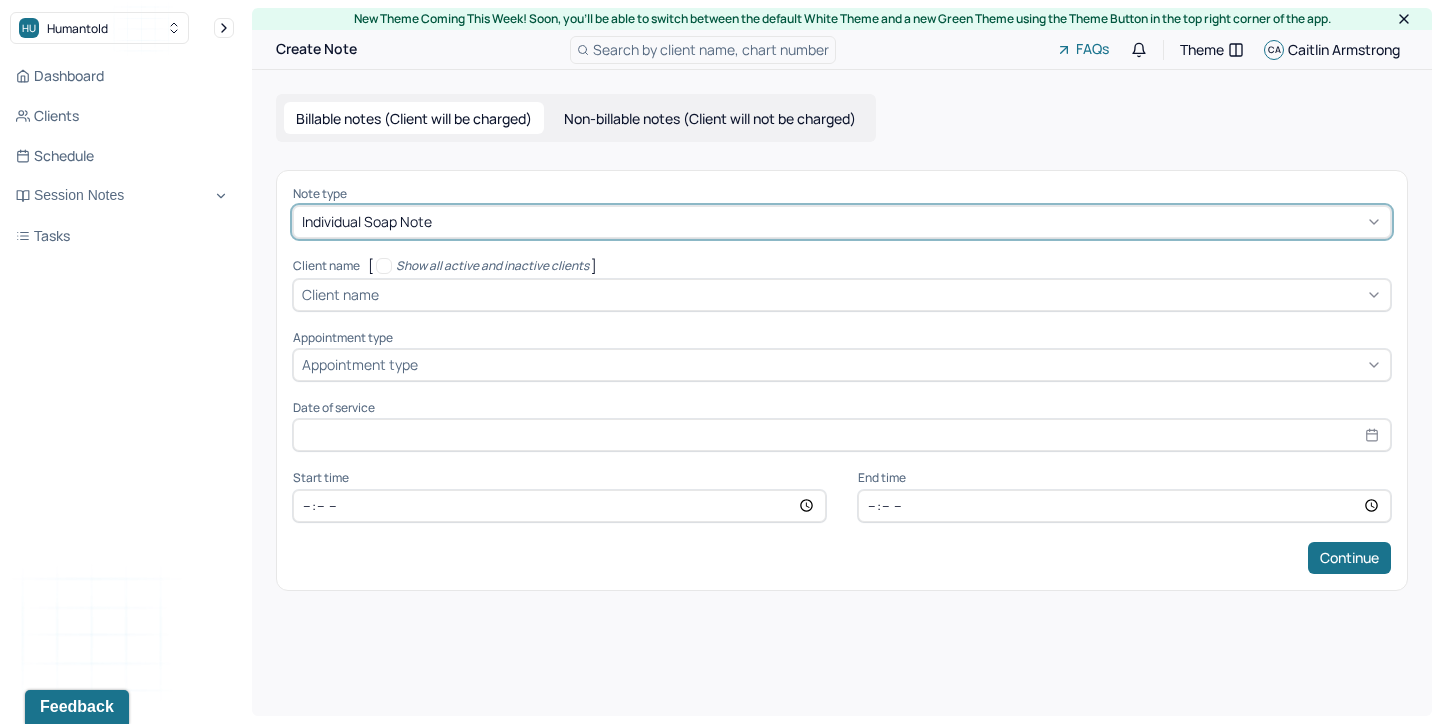 click at bounding box center (882, 294) 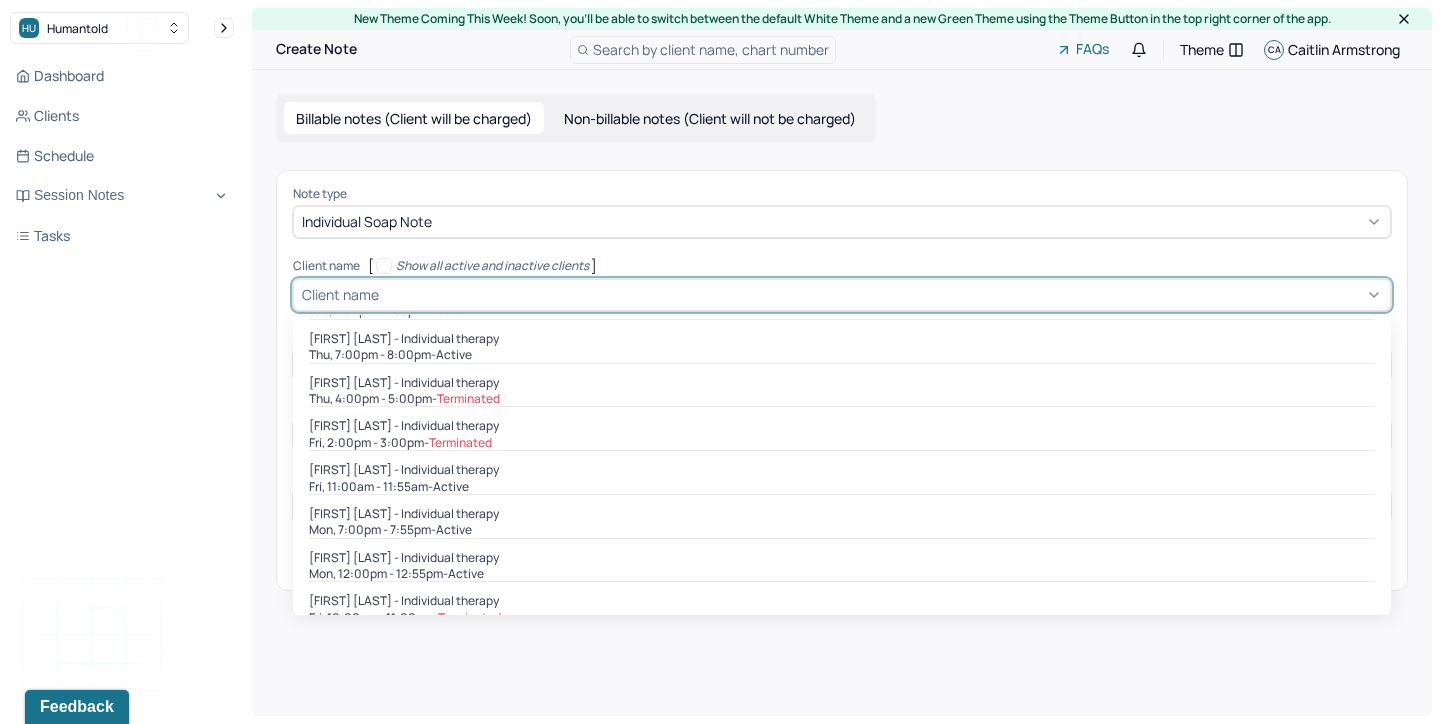 scroll, scrollTop: 946, scrollLeft: 0, axis: vertical 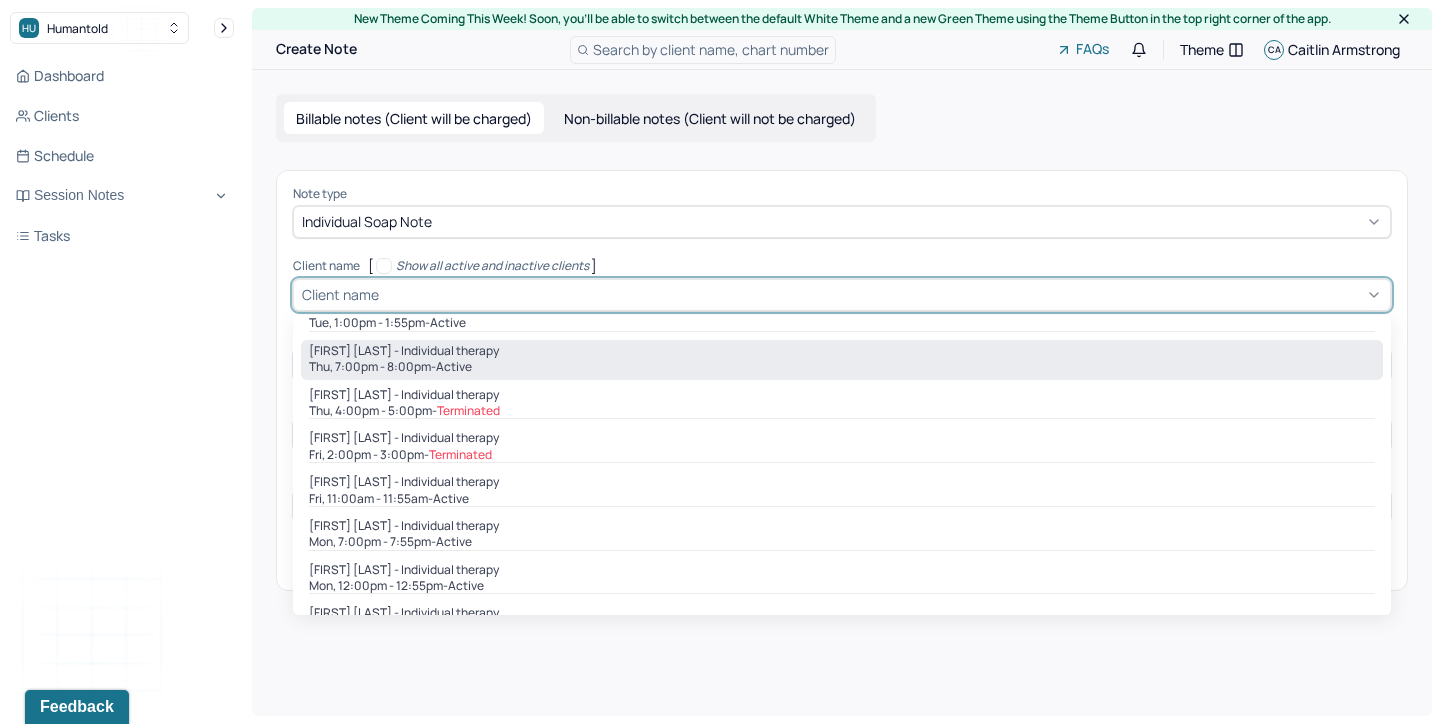 click on "[FIRST] [LAST] - Individual therapy" at bounding box center (842, 351) 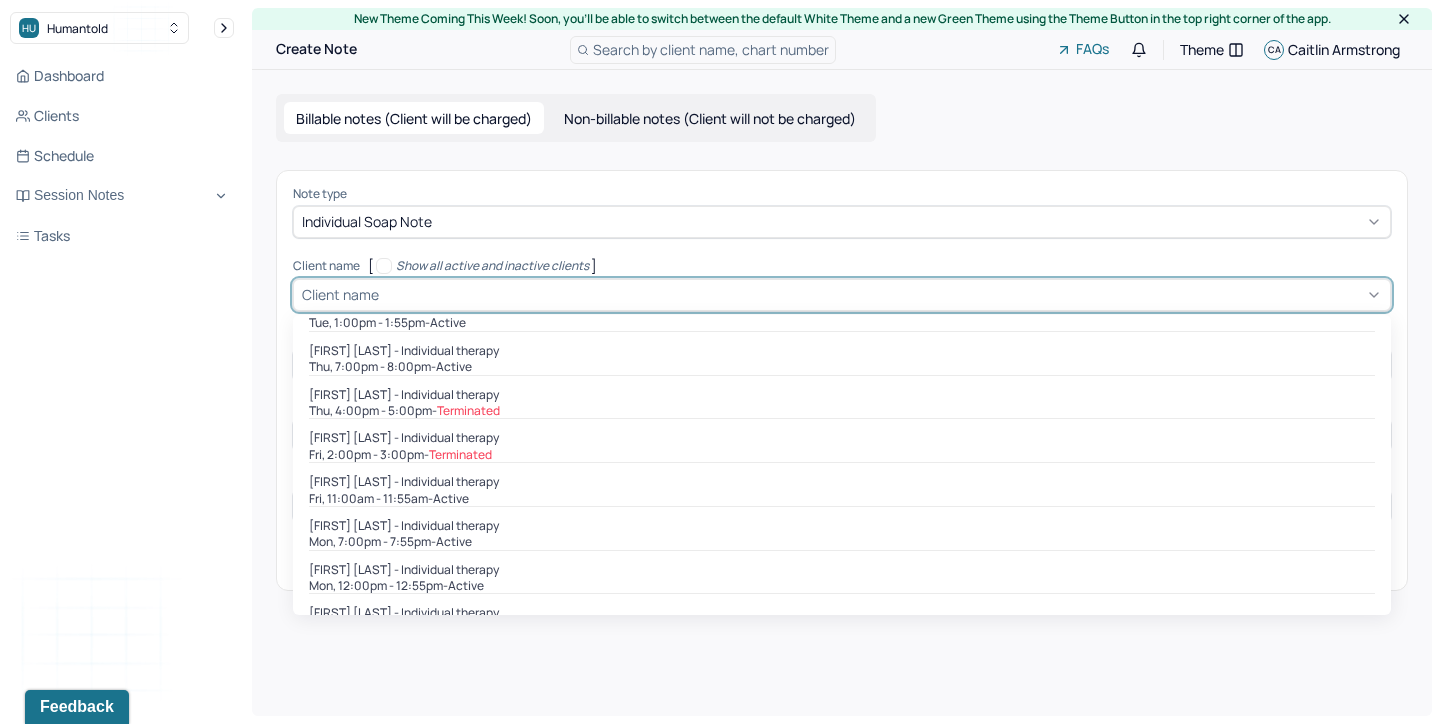 type on "Jul 31, 2025" 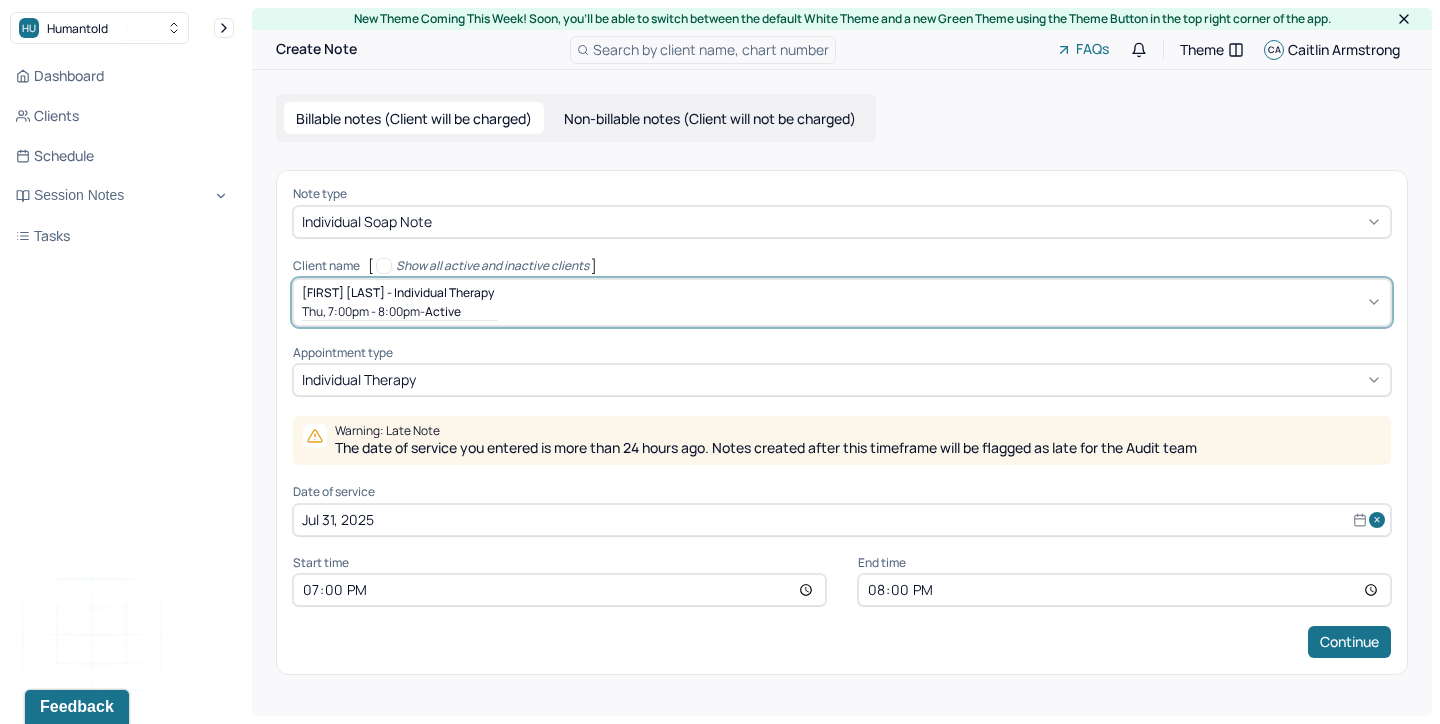 select on "6" 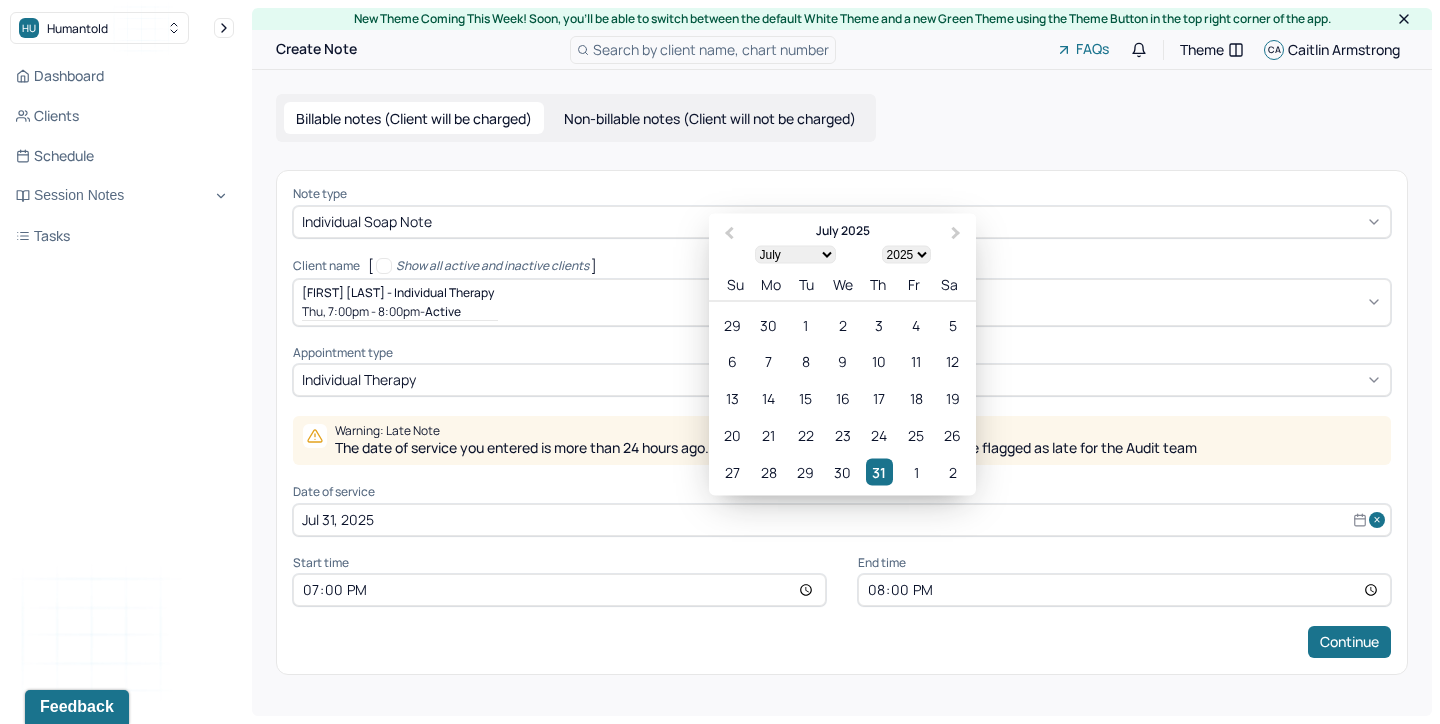 click on "Jul 31, 2025" at bounding box center (842, 520) 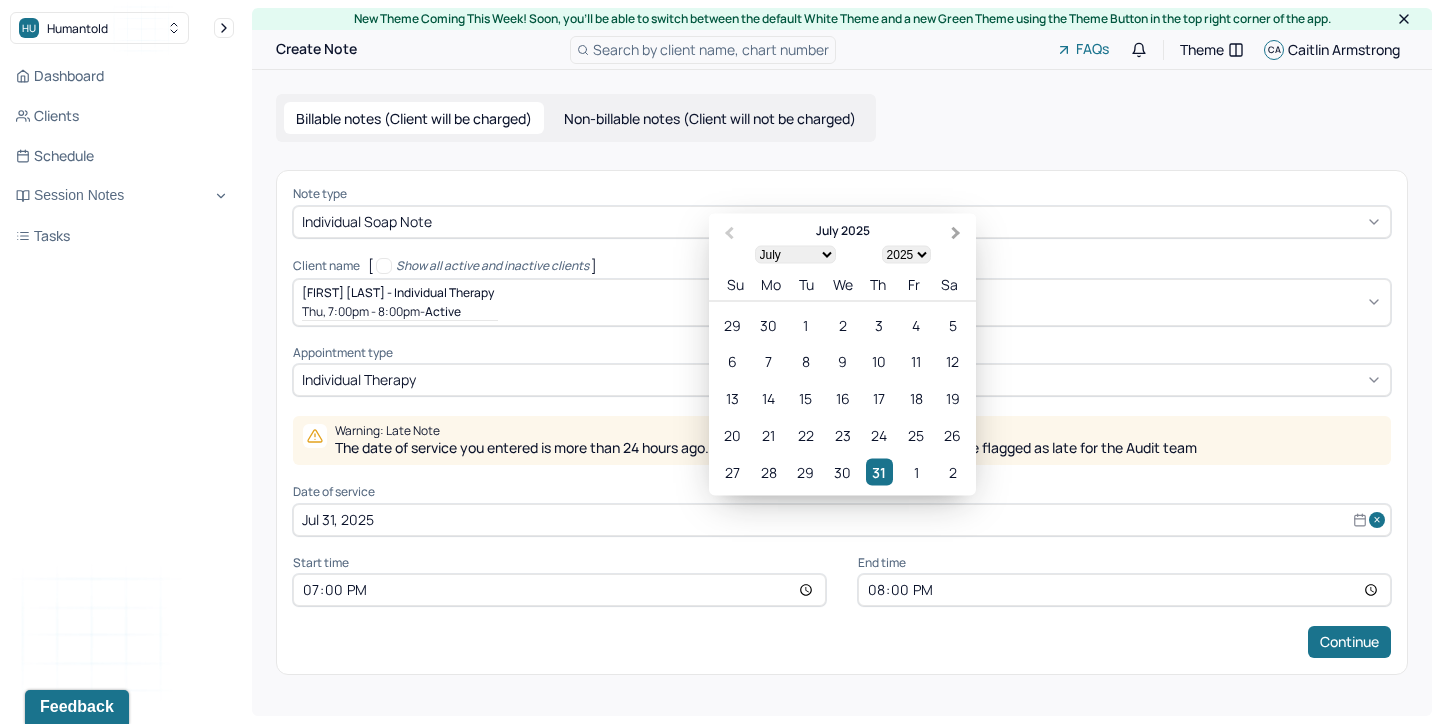 click on "Next Month" at bounding box center [956, 233] 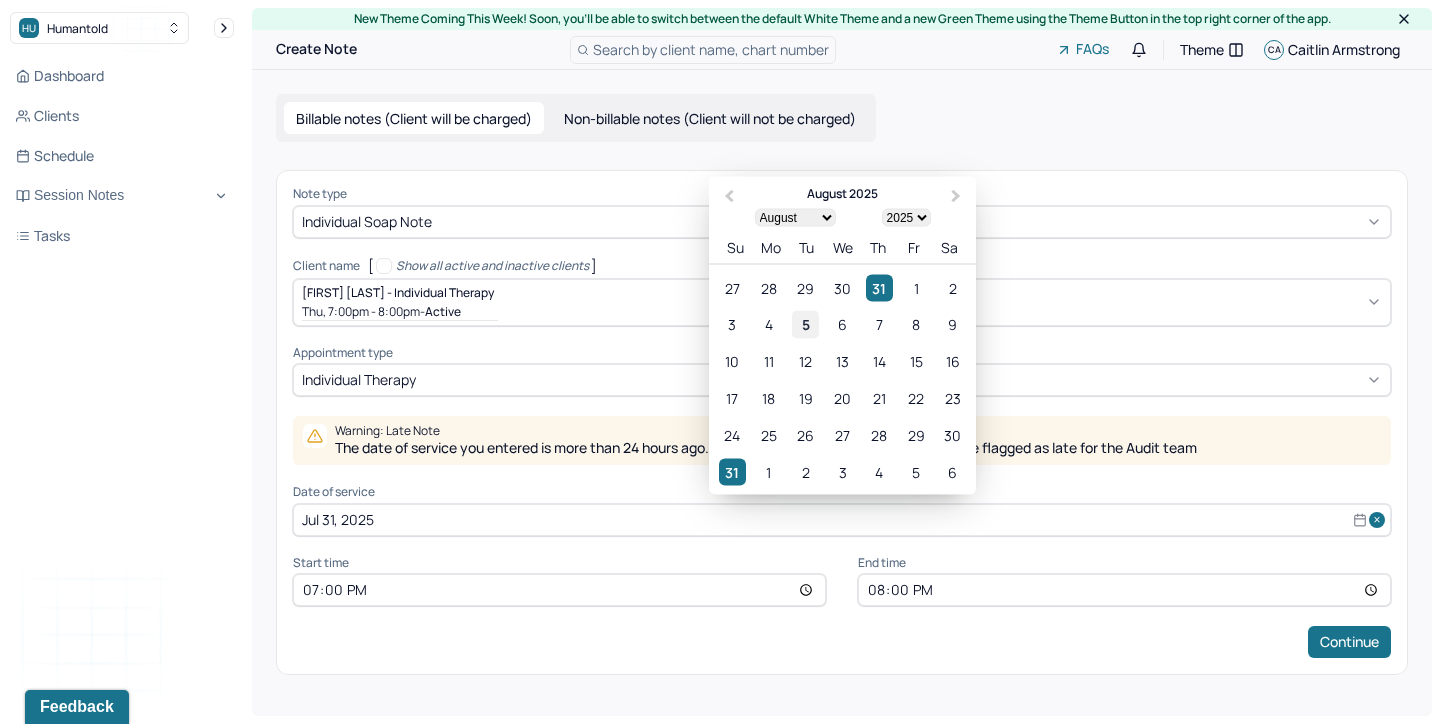 click on "5" at bounding box center [805, 324] 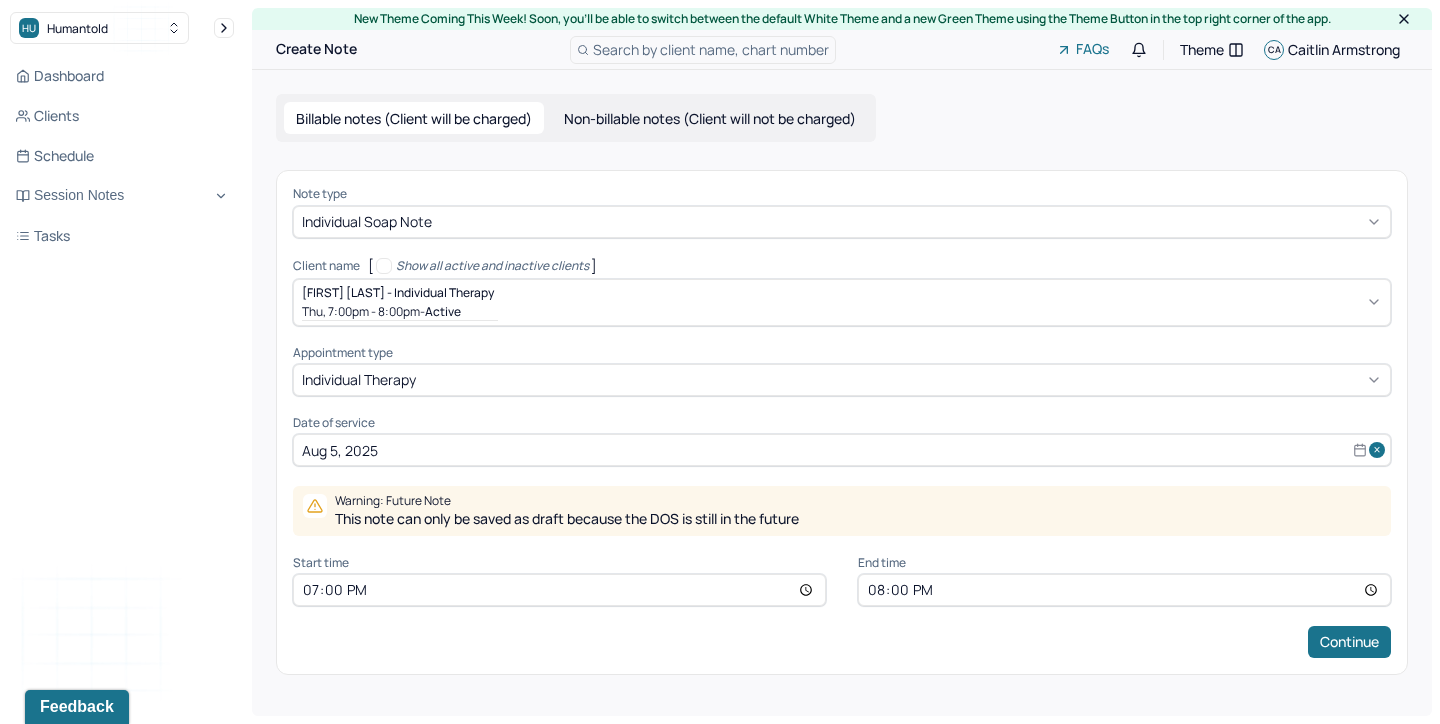 click on "19:00" at bounding box center (559, 590) 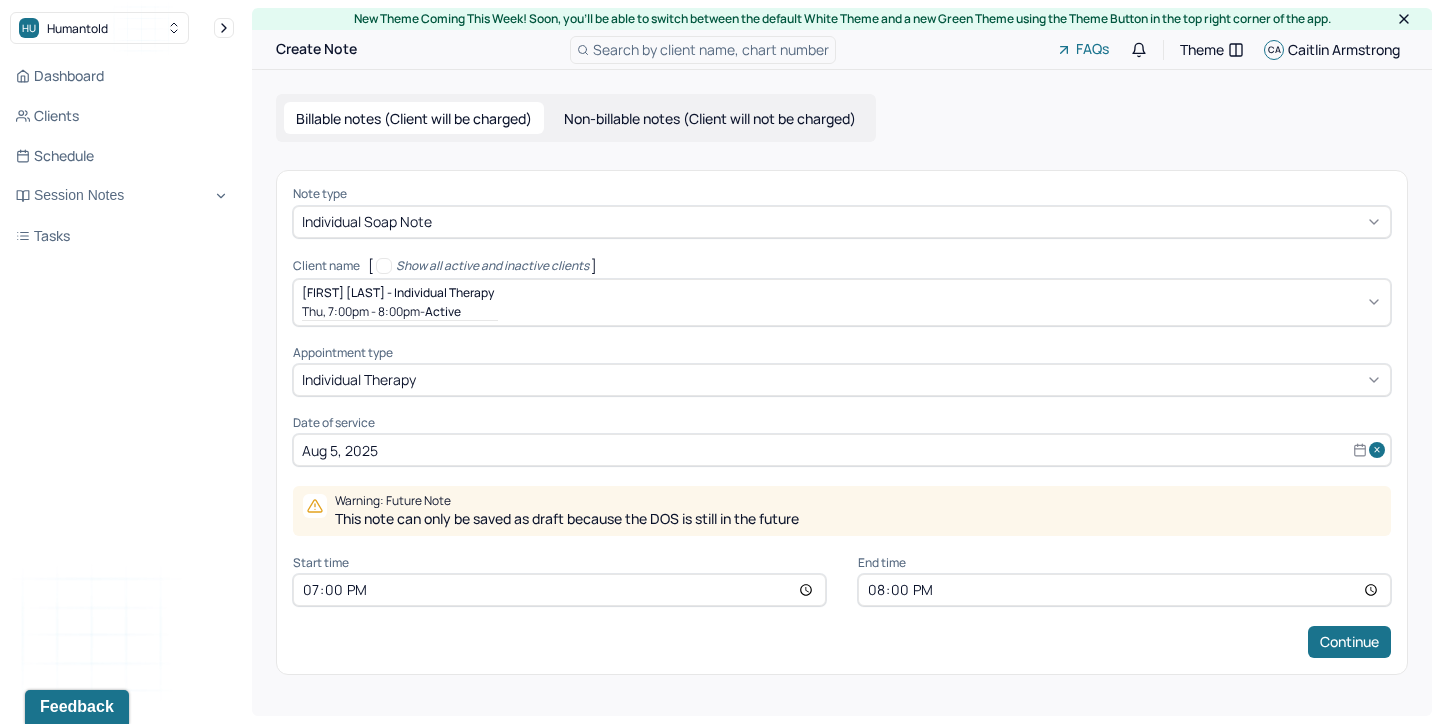 type on "17:00" 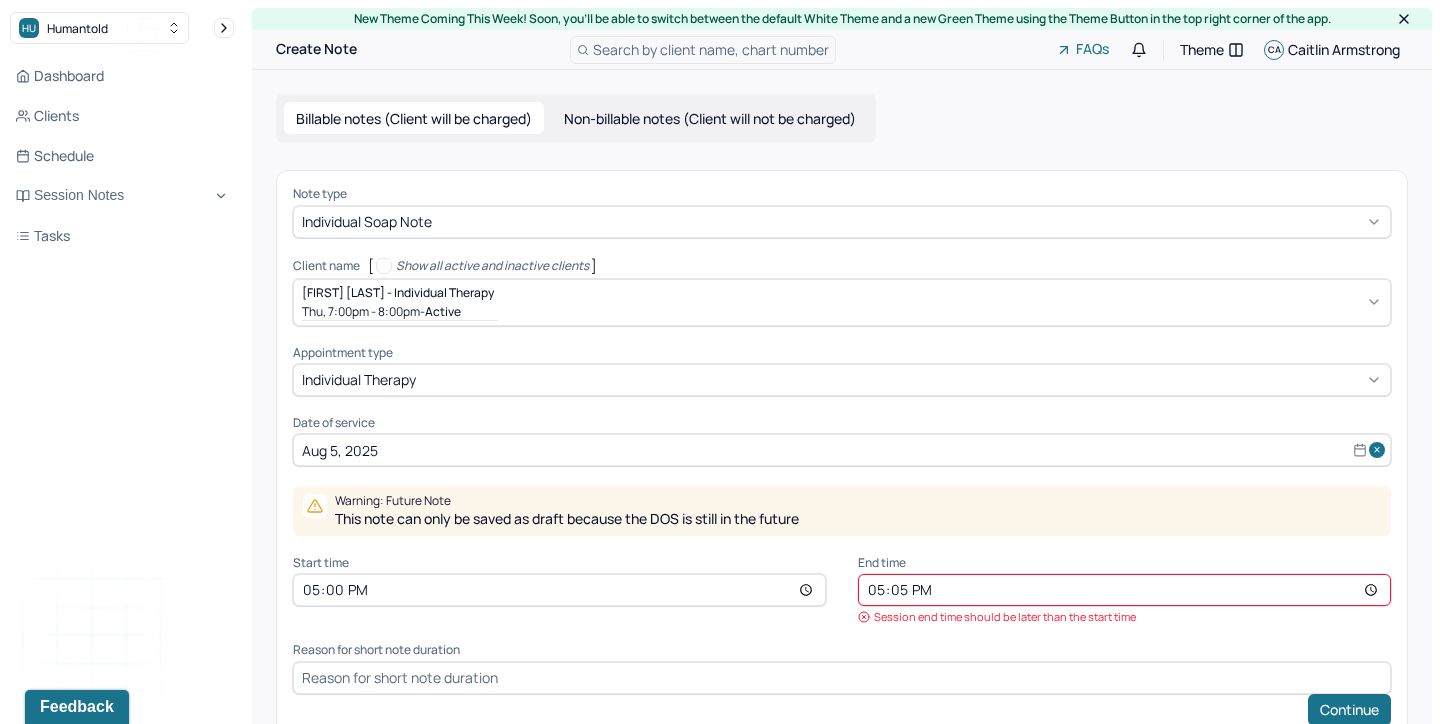type on "17:55" 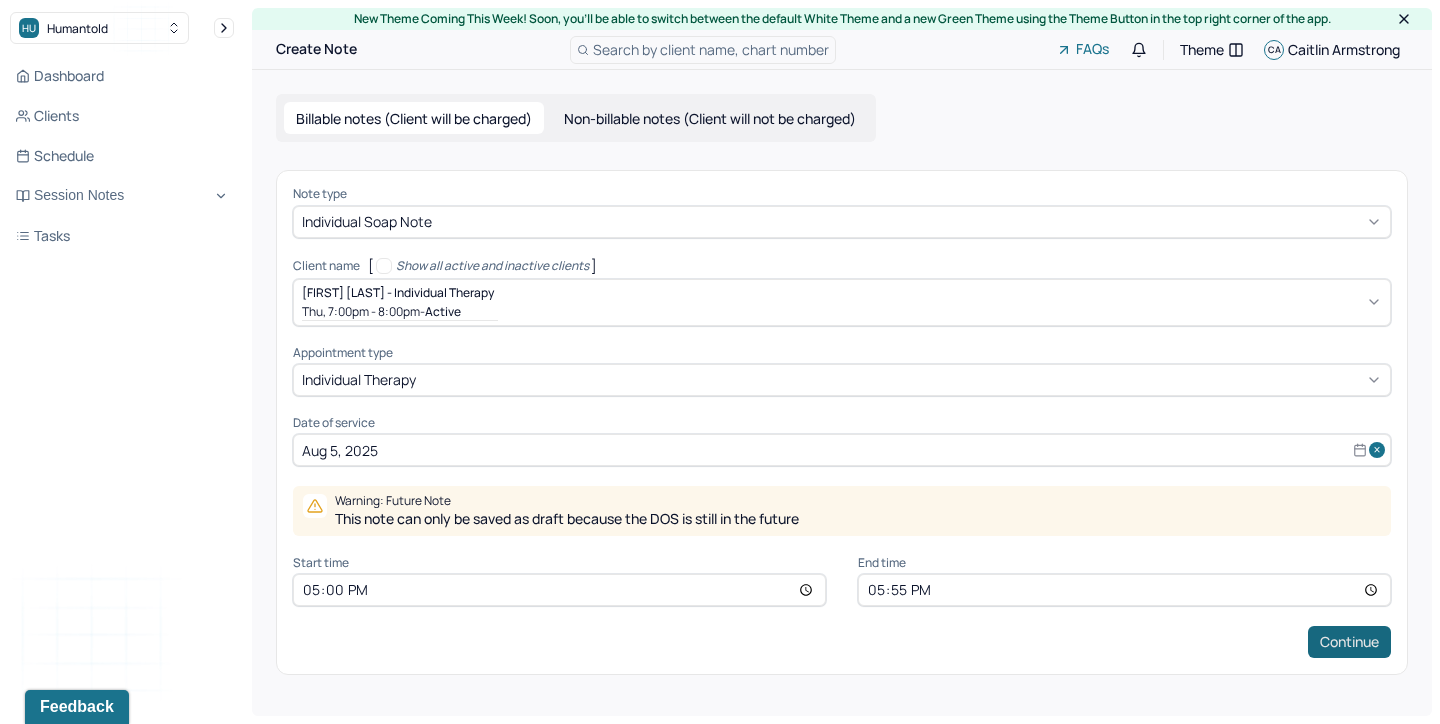 click on "Continue" at bounding box center [1349, 642] 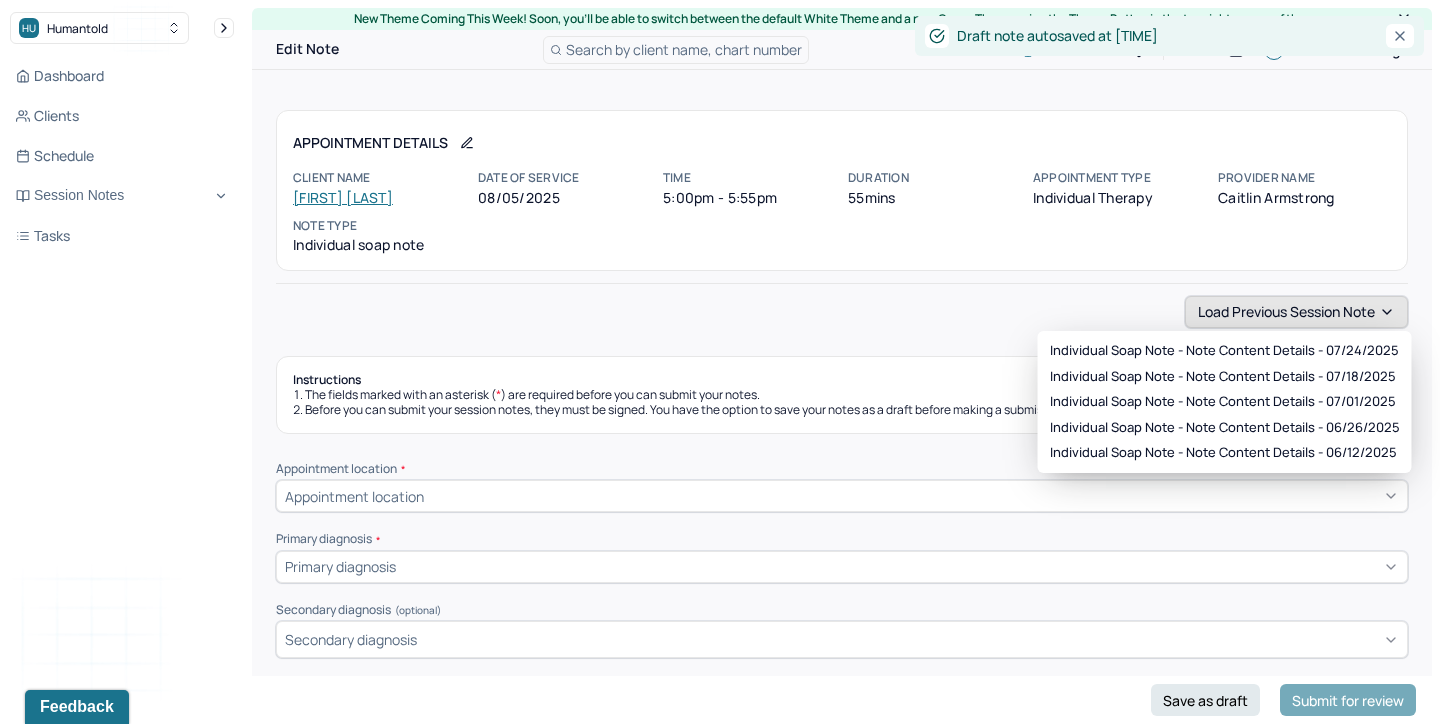 click on "Load previous session note" at bounding box center (1296, 312) 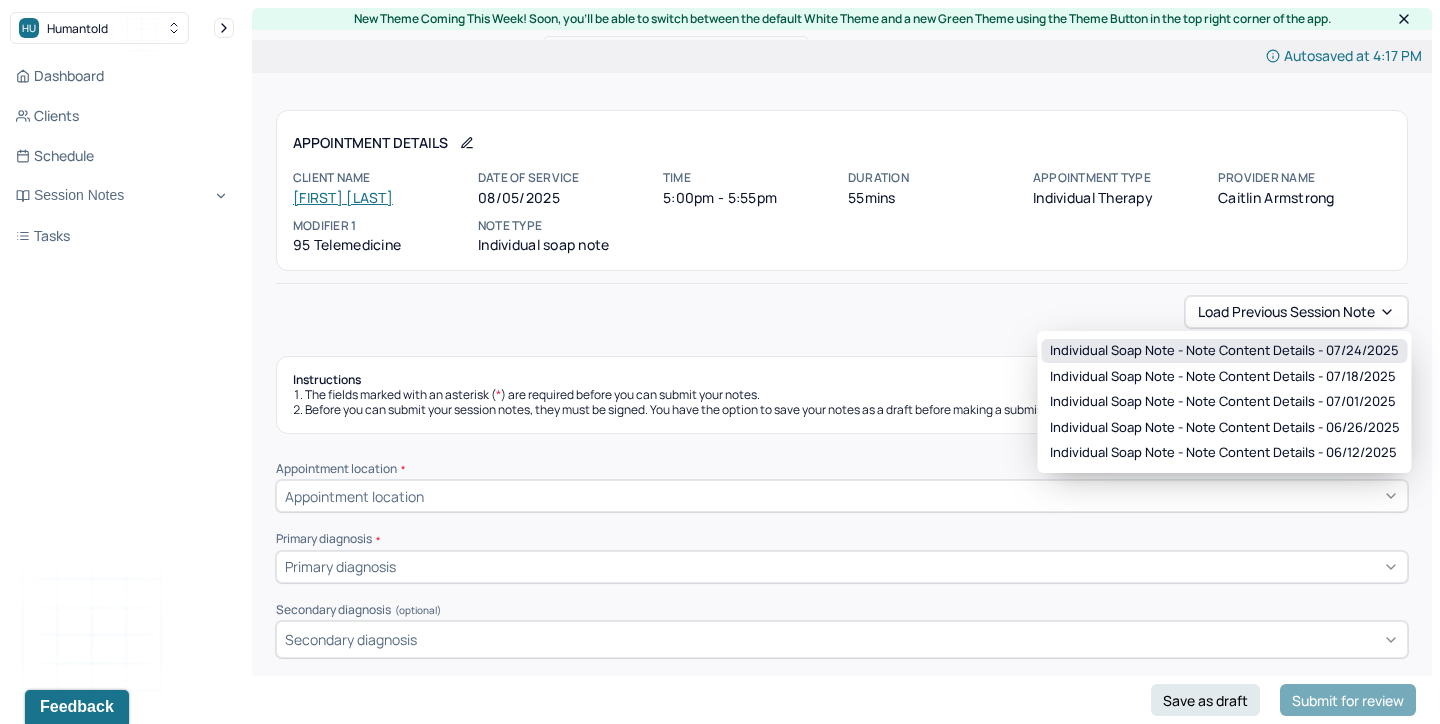 click on "Individual soap note   - Note content Details -   07/24/2025" at bounding box center [1224, 351] 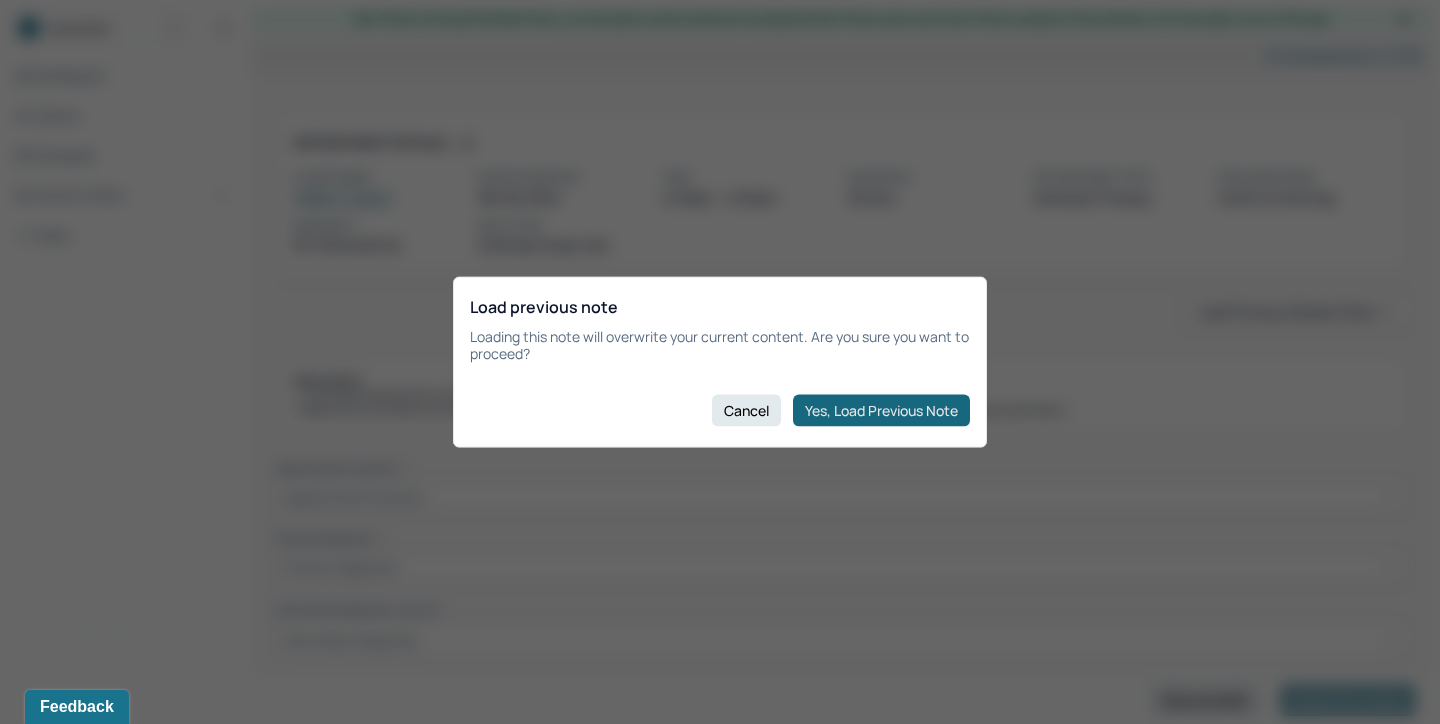 click on "Yes, Load Previous Note" at bounding box center (881, 410) 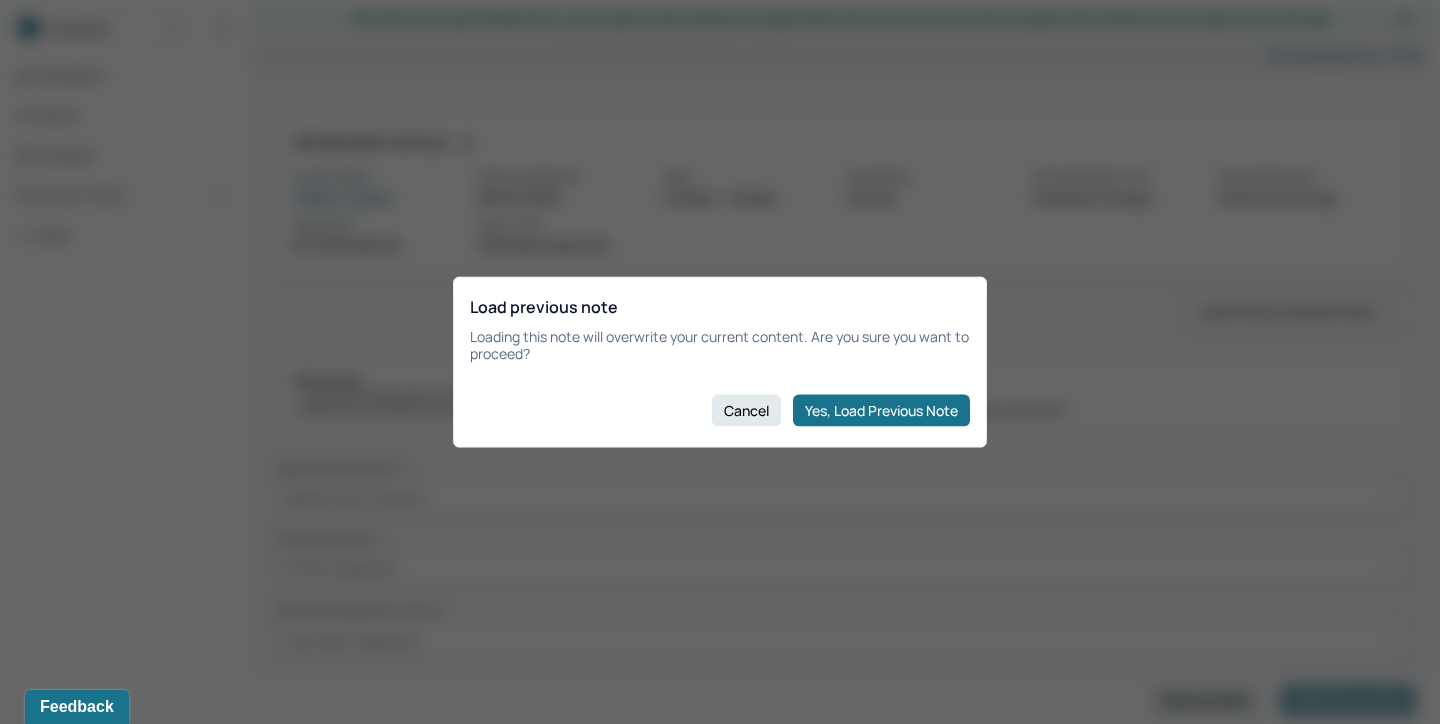 type on "Client presented with irritable mood and frustrated affect related to family dynamics and difficulty adjusting to change." 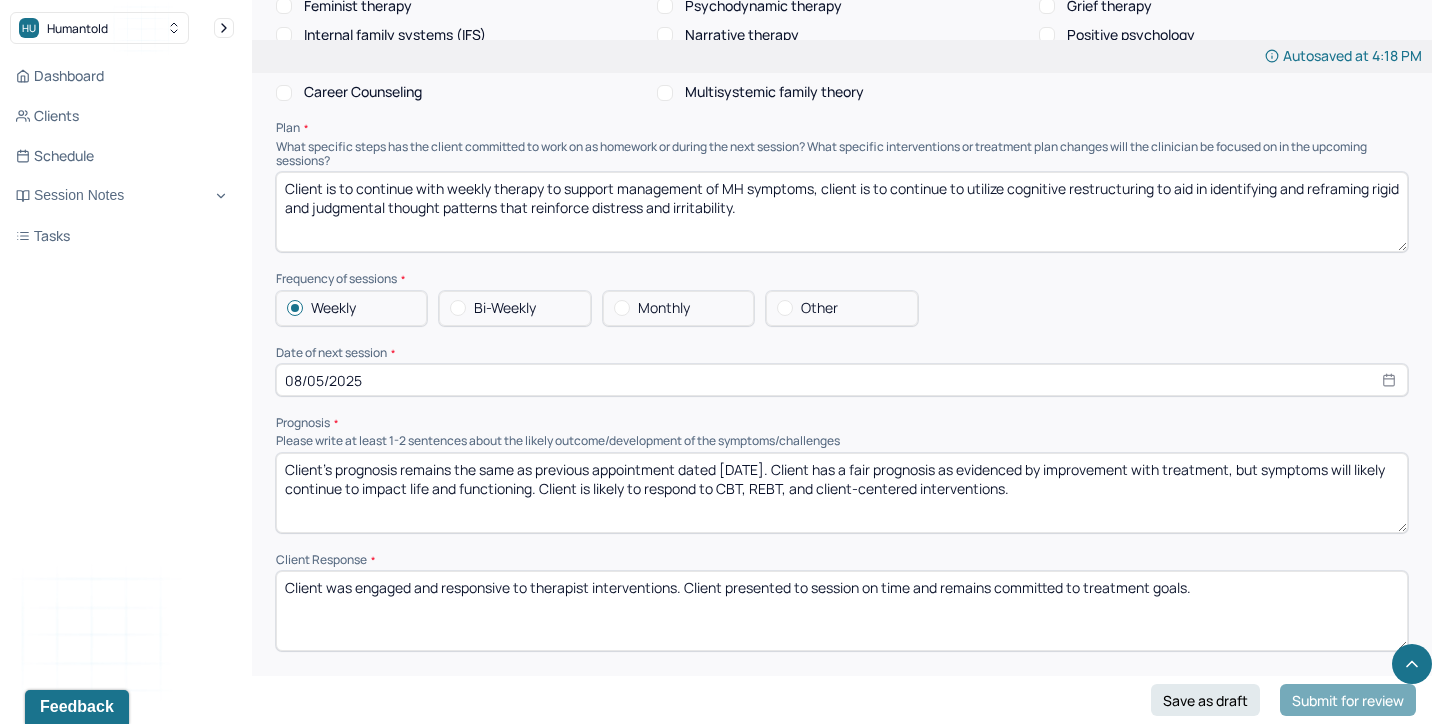 scroll, scrollTop: 2019, scrollLeft: 0, axis: vertical 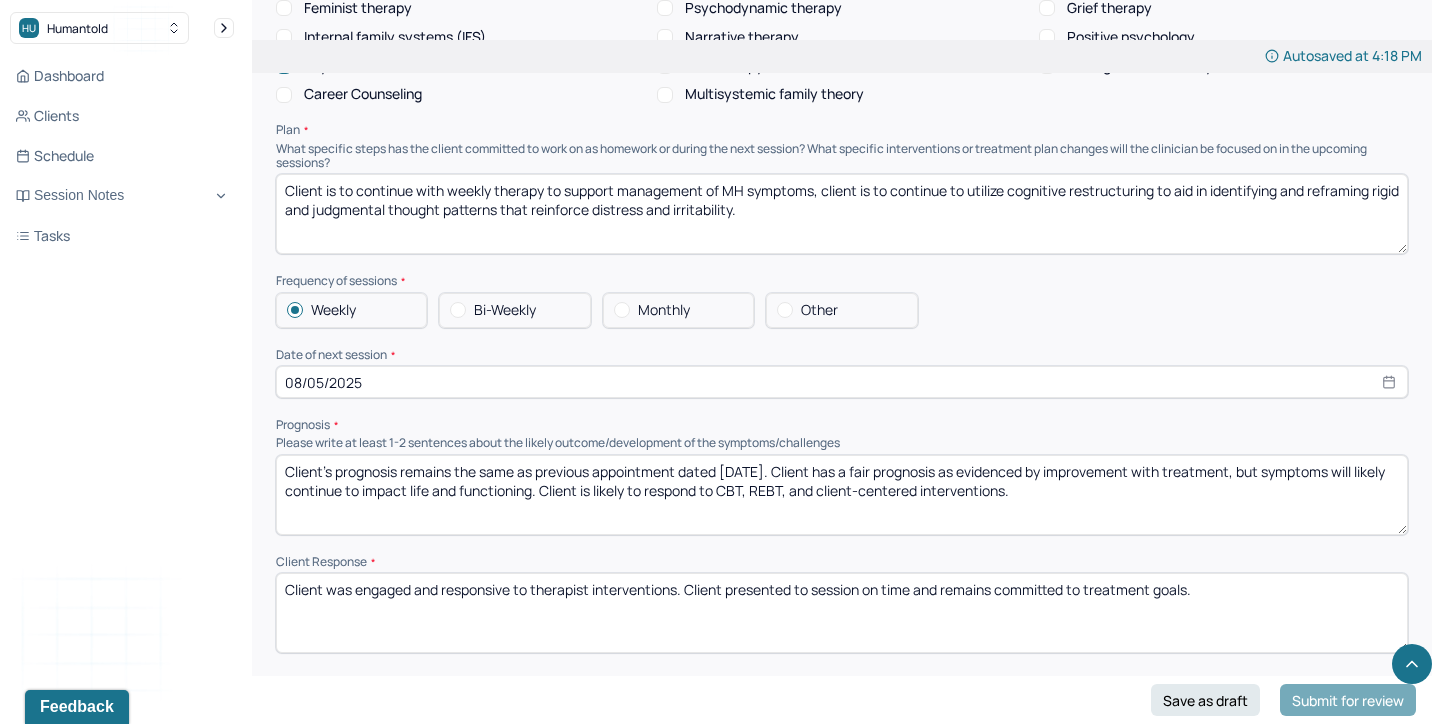 click on "Client's prognosis remains the same as previous appointment dated 07/18/25. Client has a fair prognosis as evidenced by improvement with treatment, but symptoms will likely continue to impact life and functioning. Client is likely to respond to CBT, REBT, and client-centered interventions." at bounding box center (842, 495) 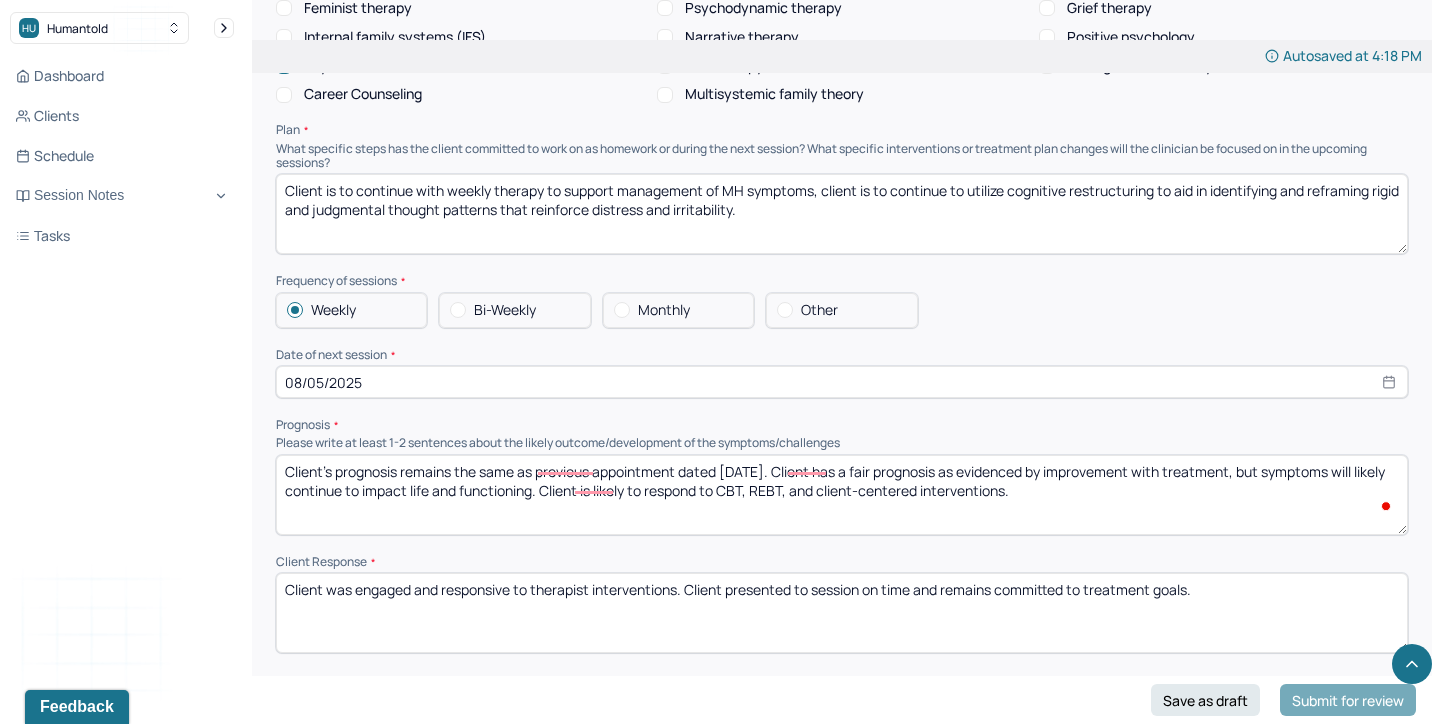 type on "Client's prognosis remains the same as previous appointment dated 07/24/25. Client has a fair prognosis as evidenced by improvement with treatment, but symptoms will likely continue to impact life and functioning. Client is likely to respond to CBT, REBT, and client-centered interventions." 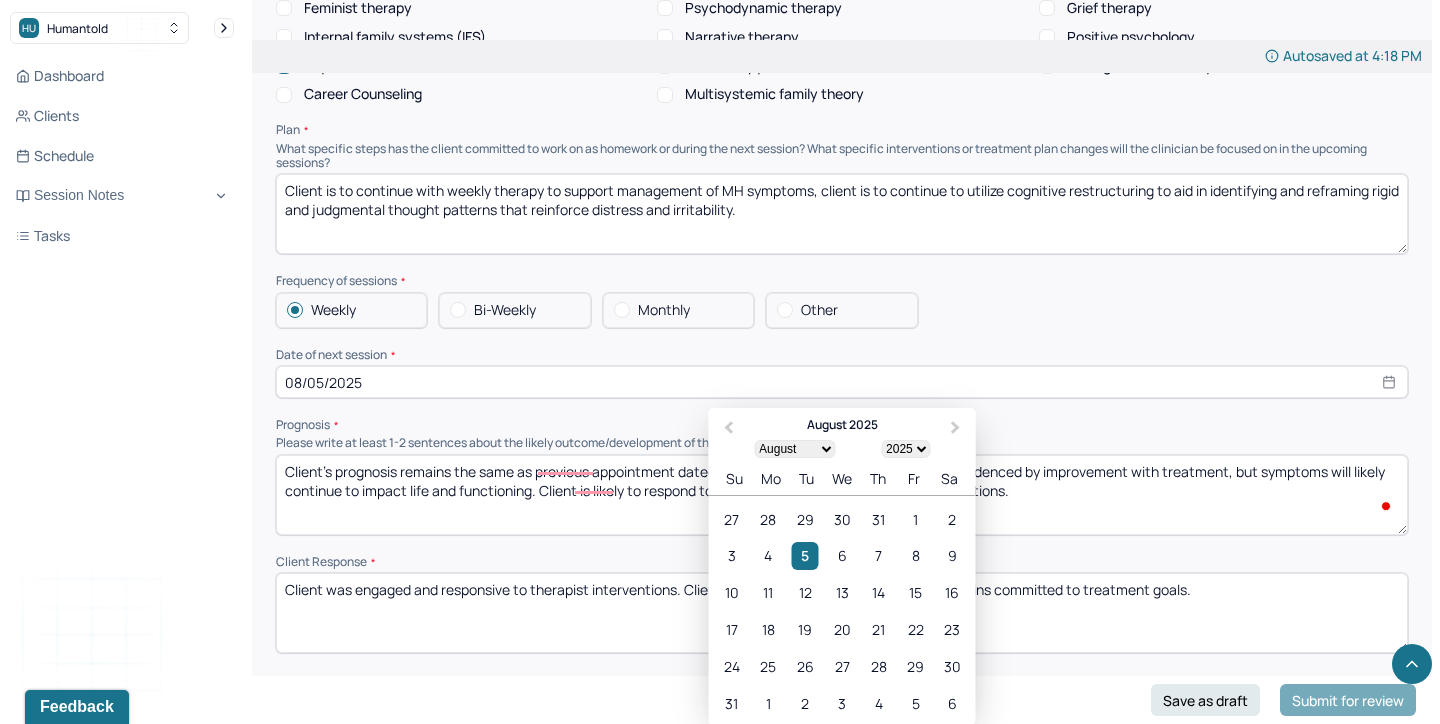 click on "08/05/2025" at bounding box center (842, 382) 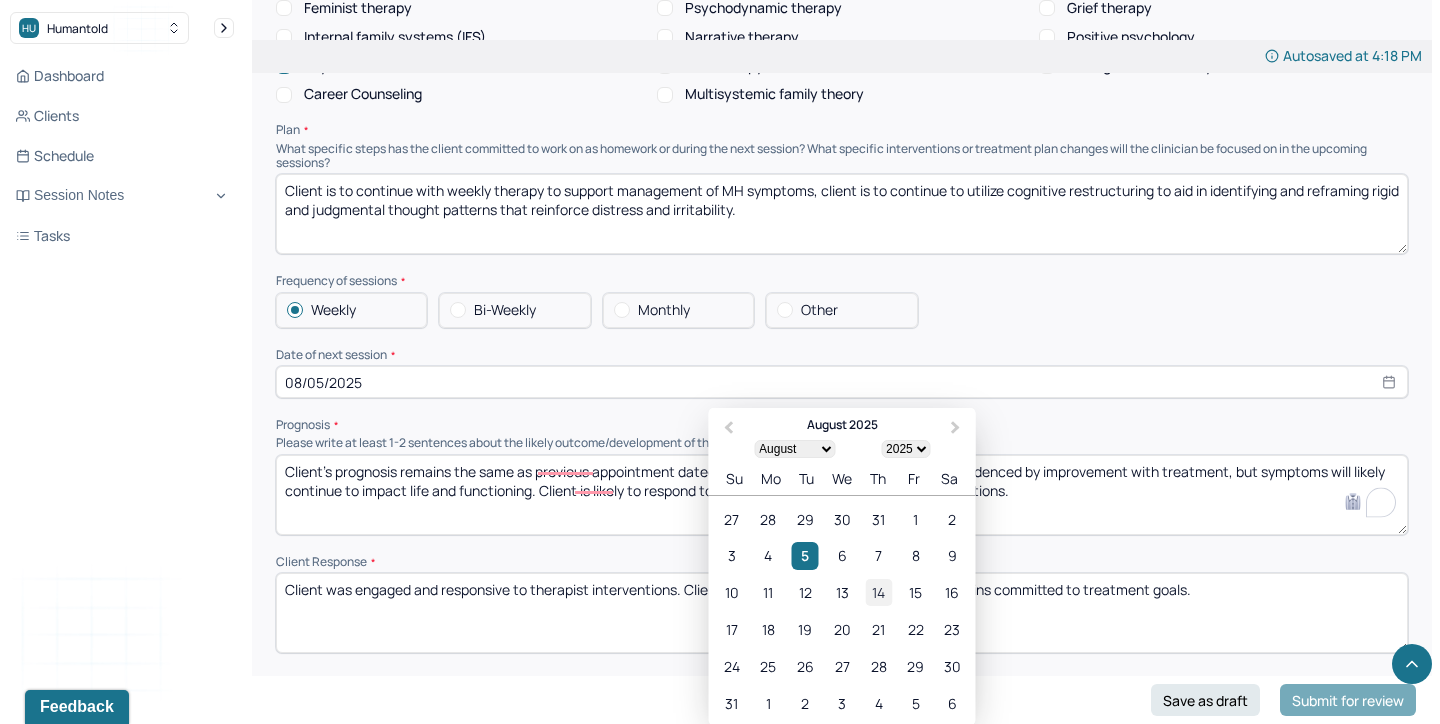 click on "14" at bounding box center [878, 592] 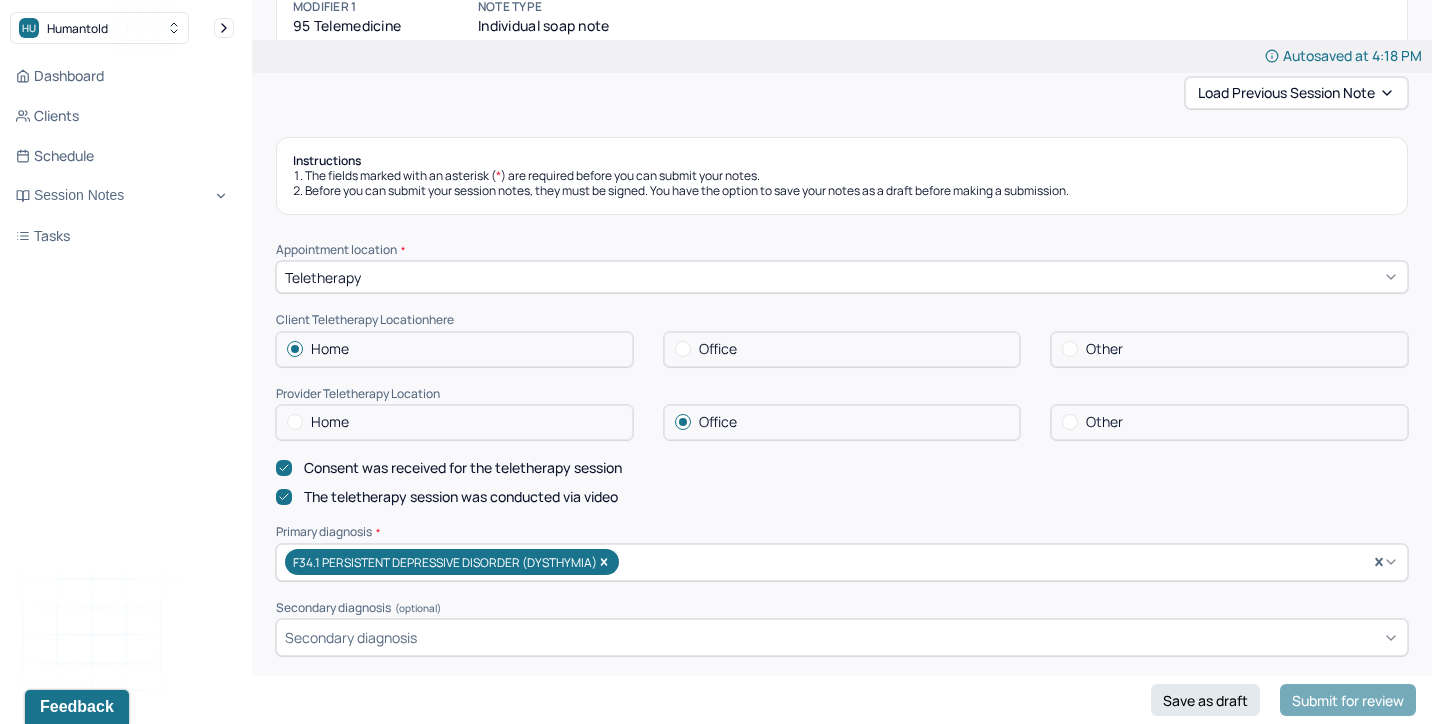 scroll, scrollTop: 215, scrollLeft: 0, axis: vertical 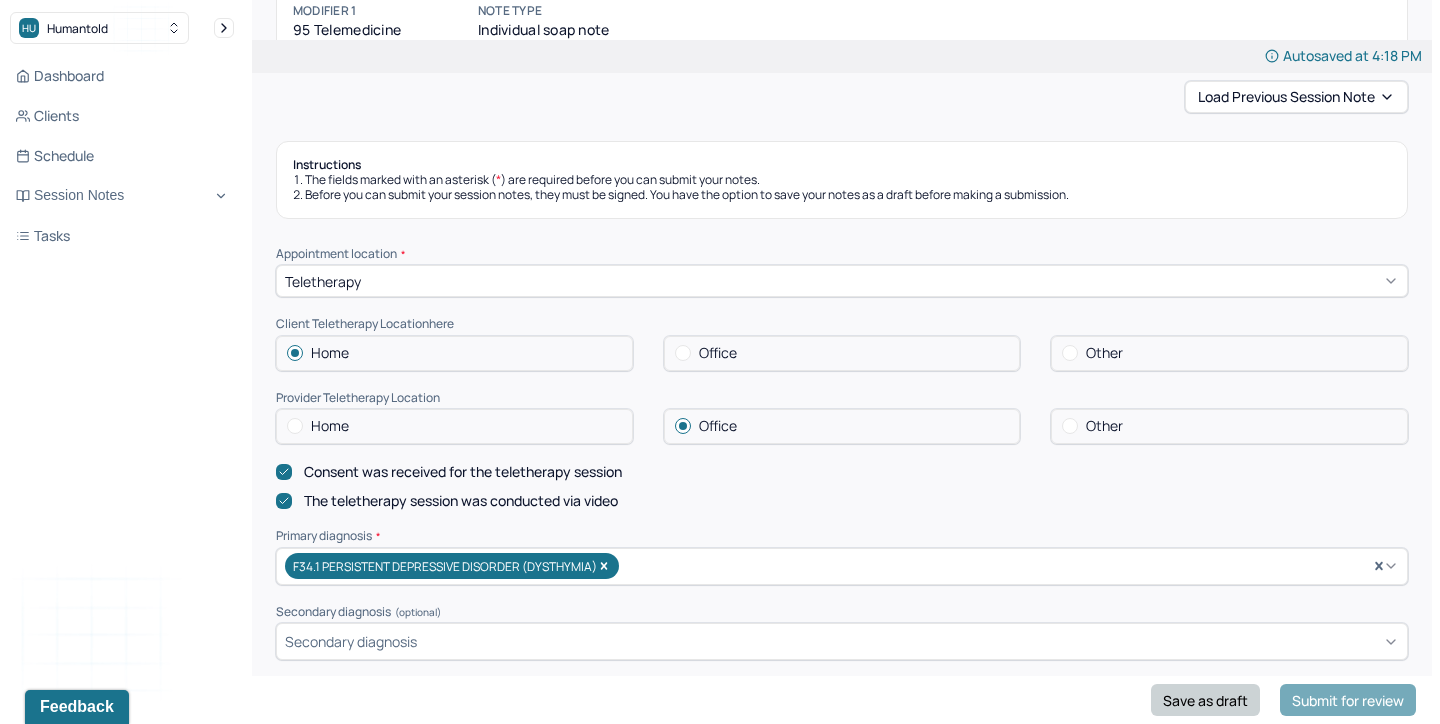 click on "Save as draft" at bounding box center (1205, 700) 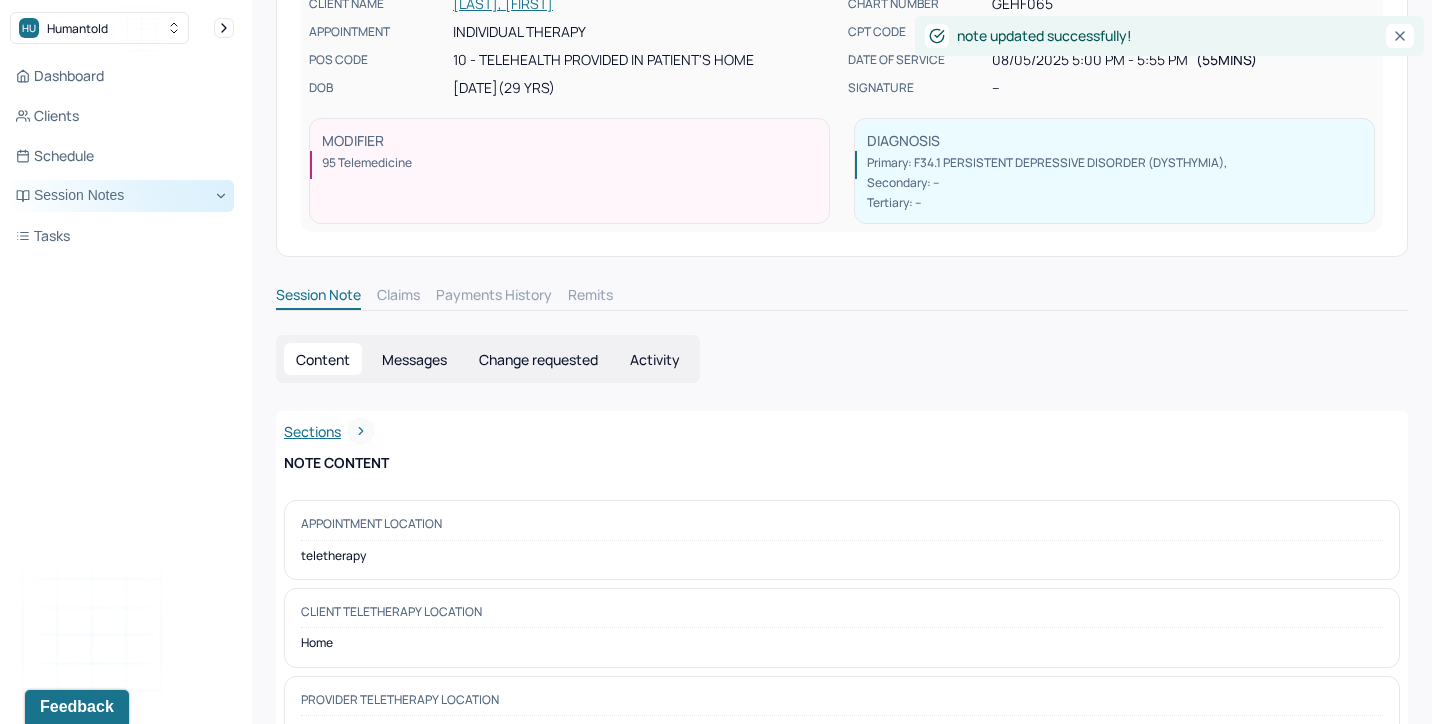 click on "Session Notes" at bounding box center (122, 196) 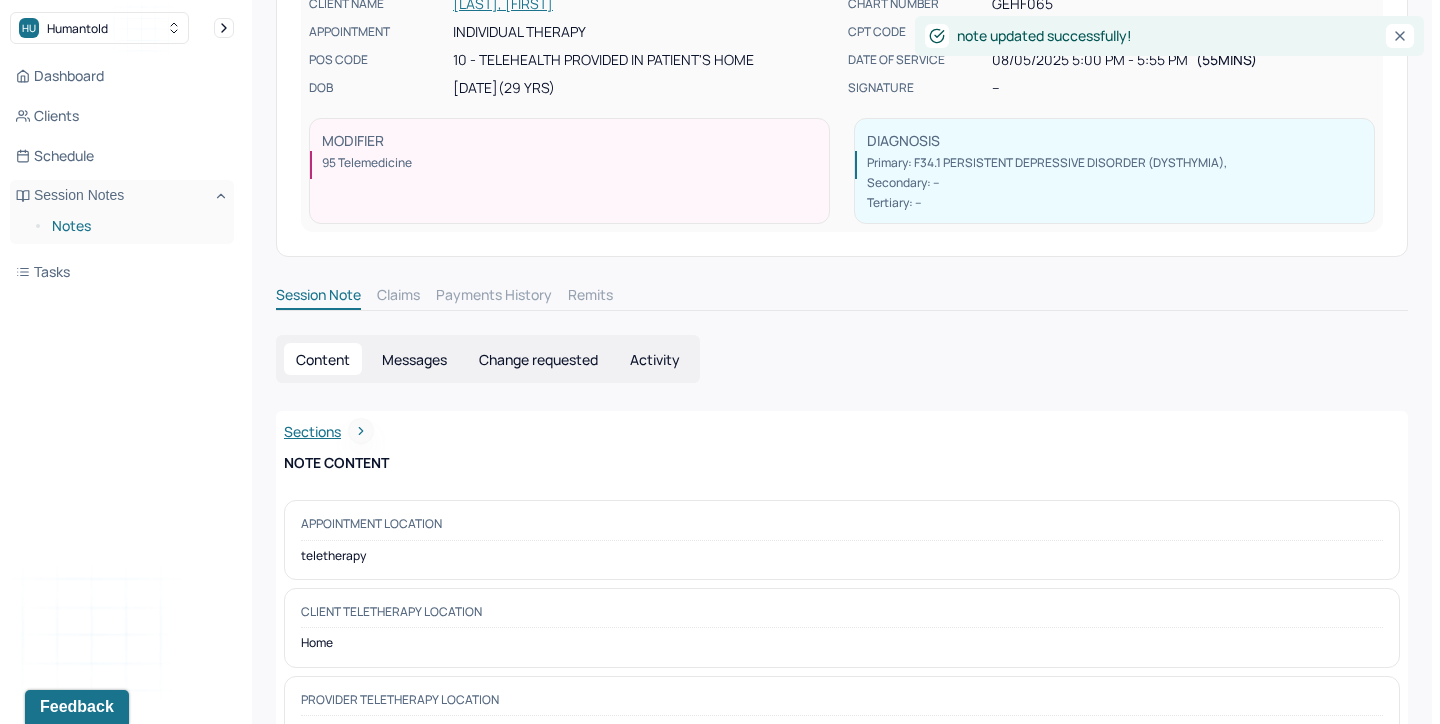 click on "Notes" at bounding box center [135, 226] 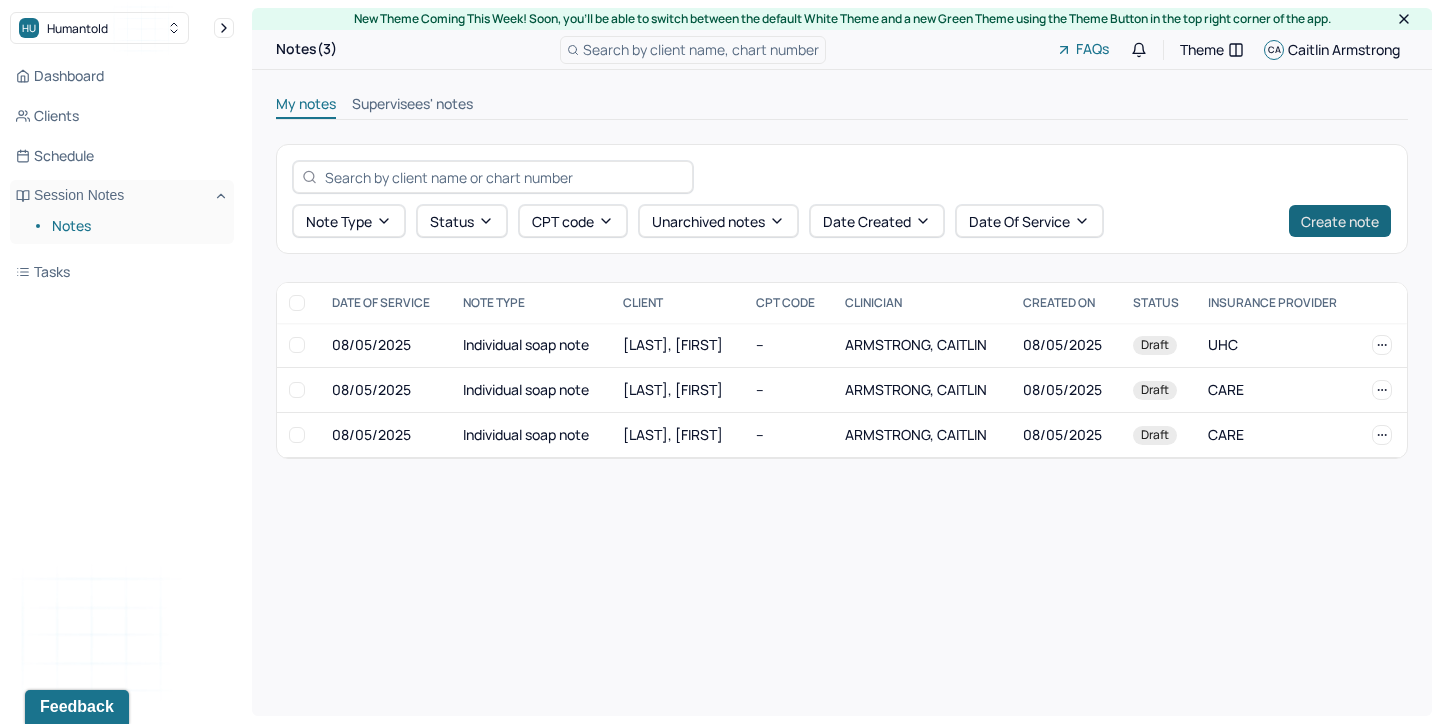 click on "Create note" at bounding box center [1340, 221] 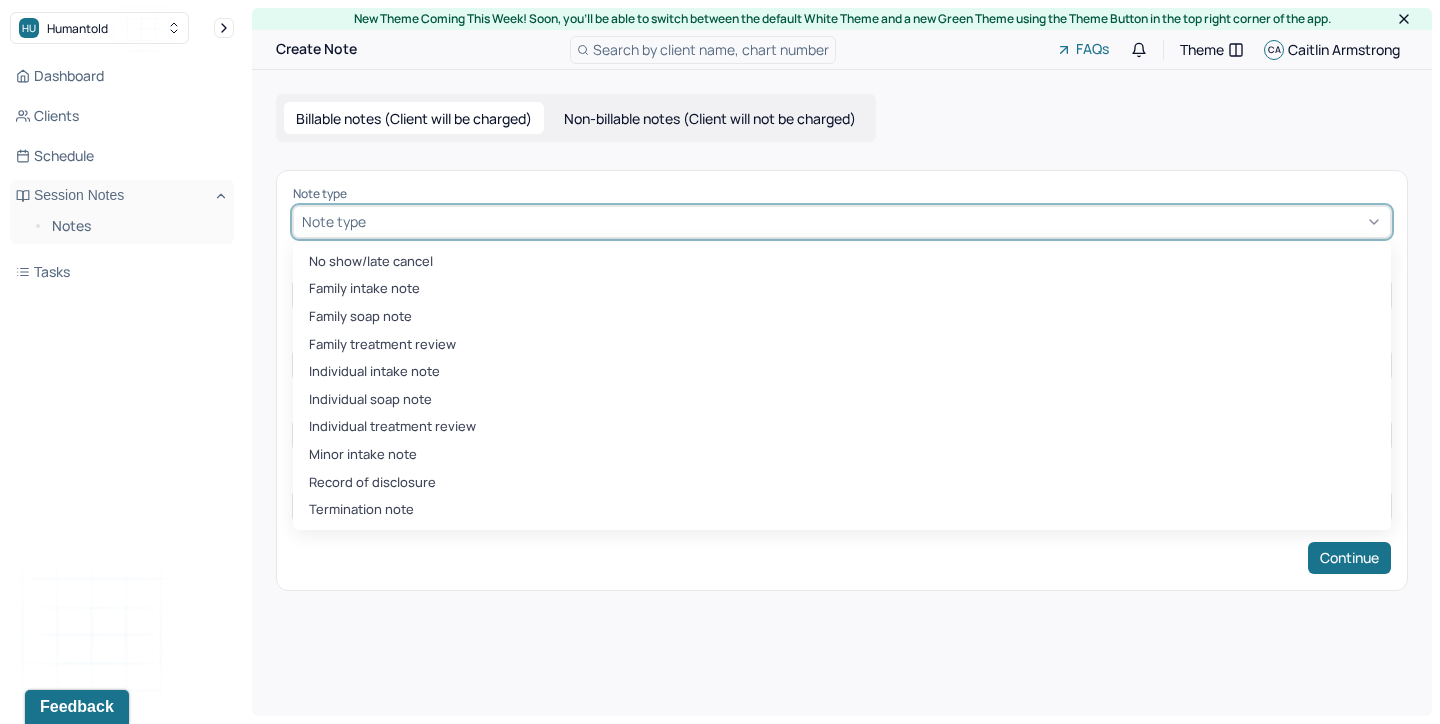 click at bounding box center (876, 221) 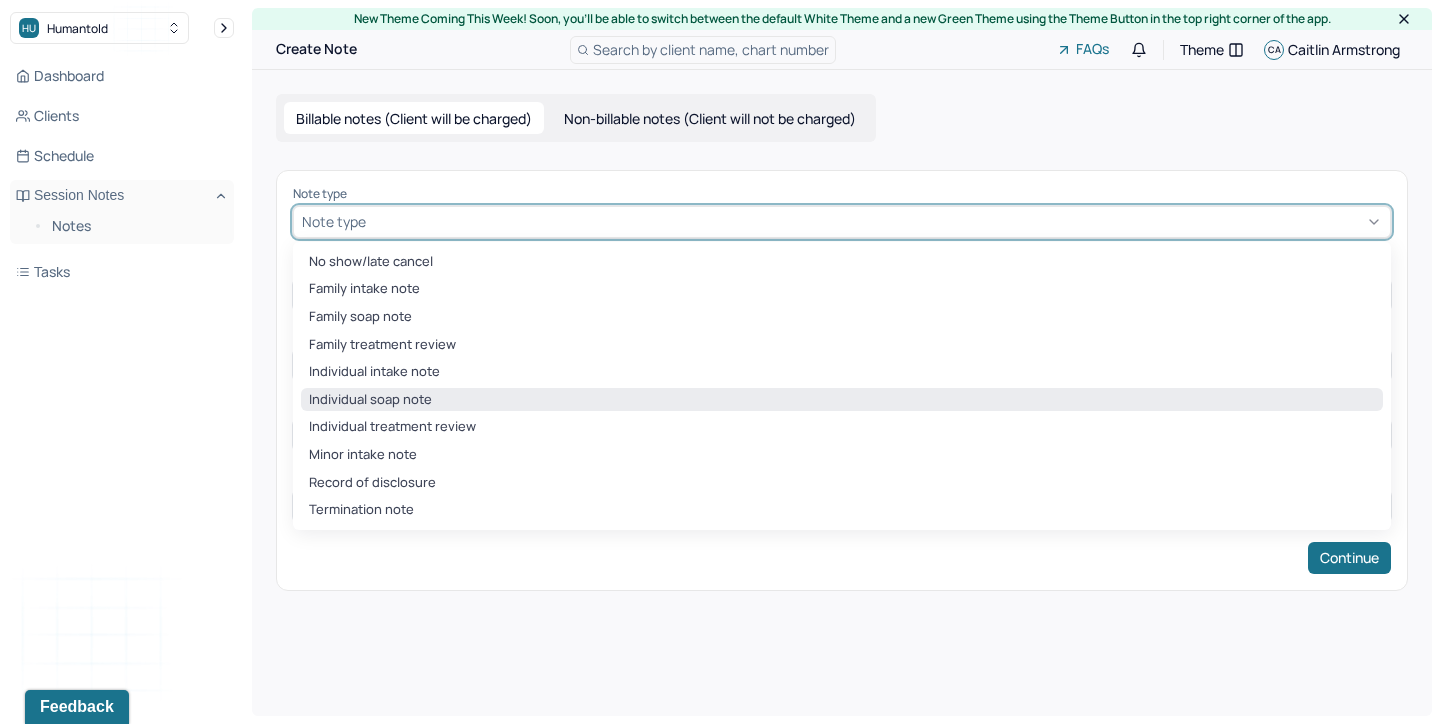 click on "Individual soap note" at bounding box center (842, 400) 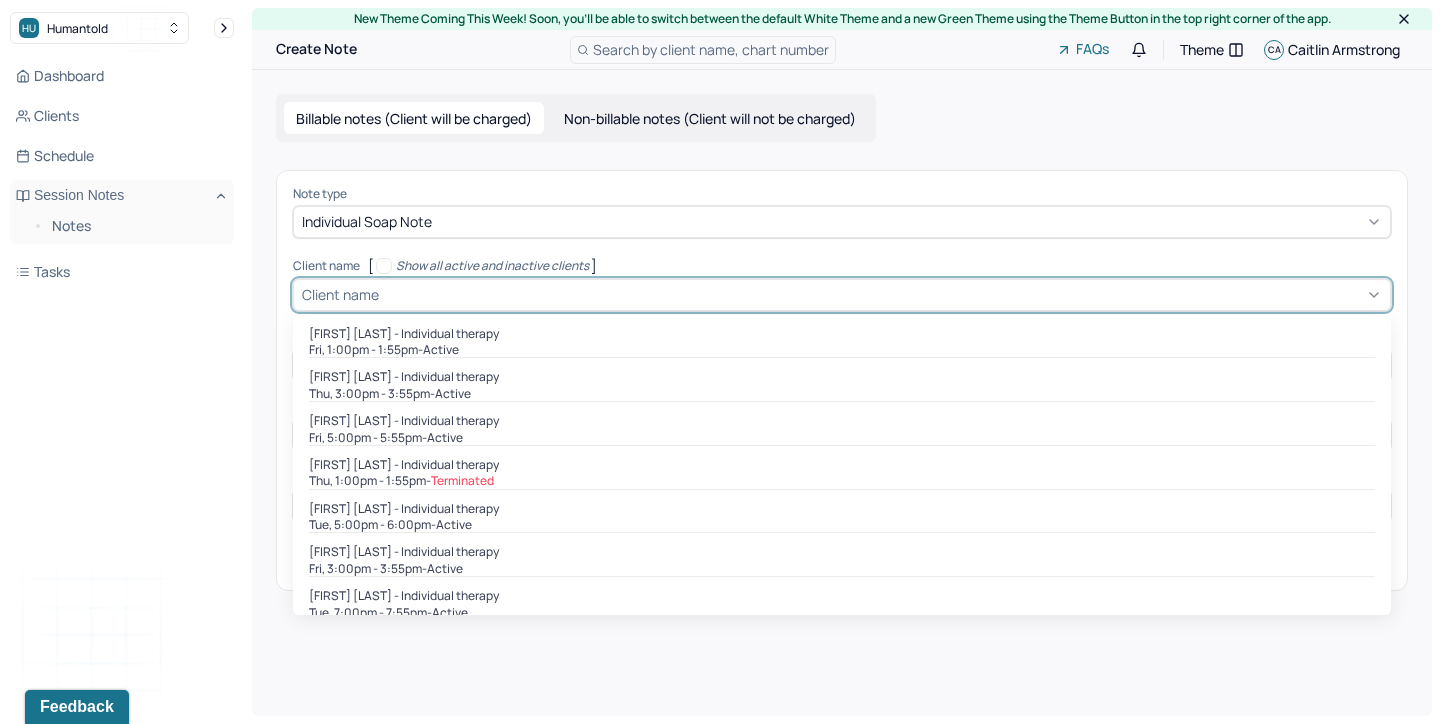 click at bounding box center [882, 294] 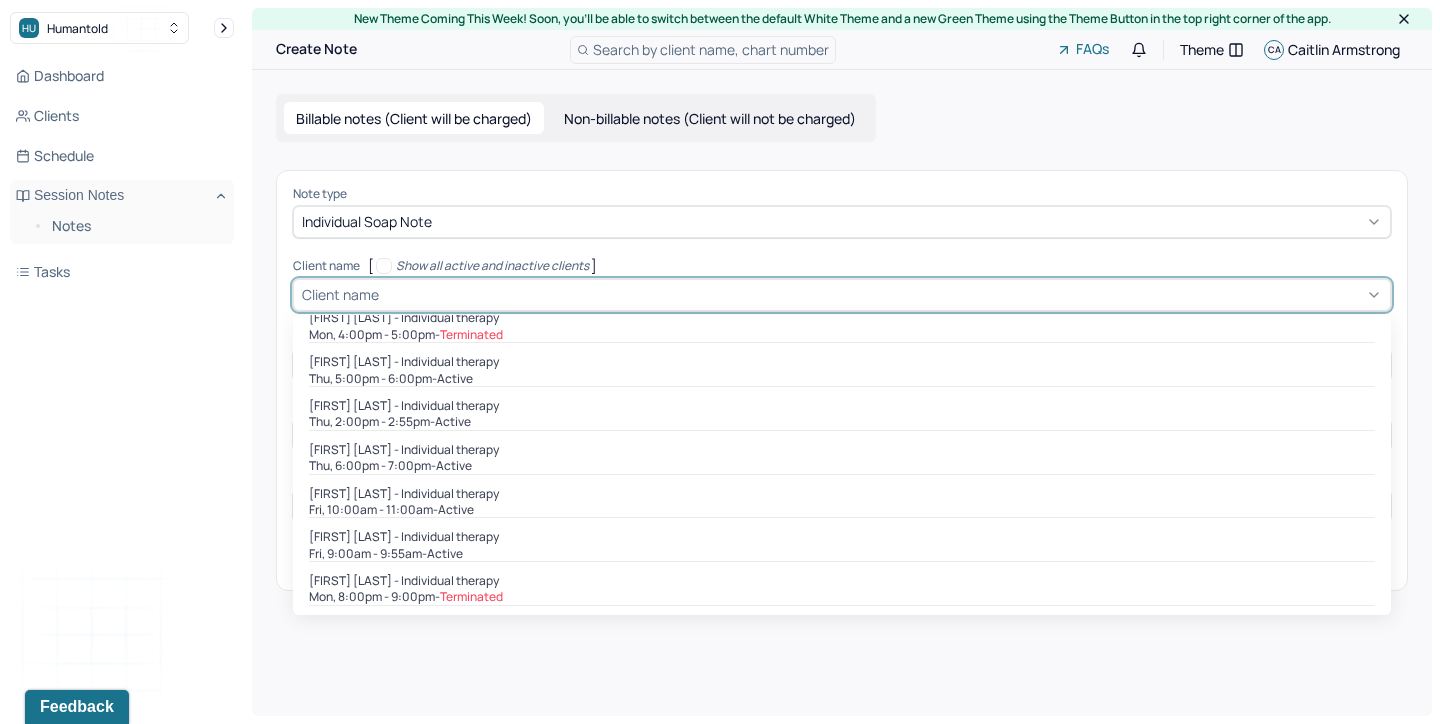 scroll, scrollTop: 448, scrollLeft: 0, axis: vertical 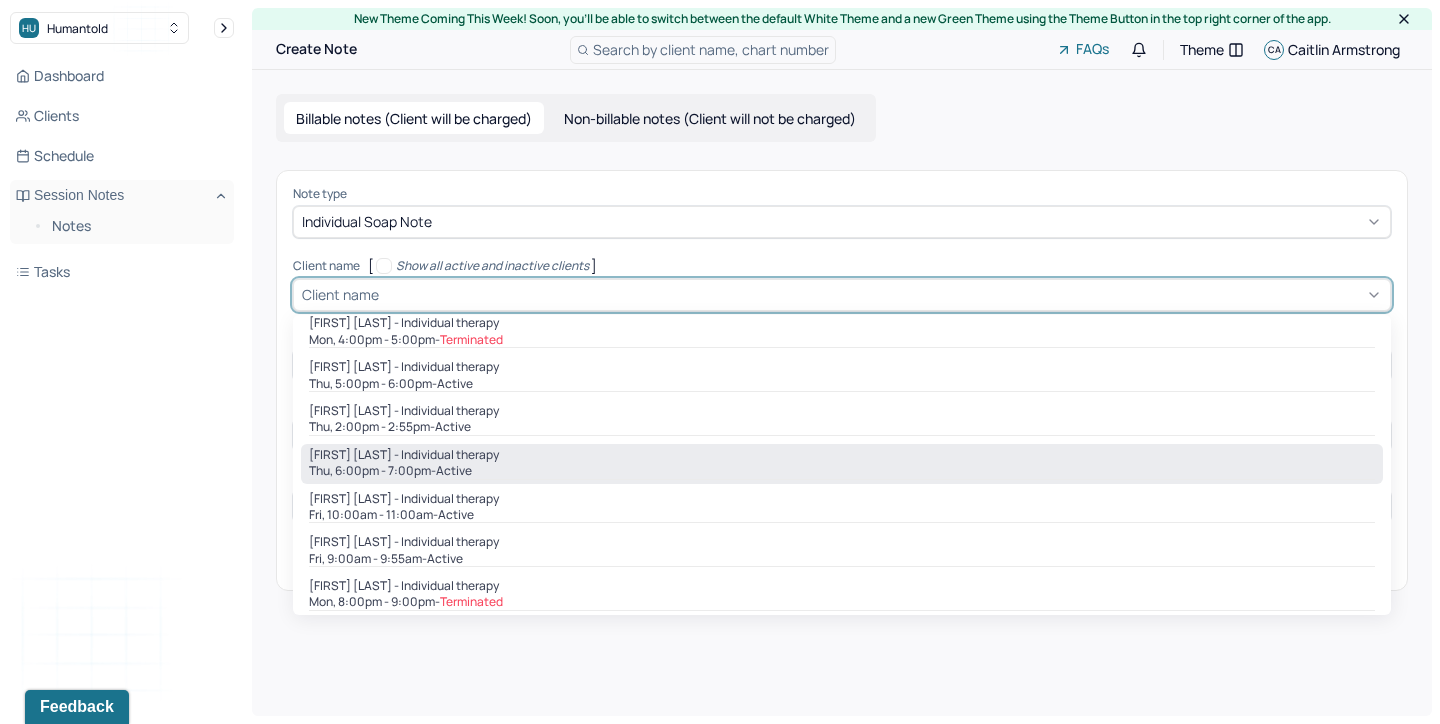 click on "[FIRST] [LAST] - Individual therapy" at bounding box center (842, 455) 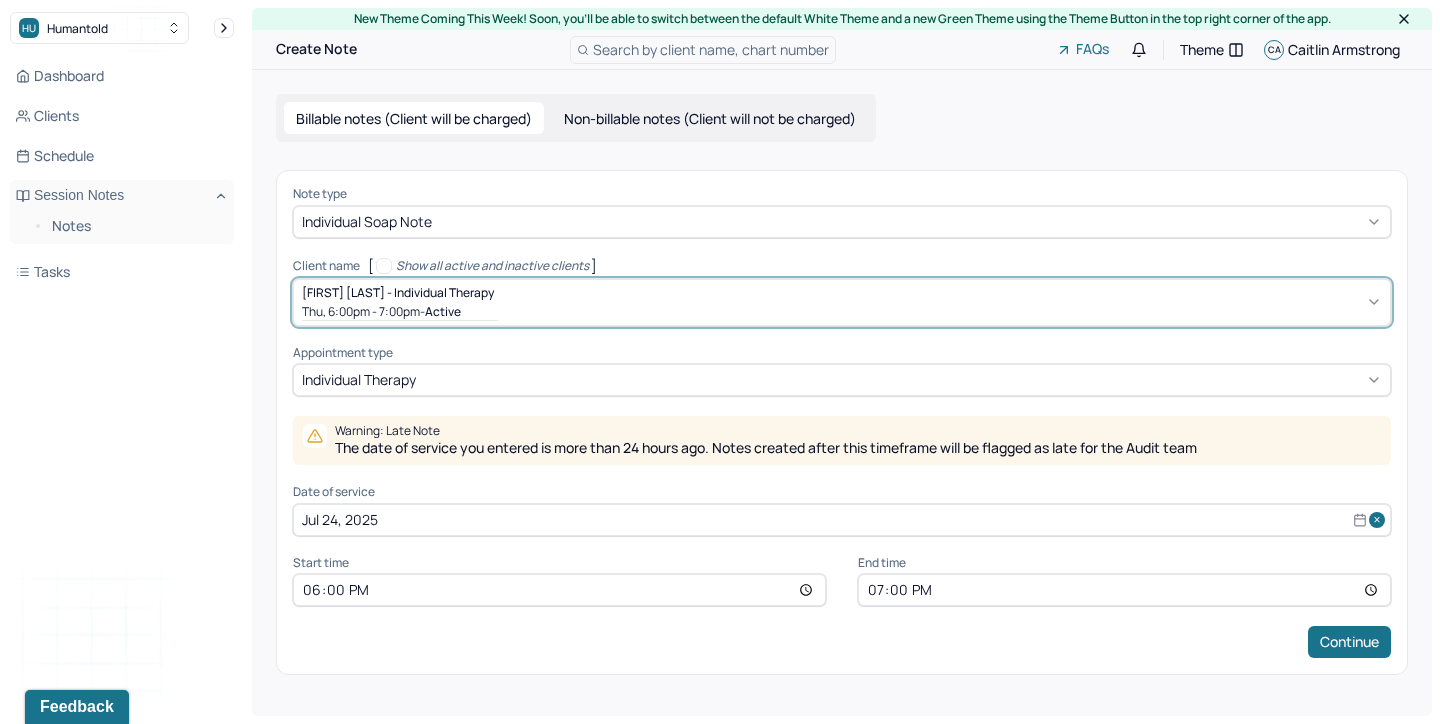 click on "Jul 24, 2025" at bounding box center [842, 520] 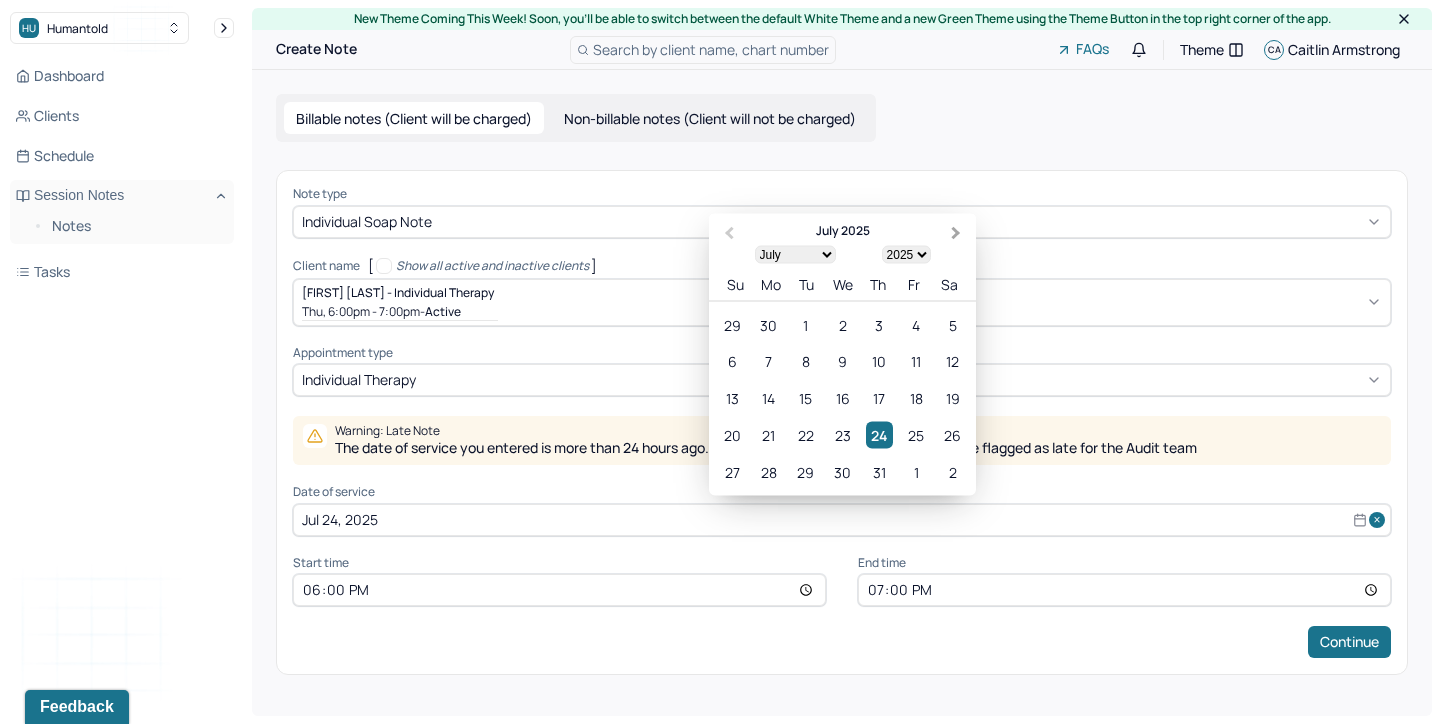 click on "Next Month" at bounding box center [956, 233] 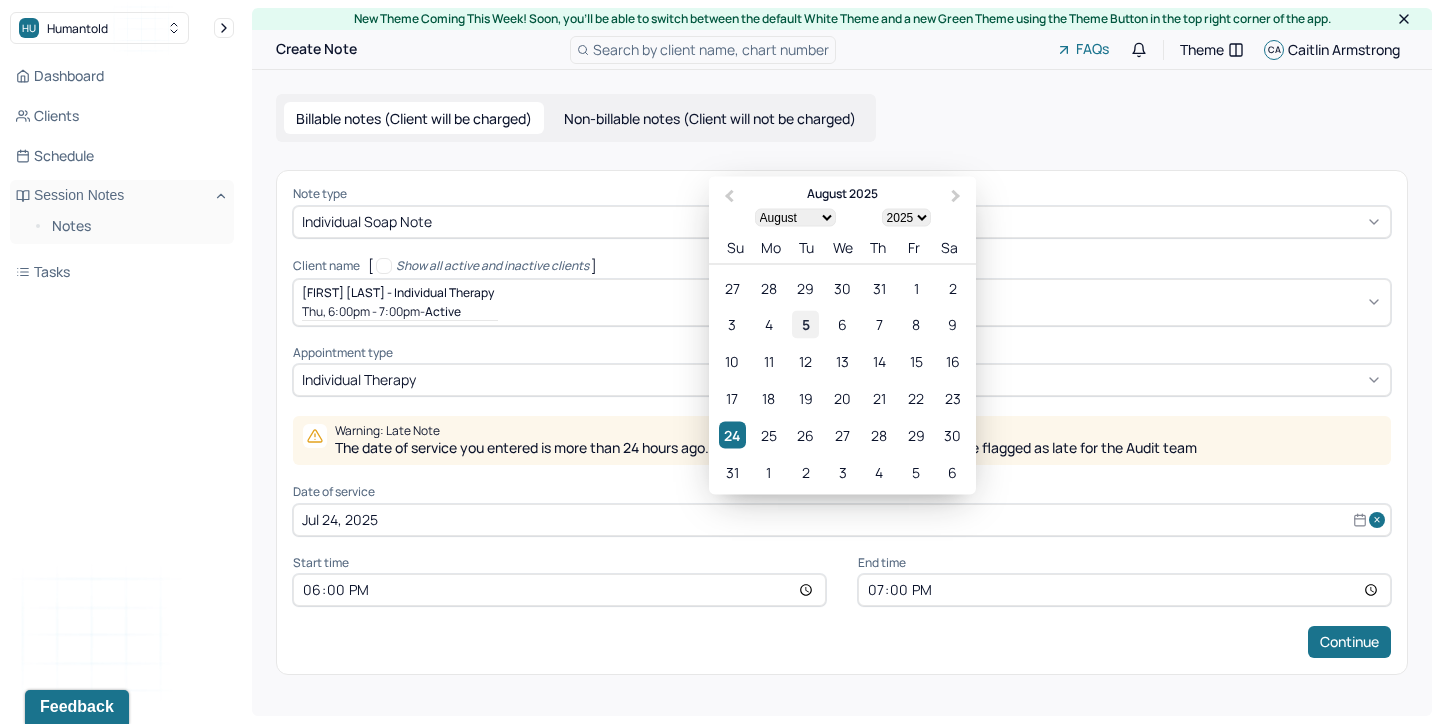 click on "5" at bounding box center (805, 324) 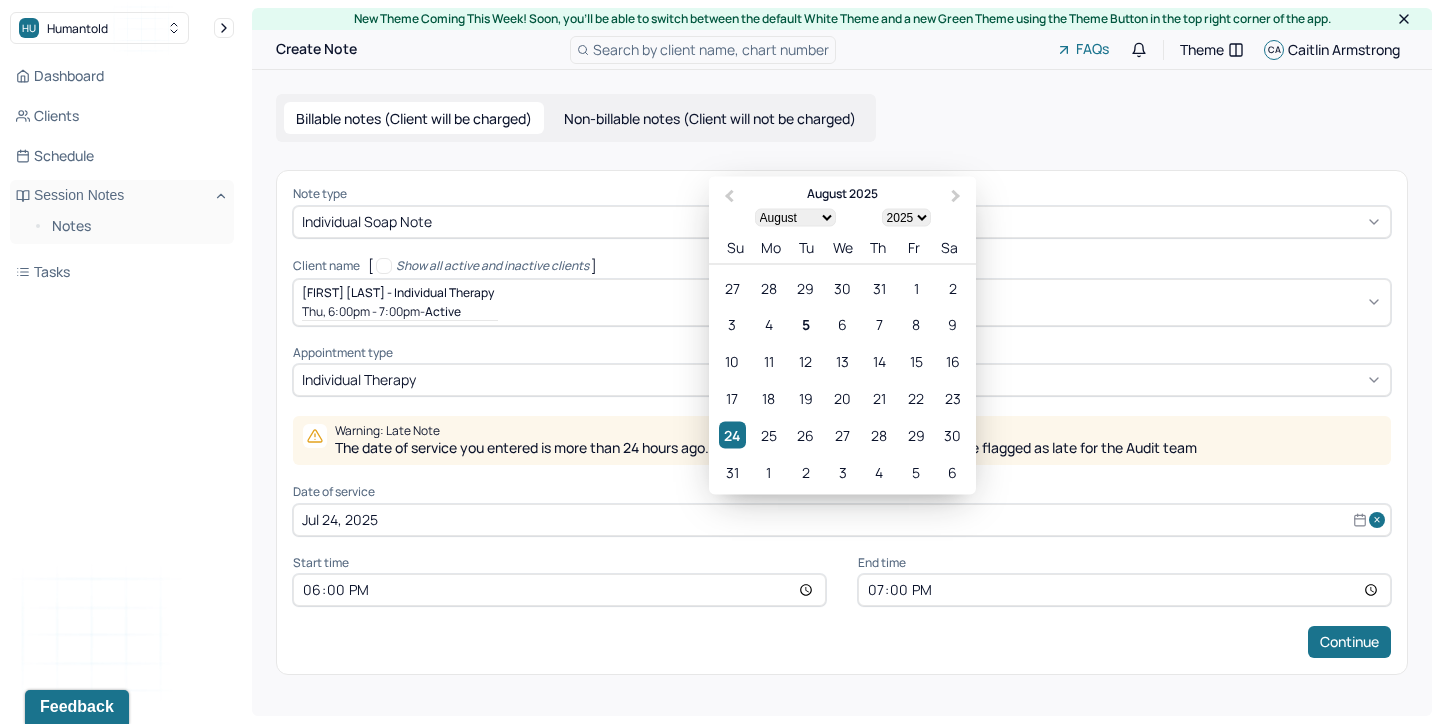type on "Aug 5, 2025" 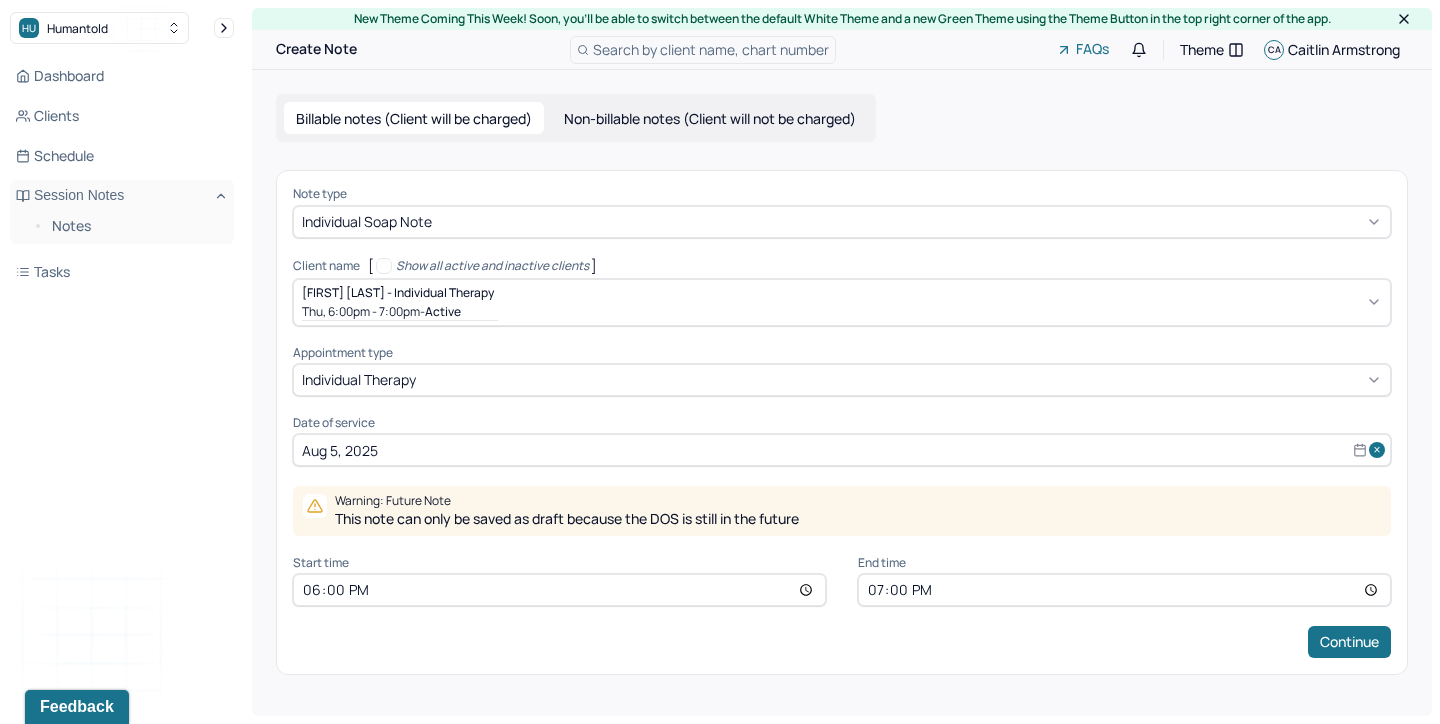 click on "19:00" at bounding box center (1124, 590) 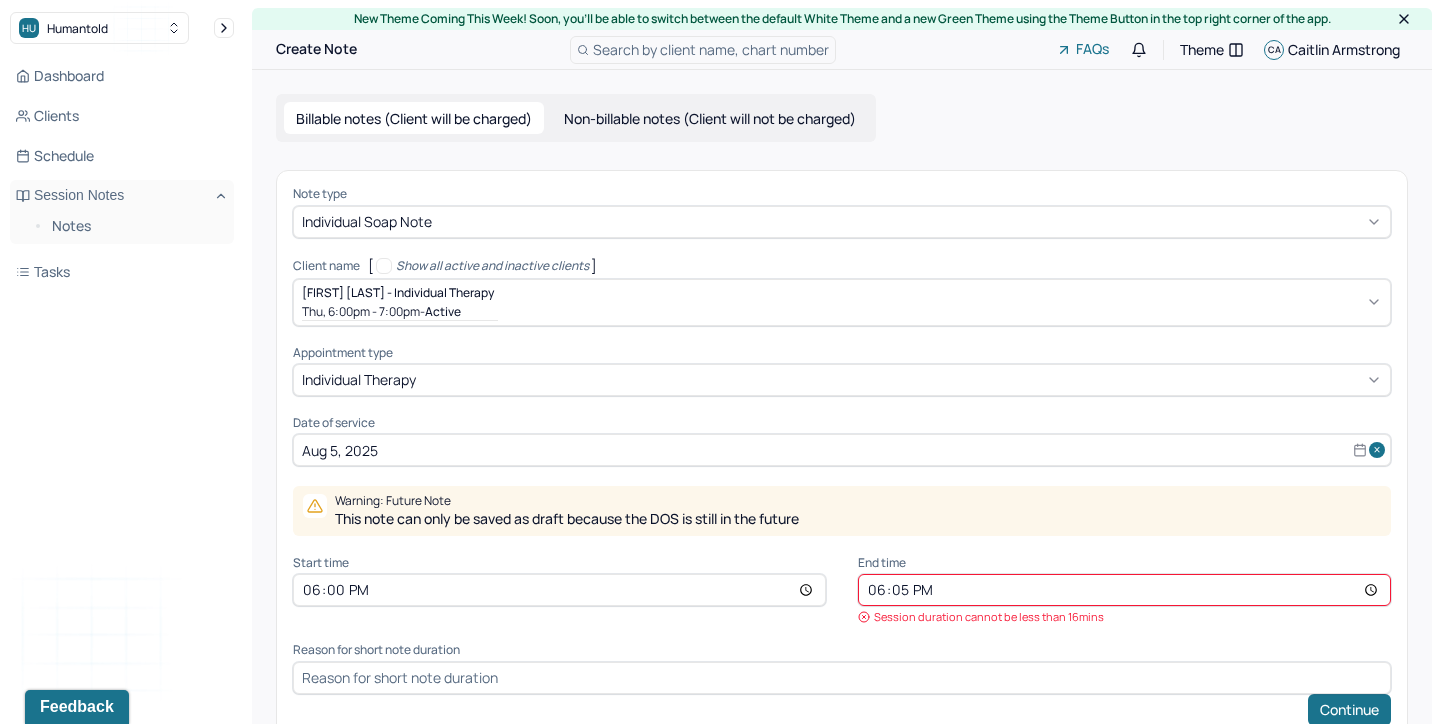 type on "18:55" 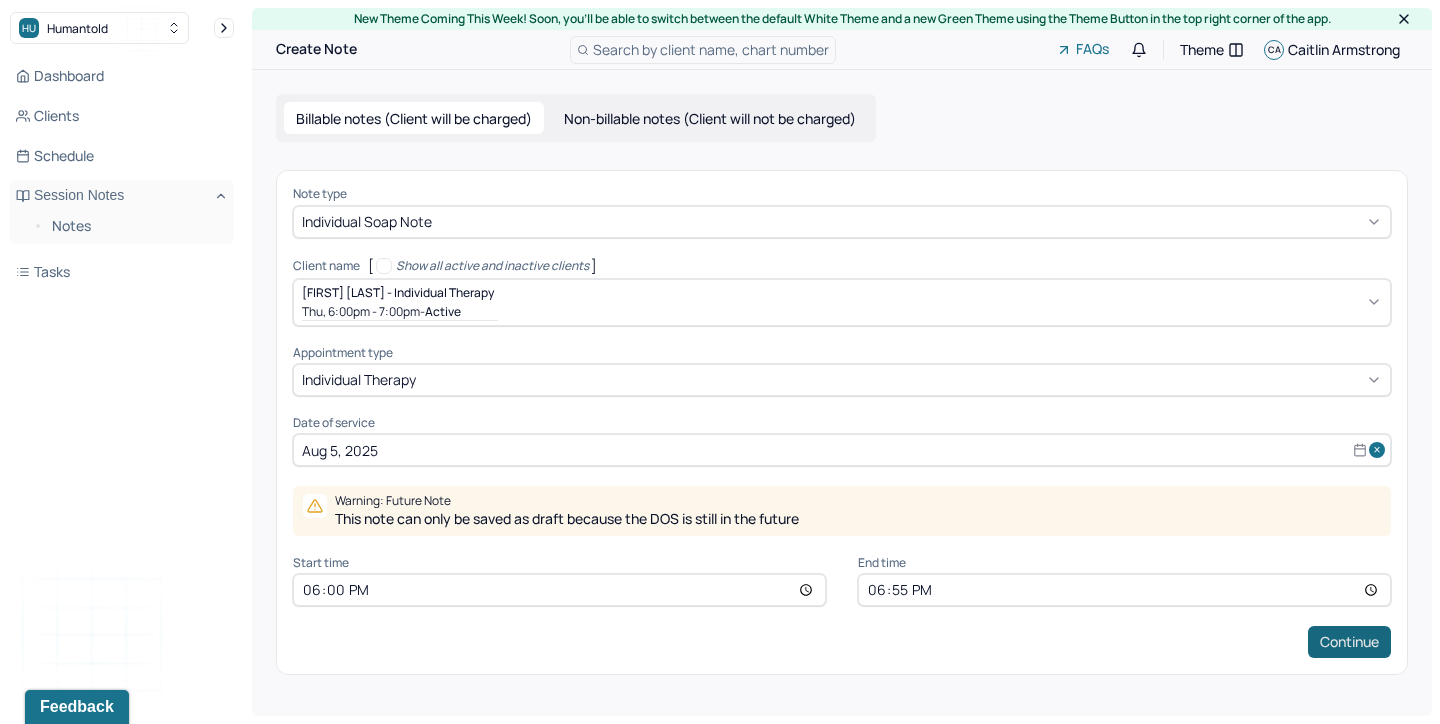click on "Continue" at bounding box center [1349, 642] 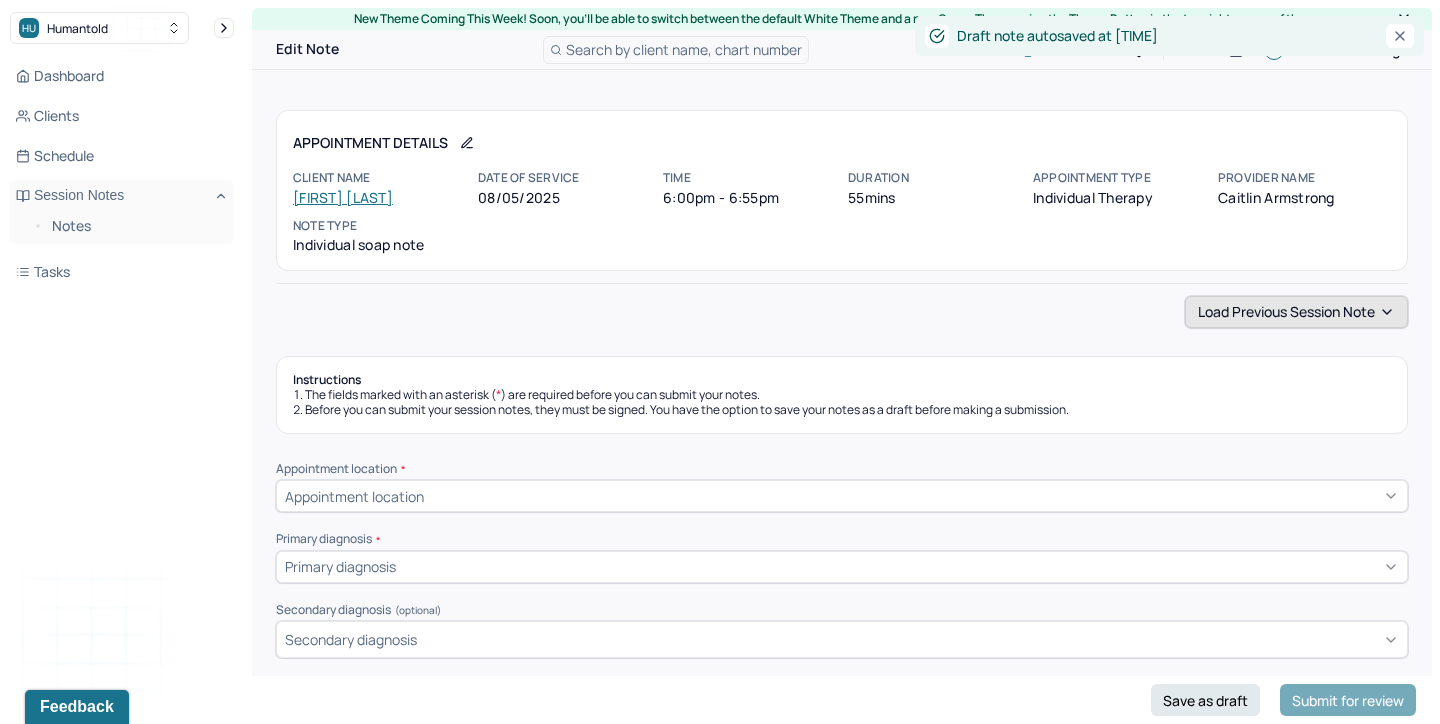 click on "Load previous session note" at bounding box center [1296, 312] 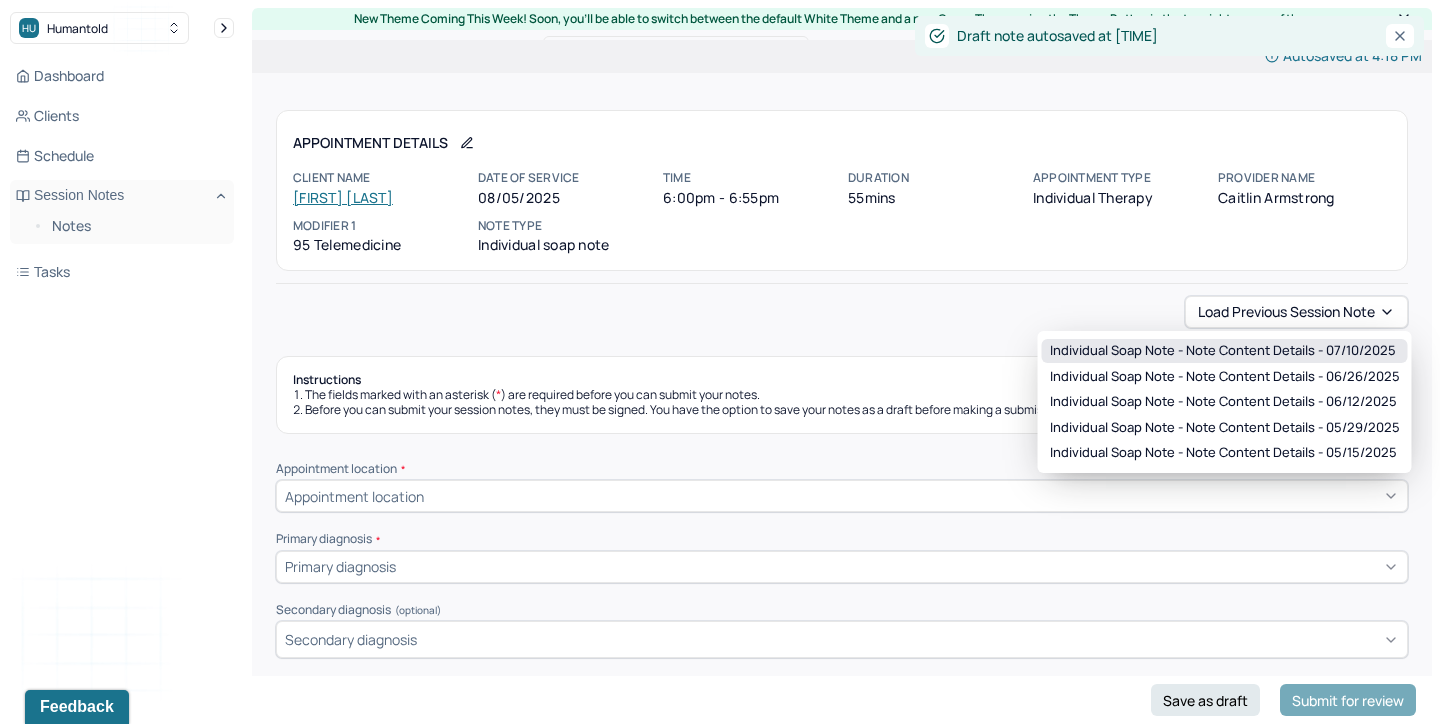 click on "Individual soap note   - Note content Details -   07/10/2025" at bounding box center (1223, 351) 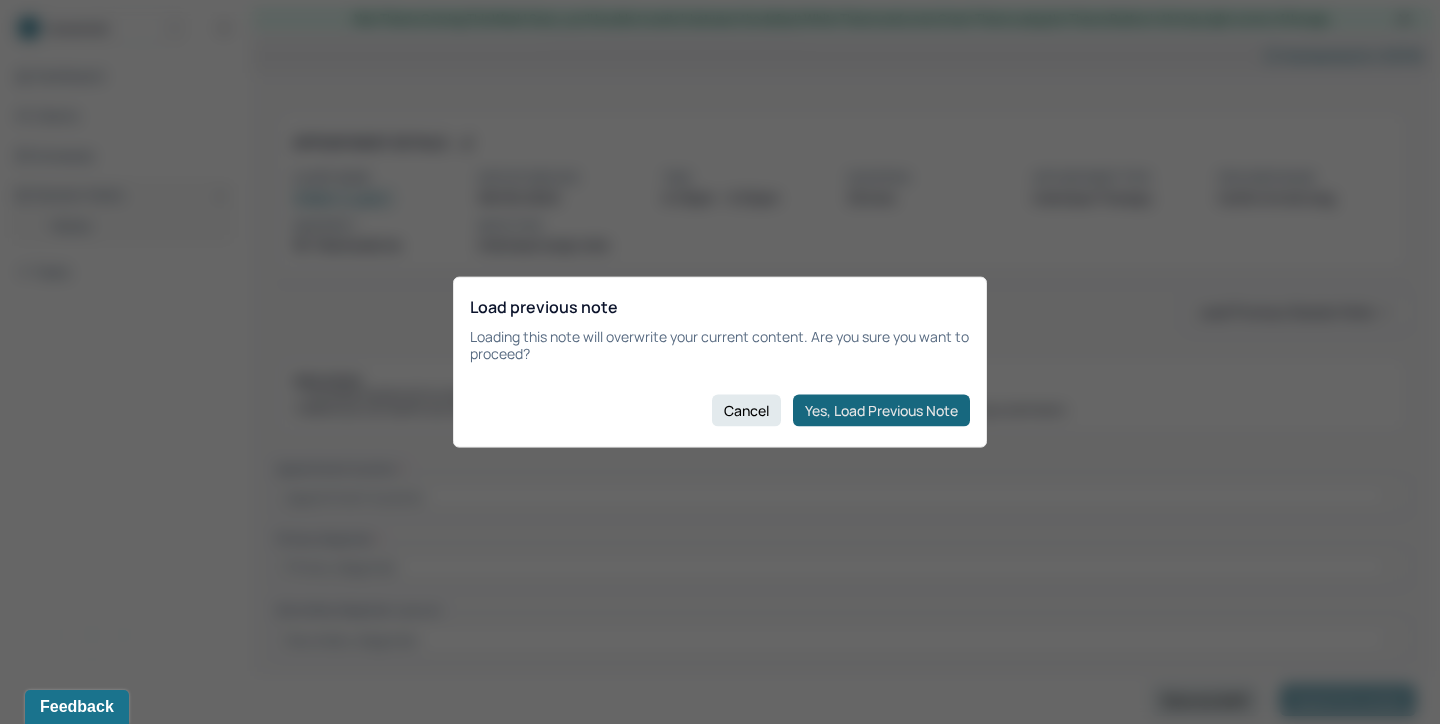 click on "Yes, Load Previous Note" at bounding box center (881, 410) 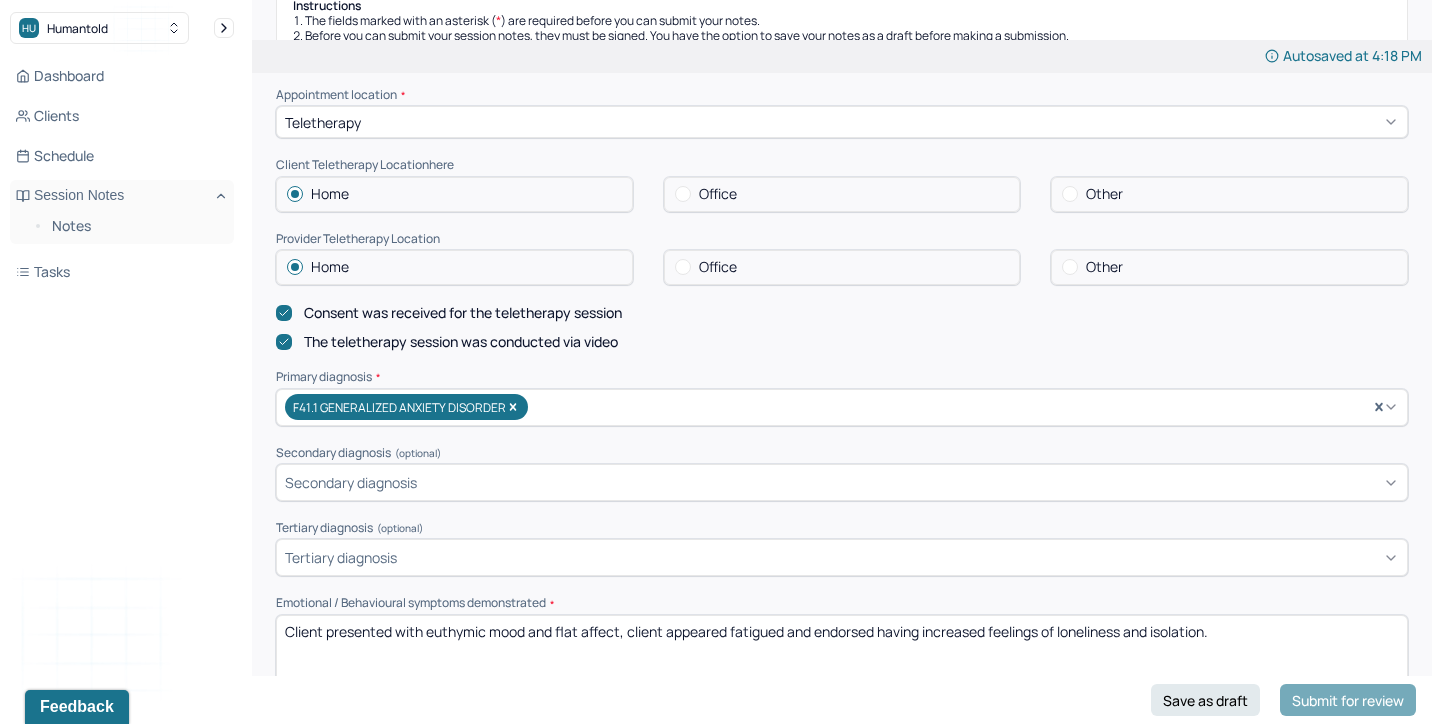 scroll, scrollTop: 371, scrollLeft: 0, axis: vertical 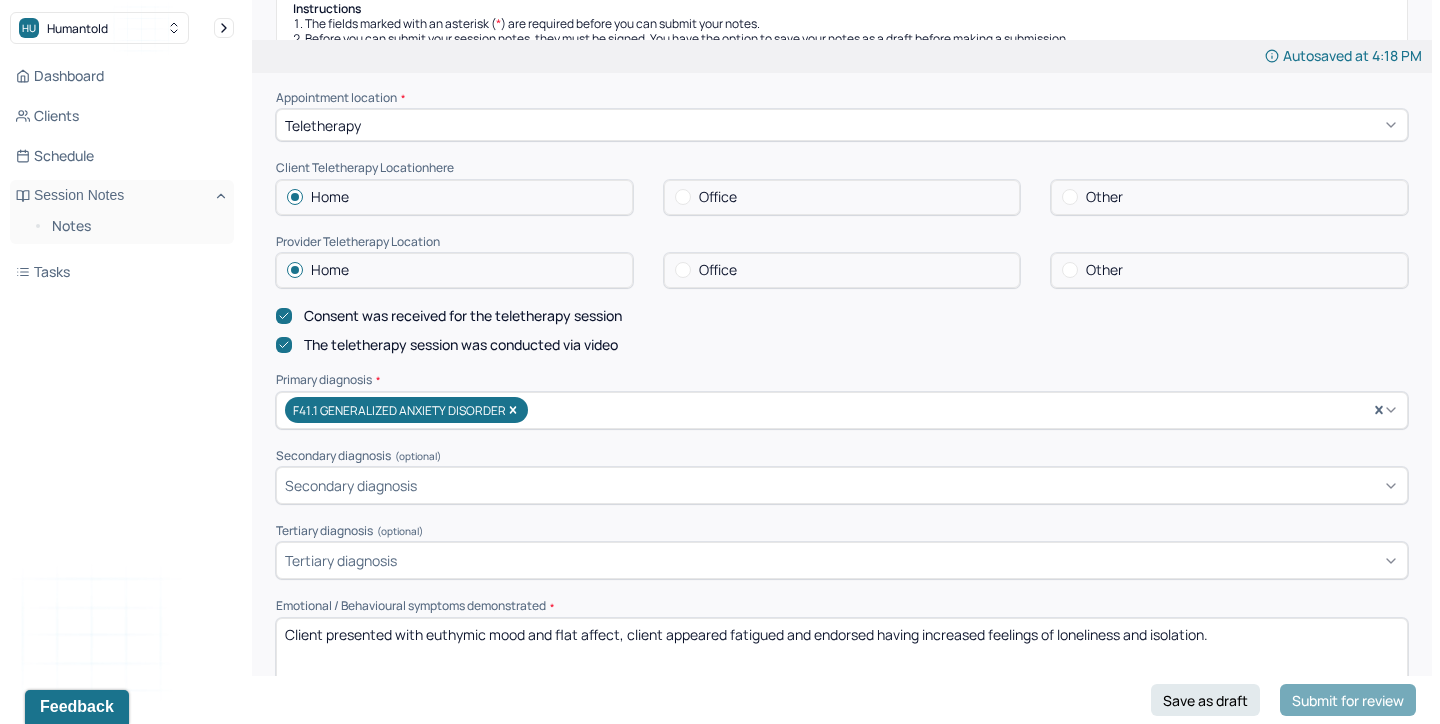 click on "Office" at bounding box center [842, 270] 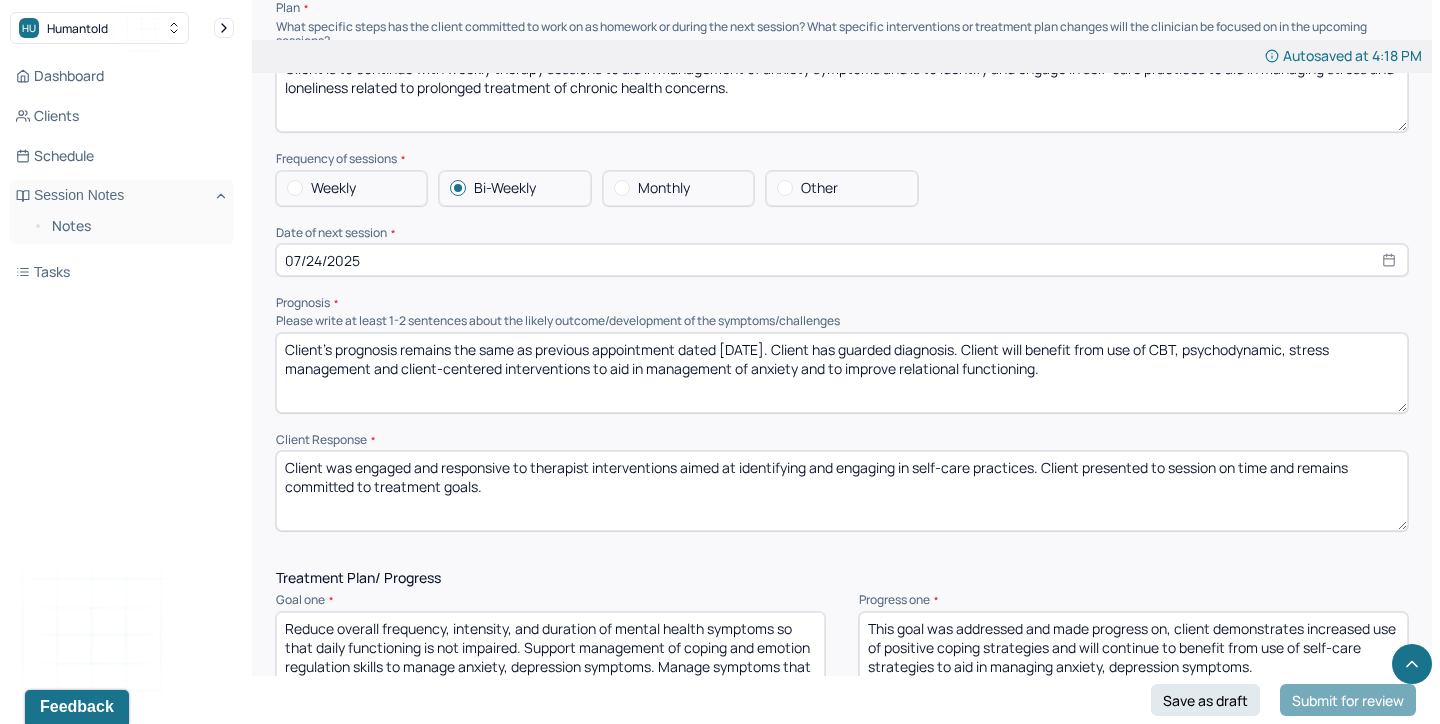 scroll, scrollTop: 2219, scrollLeft: 0, axis: vertical 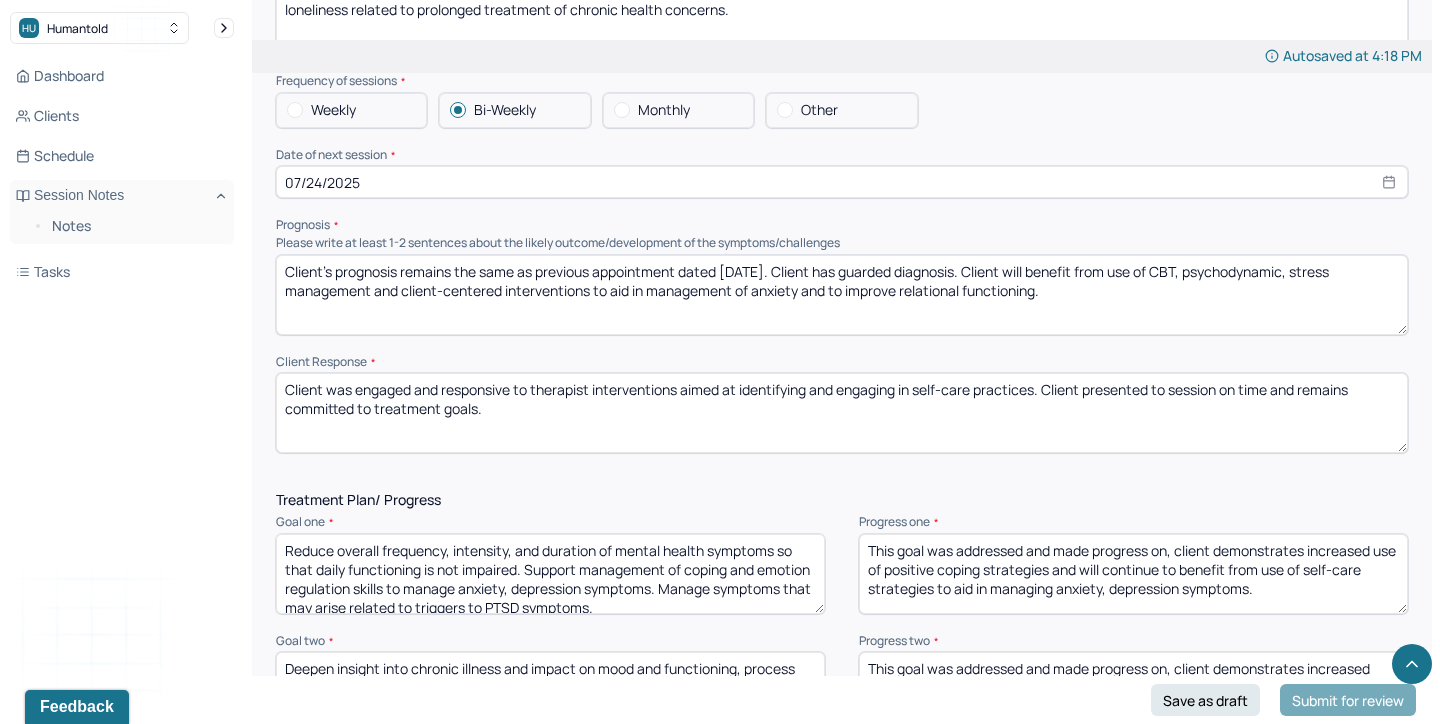 click on "Client's prognosis remains the same as previous appointment dated 06/26/25. Client has guarded diagnosis. Client will benefit from use of CBT, psychodynamic, stress management and client-centered interventions to aid in management of anxiety and to improve relational functioning." at bounding box center (842, 295) 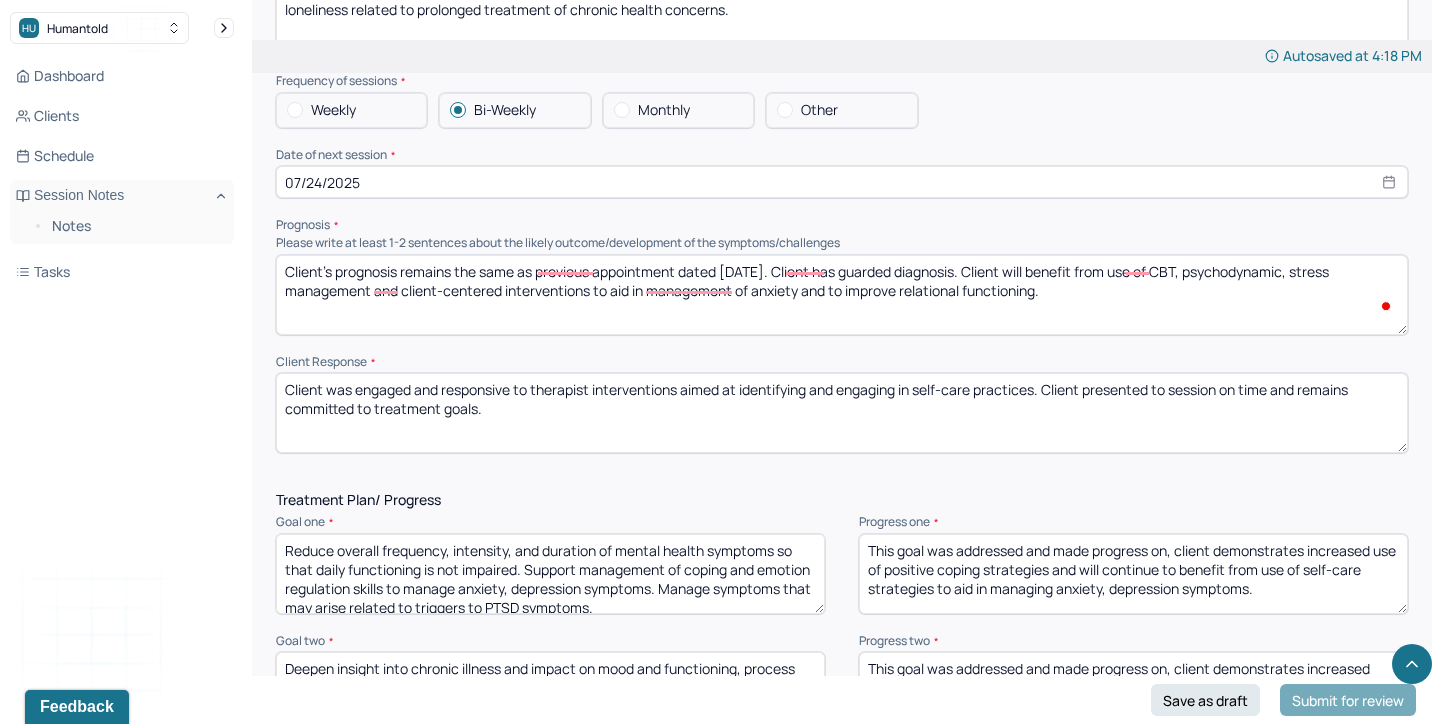 type on "Client's prognosis remains the same as previous appointment dated 07/10/25. Client has guarded diagnosis. Client will benefit from use of CBT, psychodynamic, stress management and client-centered interventions to aid in management of anxiety and to improve relational functioning." 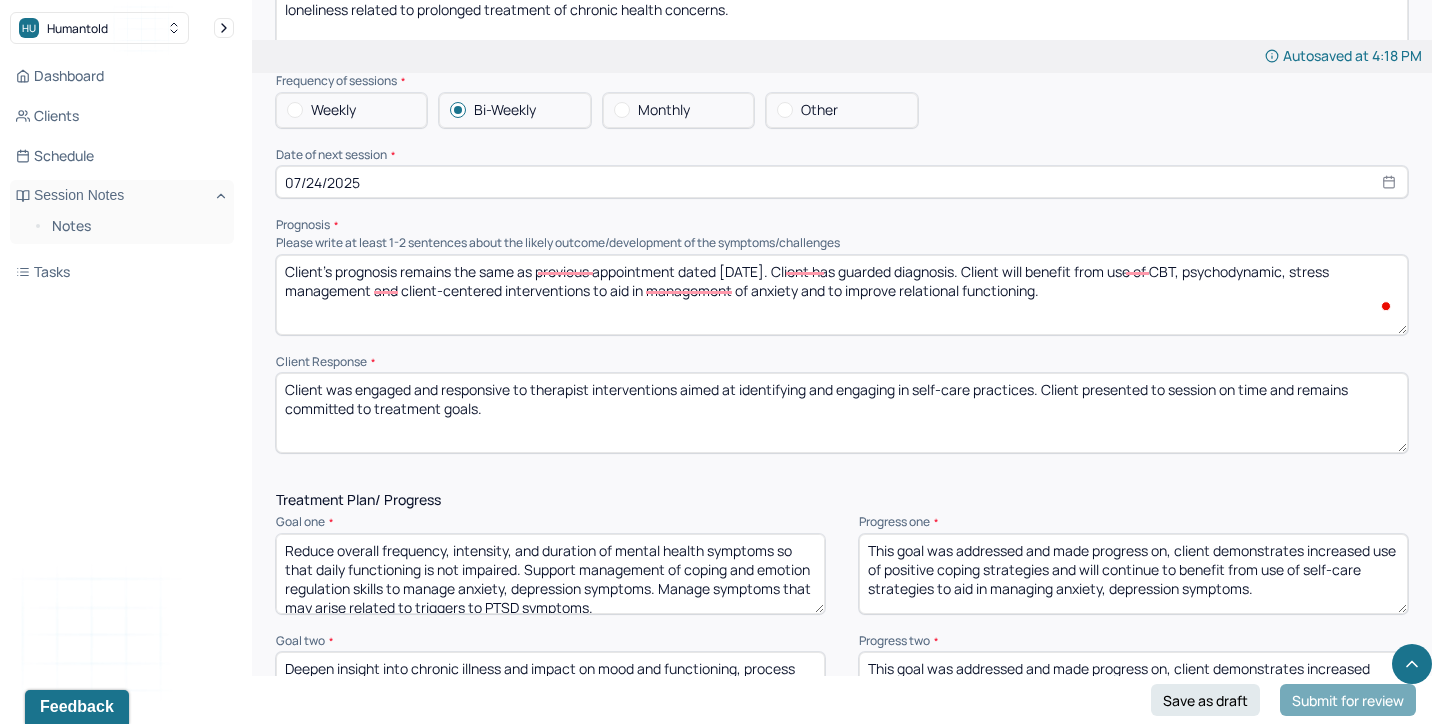 click on "07/24/2025" at bounding box center (842, 182) 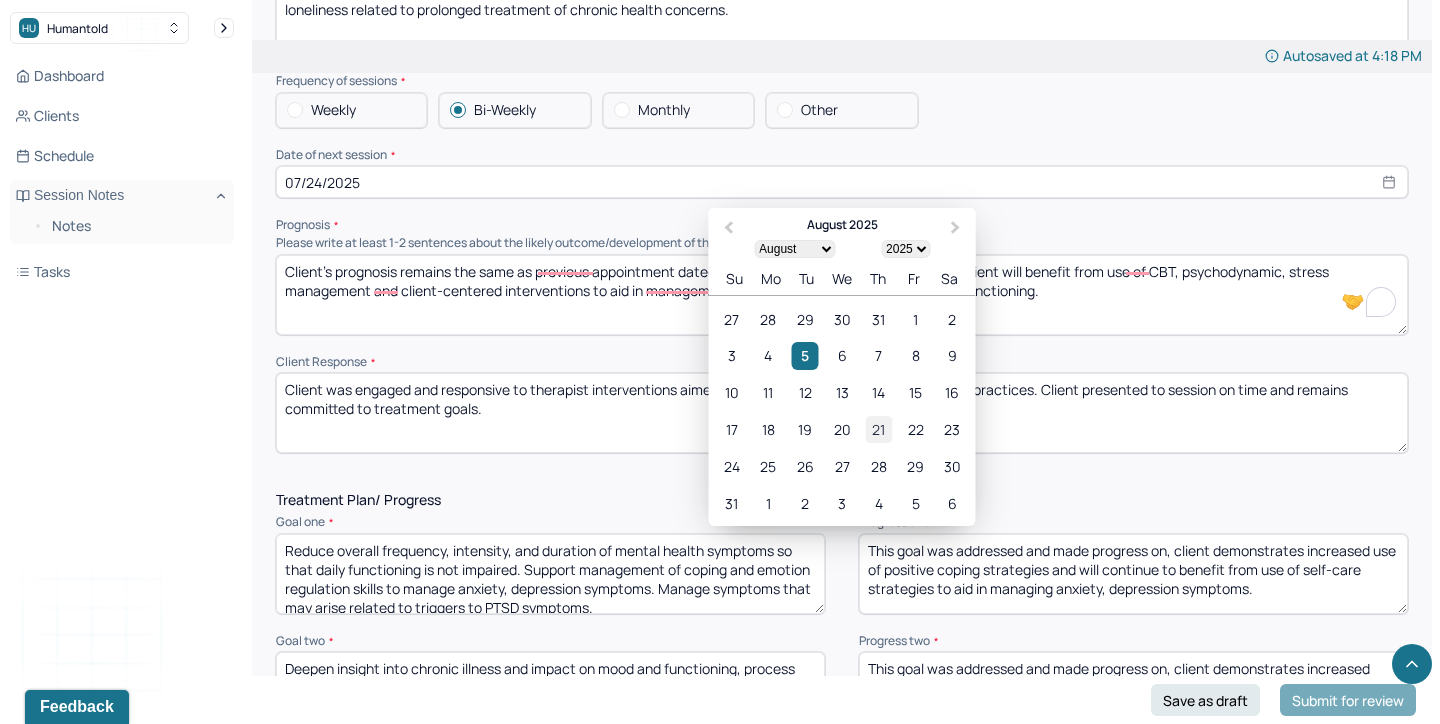 click on "21" at bounding box center (878, 429) 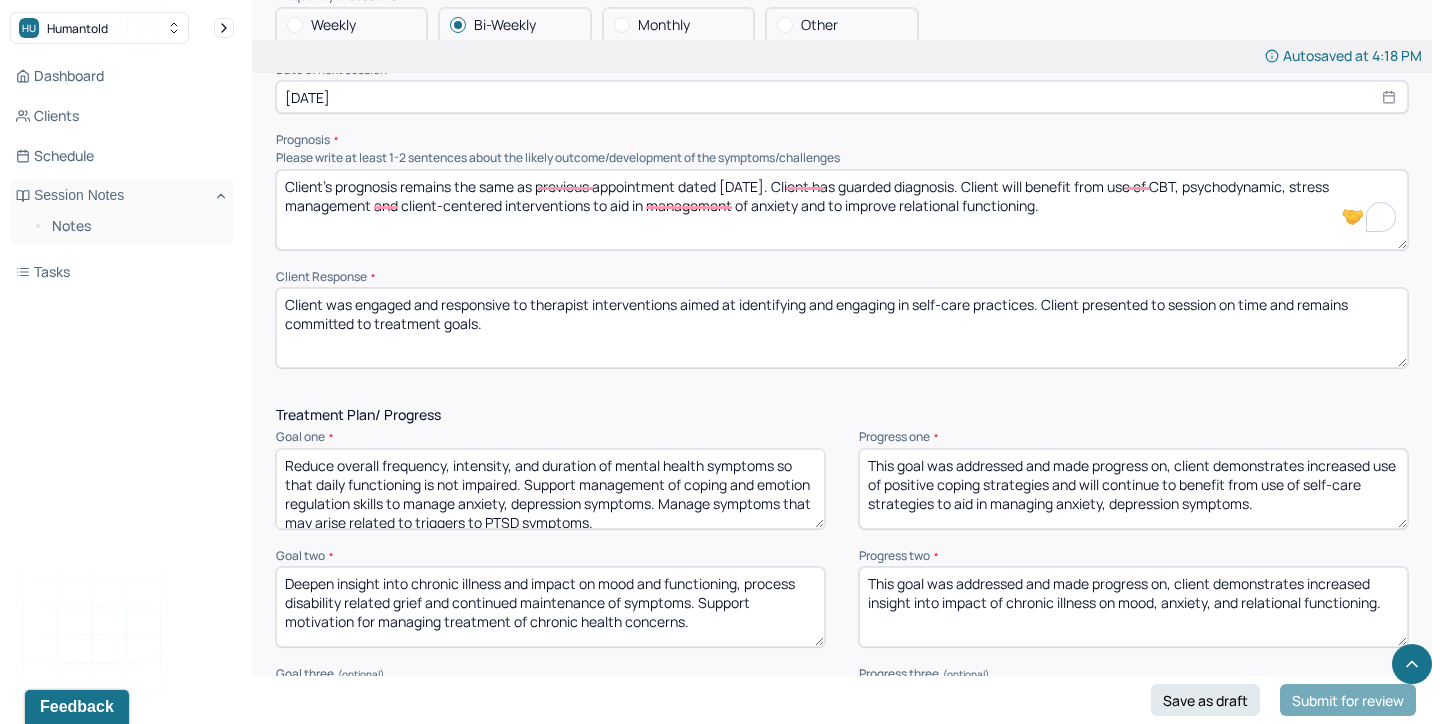 scroll, scrollTop: 2320, scrollLeft: 0, axis: vertical 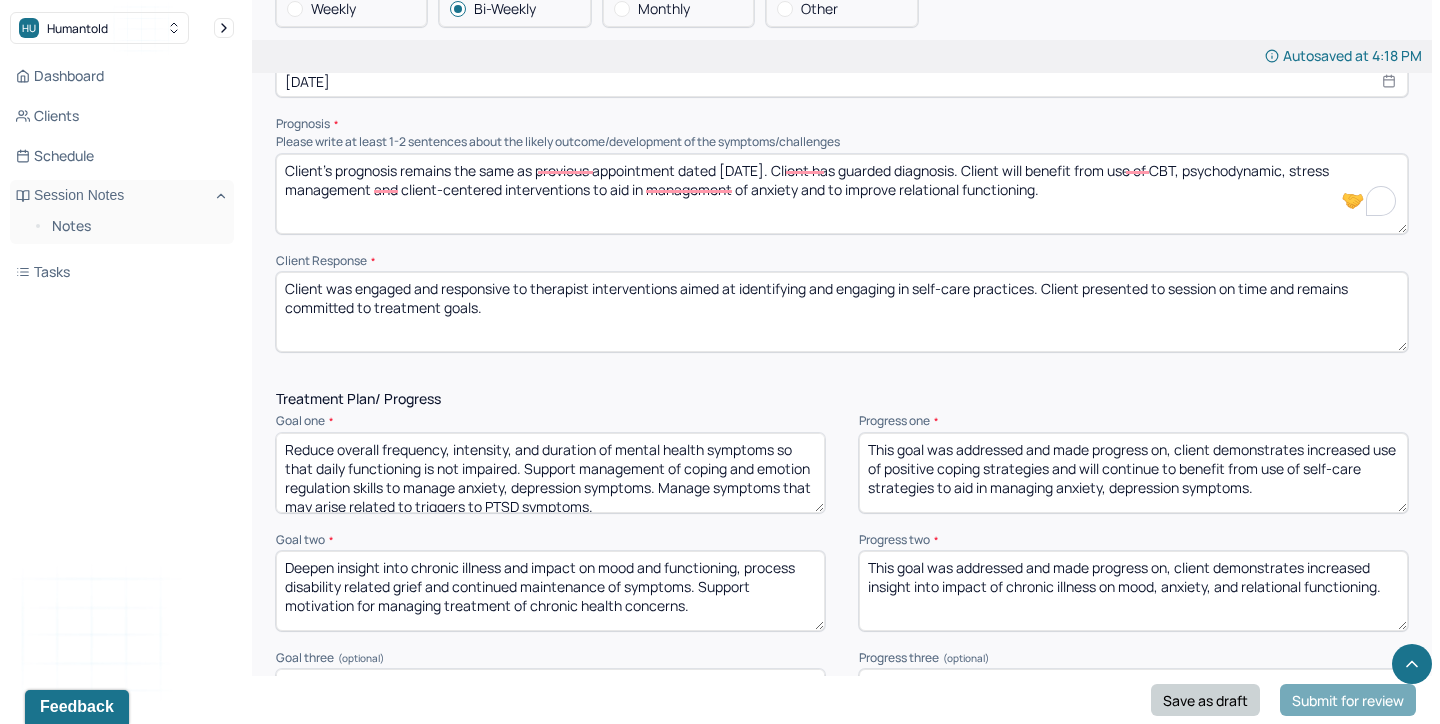 click on "Save as draft" at bounding box center (1205, 700) 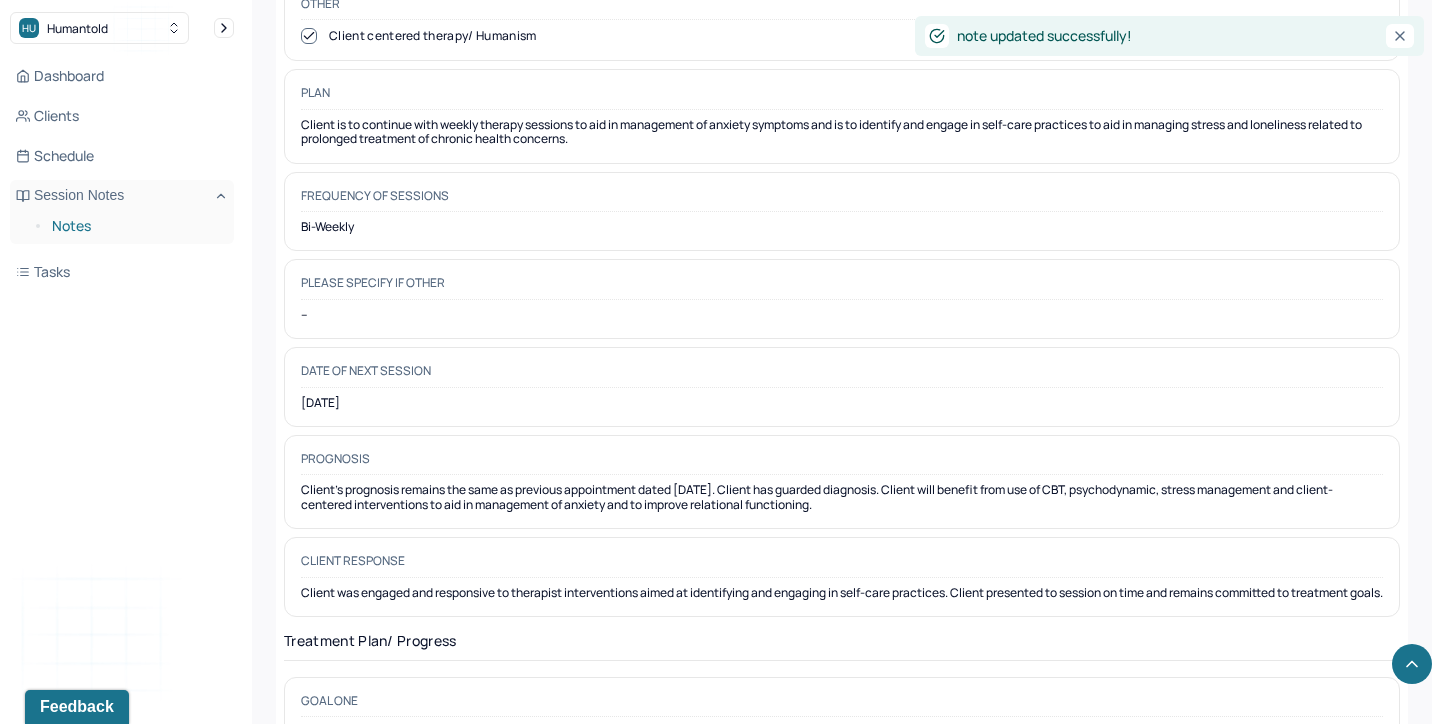 click on "Notes" at bounding box center [135, 226] 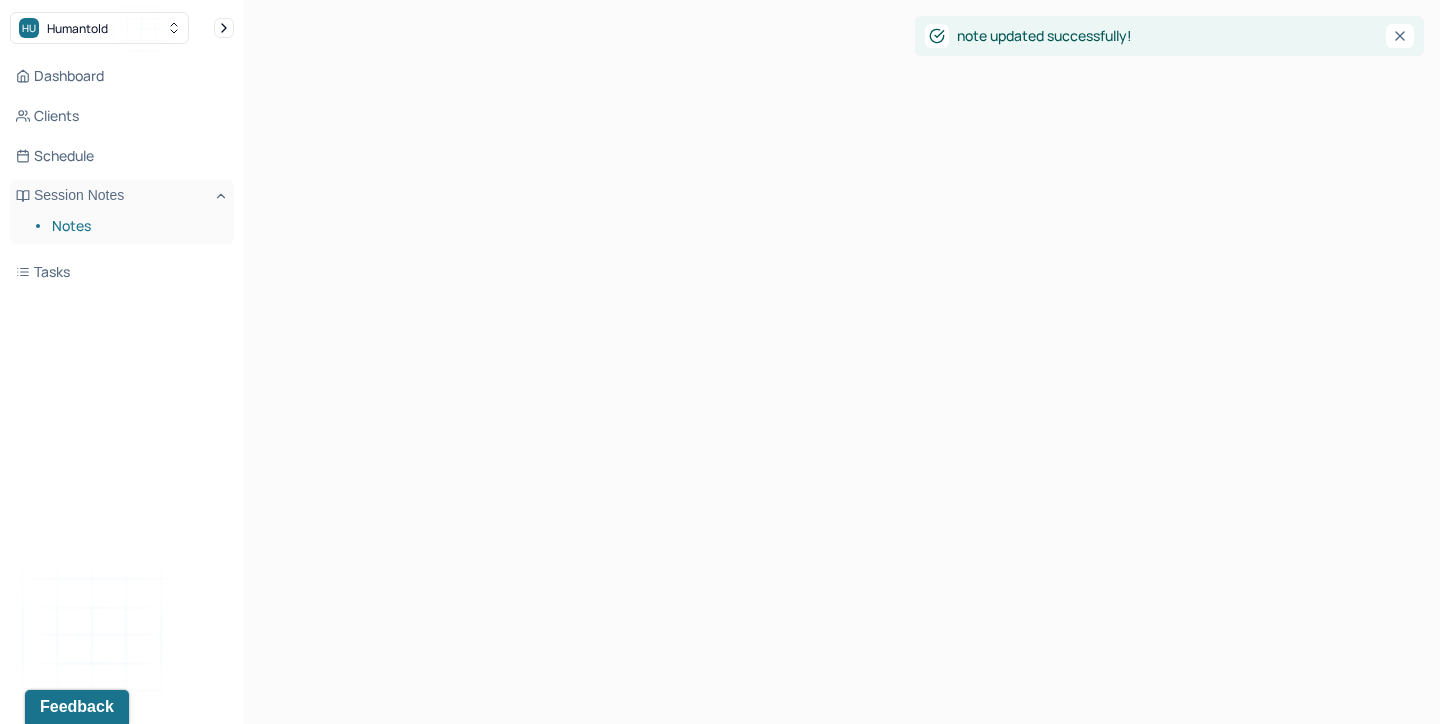 scroll, scrollTop: 0, scrollLeft: 0, axis: both 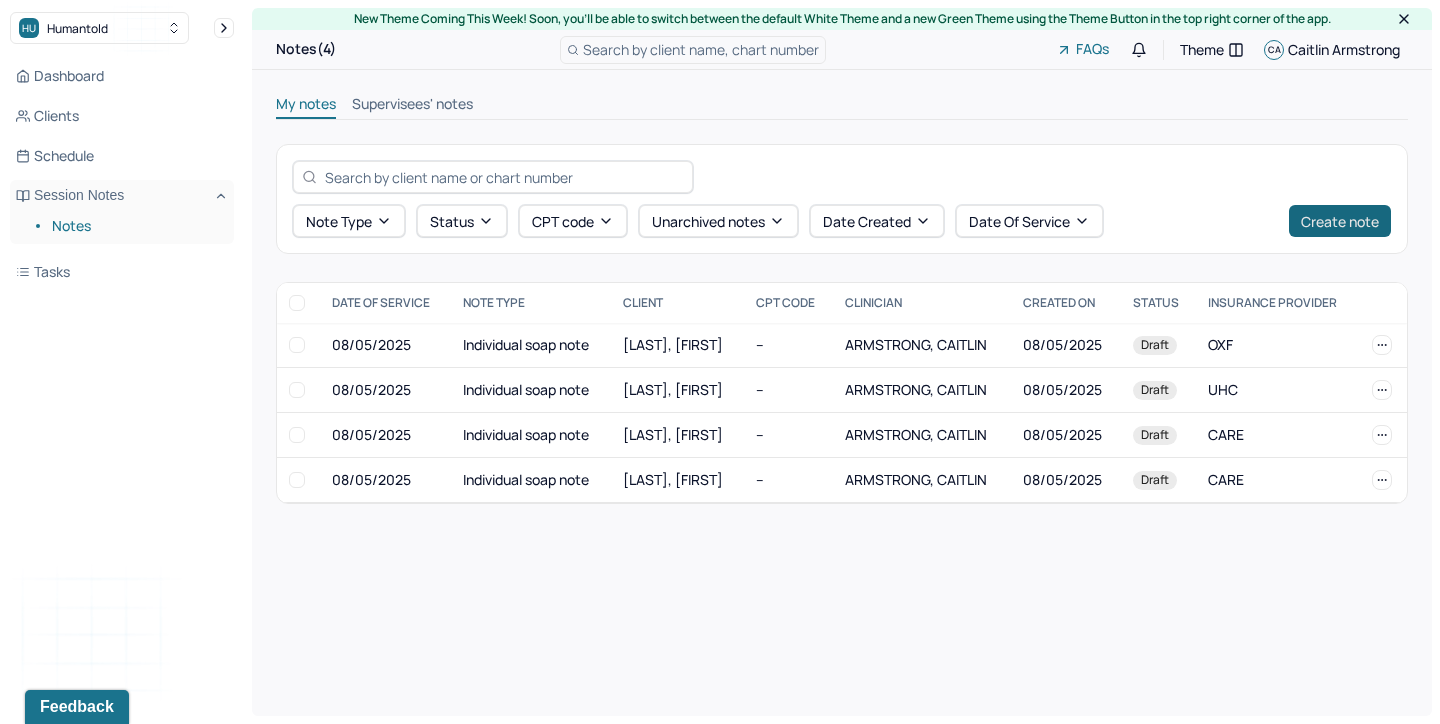click on "Create note" at bounding box center (1340, 221) 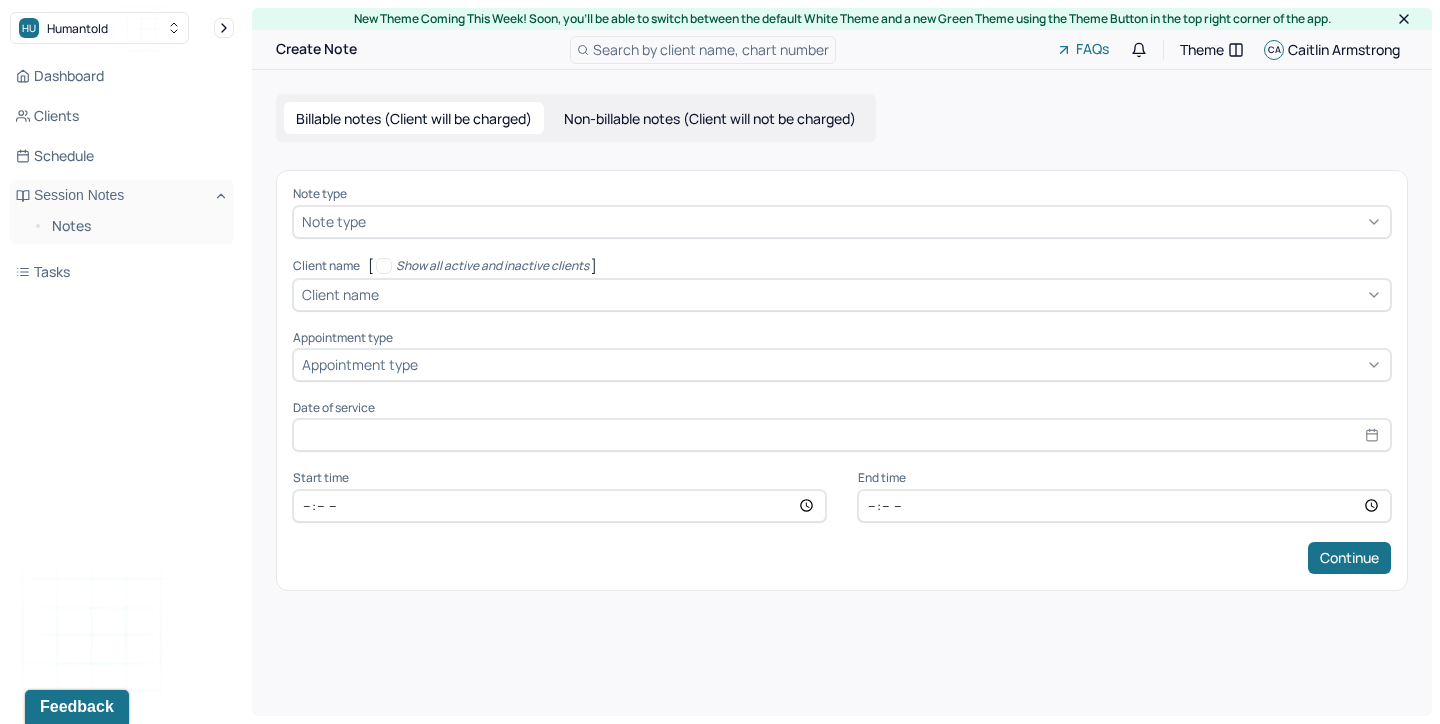 click at bounding box center [876, 221] 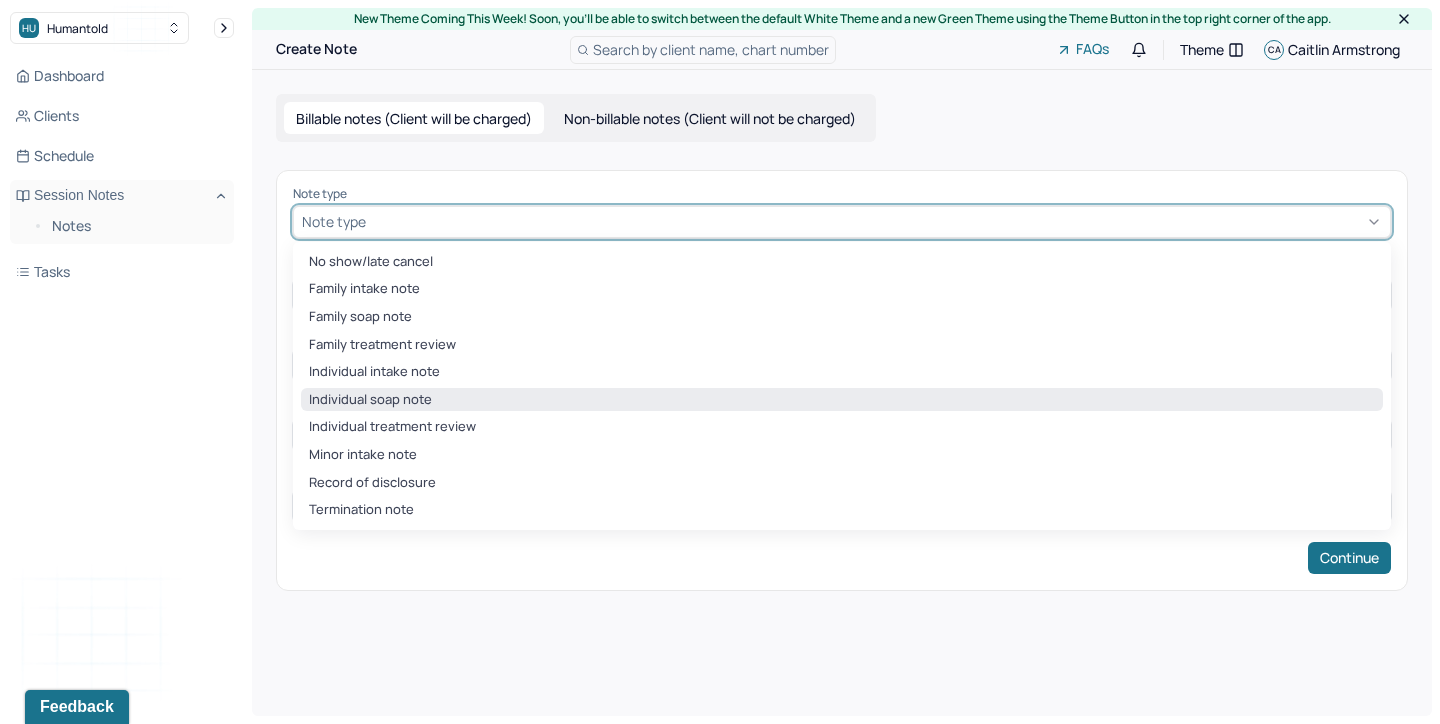 click on "Individual soap note" at bounding box center (842, 400) 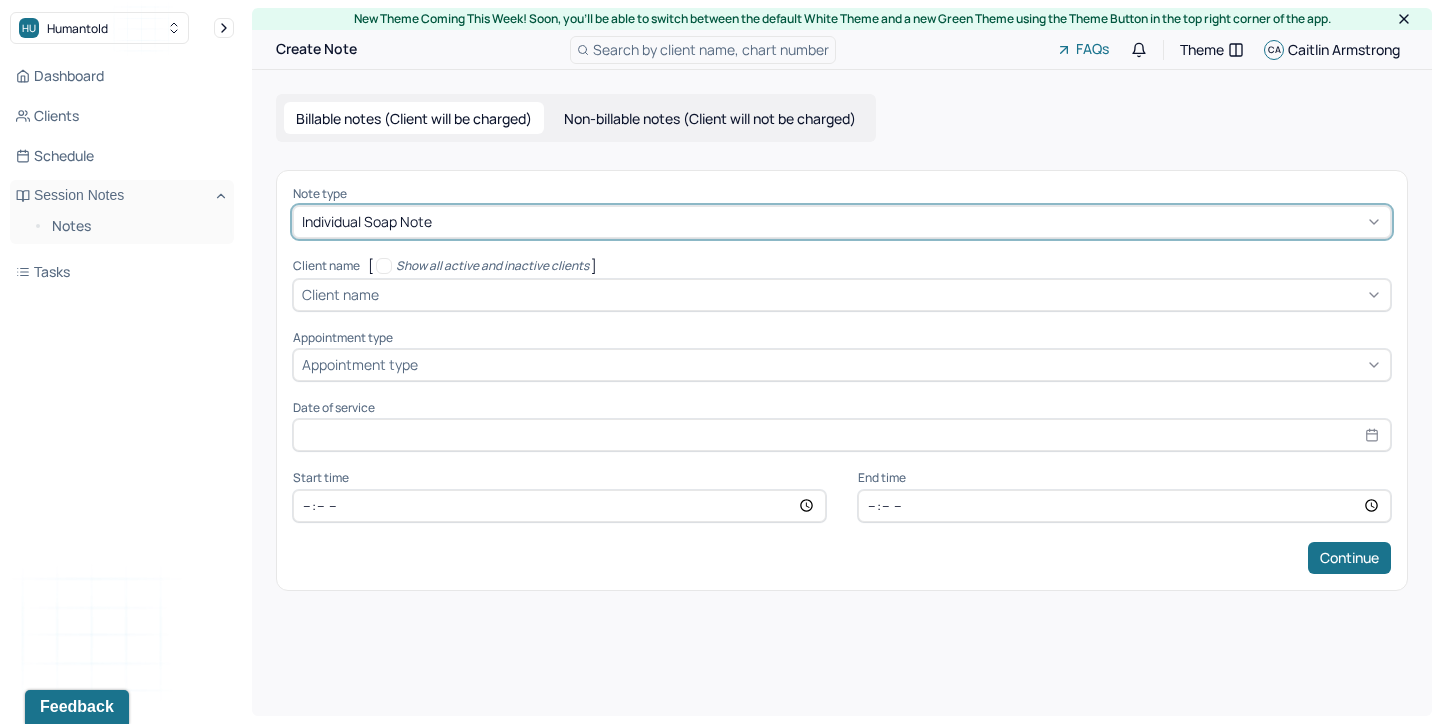 click at bounding box center (882, 294) 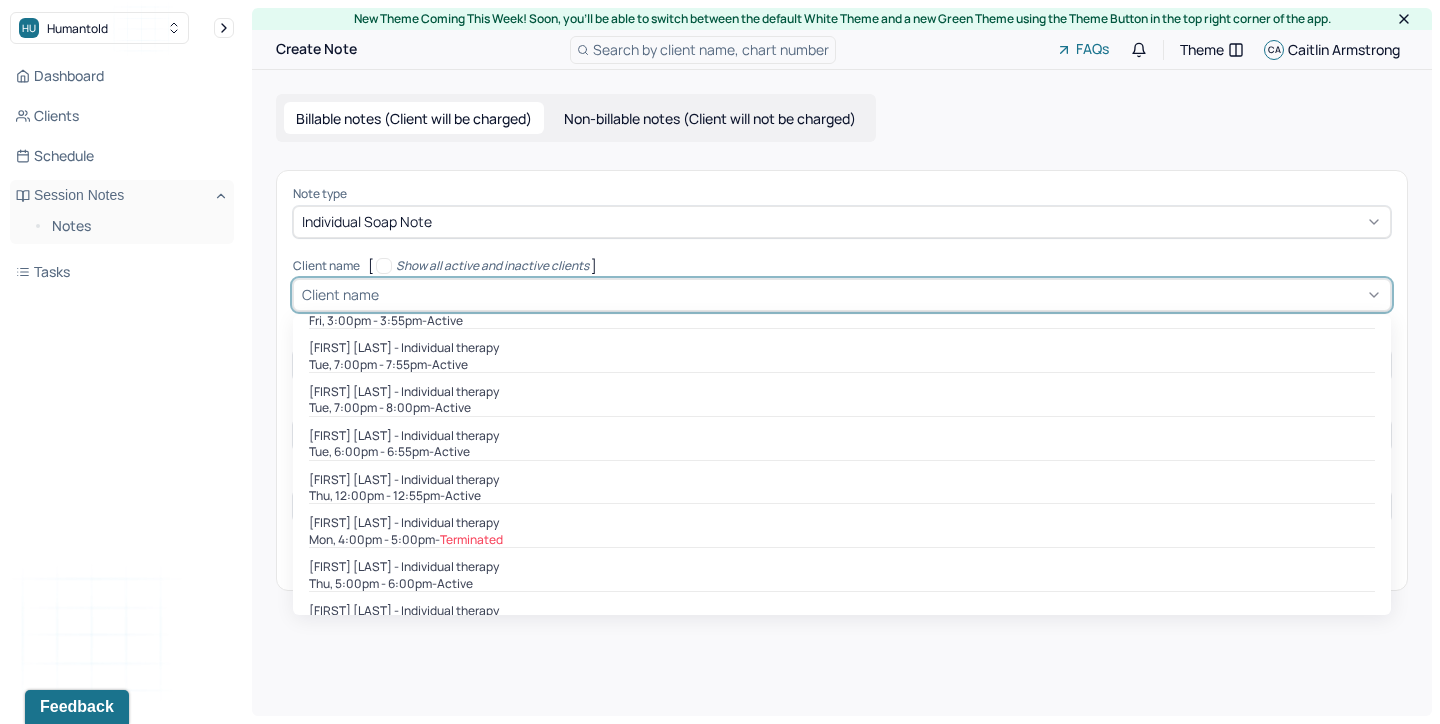 scroll, scrollTop: 241, scrollLeft: 0, axis: vertical 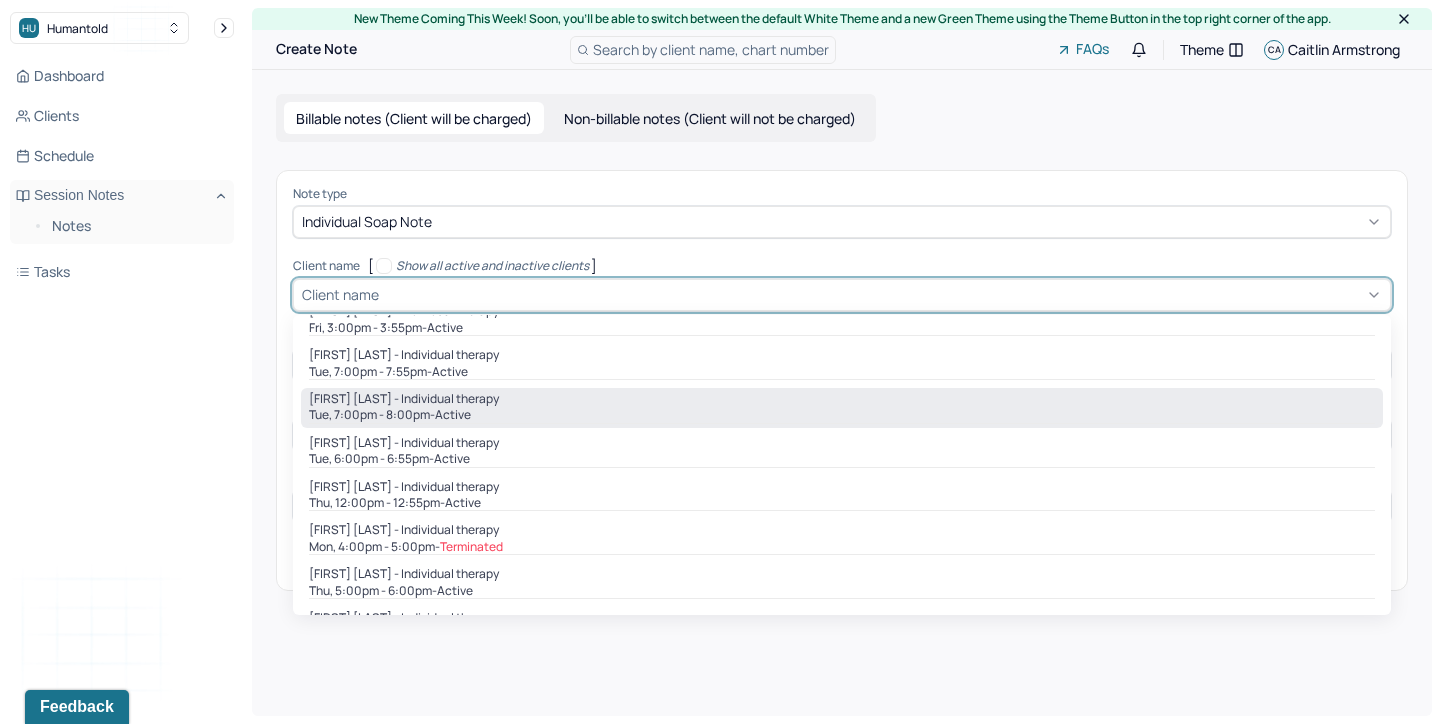 click on "[FIRST] [LAST] - Individual therapy" at bounding box center [842, 399] 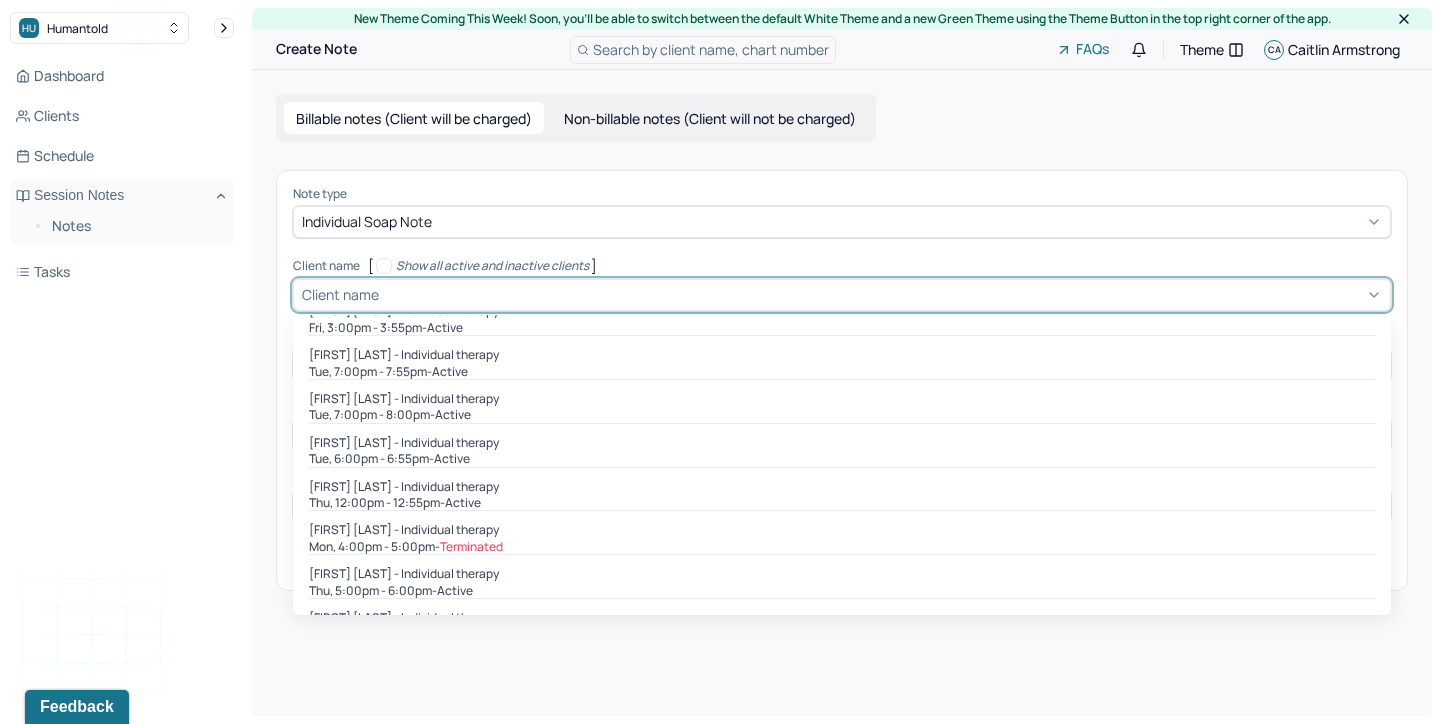 type on "Jul 22, 2025" 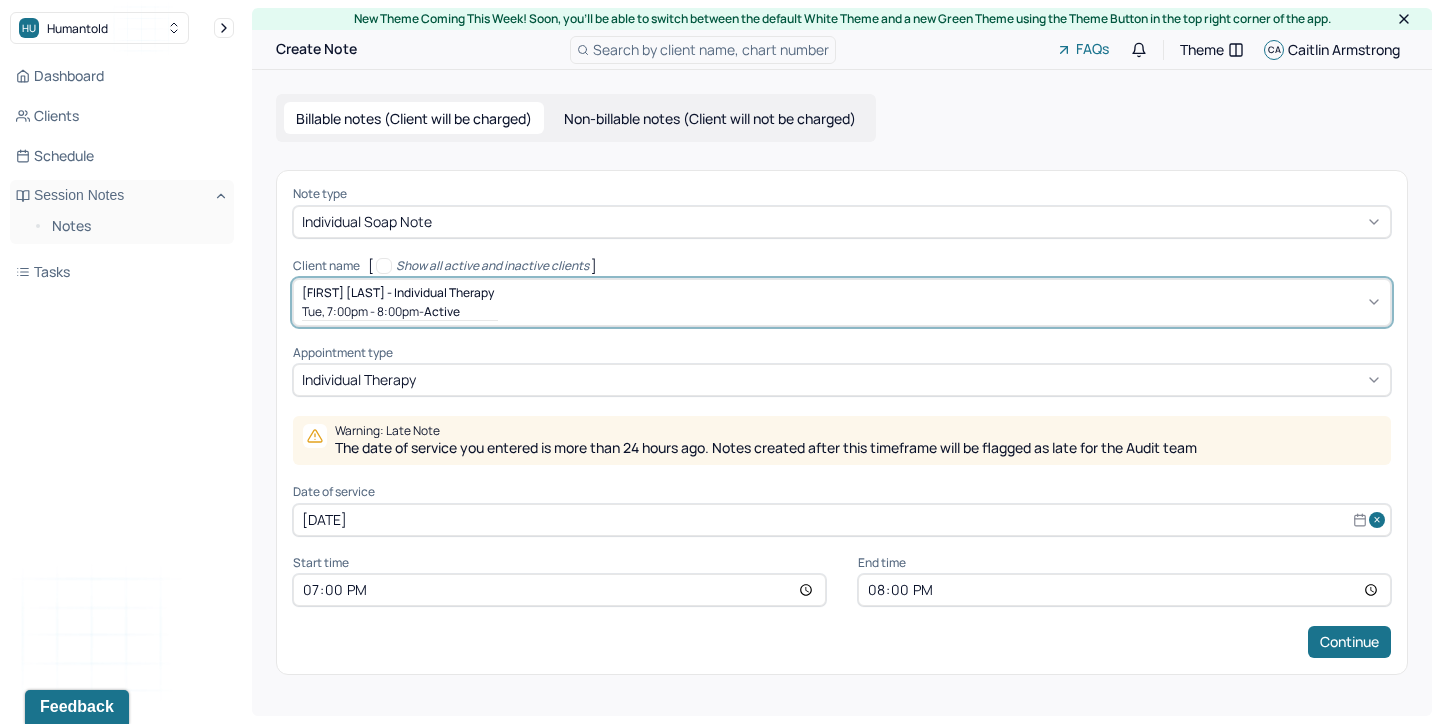 click on "Jul 22, 2025" at bounding box center (842, 520) 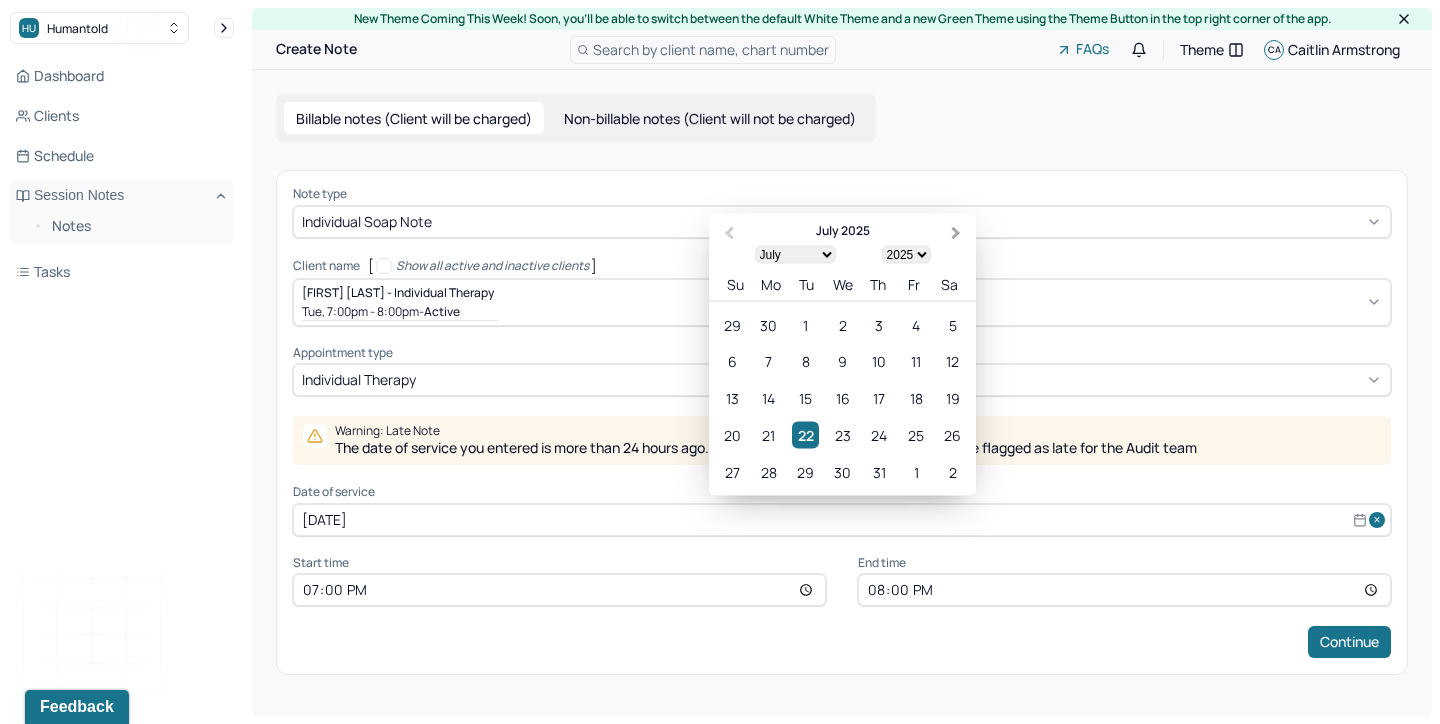 click on "Next Month" at bounding box center [958, 234] 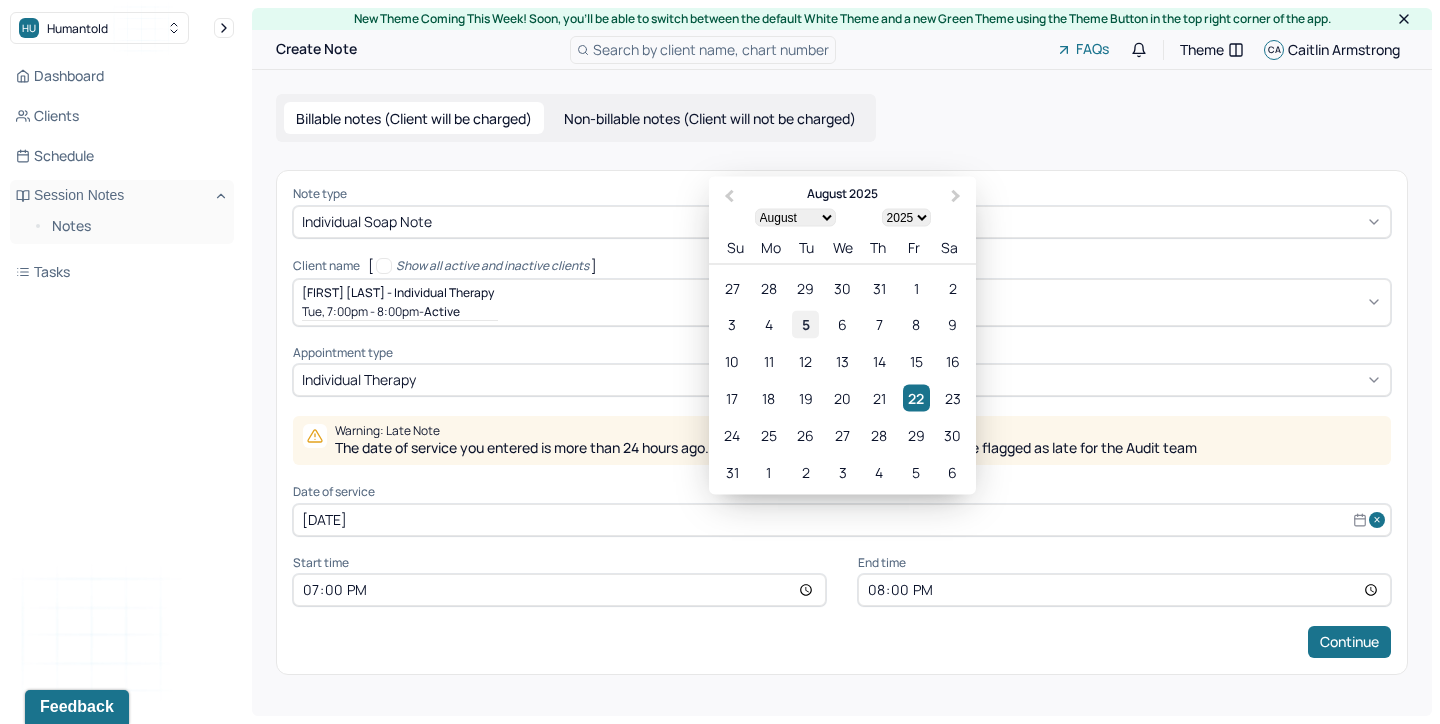 click on "5" at bounding box center [805, 324] 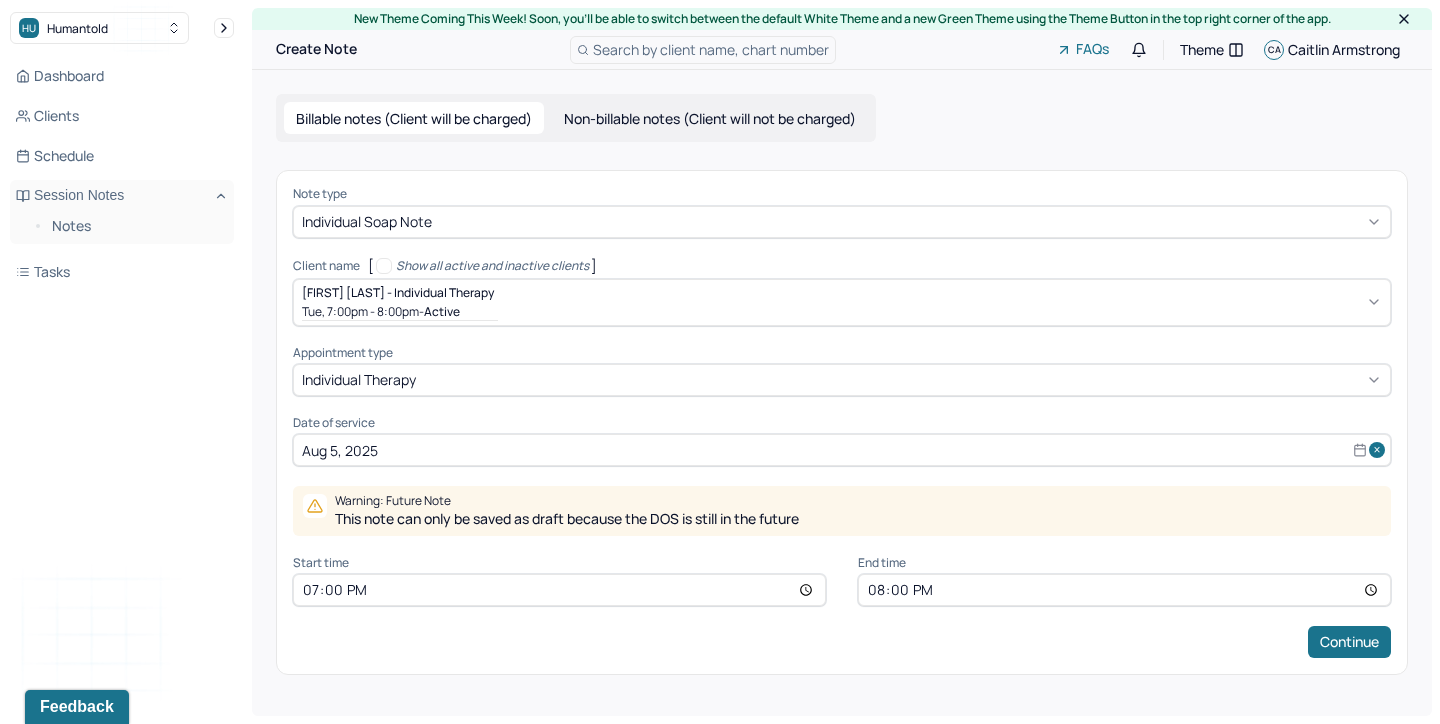 click on "19:00" at bounding box center [559, 590] 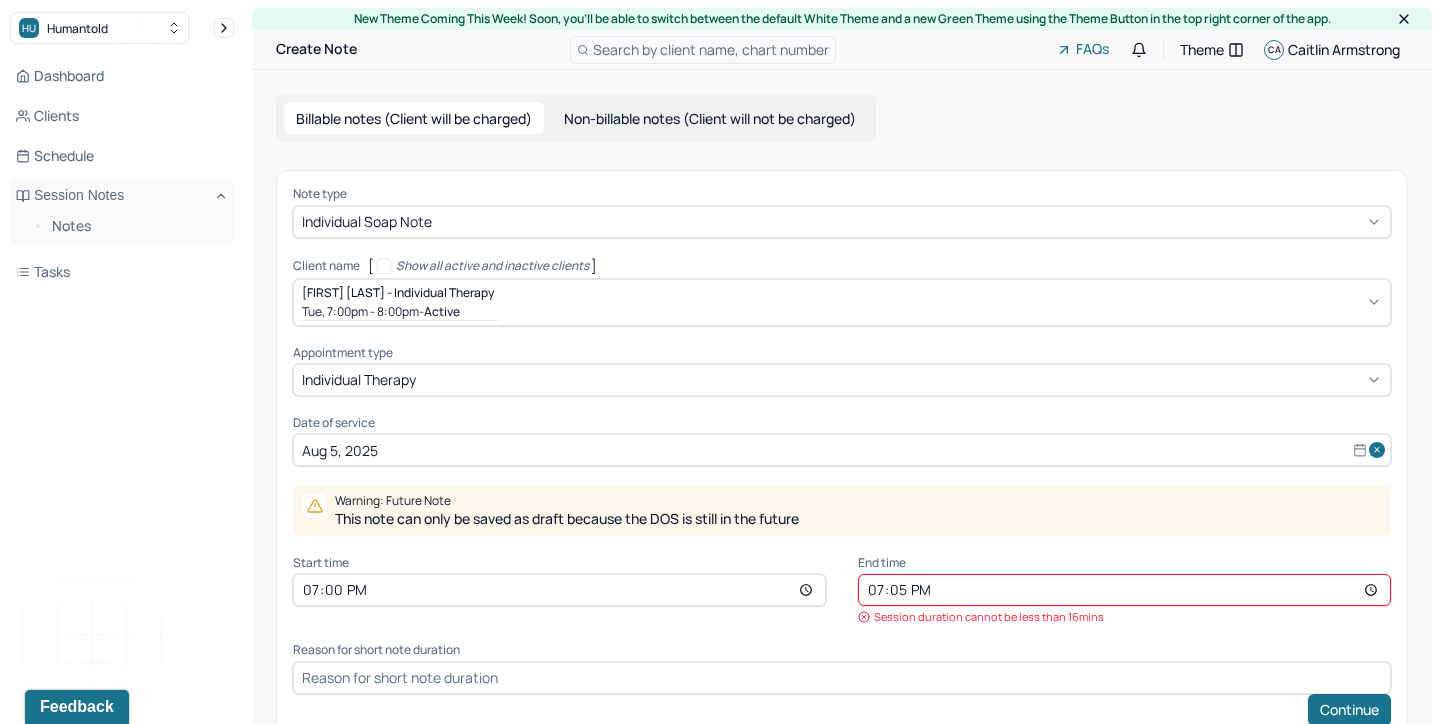 type on "19:55" 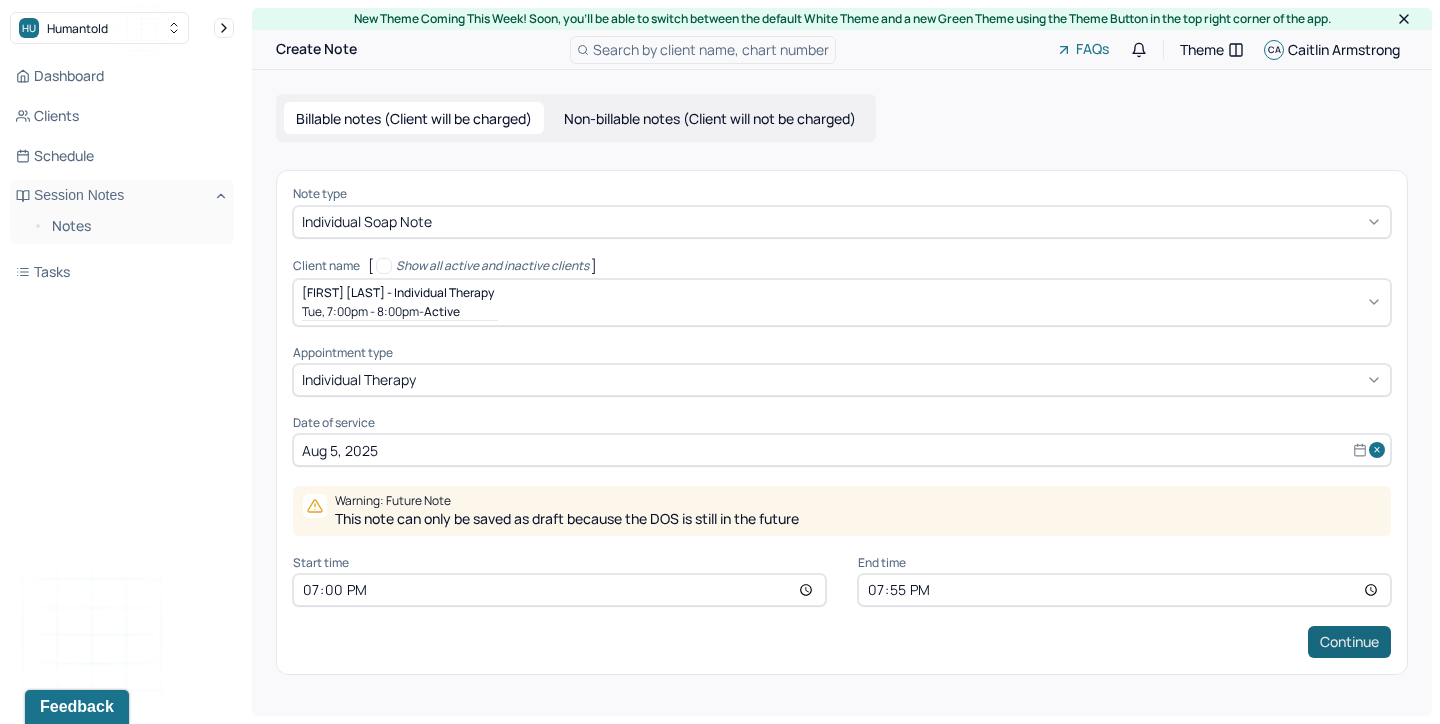 click on "Continue" at bounding box center (1349, 642) 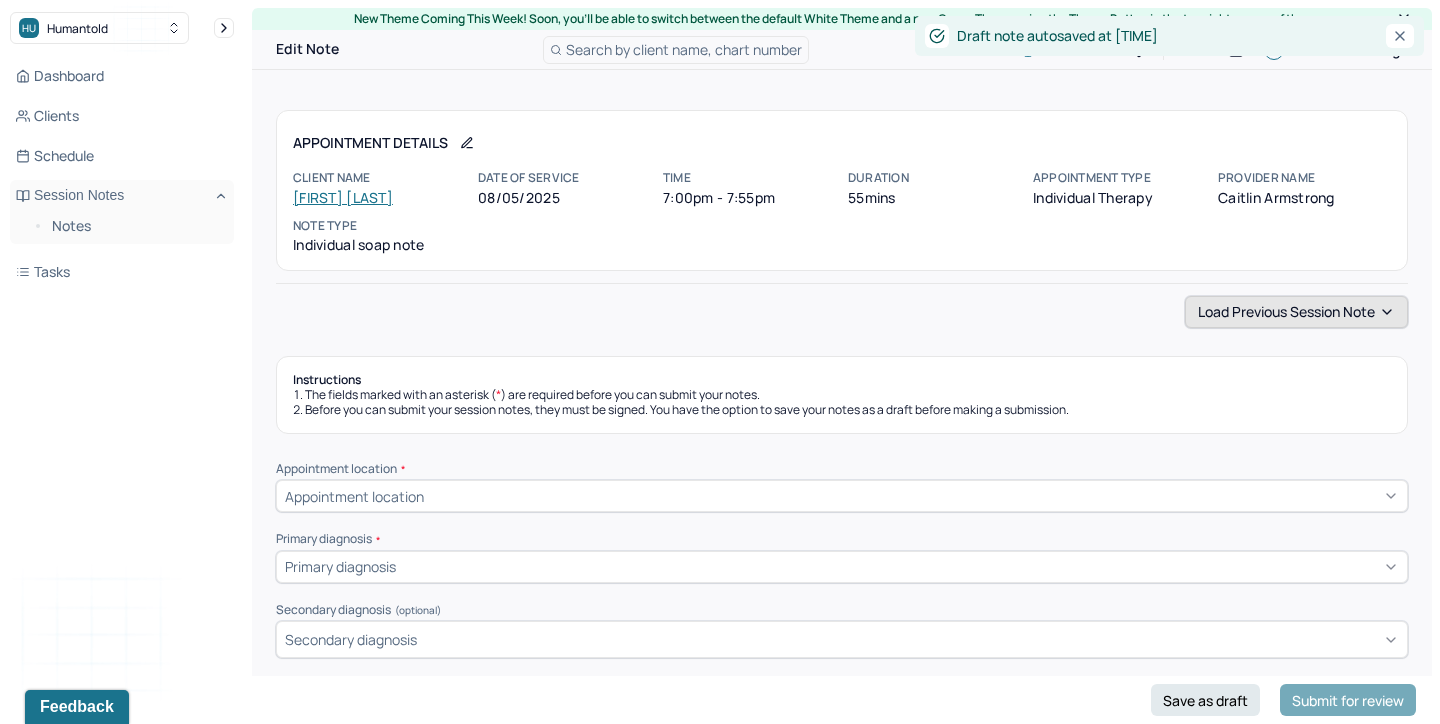 click on "Load previous session note" at bounding box center [1296, 312] 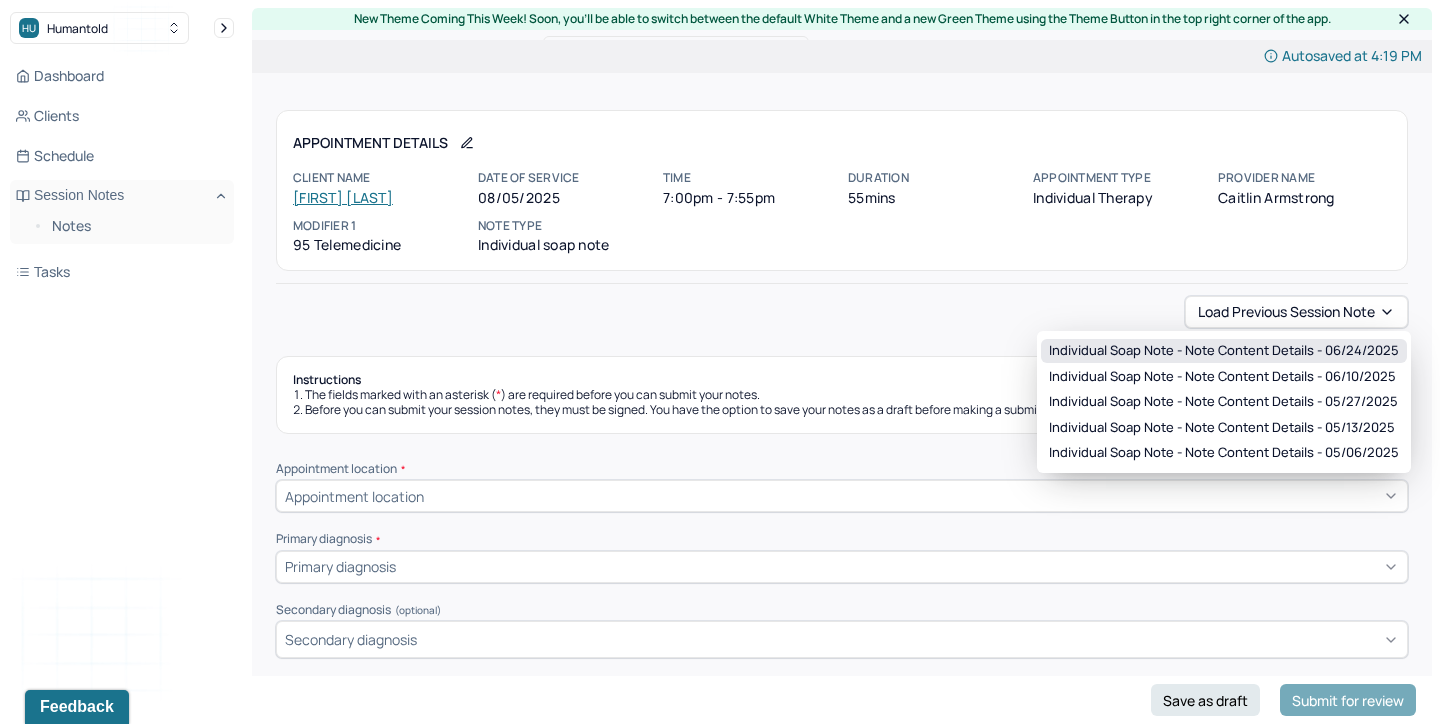 click on "Individual soap note   - Note content Details -   06/24/2025" at bounding box center [1224, 351] 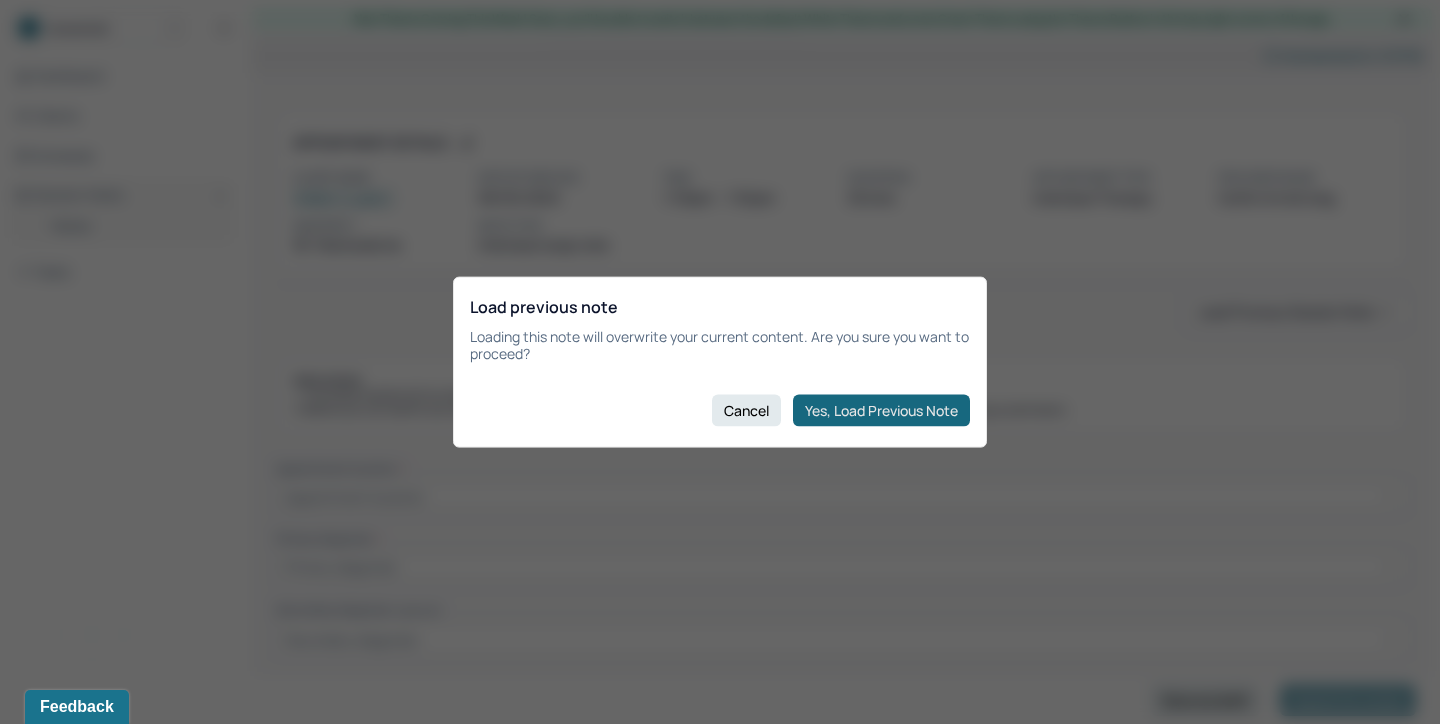 click on "Yes, Load Previous Note" at bounding box center (881, 410) 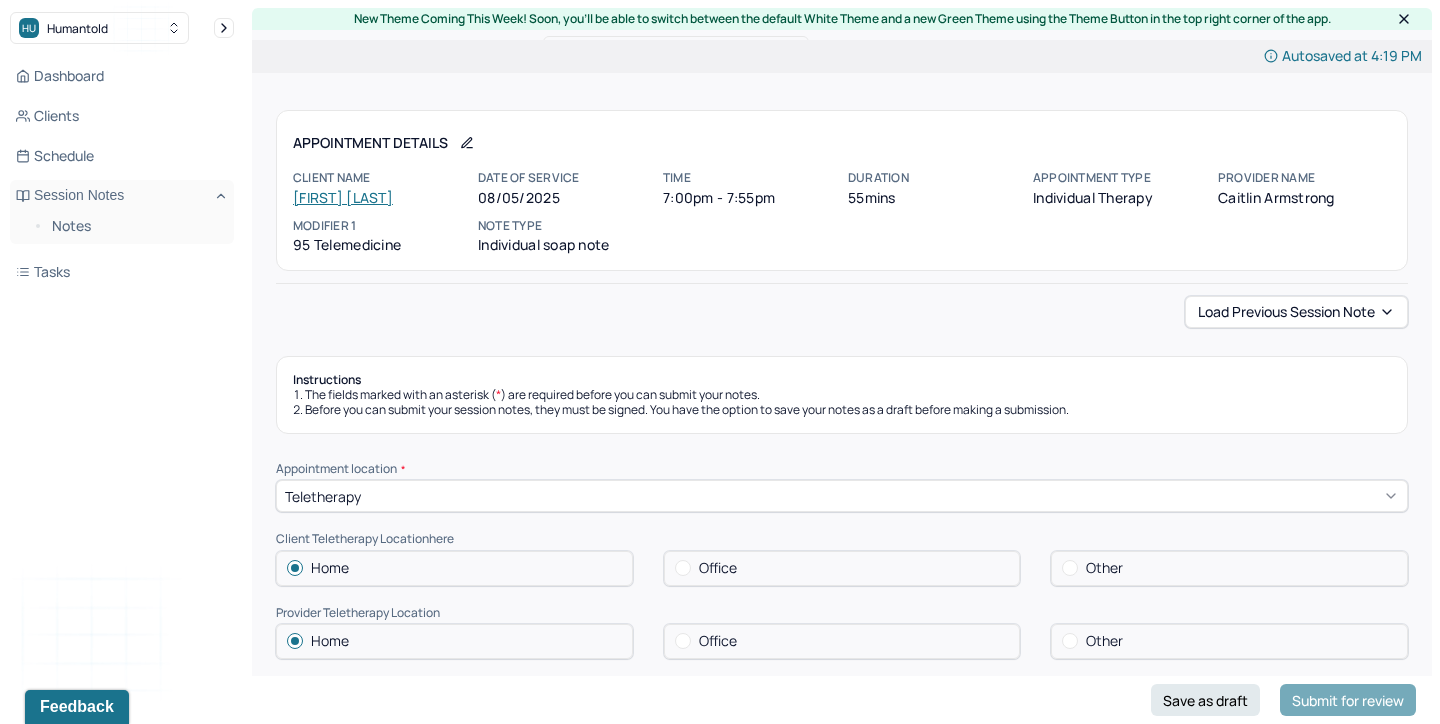 scroll, scrollTop: 308, scrollLeft: 0, axis: vertical 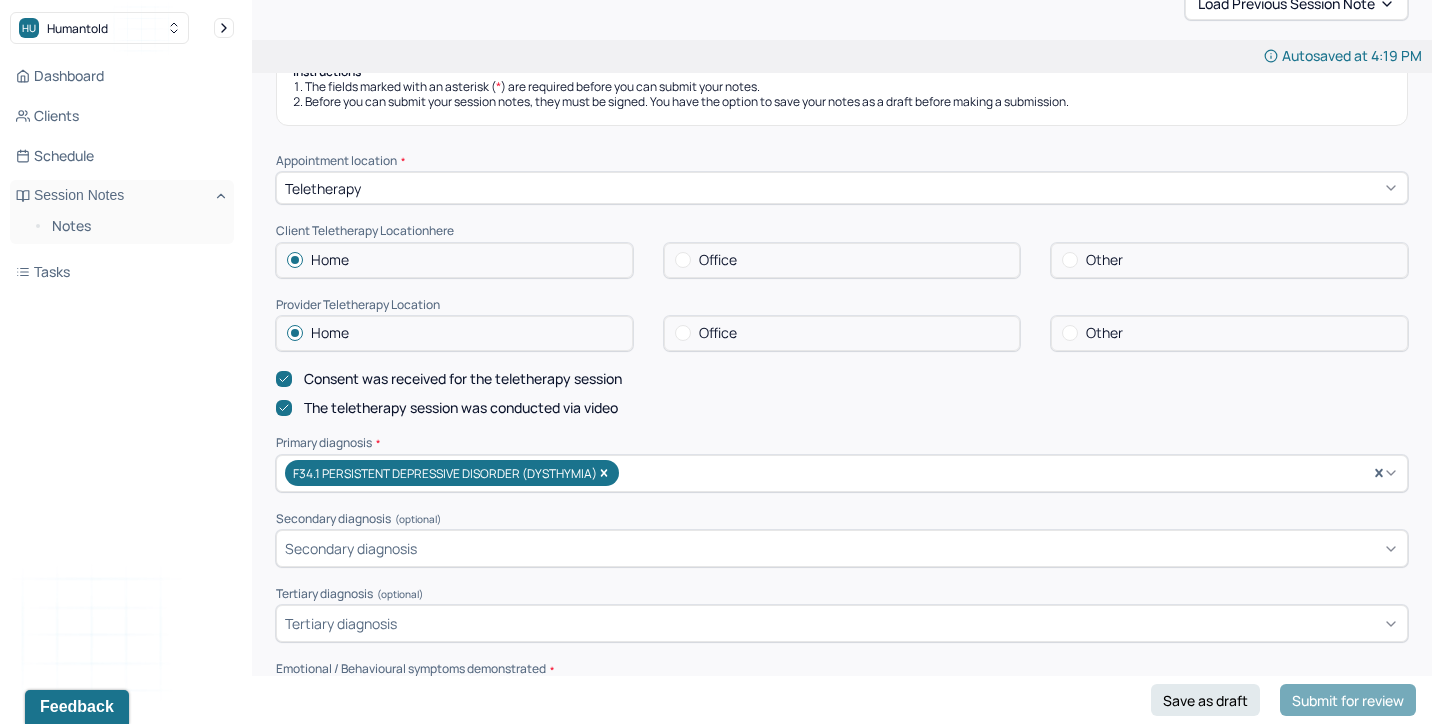 click on "Office" at bounding box center [842, 260] 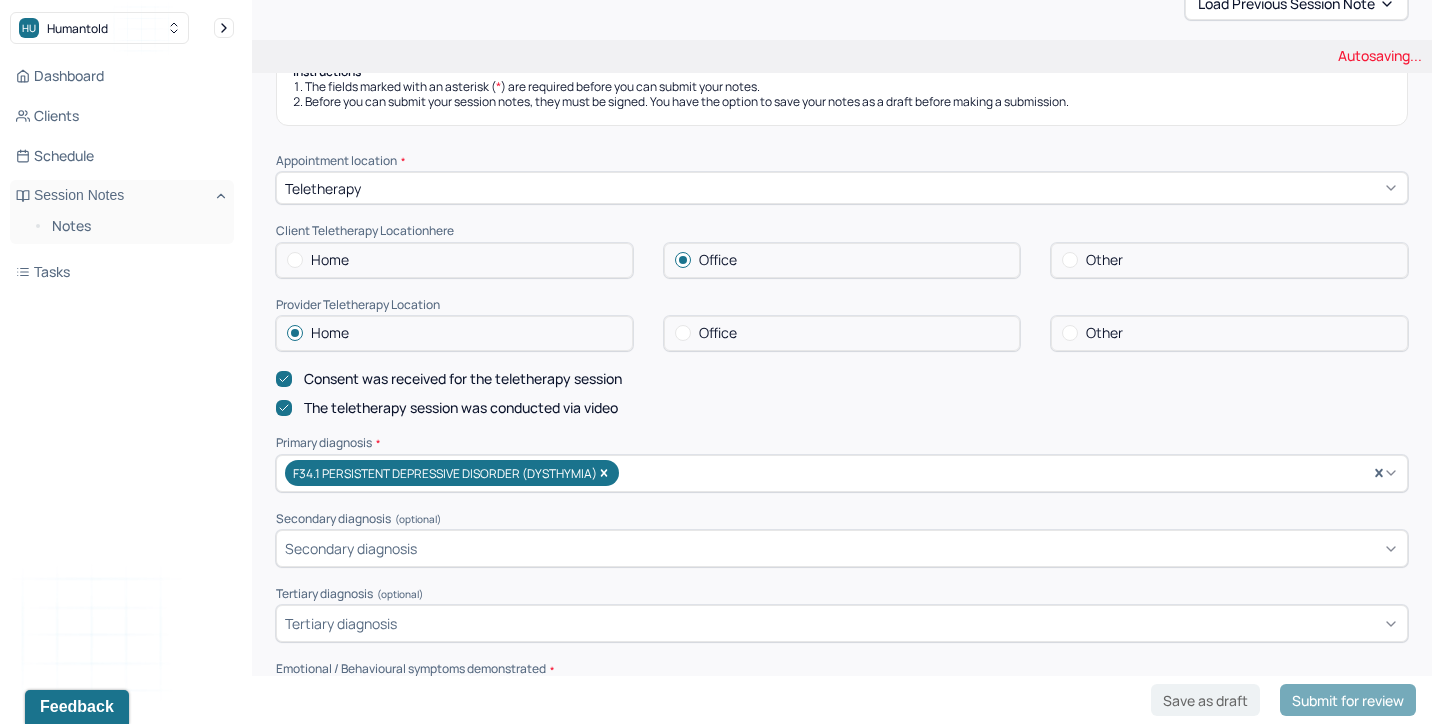 click at bounding box center [683, 333] 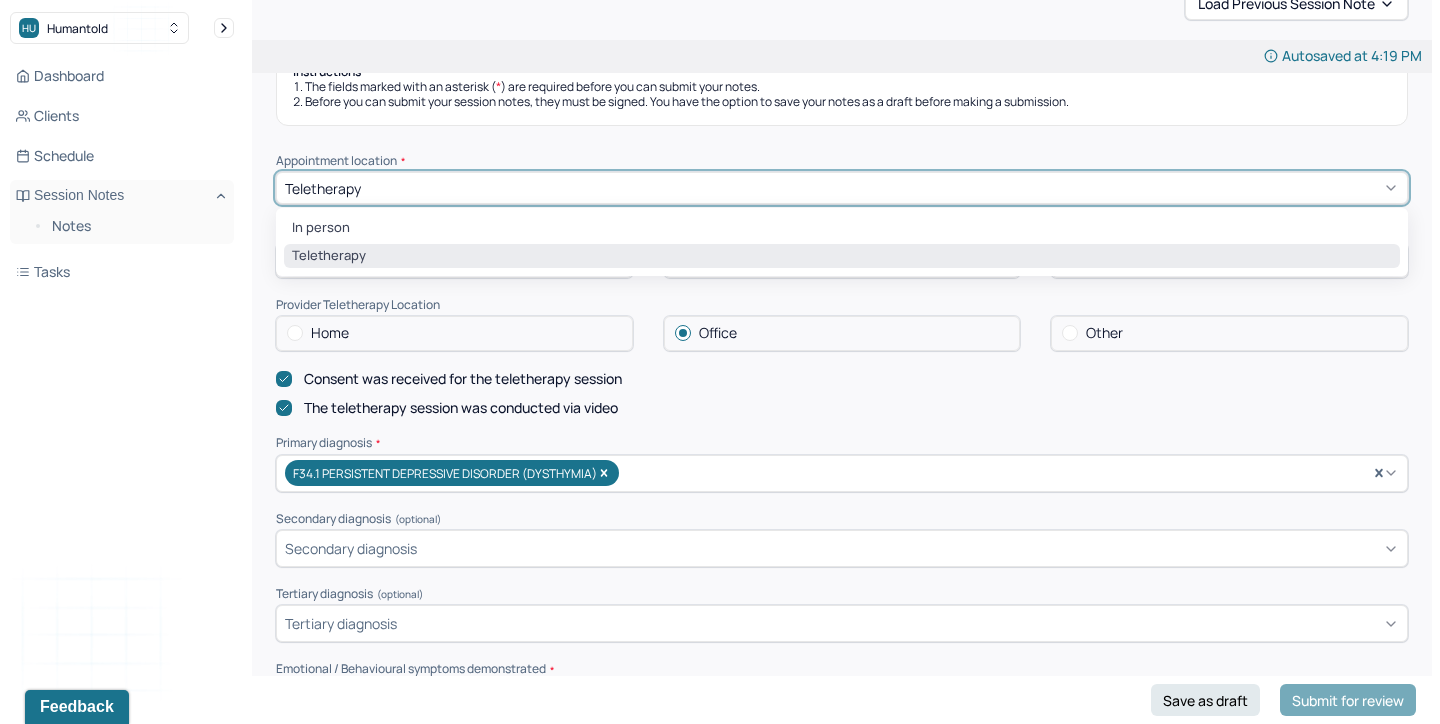 click on "Teletherapy" at bounding box center [842, 188] 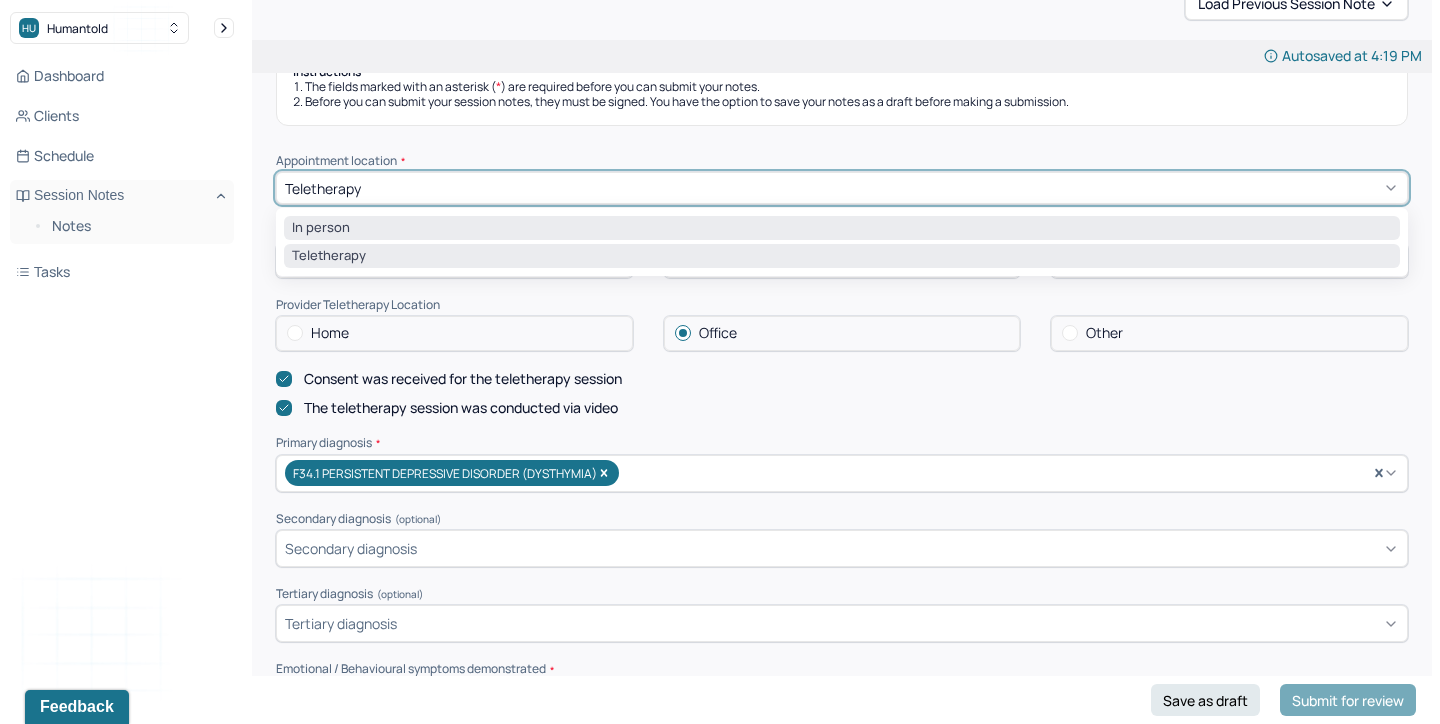 click on "In person" at bounding box center (842, 228) 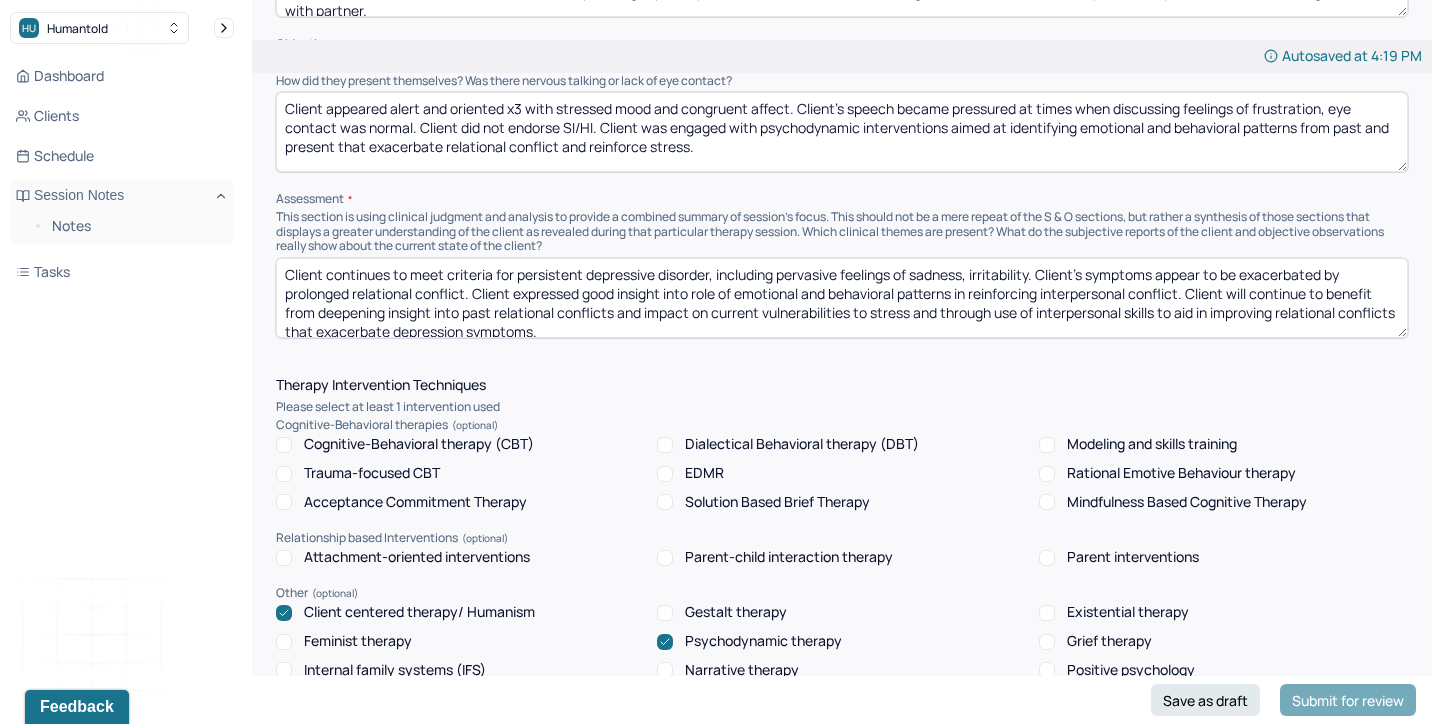 scroll, scrollTop: 0, scrollLeft: 0, axis: both 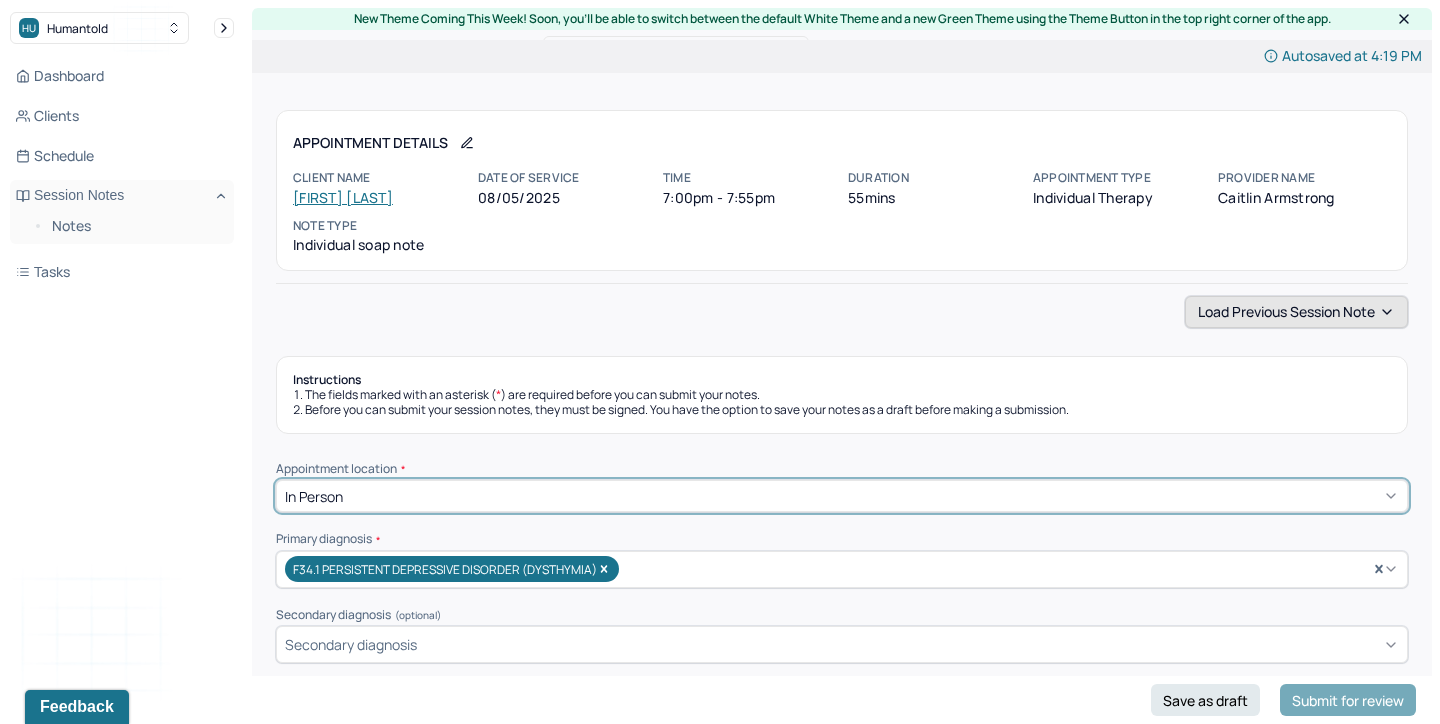 click on "Load previous session note" at bounding box center [1296, 312] 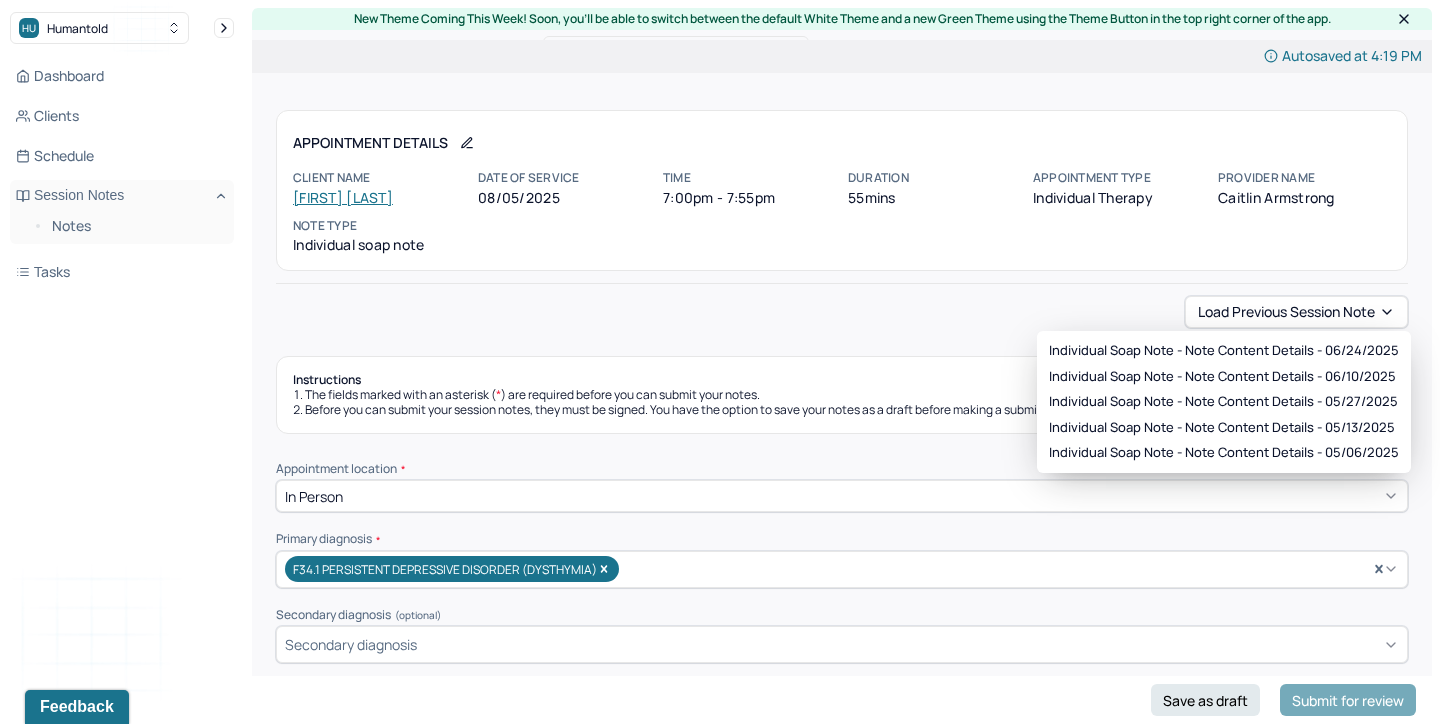 click on "Load previous session note" at bounding box center (842, 312) 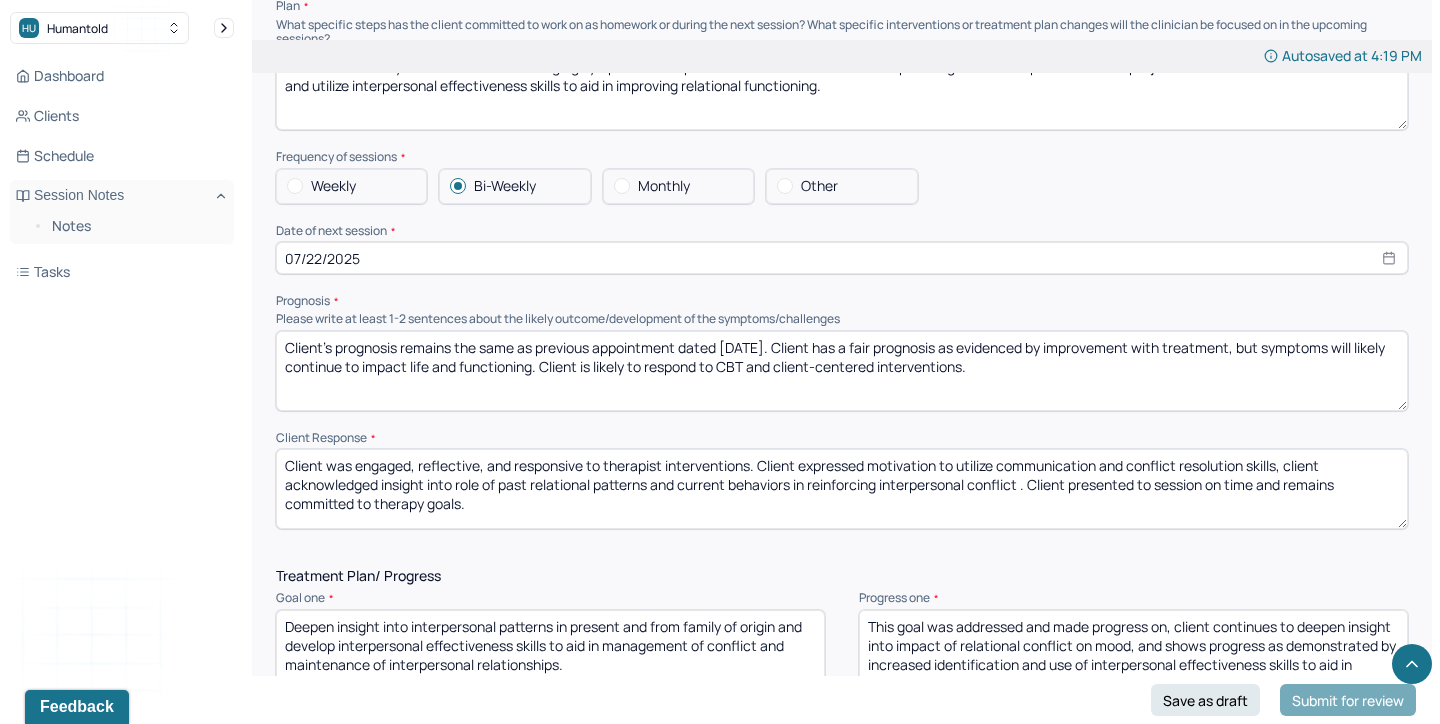 scroll, scrollTop: 1925, scrollLeft: 0, axis: vertical 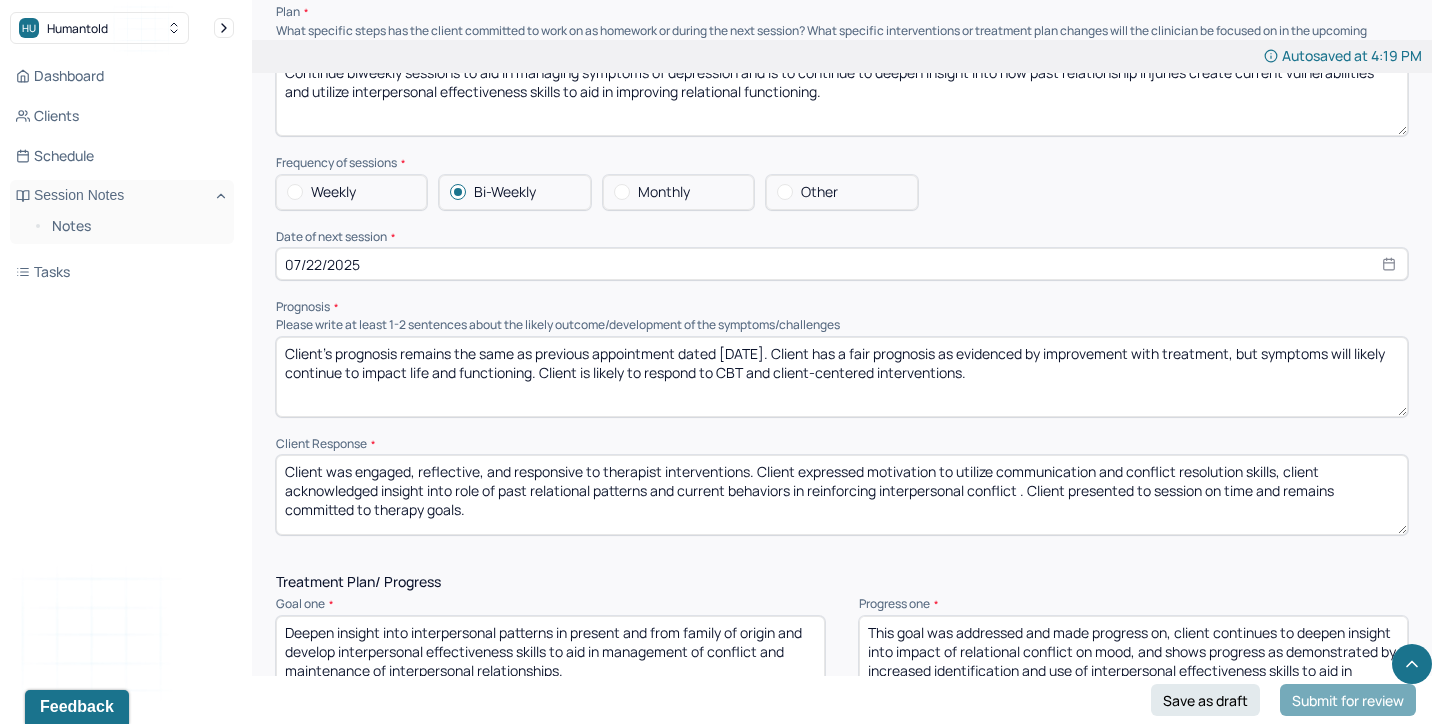 click on "Client's prognosis remains the same as previous appointment dated 06/10/25. Client has a fair prognosis as evidenced by improvement with treatment, but symptoms will likely continue to impact life and functioning. Client is likely to respond to CBT and client-centered interventions." at bounding box center (842, 377) 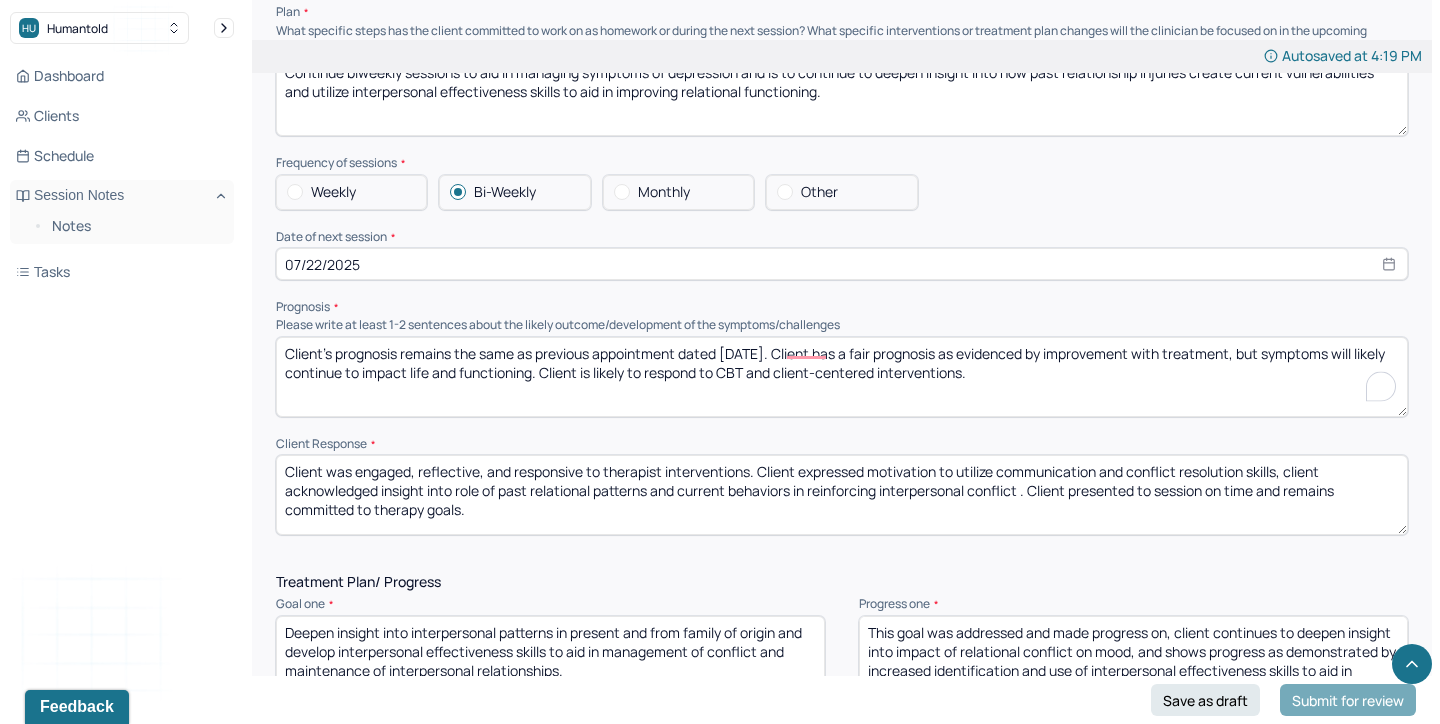 click on "Client's prognosis remains the same as previous appointment dated 06/10/25. Client has a fair prognosis as evidenced by improvement with treatment, but symptoms will likely continue to impact life and functioning. Client is likely to respond to CBT and client-centered interventions." at bounding box center [842, 377] 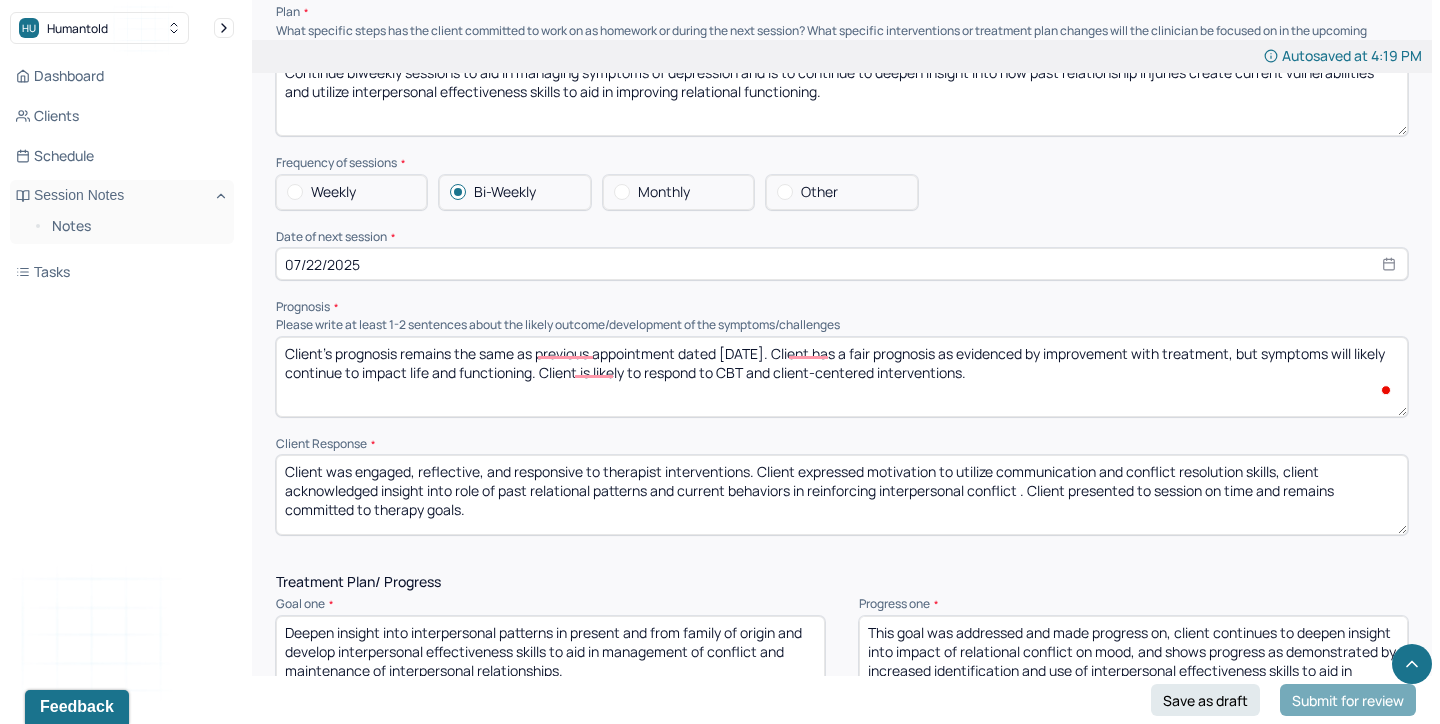 type on "Client's prognosis remains the same as previous appointment dated 06/24/25. Client has a fair prognosis as evidenced by improvement with treatment, but symptoms will likely continue to impact life and functioning. Client is likely to respond to CBT and client-centered interventions." 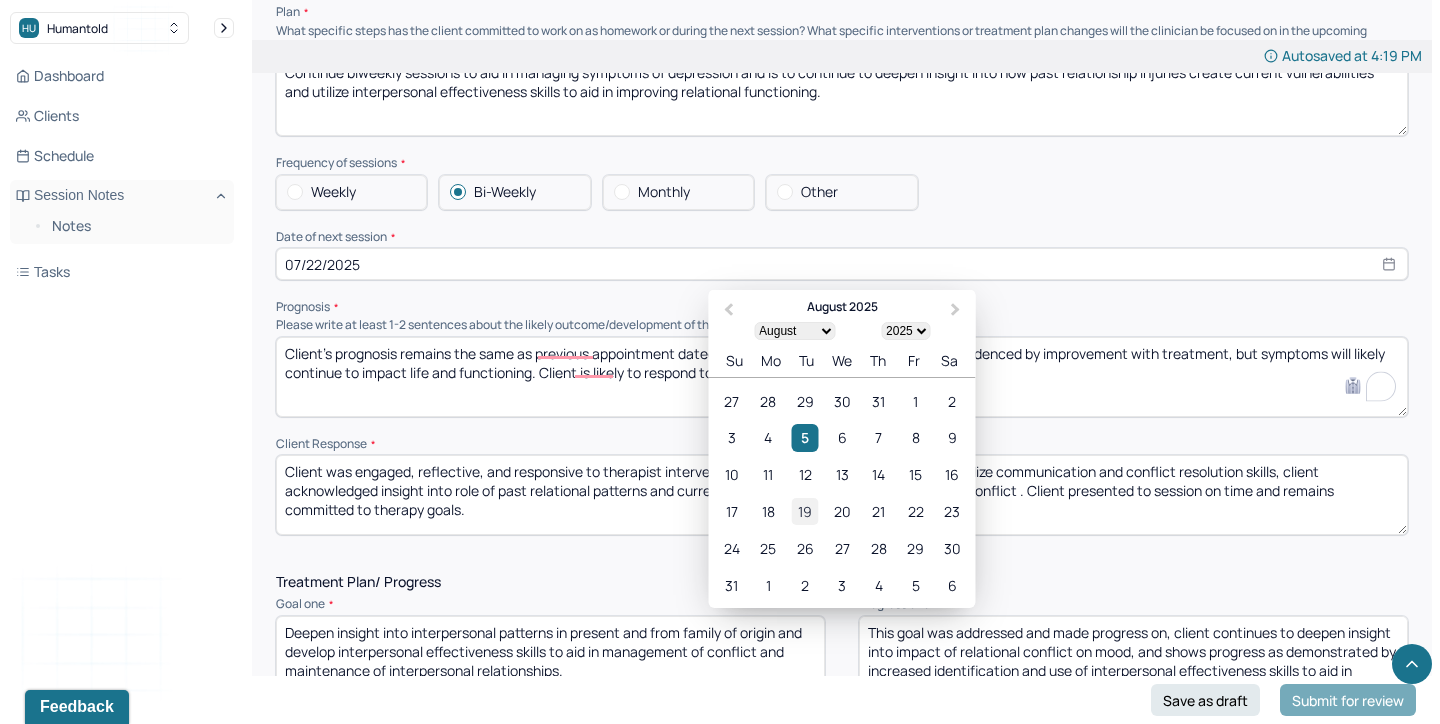 click on "19" at bounding box center [805, 511] 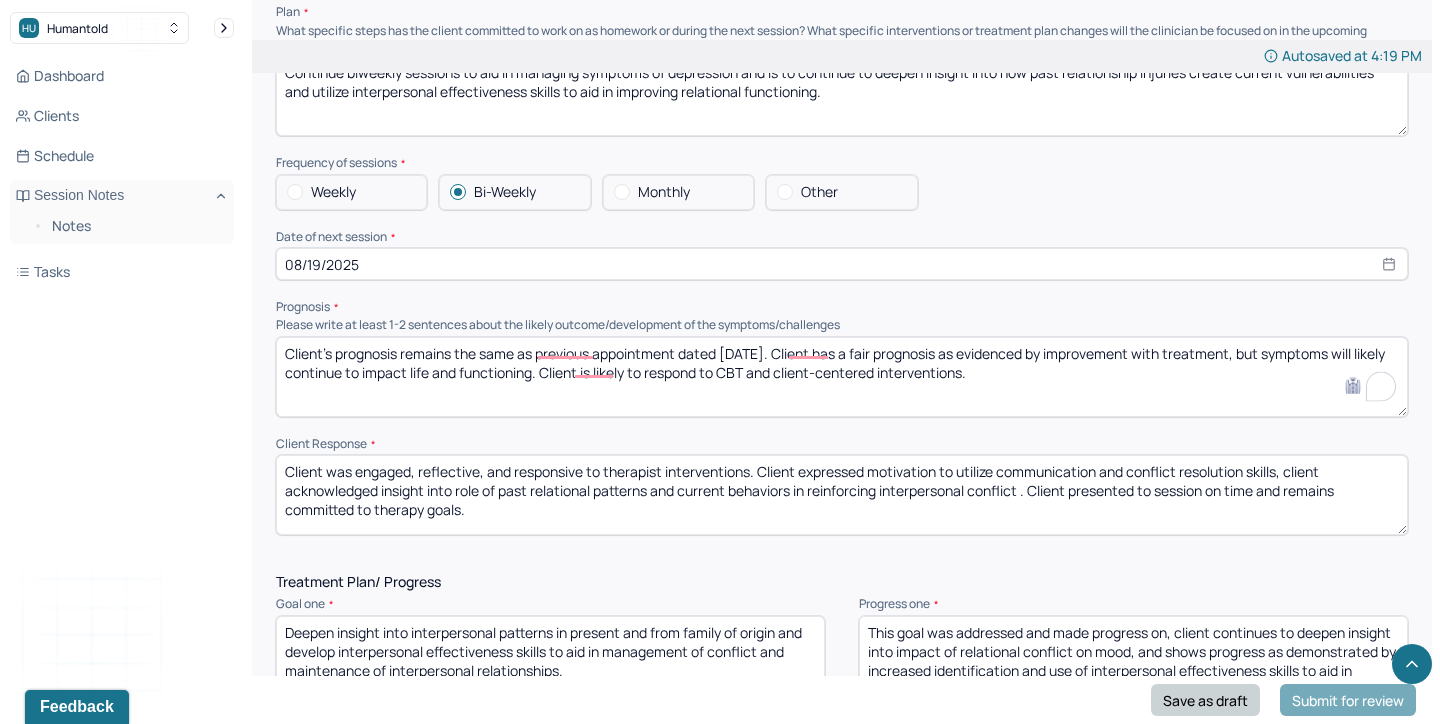 click on "Save as draft" at bounding box center [1205, 700] 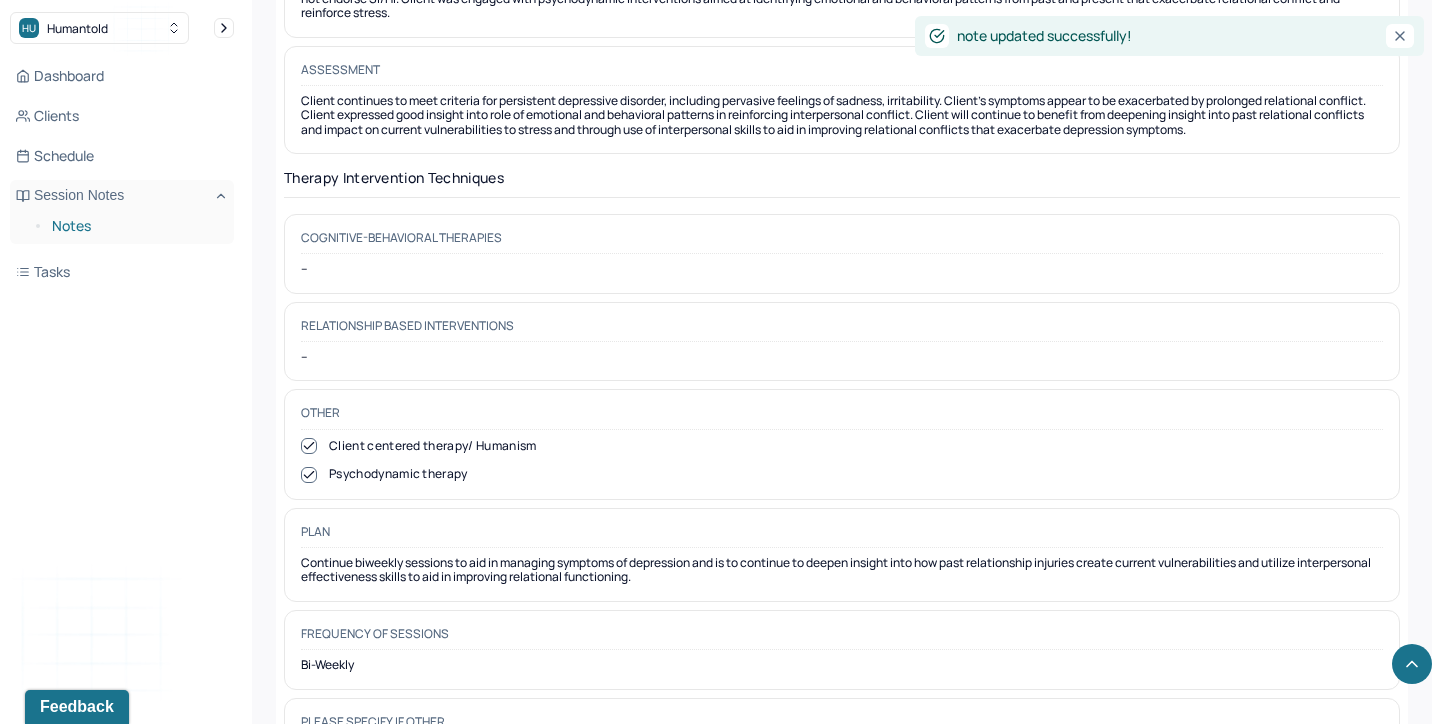 click on "Notes" at bounding box center (135, 226) 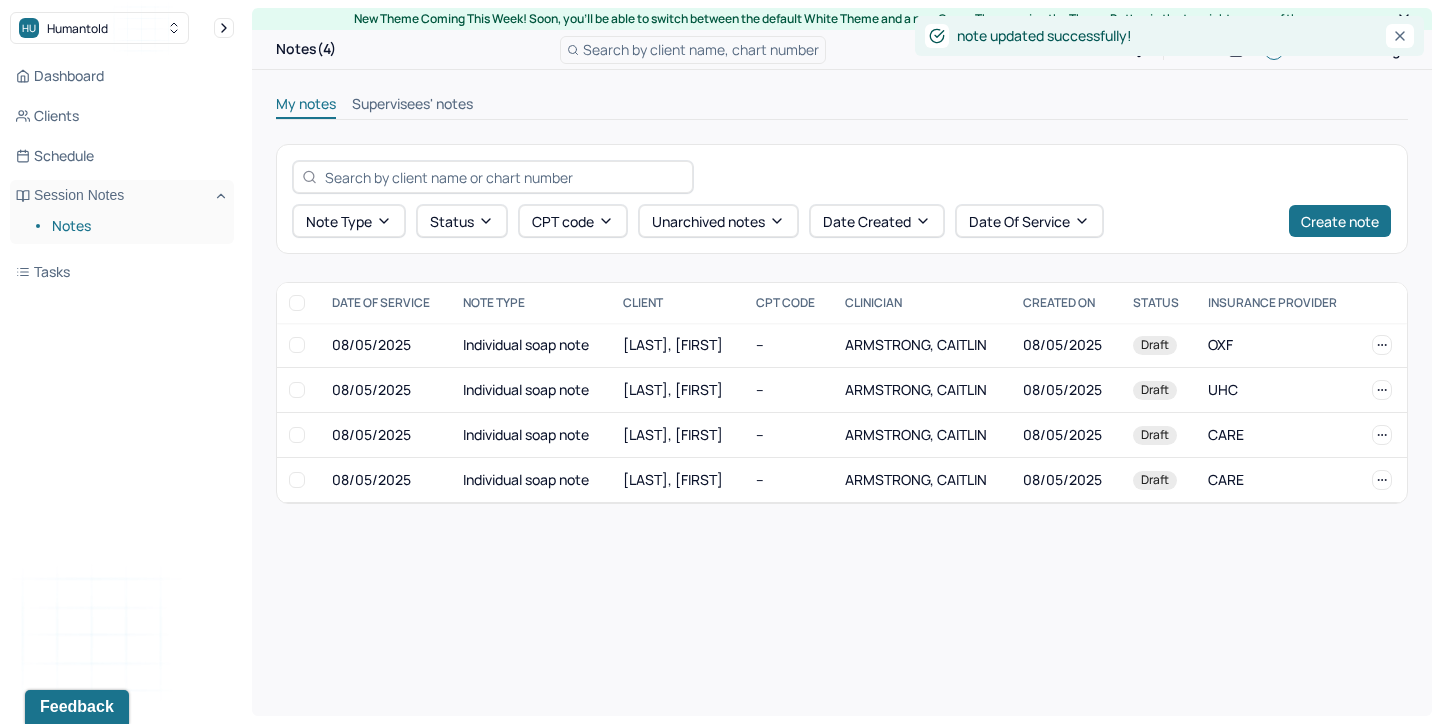 scroll, scrollTop: 0, scrollLeft: 0, axis: both 